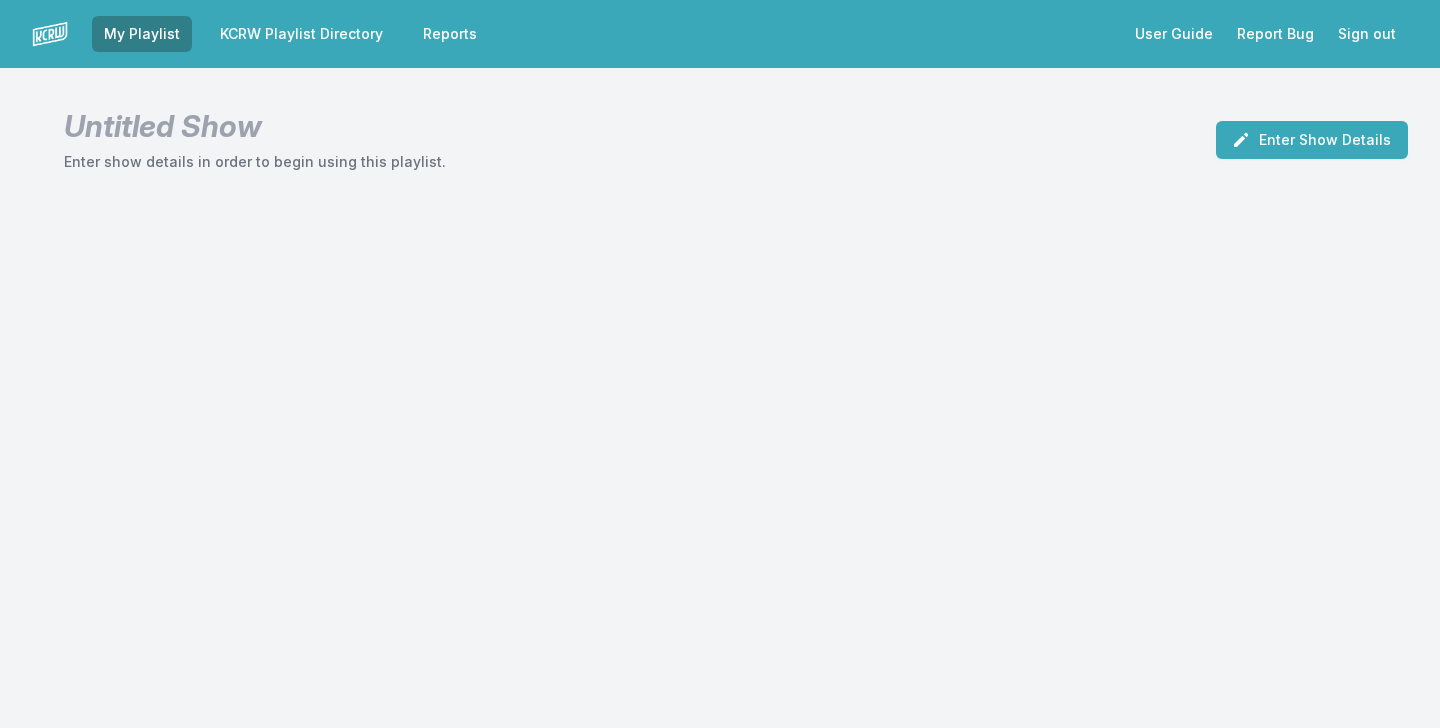 scroll, scrollTop: 0, scrollLeft: 0, axis: both 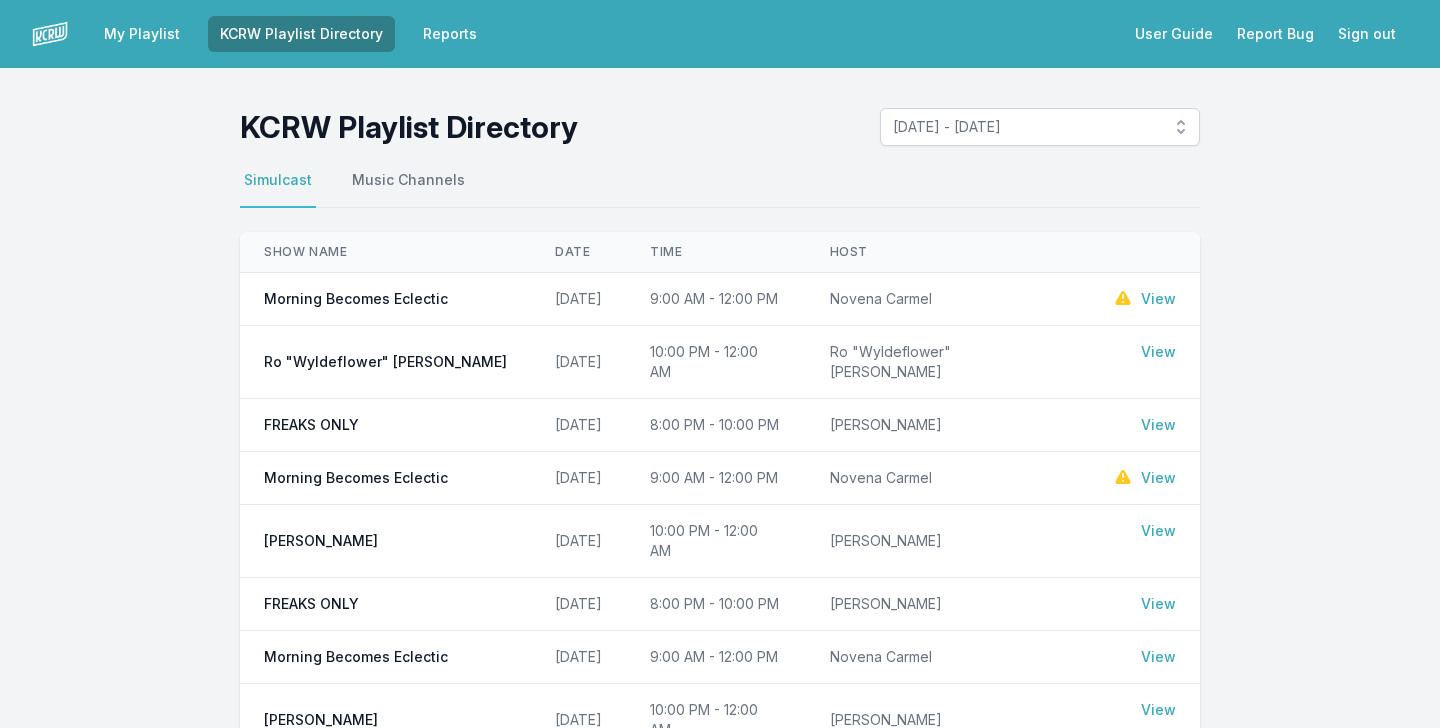 click on "View" at bounding box center (1158, 299) 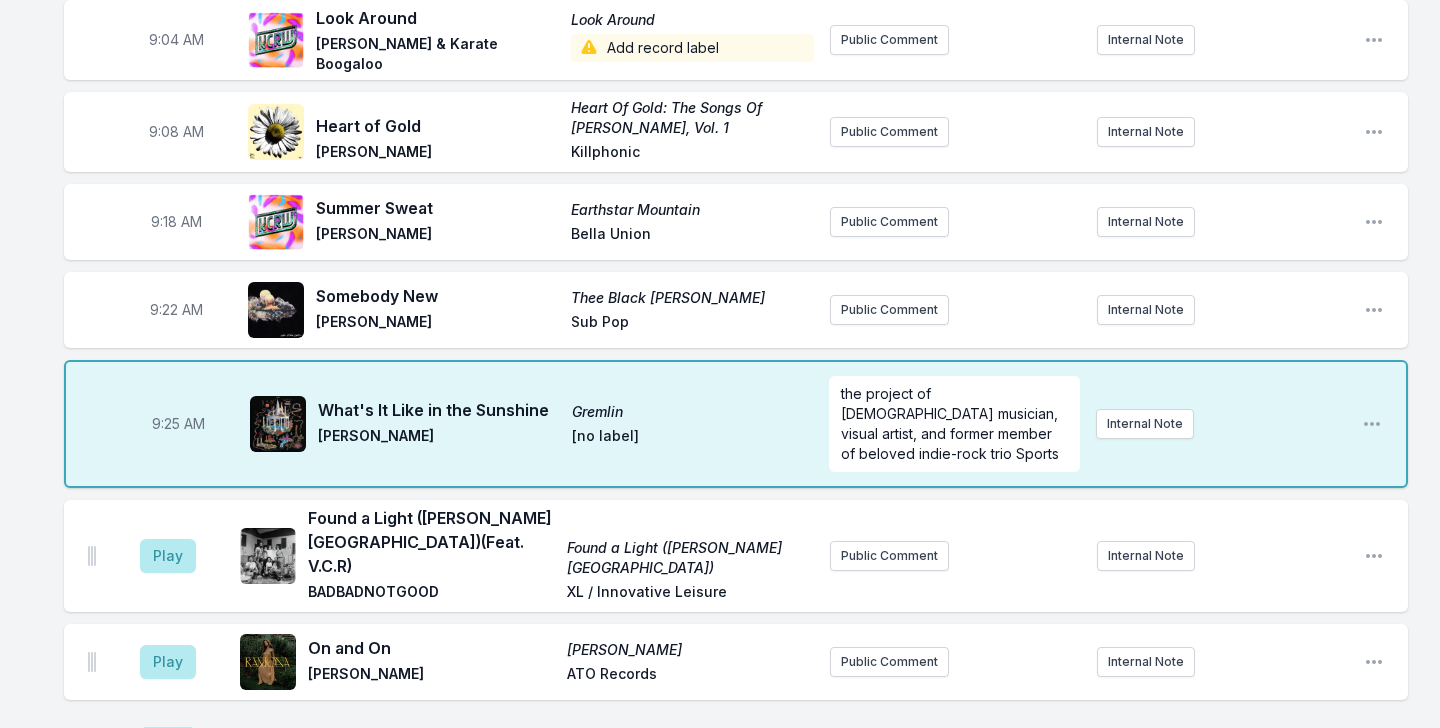 scroll, scrollTop: 247, scrollLeft: 0, axis: vertical 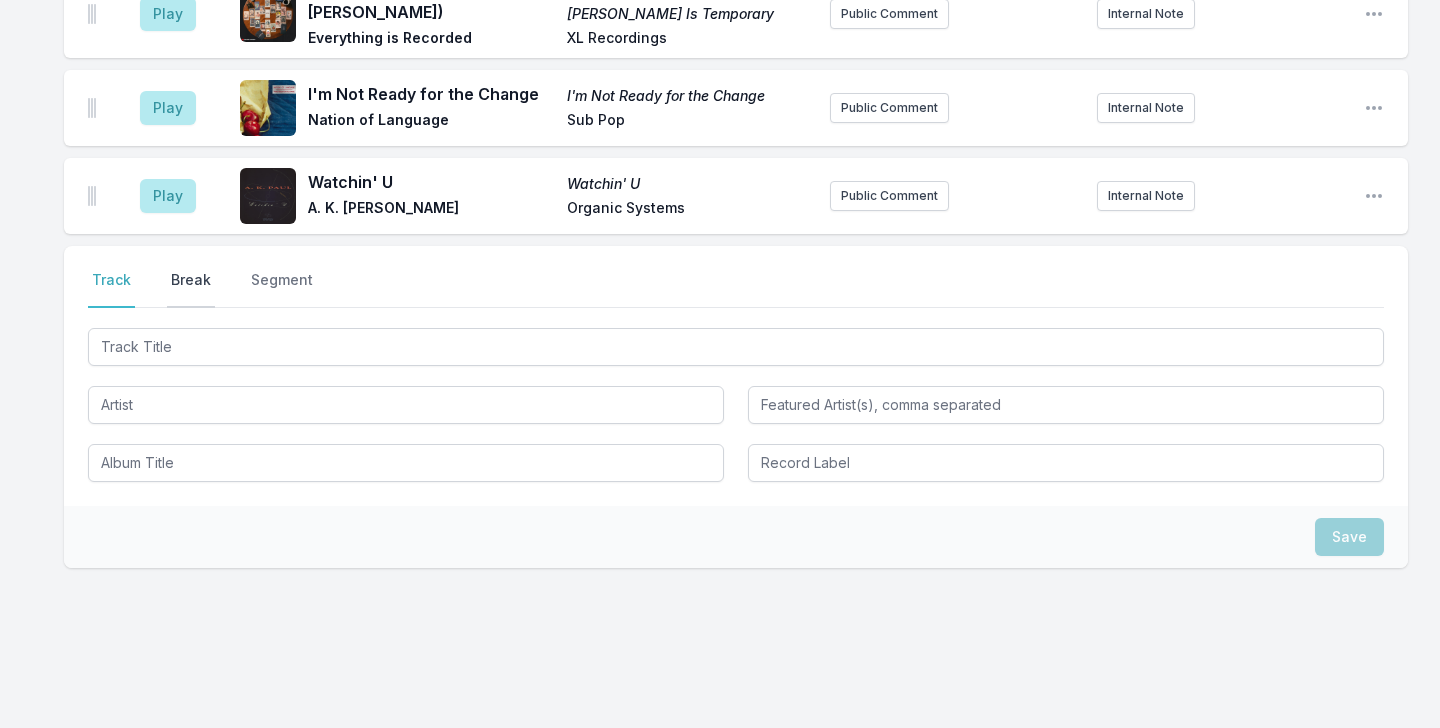 click on "Break" at bounding box center (191, 289) 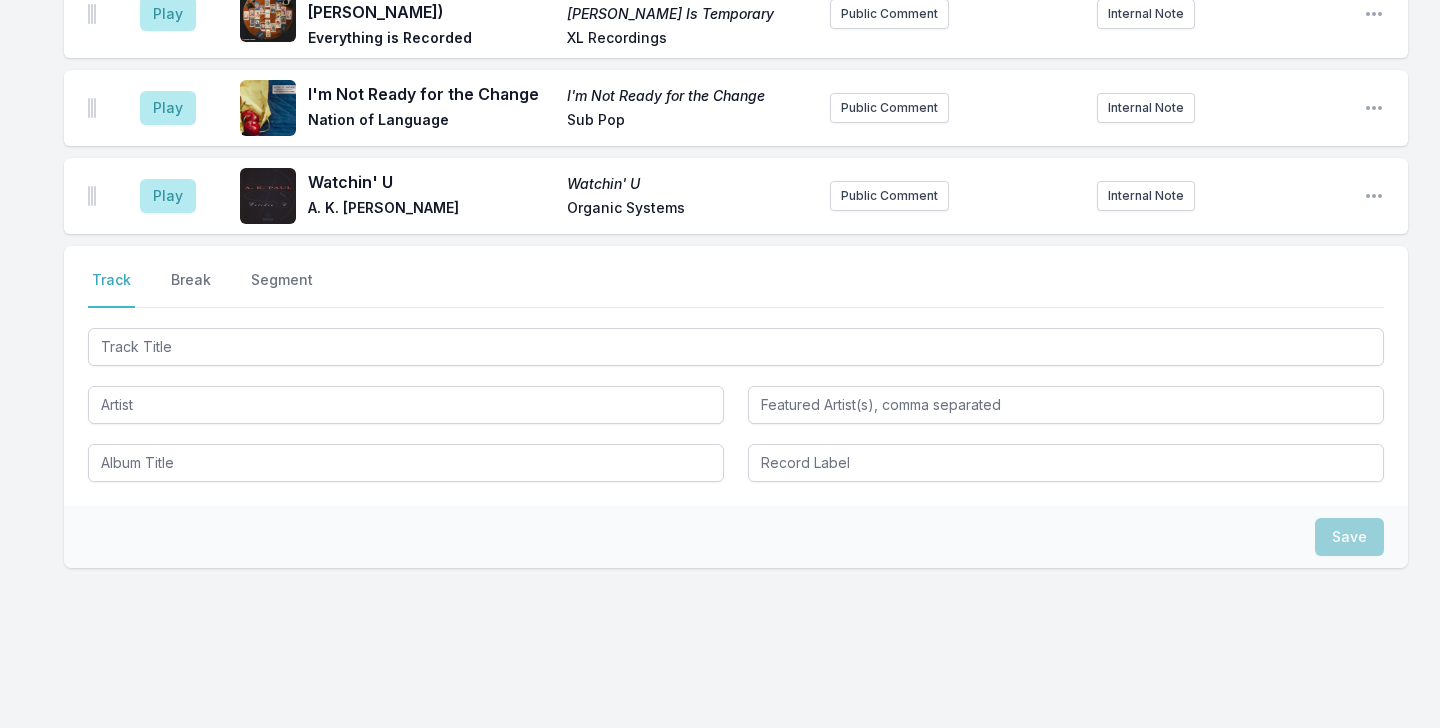 scroll, scrollTop: 2068, scrollLeft: 0, axis: vertical 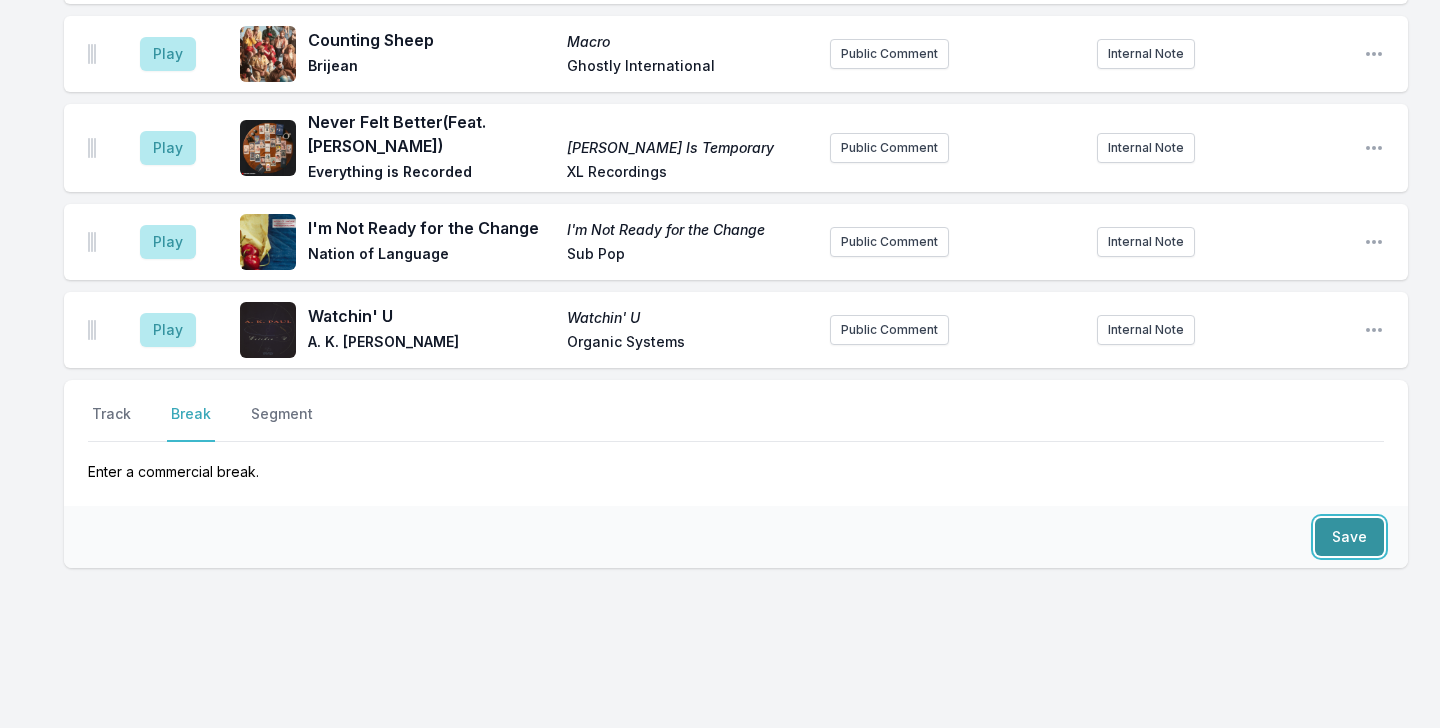 click on "Save" at bounding box center (1349, 537) 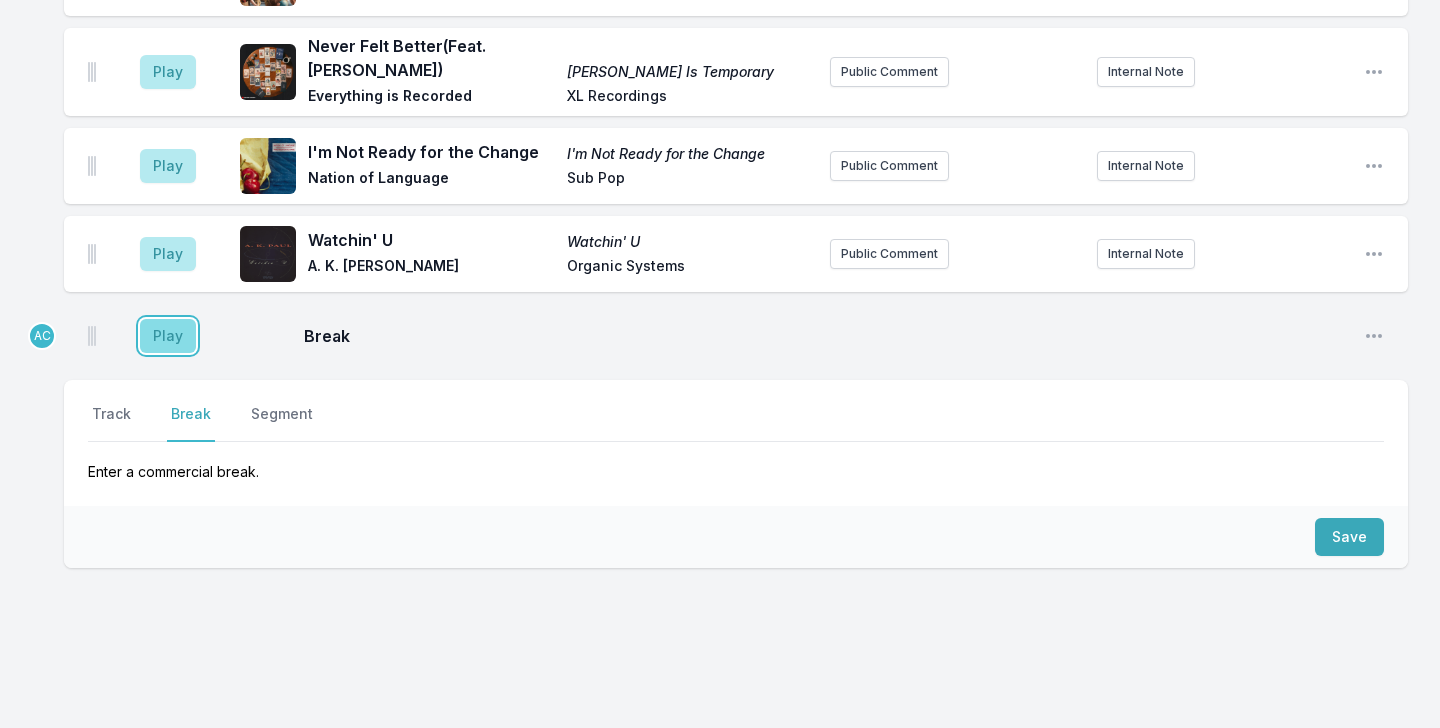 click on "Play" at bounding box center (168, 336) 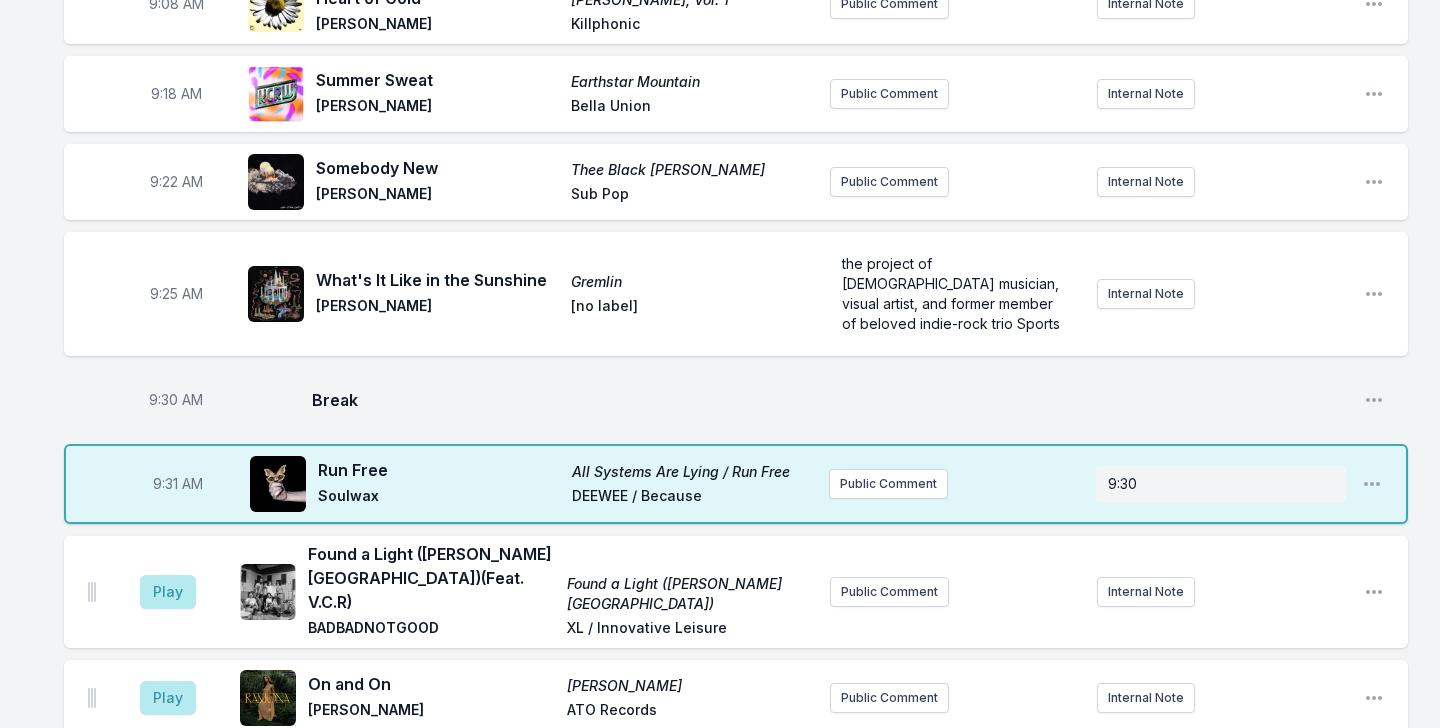scroll, scrollTop: 381, scrollLeft: 0, axis: vertical 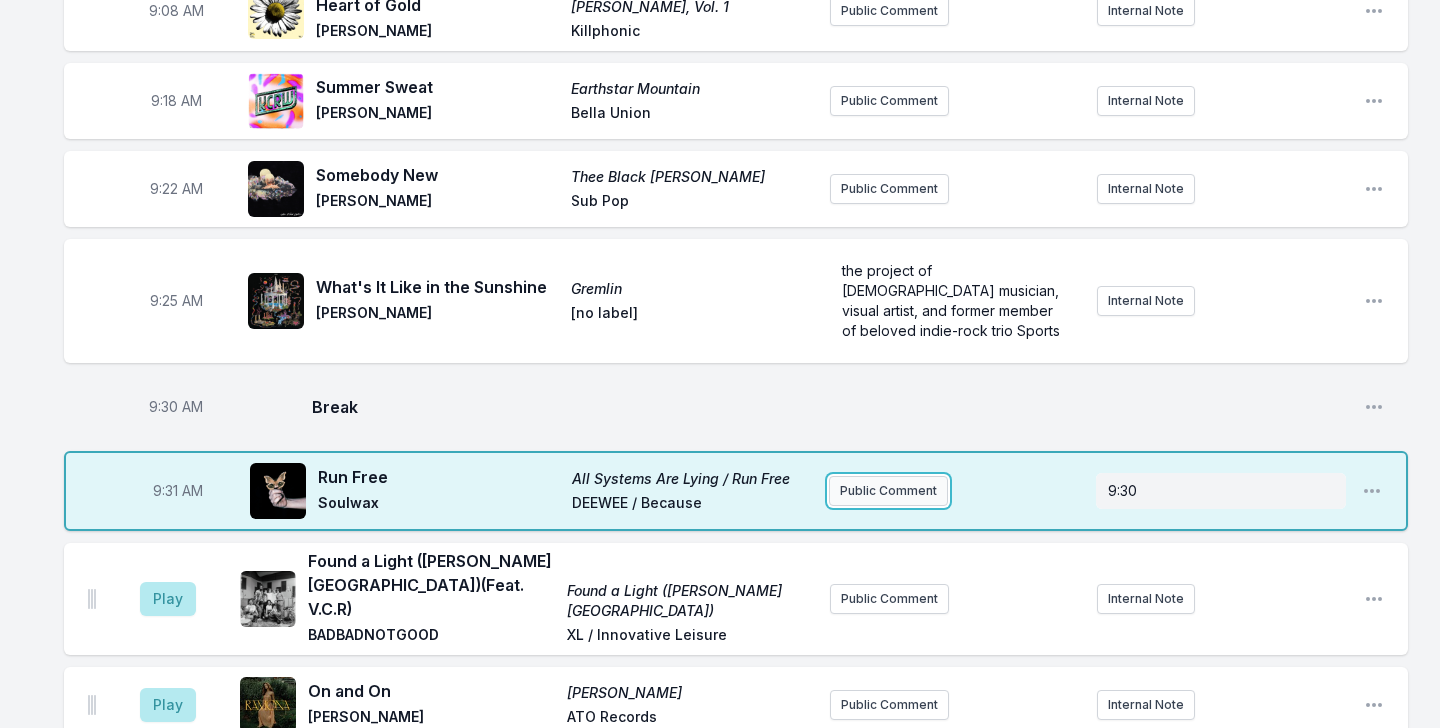 click on "Public Comment" at bounding box center (888, 491) 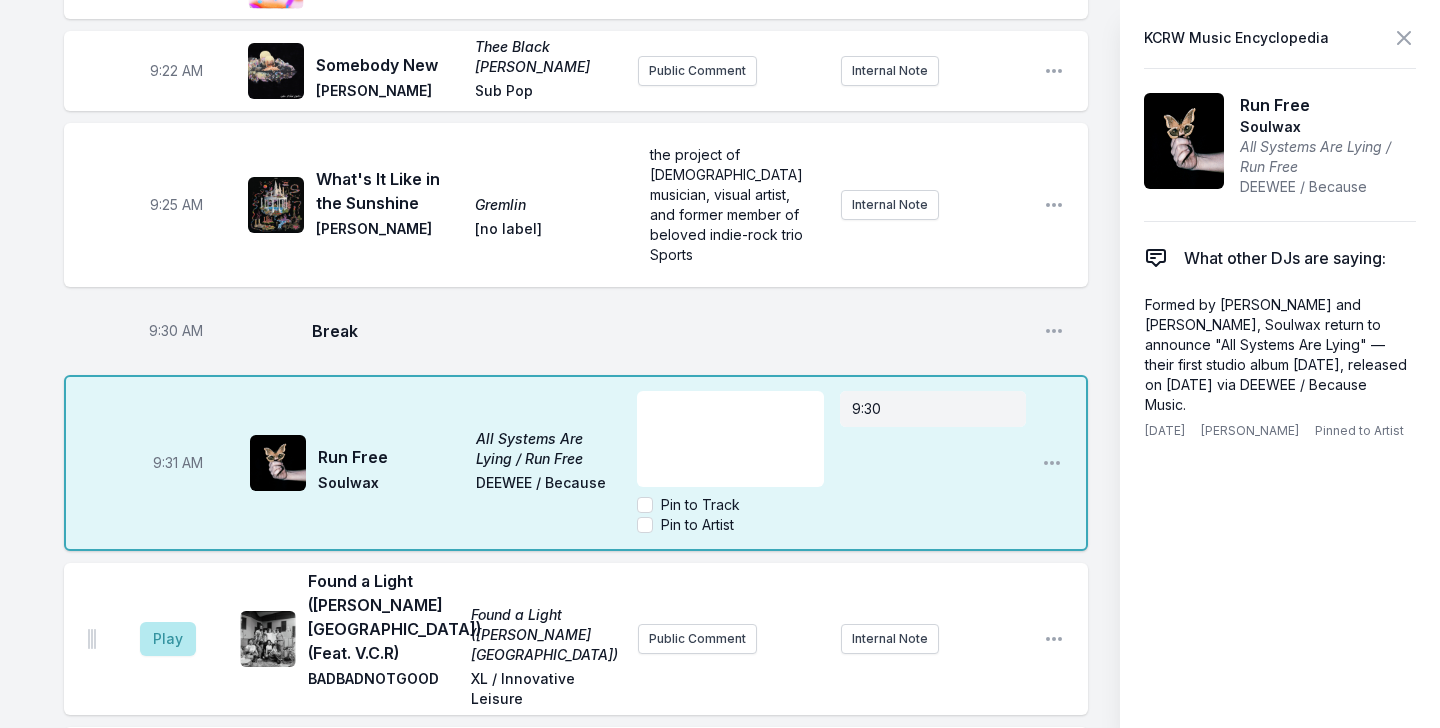 scroll, scrollTop: 570, scrollLeft: 0, axis: vertical 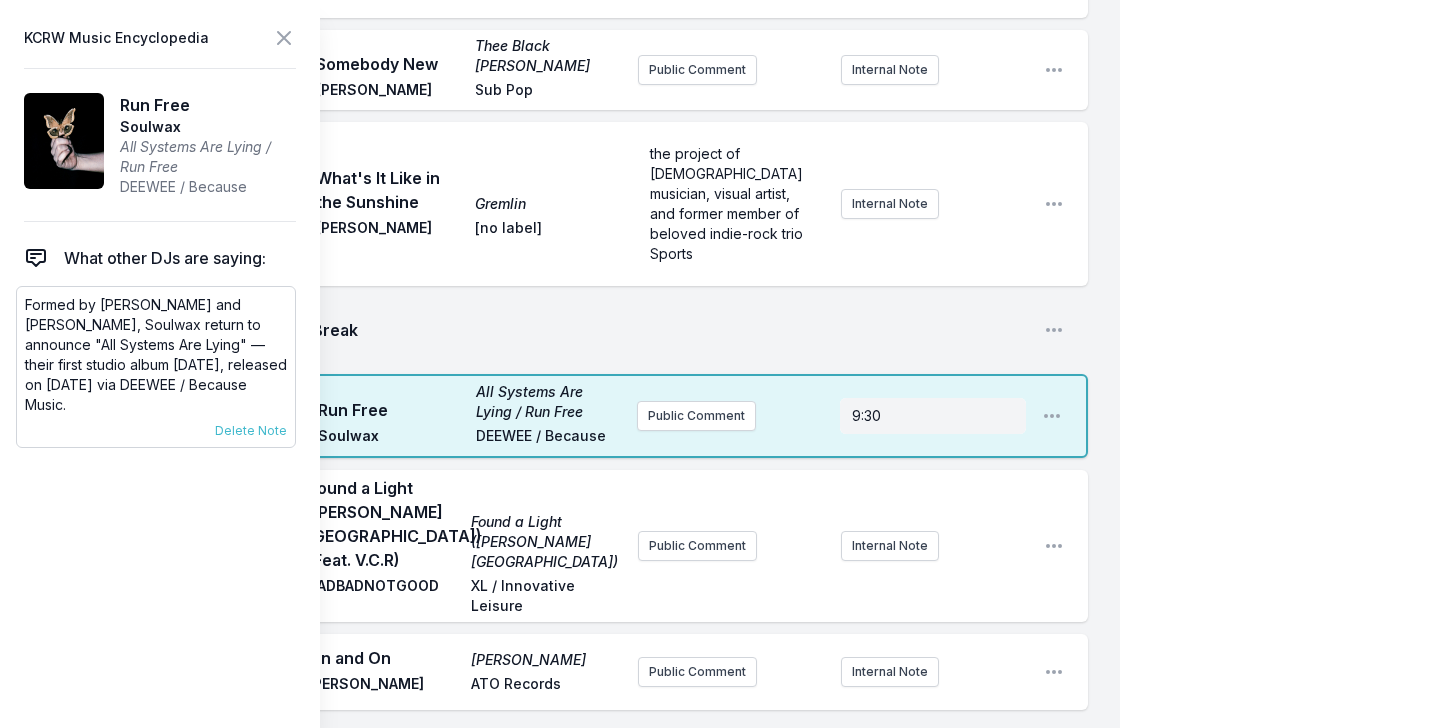drag, startPoint x: 91, startPoint y: 412, endPoint x: 21, endPoint y: 302, distance: 130.38405 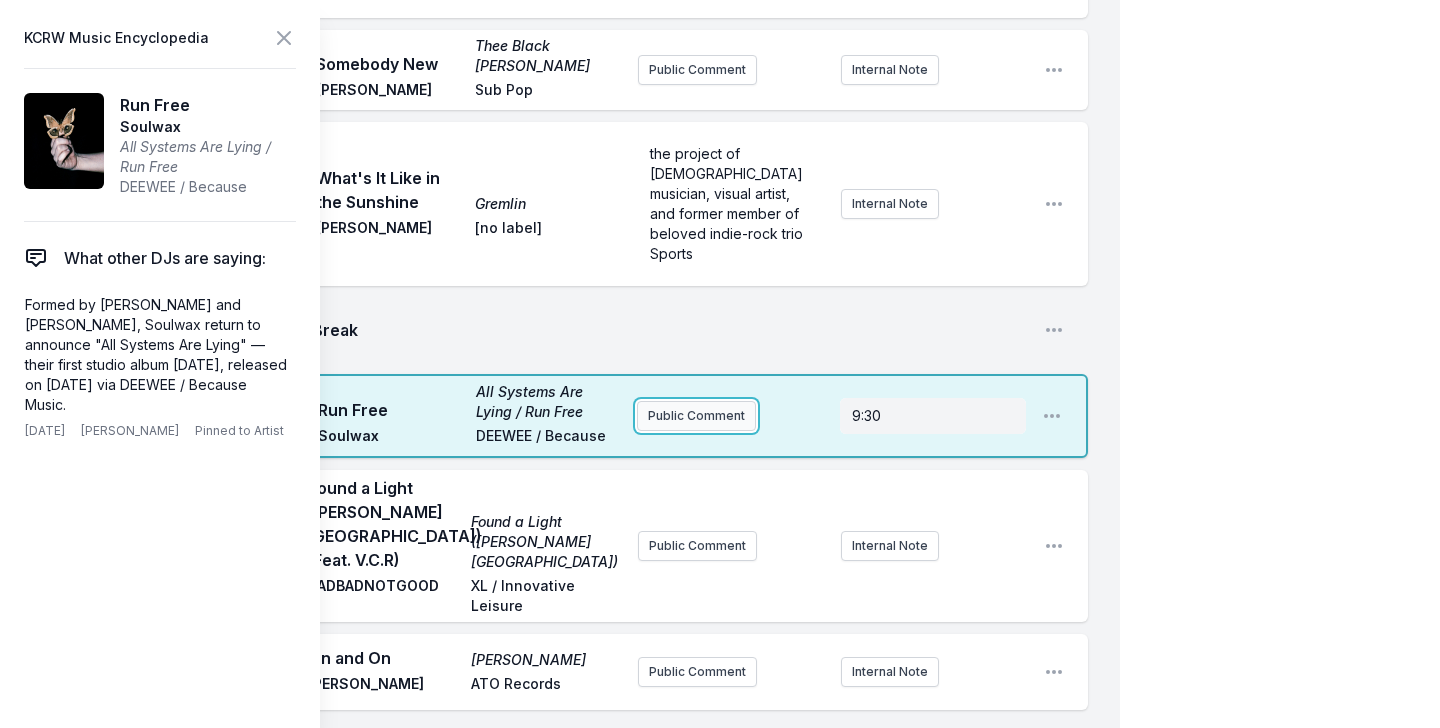 click on "Public Comment" at bounding box center (696, 416) 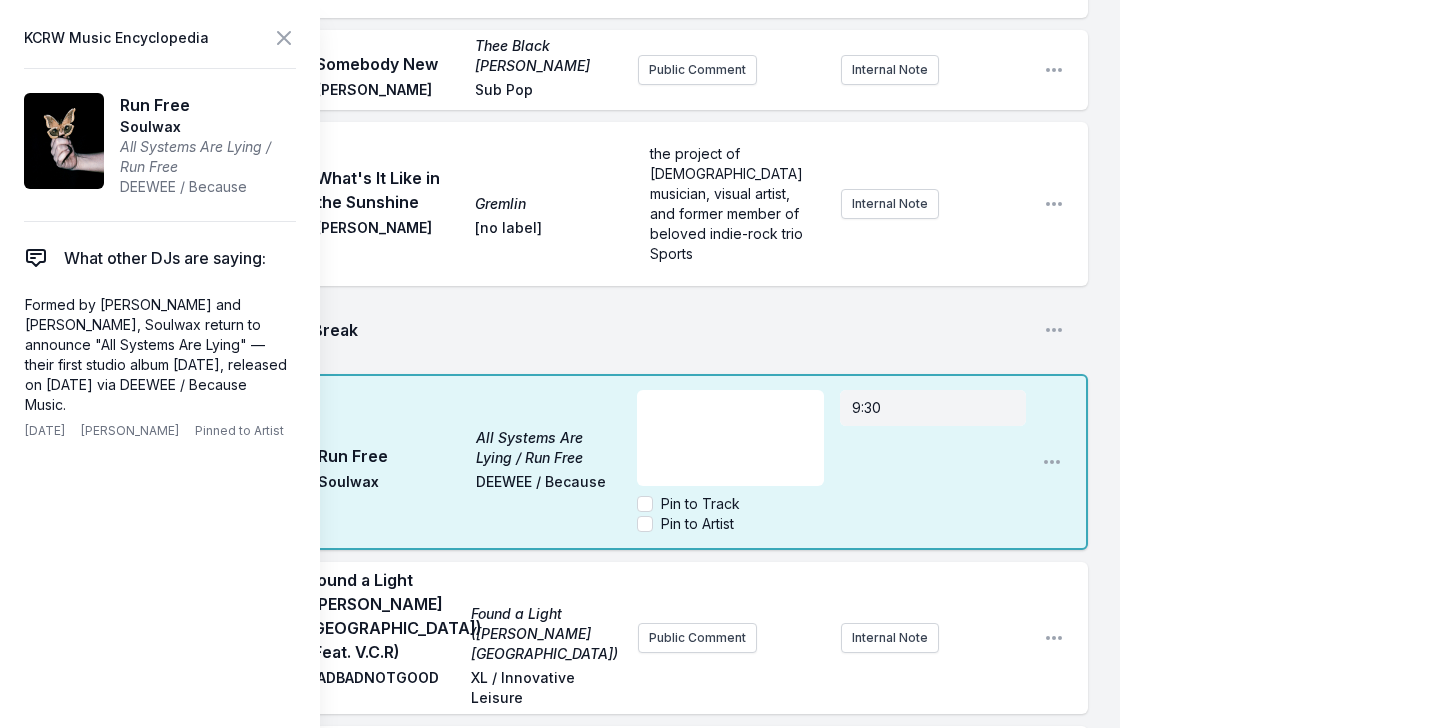 scroll, scrollTop: 120, scrollLeft: 0, axis: vertical 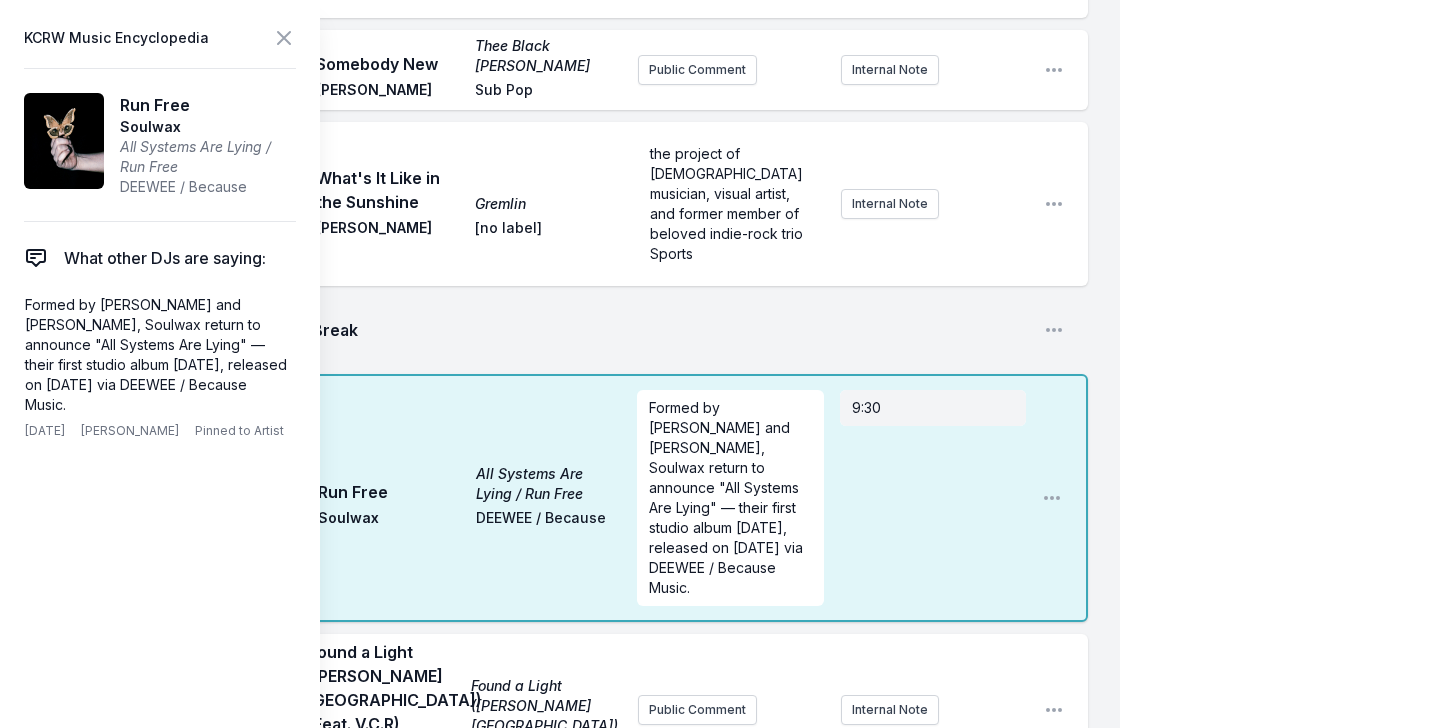 click on "9:04 AM Look Around Look Around [PERSON_NAME] & Karate Boogaloo Add record label Public Comment Internal Note Open playlist item options 9:08 AM Heart of Gold Heart Of Gold: The Songs Of [PERSON_NAME], Vol. 1 [PERSON_NAME] Killphonic Public Comment Internal Note Open playlist item options 9:18 AM Summer Sweat Earthstar Mountain [PERSON_NAME] Bella Union Public Comment Internal Note Open playlist item options 9:22 AM Somebody New Thee Black [PERSON_NAME] [PERSON_NAME] Sub Pop Public Comment Internal Note Open playlist item options 9:25 AM What's It Like in the Sunshine Gremlin [PERSON_NAME] [no label] the project of Philadelphia-based musician, visual artist, and former member of beloved indie-rock trio Sports Internal Note Open playlist item options the project of Philadelphia-based musician, visual artist, and former member of beloved indie-rock trio Sports 9:30 AM Break Open playlist item options 9:31 AM Run Free All Systems Are Lying / Run Free Soulwax DEEWEE / Because 9:30 Open playlist item options" at bounding box center (576, 166) 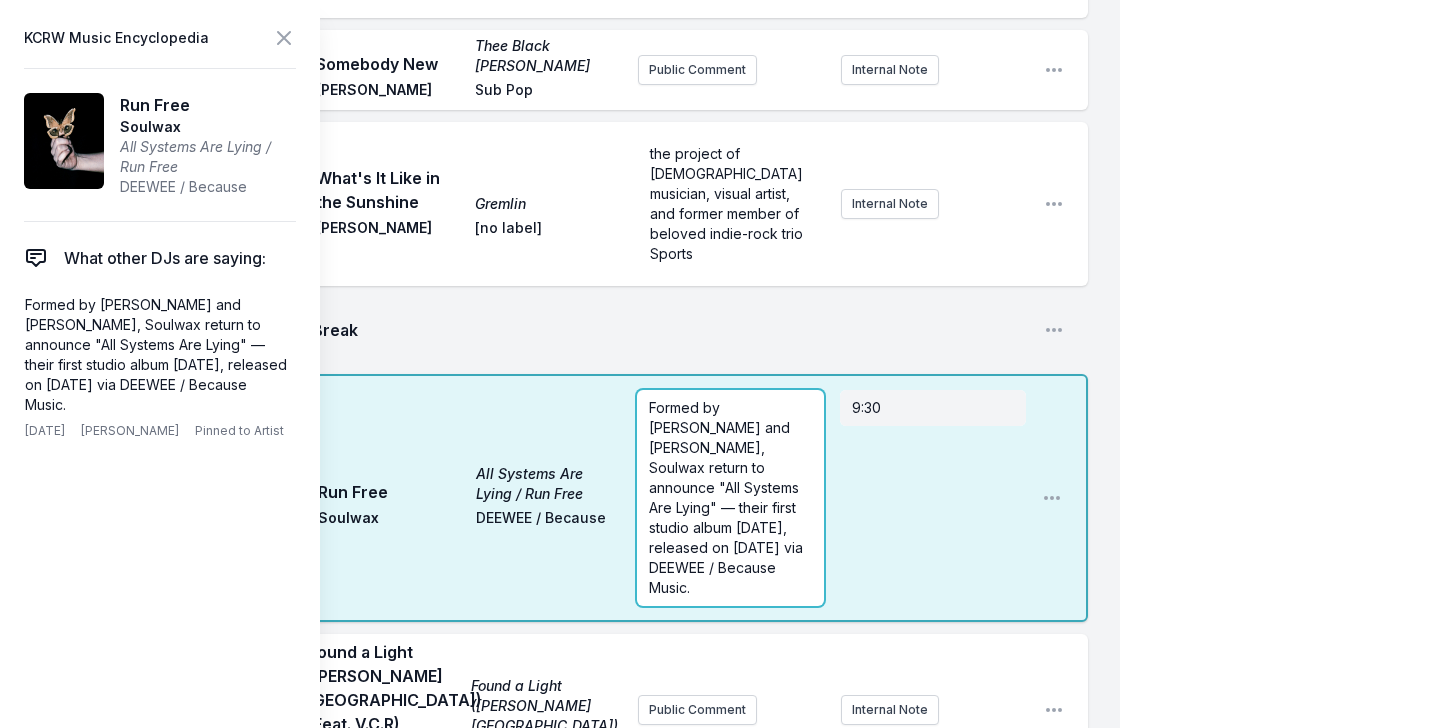 click on "Formed by [PERSON_NAME] and [PERSON_NAME], Soulwax return to announce "All Systems Are Lying" — their first studio album [DATE], released on [DATE] via DEEWEE / Because Music." at bounding box center (730, 498) 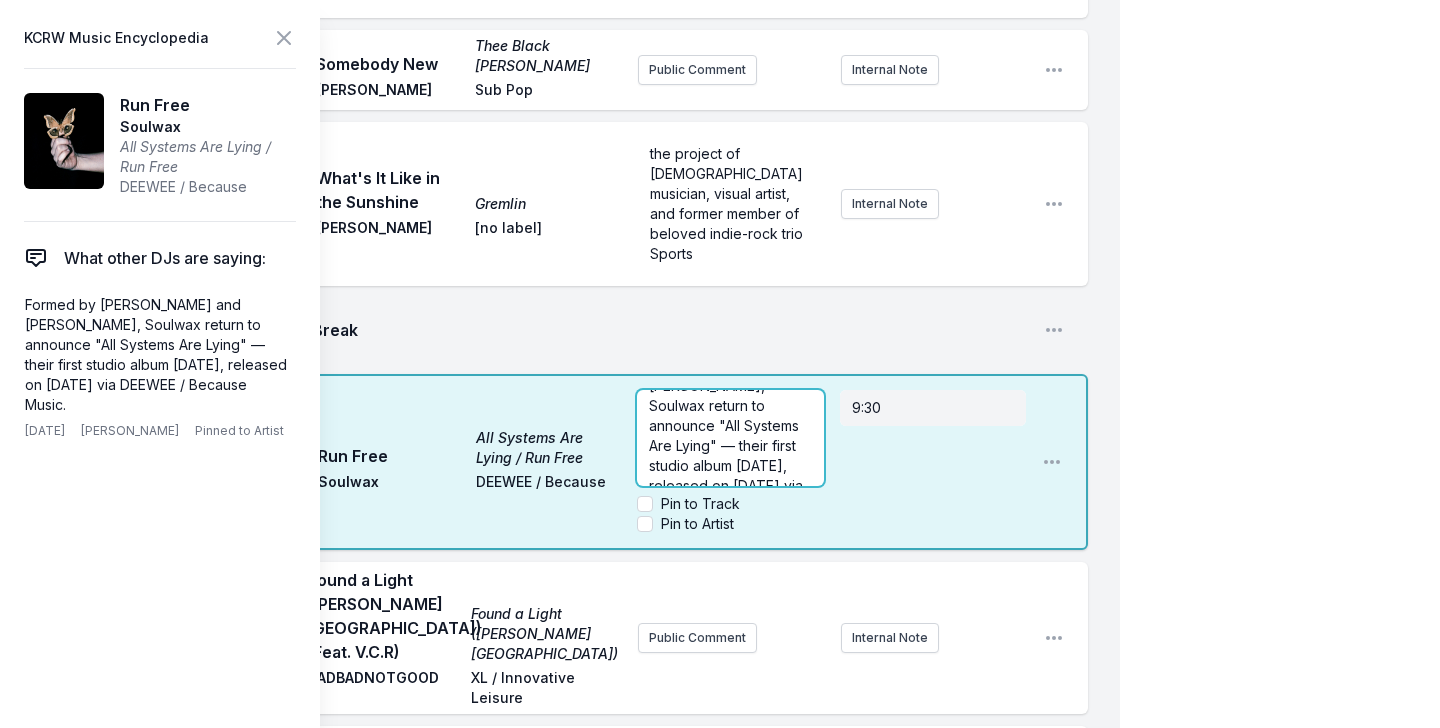 scroll, scrollTop: 120, scrollLeft: 0, axis: vertical 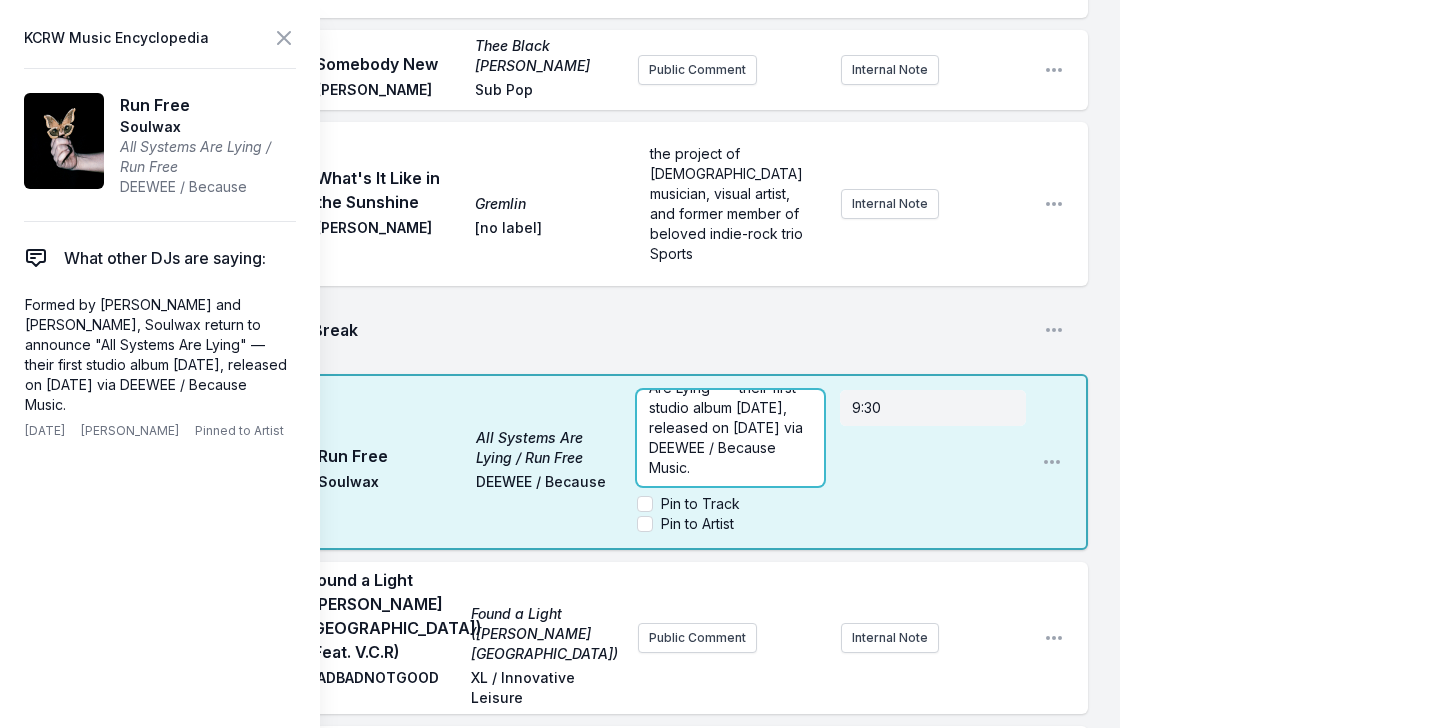 drag, startPoint x: 748, startPoint y: 405, endPoint x: 797, endPoint y: 464, distance: 76.6942 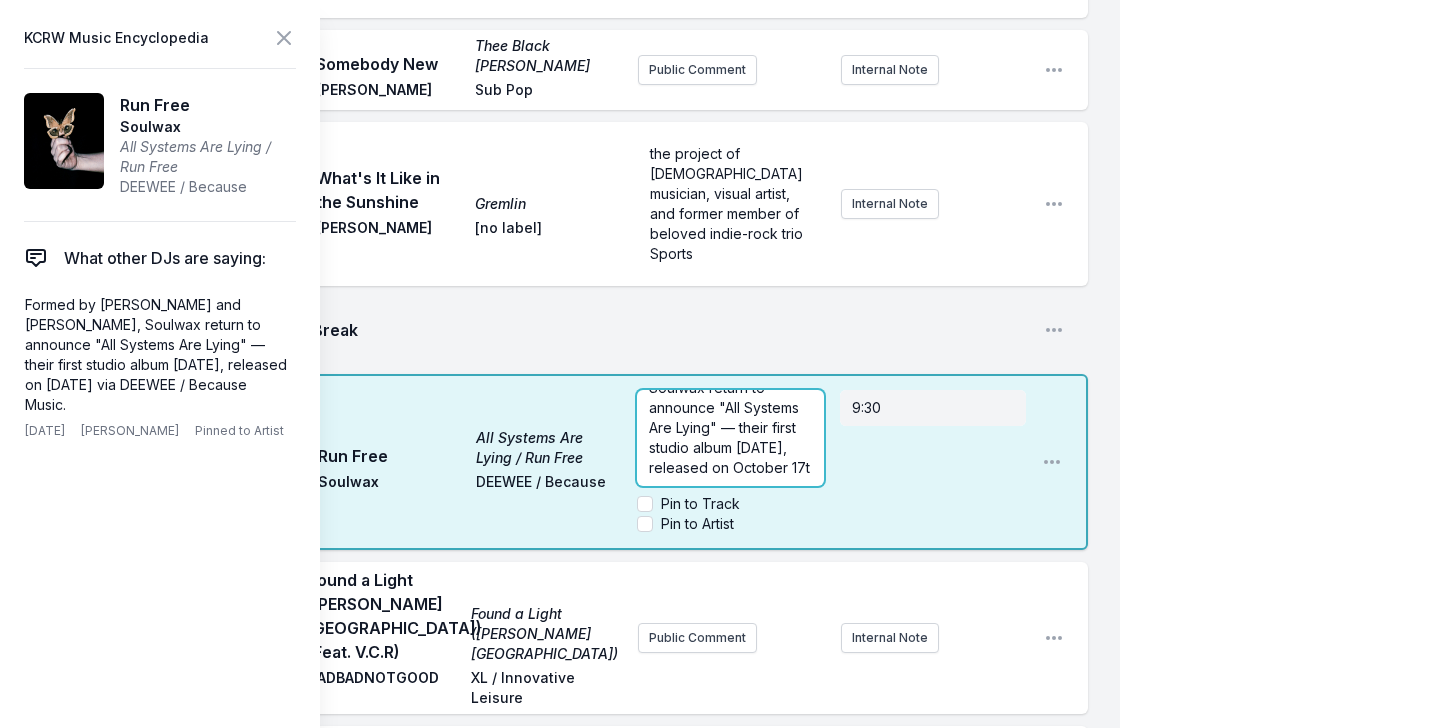click on "Formed by [PERSON_NAME] and [PERSON_NAME], Soulwax return to announce "All Systems Are Lying" — their first studio album [DATE], released on October 17t" at bounding box center [729, 397] 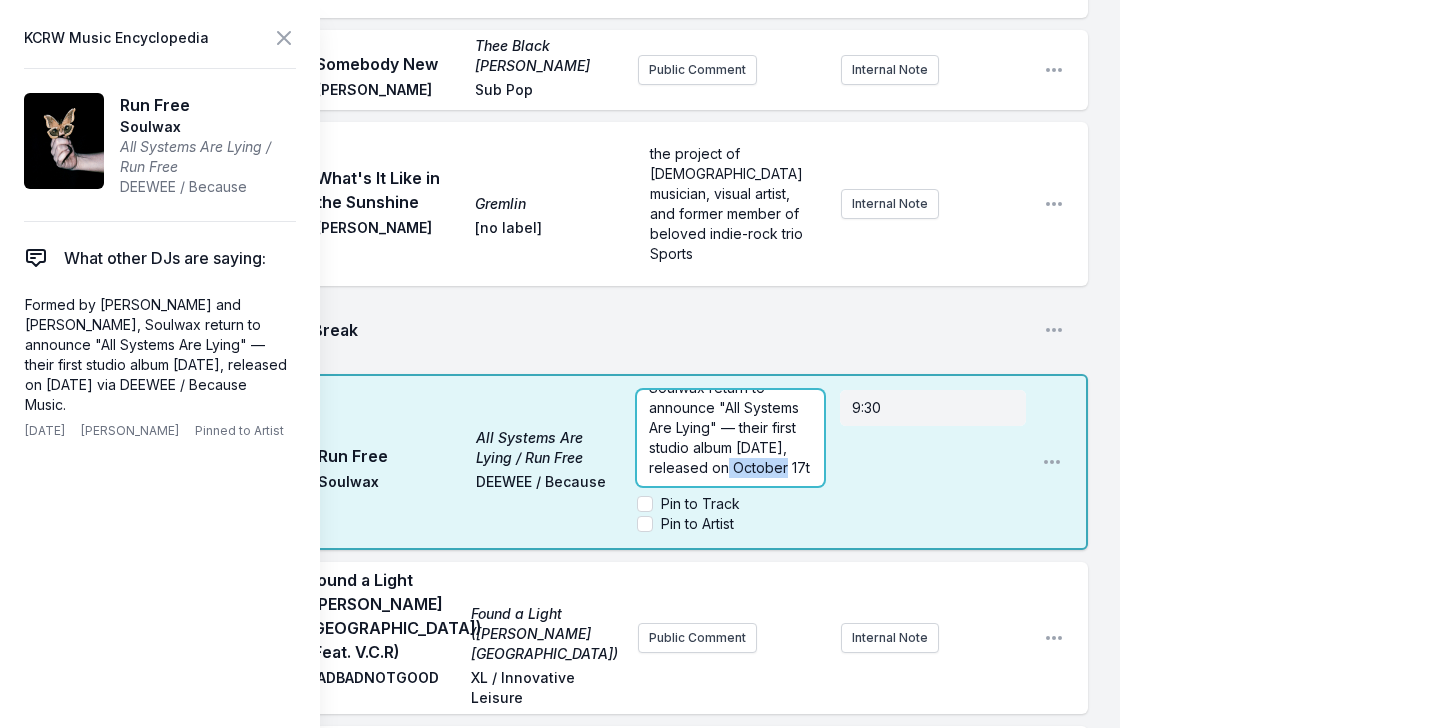 click on "Formed by [PERSON_NAME] and [PERSON_NAME], Soulwax return to announce "All Systems Are Lying" — their first studio album [DATE], released on October 17t" at bounding box center (729, 397) 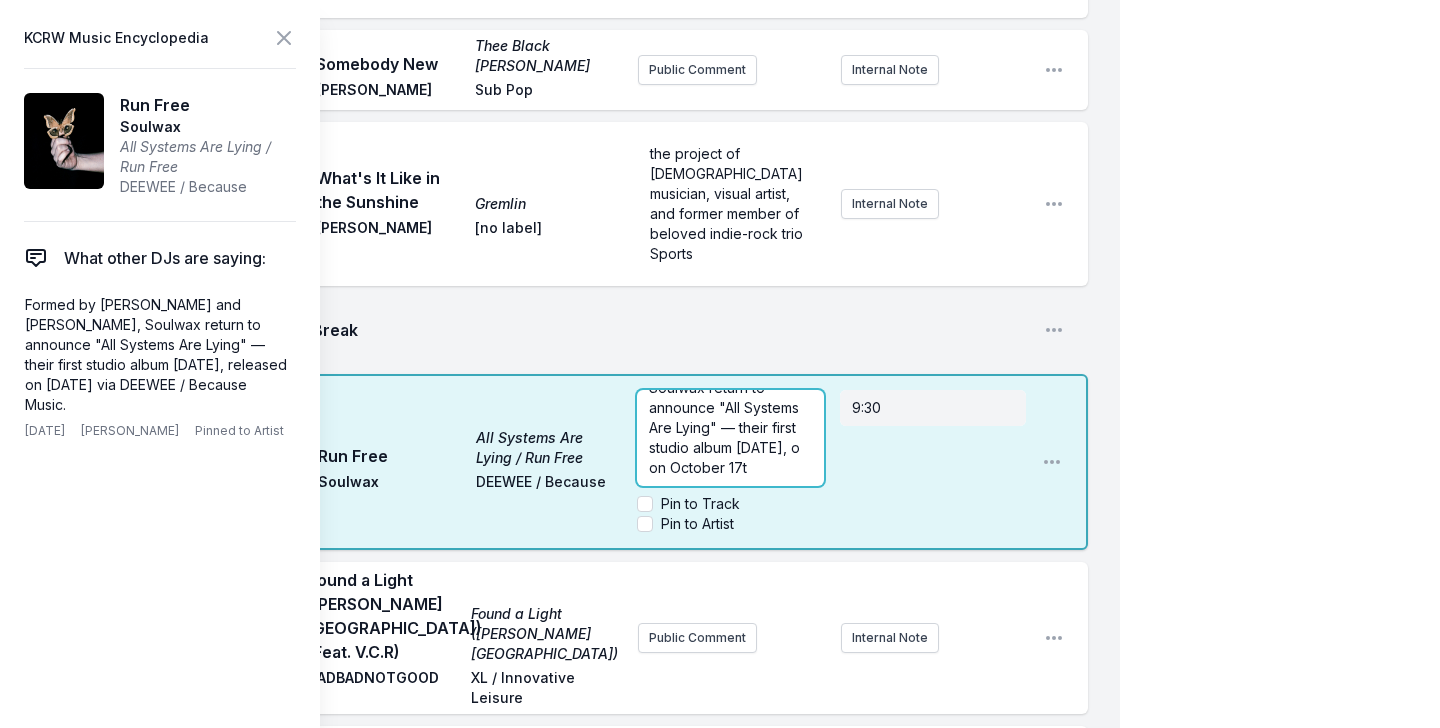type 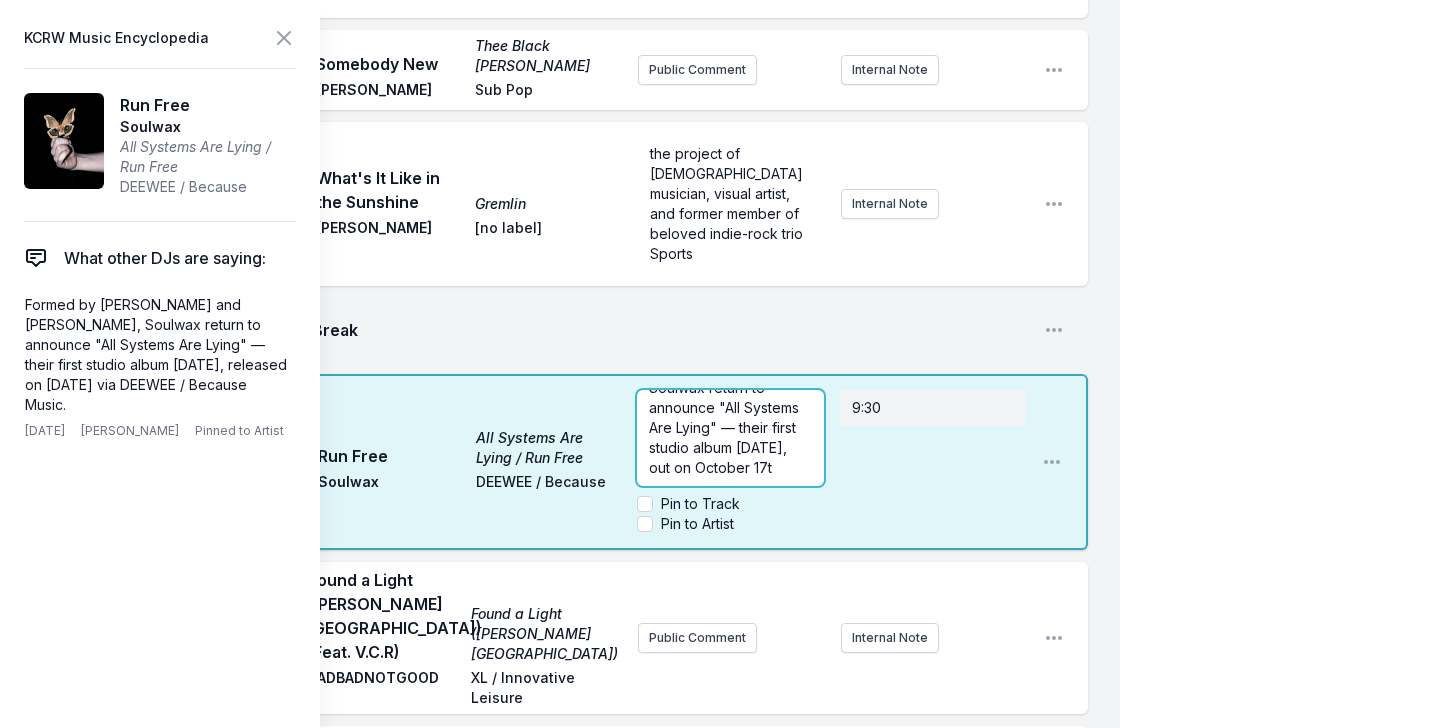 click on "Formed by [PERSON_NAME] and [PERSON_NAME], Soulwax return to announce "All Systems Are Lying" — their first studio album [DATE], out on October 17t" at bounding box center (730, 398) 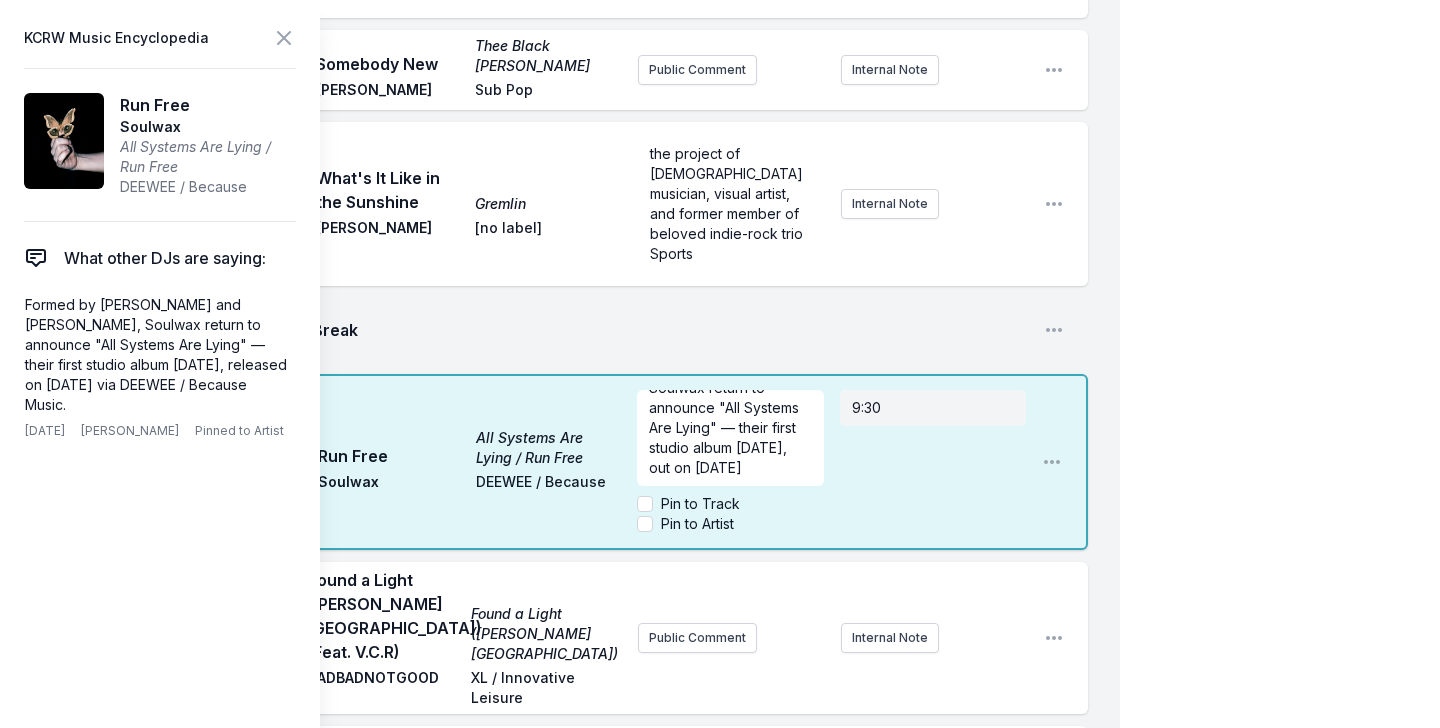 scroll, scrollTop: 0, scrollLeft: 0, axis: both 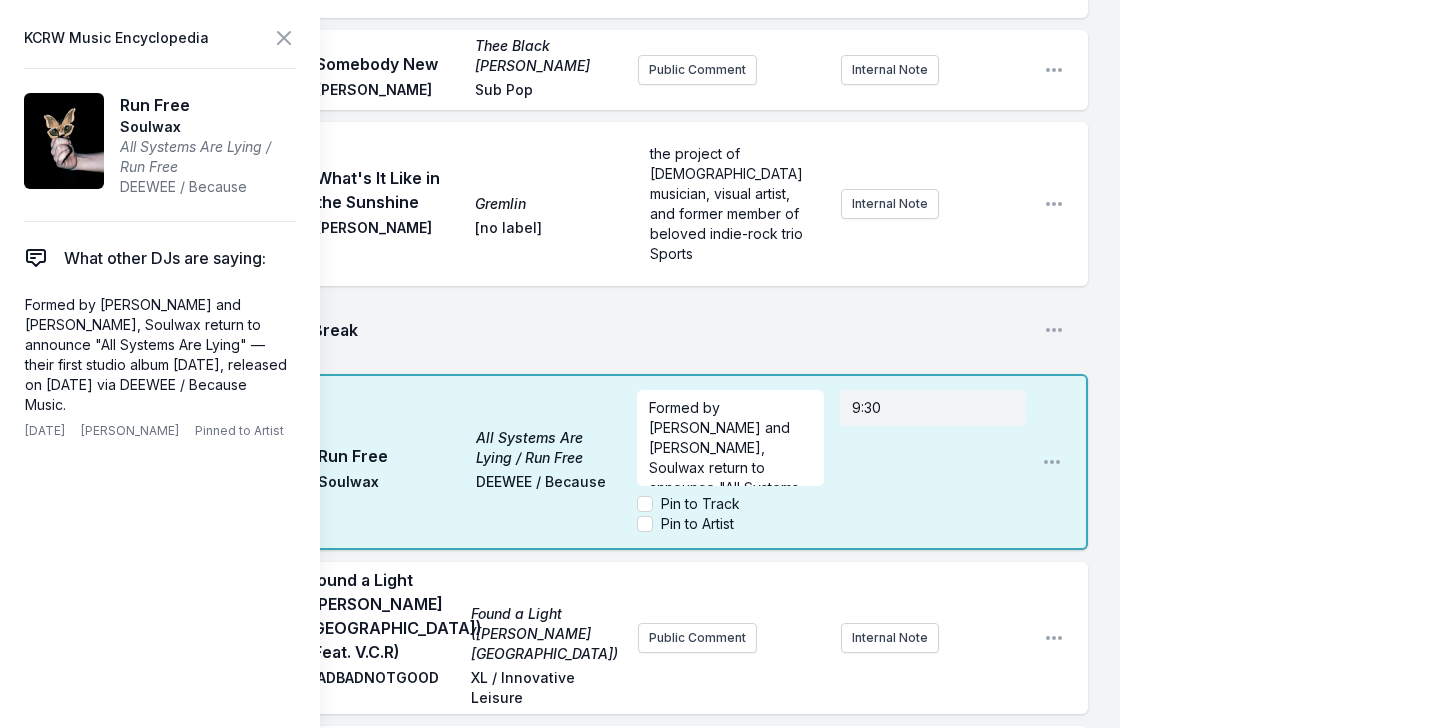 click on "9:30 AM Break Open playlist item options" at bounding box center (576, 330) 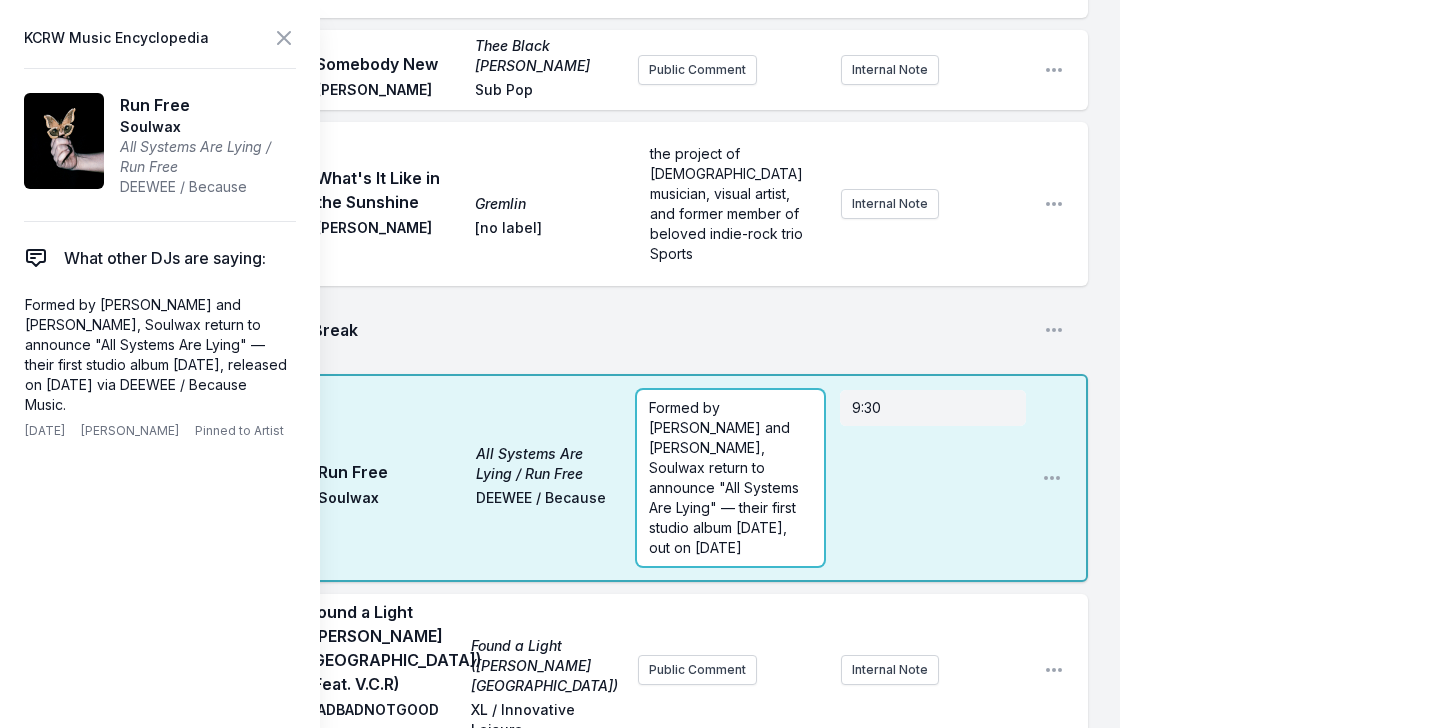 click on "Formed by [PERSON_NAME] and [PERSON_NAME], Soulwax return to announce "All Systems Are Lying" — their first studio album [DATE], out on [DATE]" at bounding box center [726, 477] 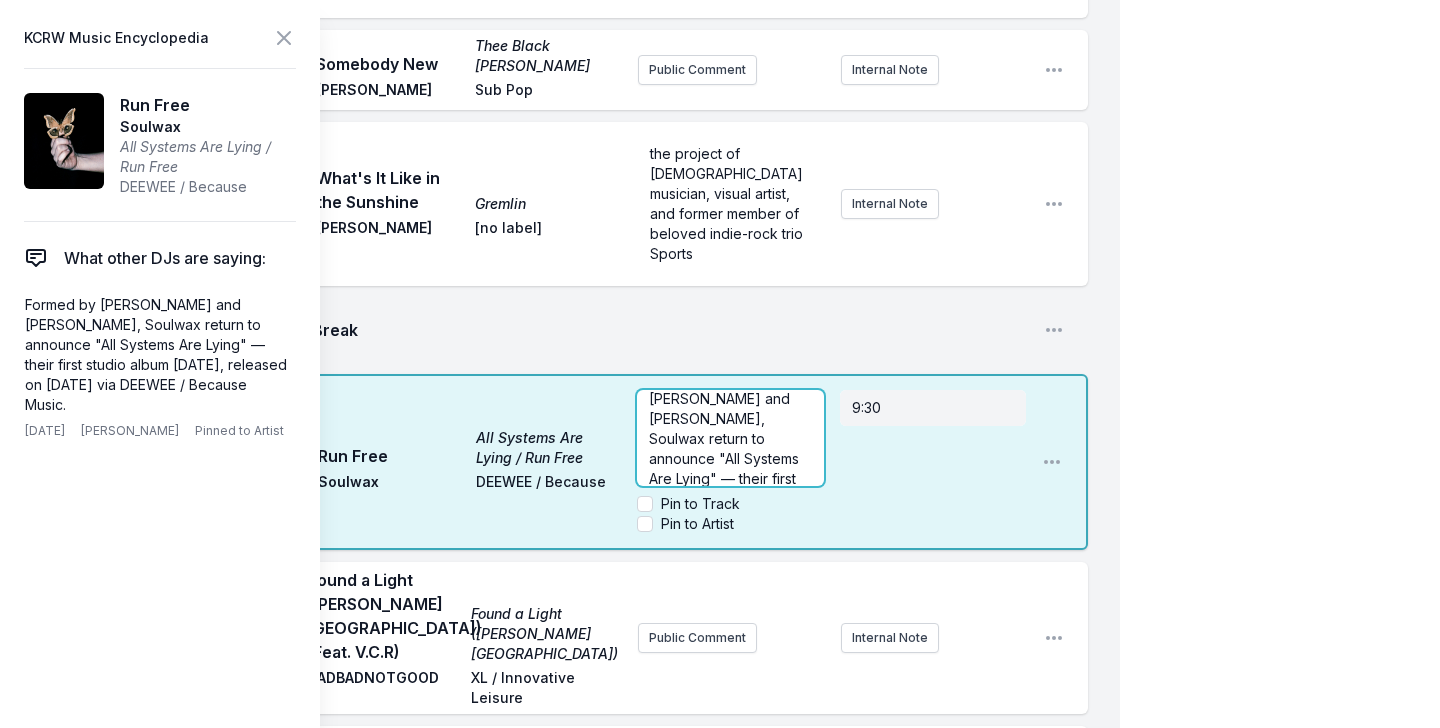 scroll, scrollTop: 35, scrollLeft: 0, axis: vertical 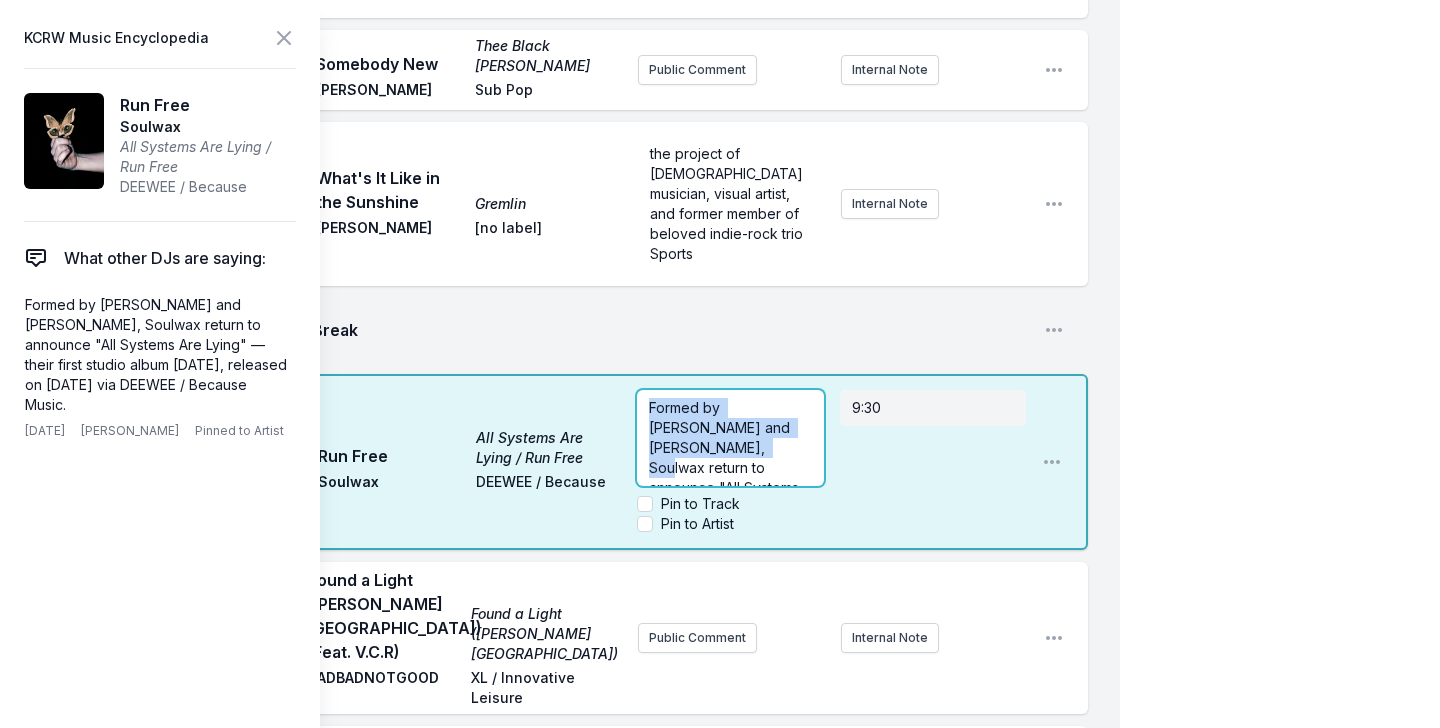 drag, startPoint x: 715, startPoint y: 391, endPoint x: 616, endPoint y: 353, distance: 106.04244 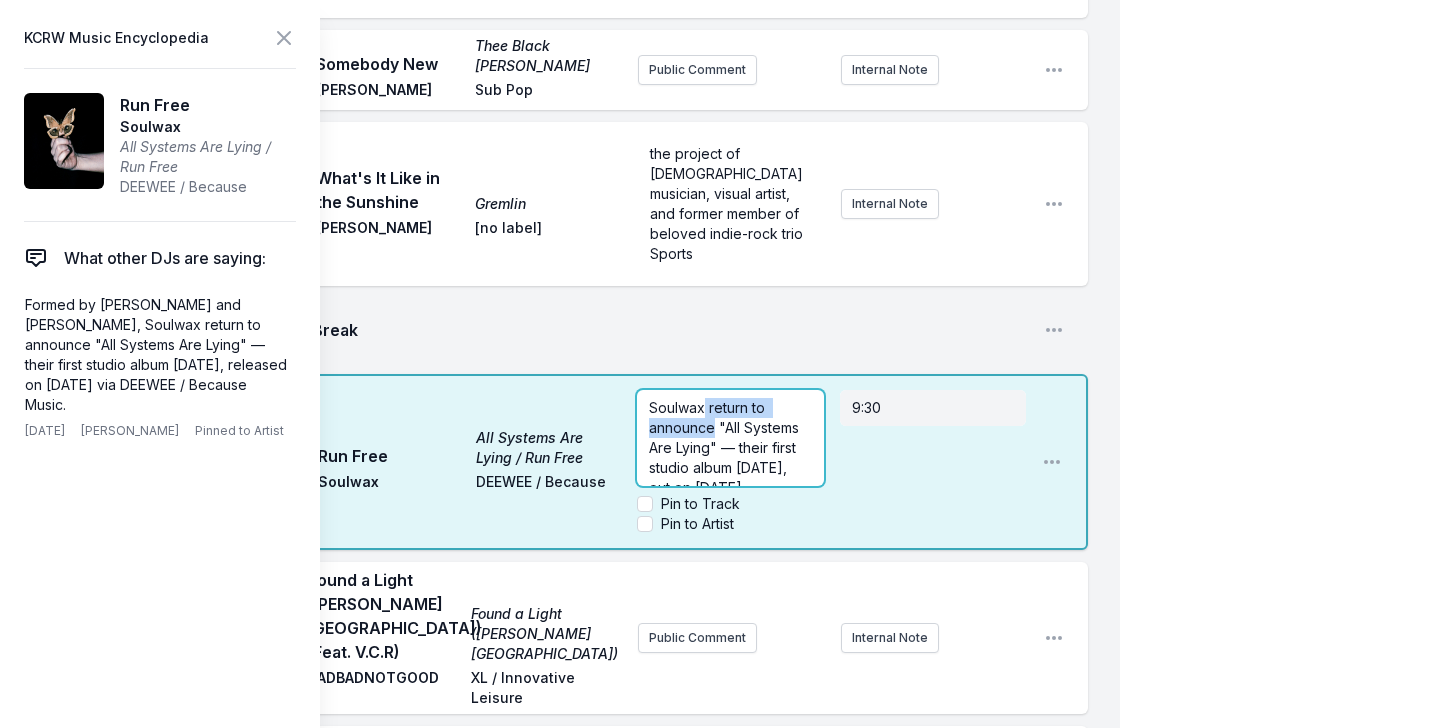 drag, startPoint x: 706, startPoint y: 382, endPoint x: 713, endPoint y: 401, distance: 20.248457 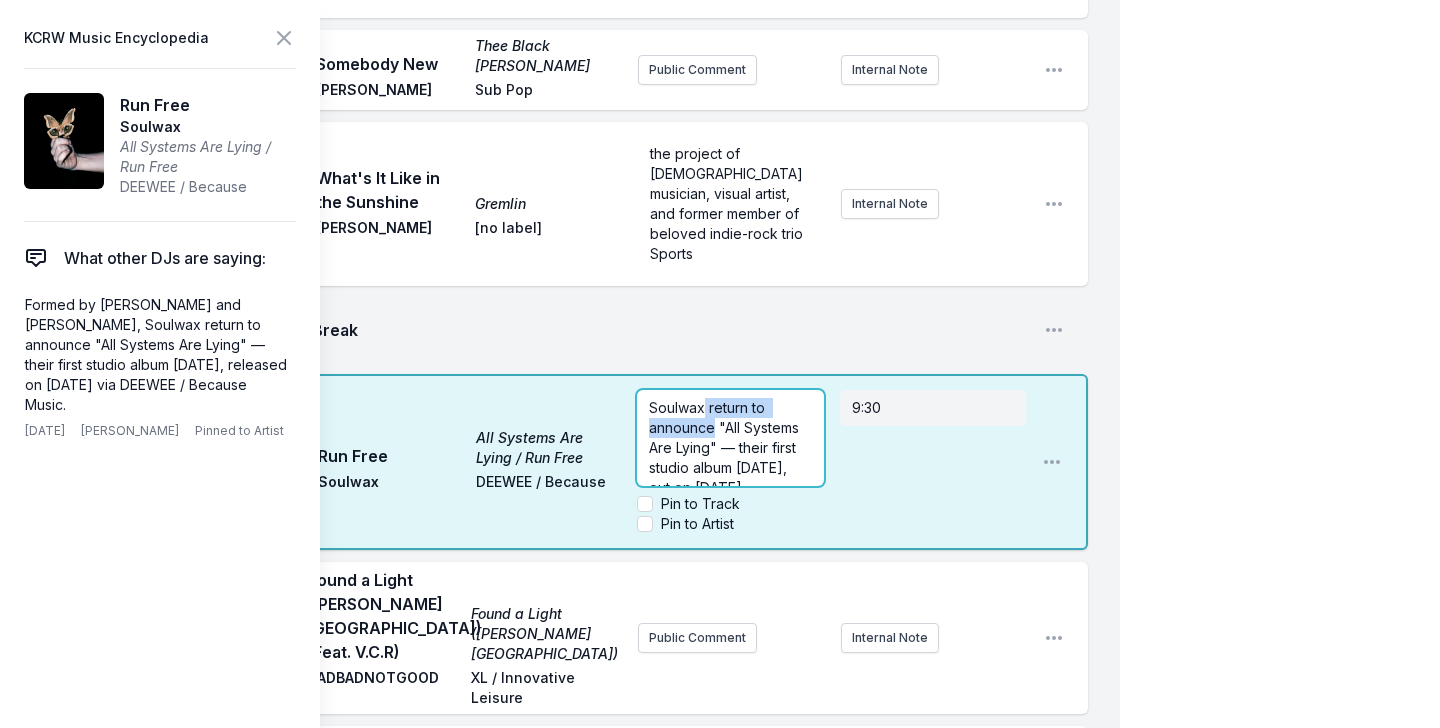 click on "Soulwax return to announce "All Systems Are Lying" — their first studio album [DATE], out on [DATE]" at bounding box center [726, 447] 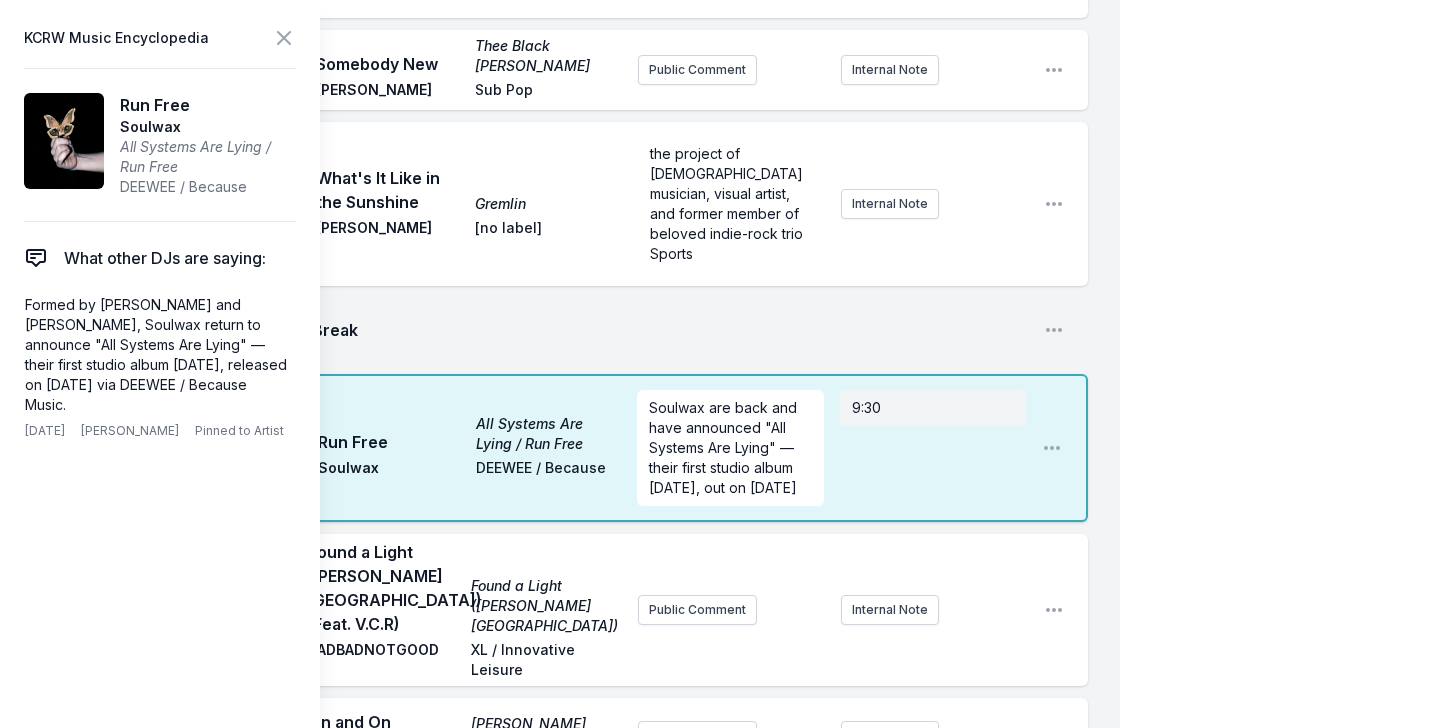 click on "9:31 AM Run Free All Systems Are Lying / Run Free Soulwax DEEWEE / Because Soulwax are back and have announced "All Systems Are Lying" — their first studio album [DATE], out on [DATE] 9:30 Open playlist item options" at bounding box center (576, 448) 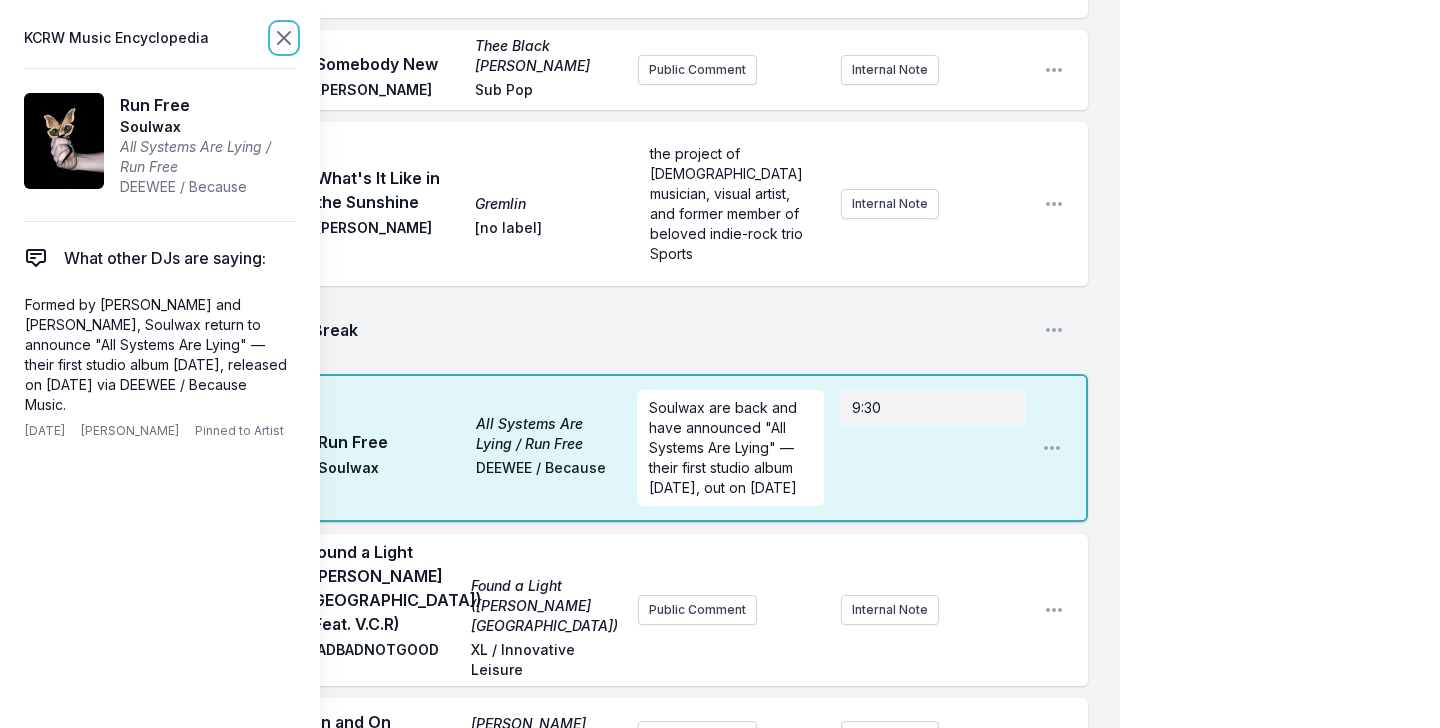 click 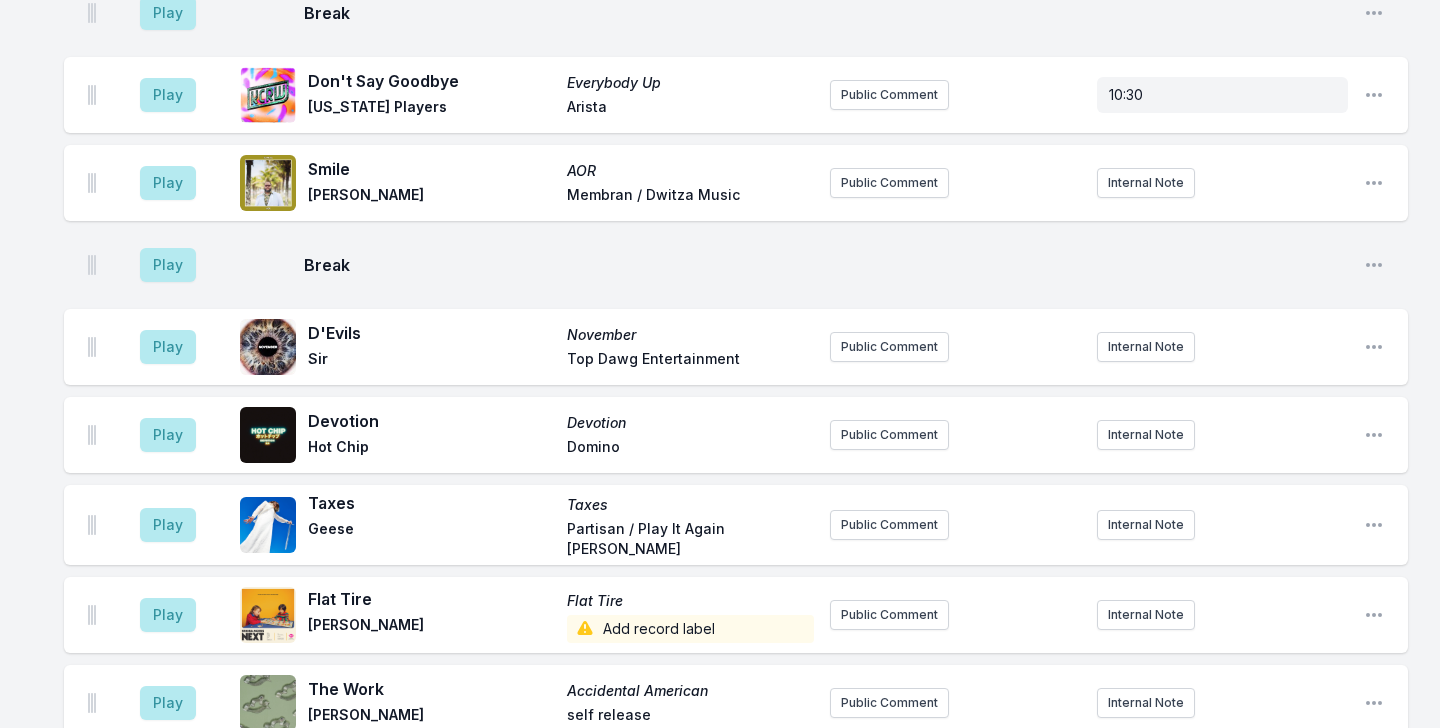 scroll, scrollTop: 2292, scrollLeft: 0, axis: vertical 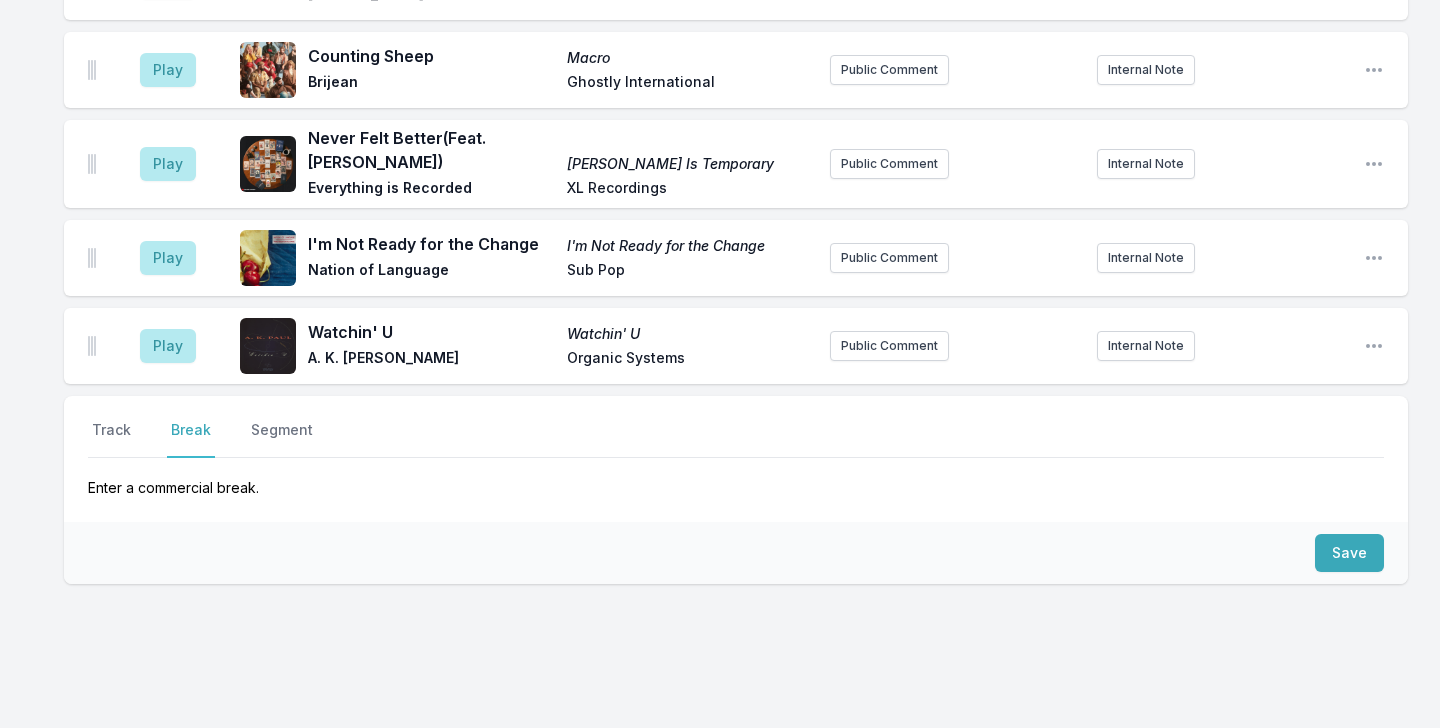 click on "Save" at bounding box center [736, 553] 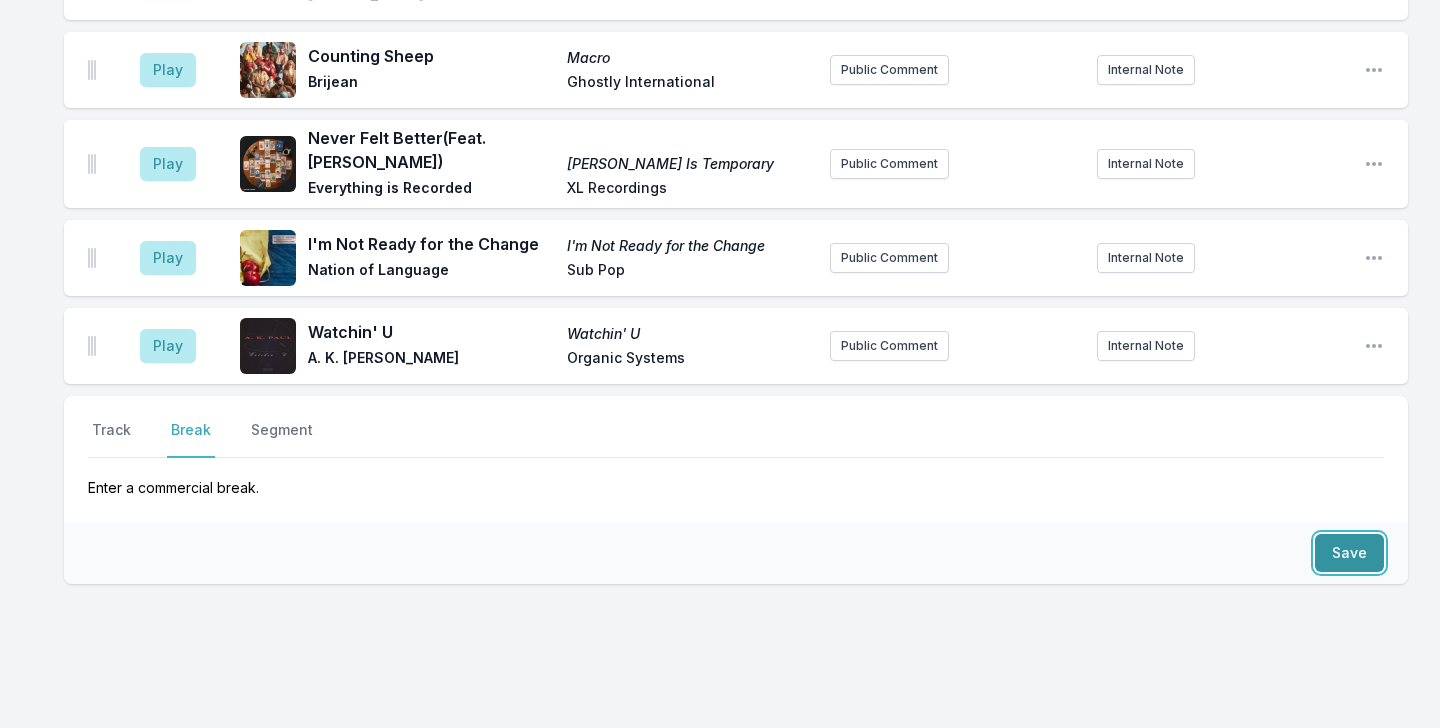 click on "Save" at bounding box center (1349, 553) 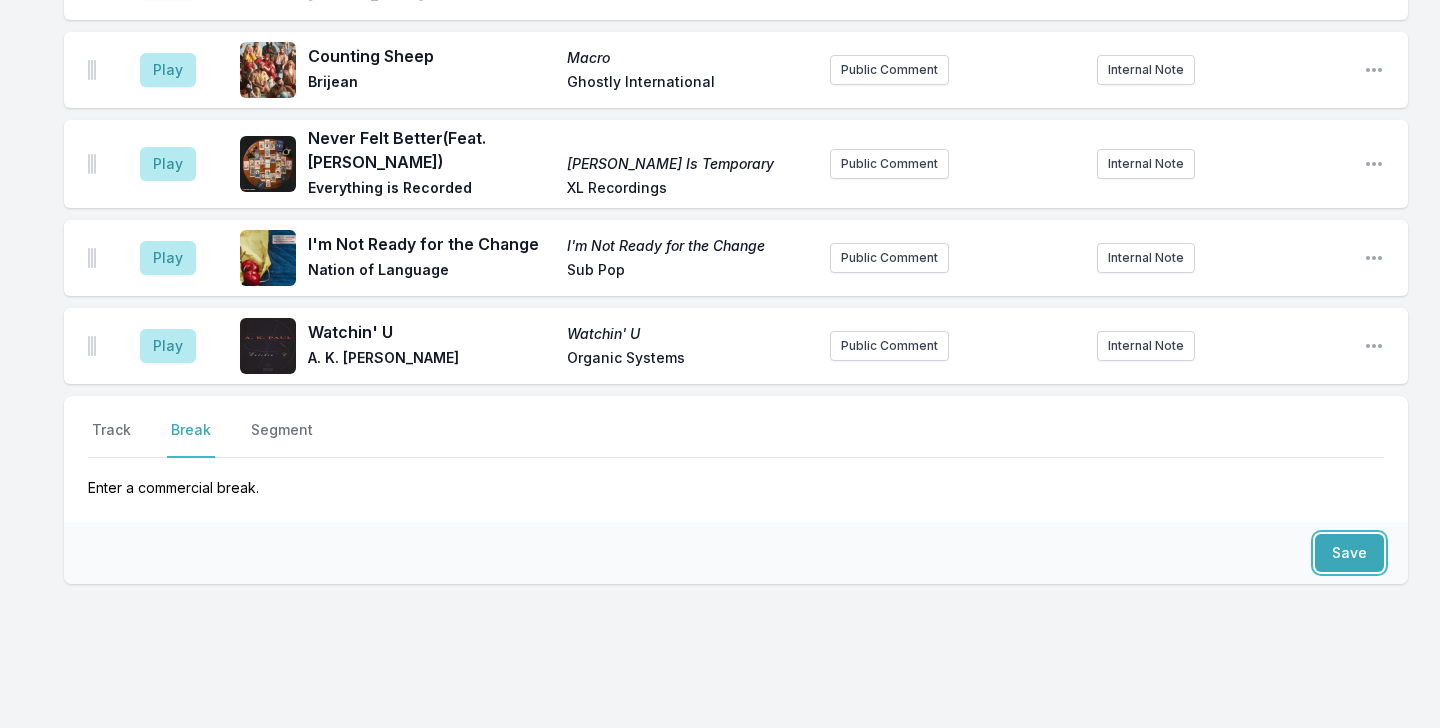 scroll, scrollTop: 2368, scrollLeft: 0, axis: vertical 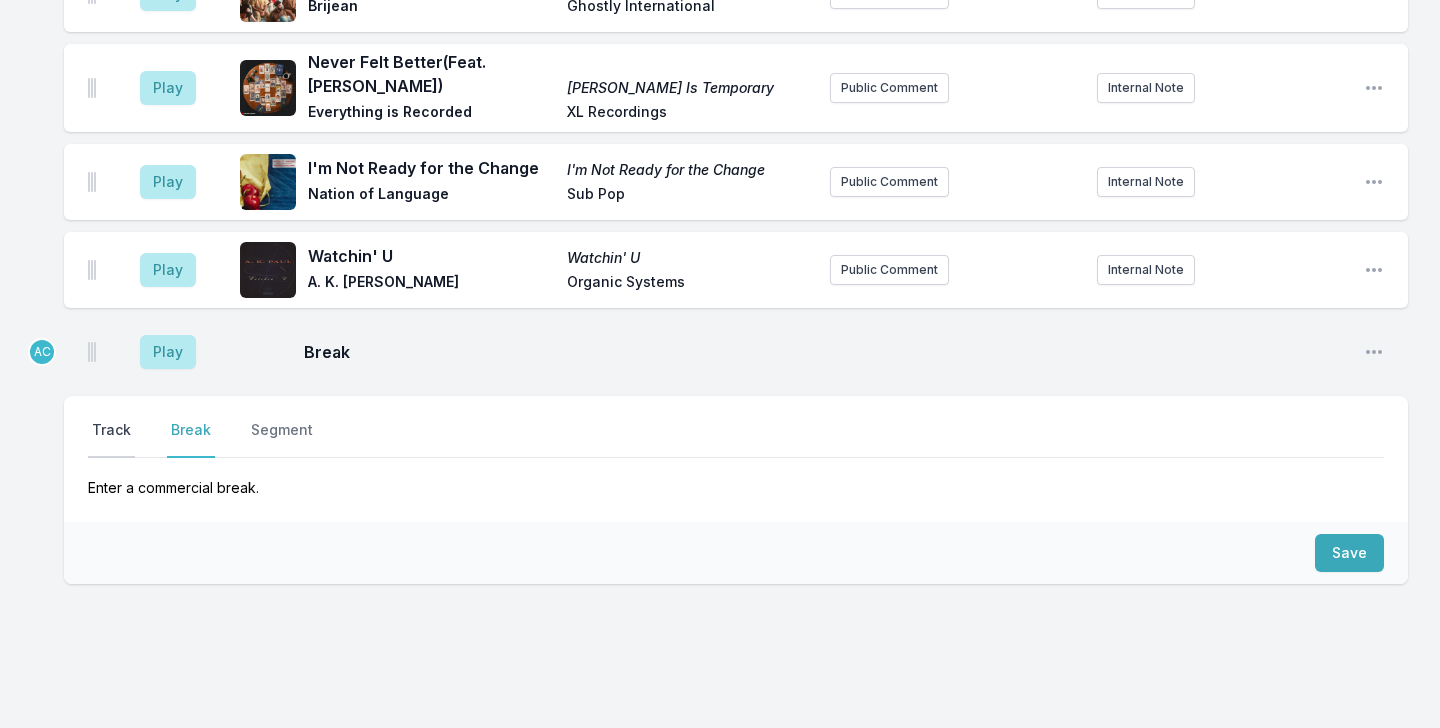 click on "Track" at bounding box center [111, 439] 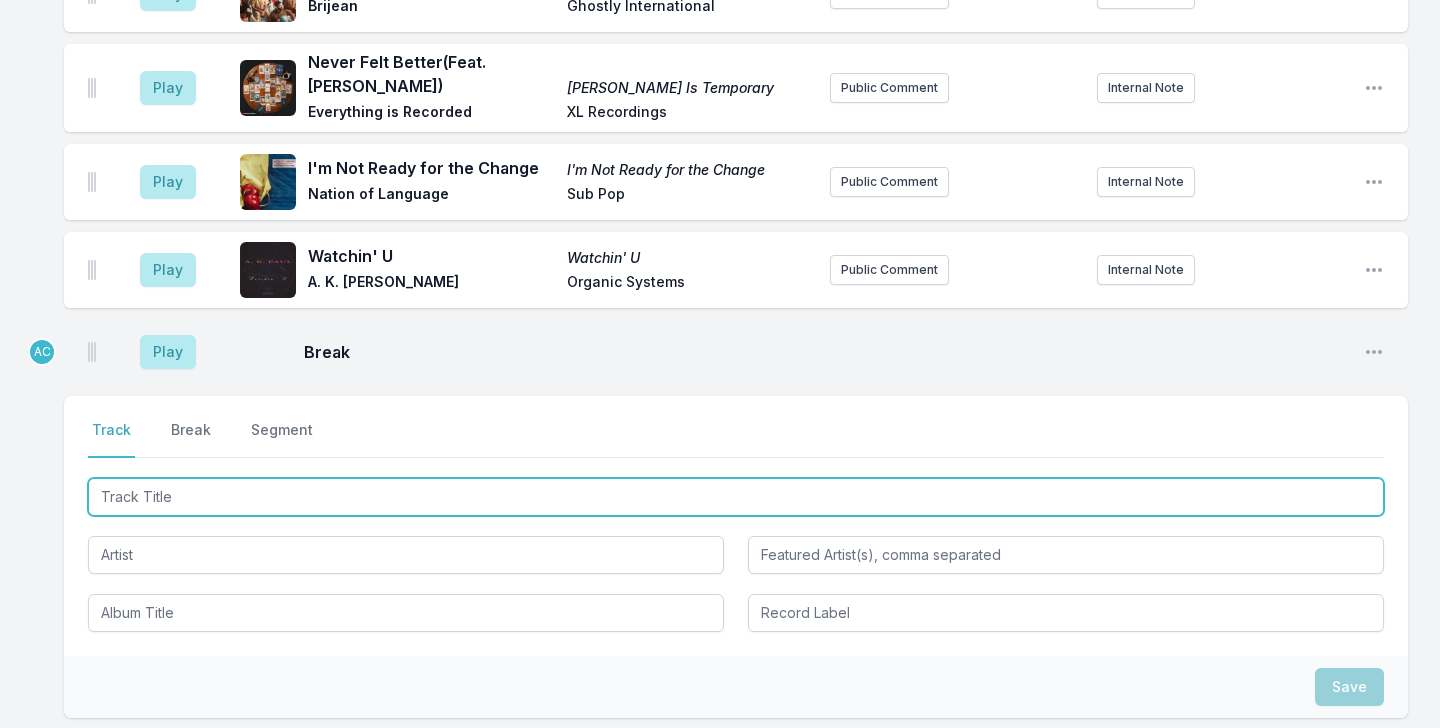 click at bounding box center (736, 497) 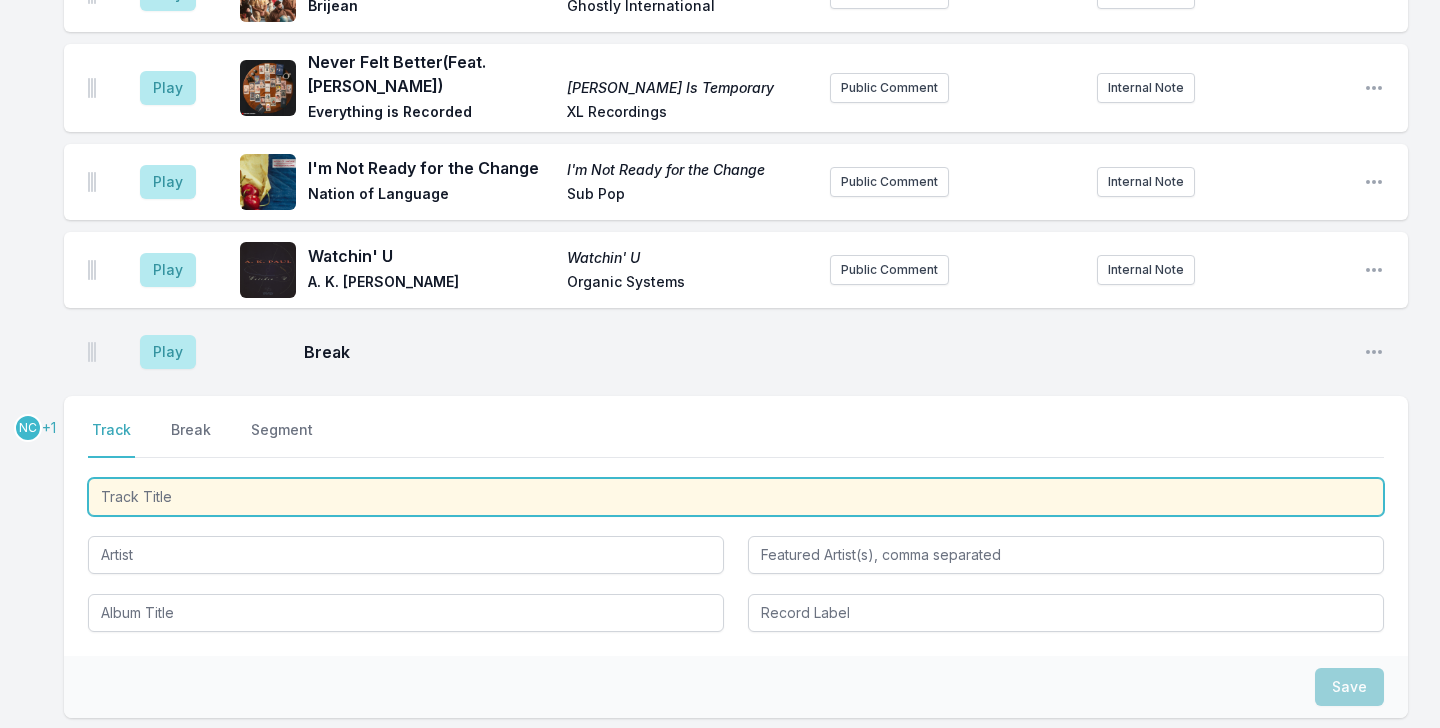 paste on "Elsewhere" 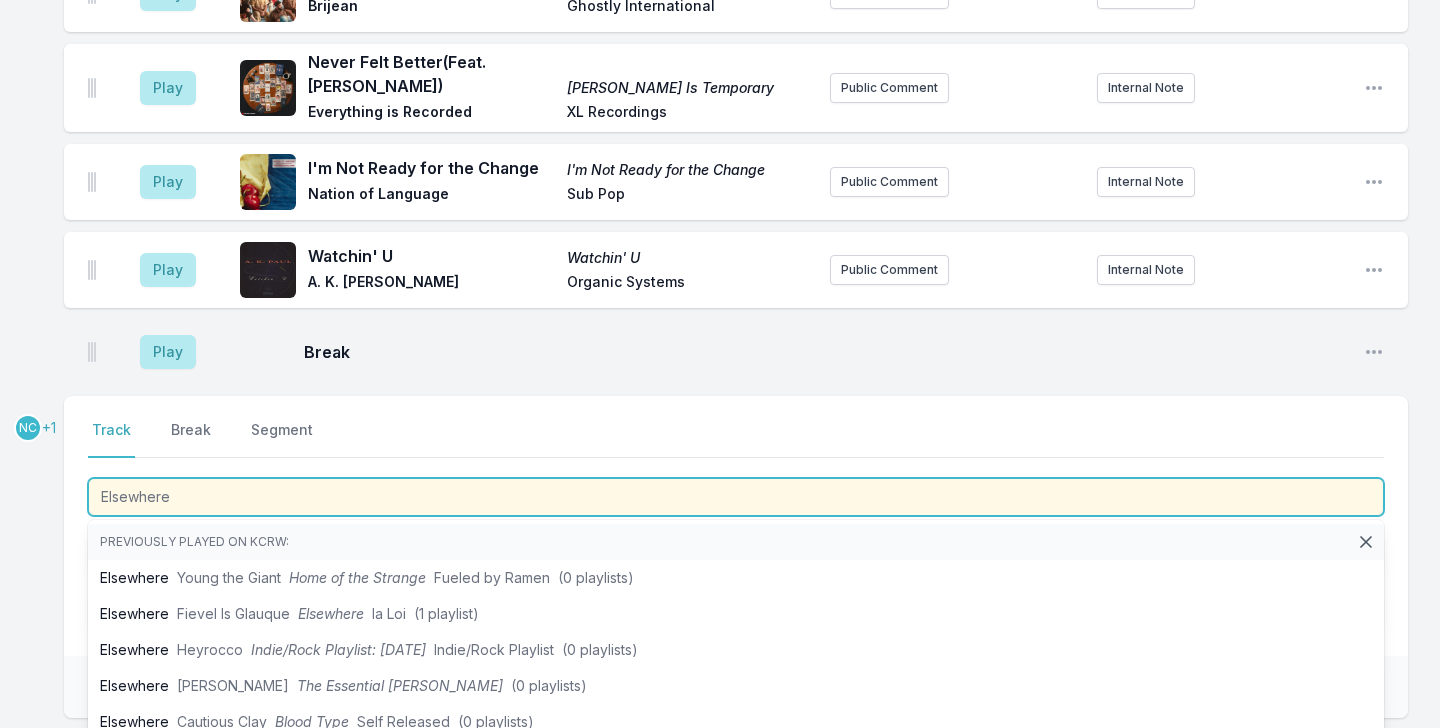 type on "Elsewhere" 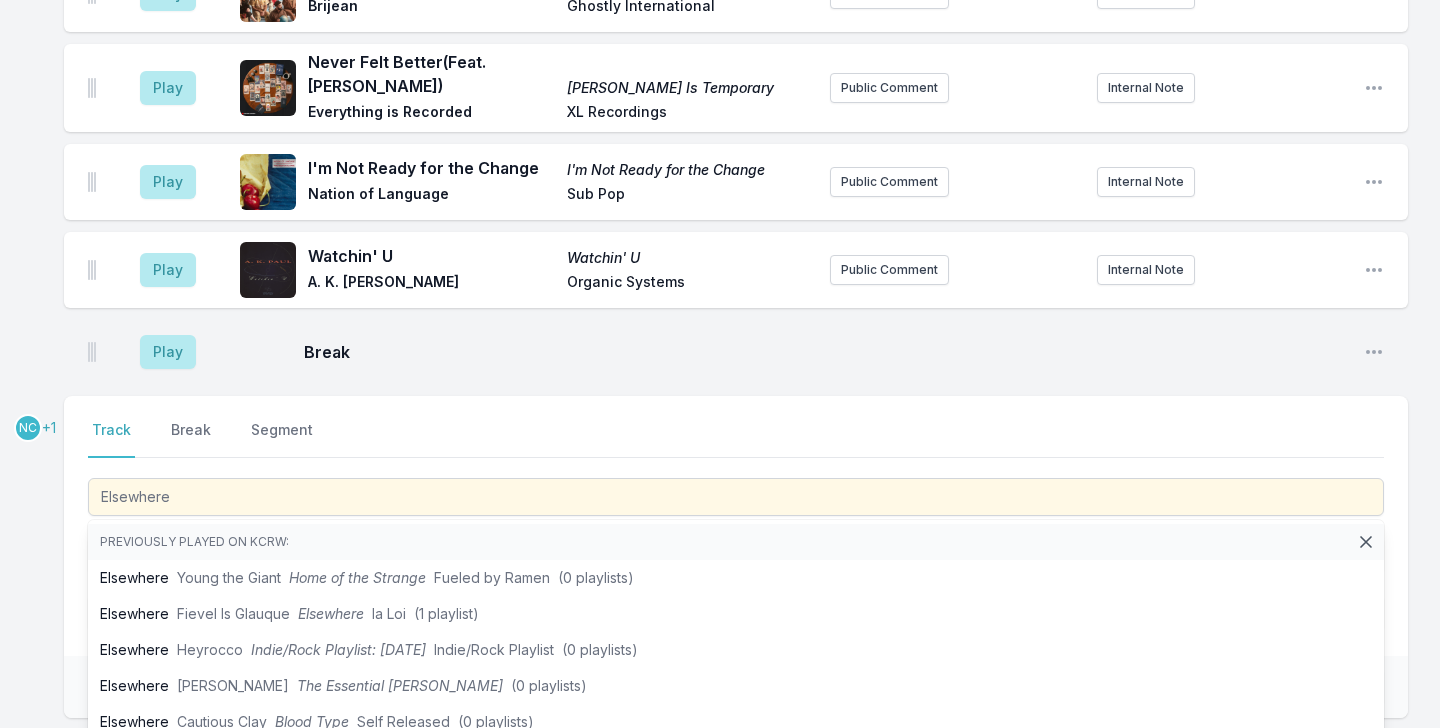 click on "Select a tab Track Break Segment Track Break Segment Elsewhere Previously played on KCRW: Elsewhere Young the Giant Home of the Strange Fueled by [PERSON_NAME] (0 playlists) Elsewhere Fievel Is Glauque Elsewhere la Loi (1 playlist) Elsewhere Heyrocco Indie/Rock Playlist: [DATE] Indie/Rock Playlist (0 playlists) Elsewhere [PERSON_NAME] The Essential [PERSON_NAME] (0 playlists) Elsewhere Cautious Clay Blood Type Self Released (0 playlists) St. Elsewhere [PERSON_NAME] All‐Time Top 100 TV Themes TVT Records (0 playlists) St. Elsewhere [PERSON_NAME] St.Elsewhere (Special Edition) Warner Bros. Records (0 playlists) St. Elsewhere [PERSON_NAME] St. Elsewhere Warner Music Uk (0 playlists) Elsewhere Bird [PERSON_NAME] [PERSON_NAME] For the Birds: The [PERSON_NAME] Project, Vol. I Downtown Records (0 playlists) Lake Elsewhere Warm Sound Lake Elsewhere Obscure- Disk (3 playlists) Absolute Elsewhere Genesis Breyer P-Orridge & Splinter Test Spatial Memory Dossier (0 playlists) The Book Of Elsewhere The Electones Beatservice Records" at bounding box center (736, 526) 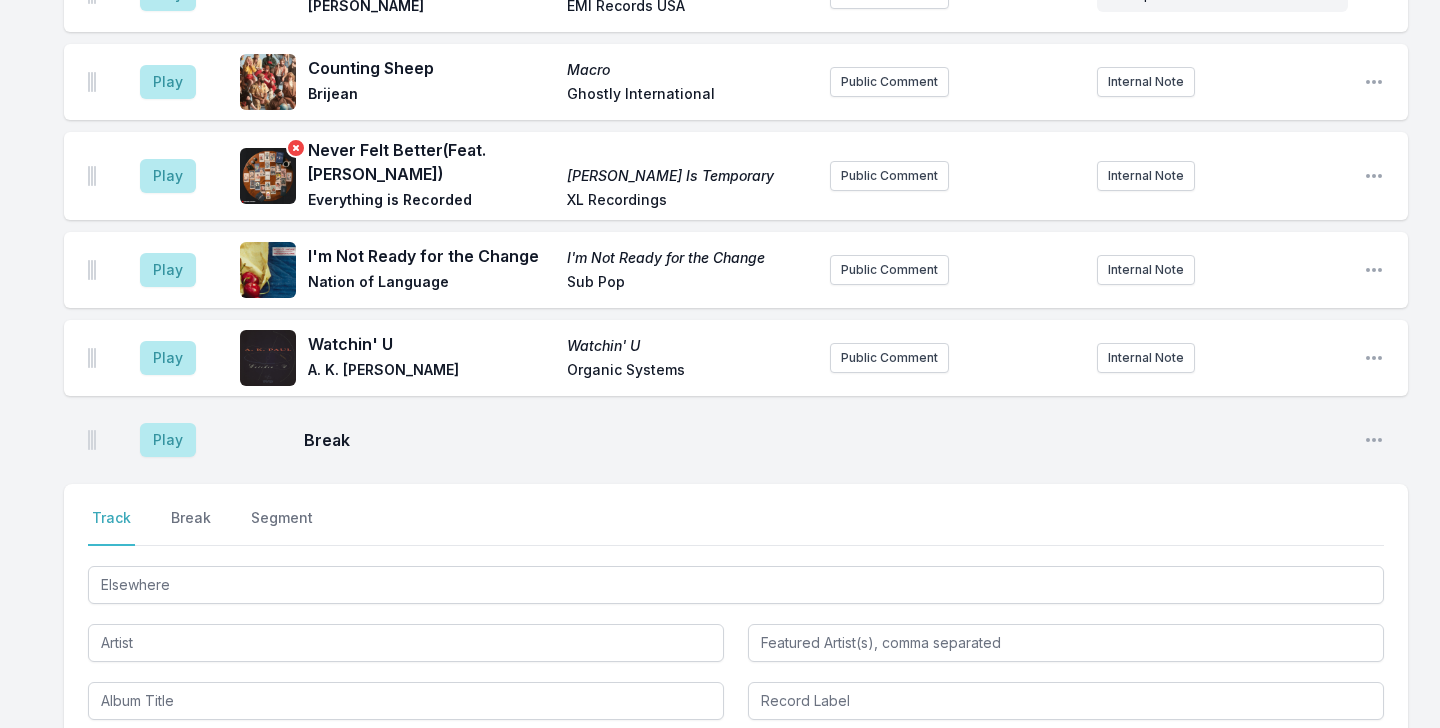 scroll, scrollTop: 2456, scrollLeft: 0, axis: vertical 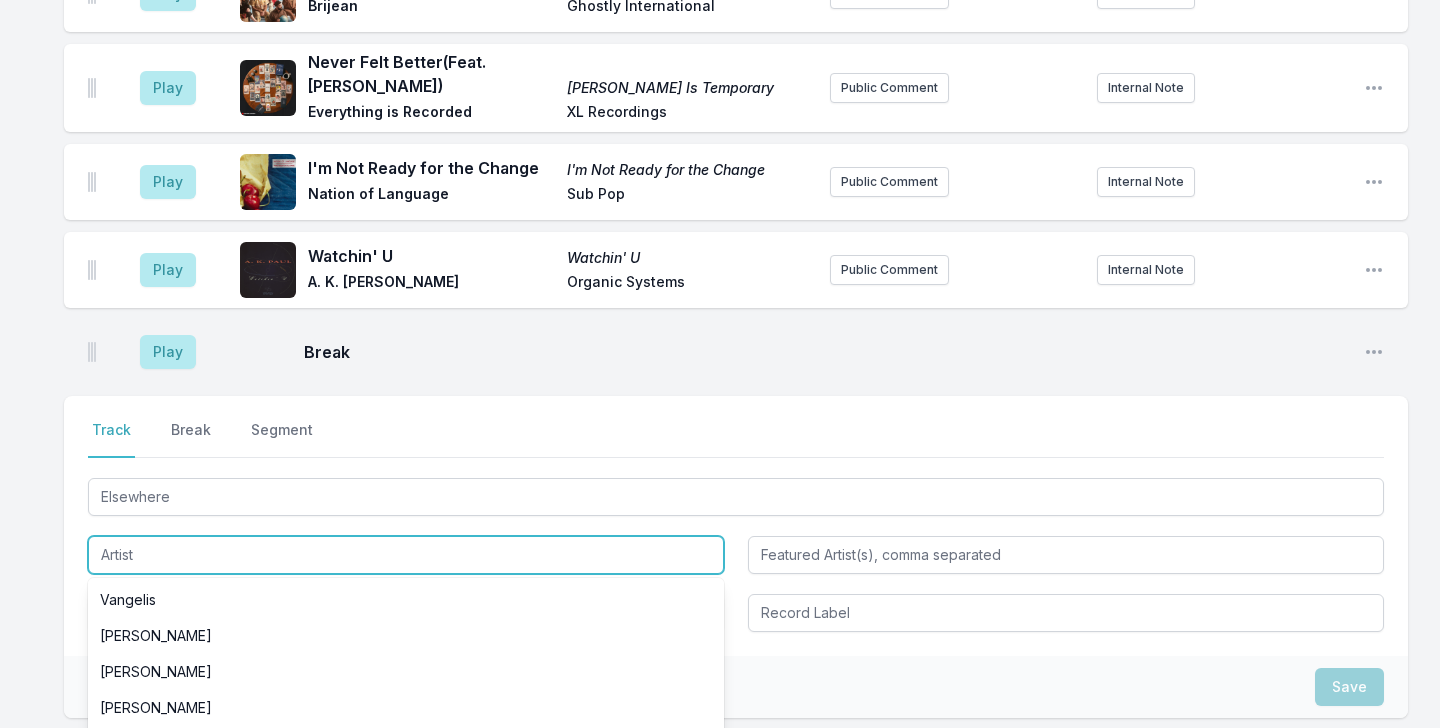 click at bounding box center (406, 555) 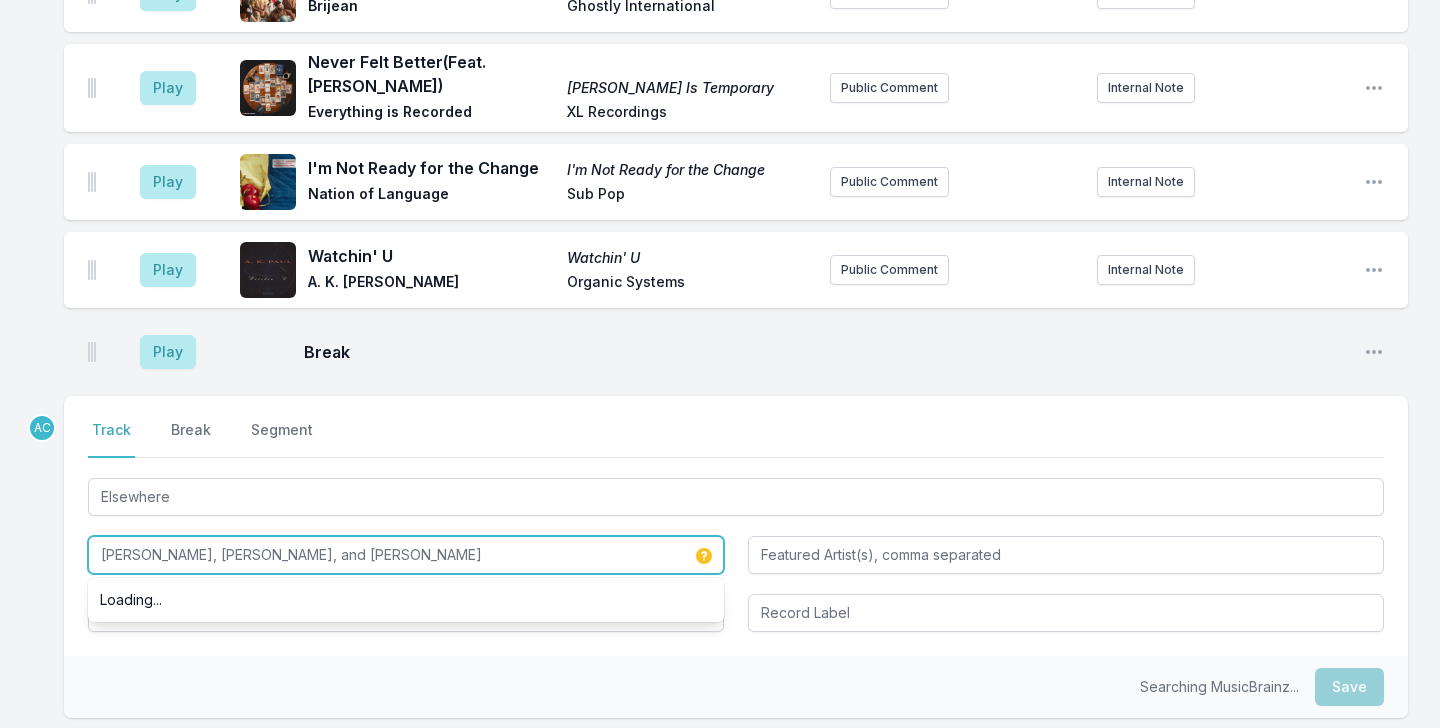 click on "[PERSON_NAME], [PERSON_NAME], and [PERSON_NAME]" at bounding box center (406, 555) 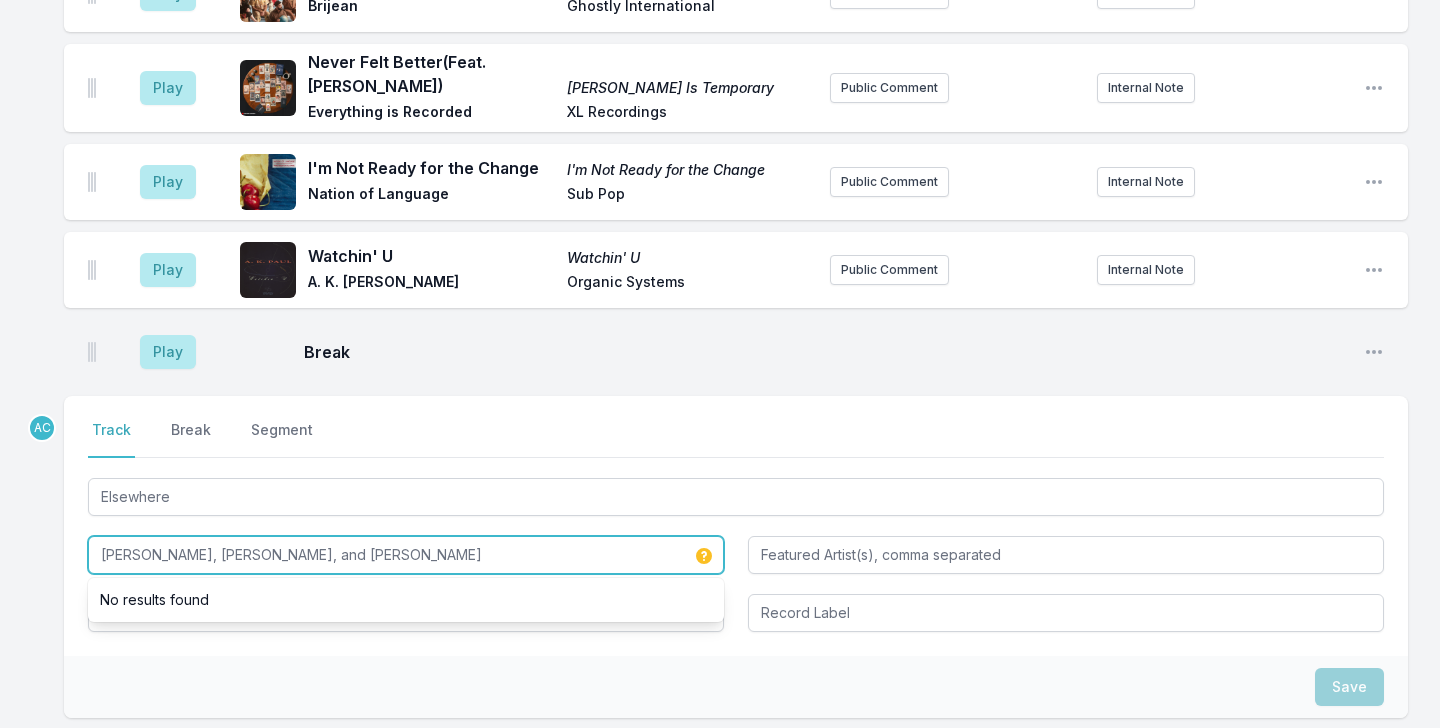 type on "[PERSON_NAME], [PERSON_NAME], and [PERSON_NAME]" 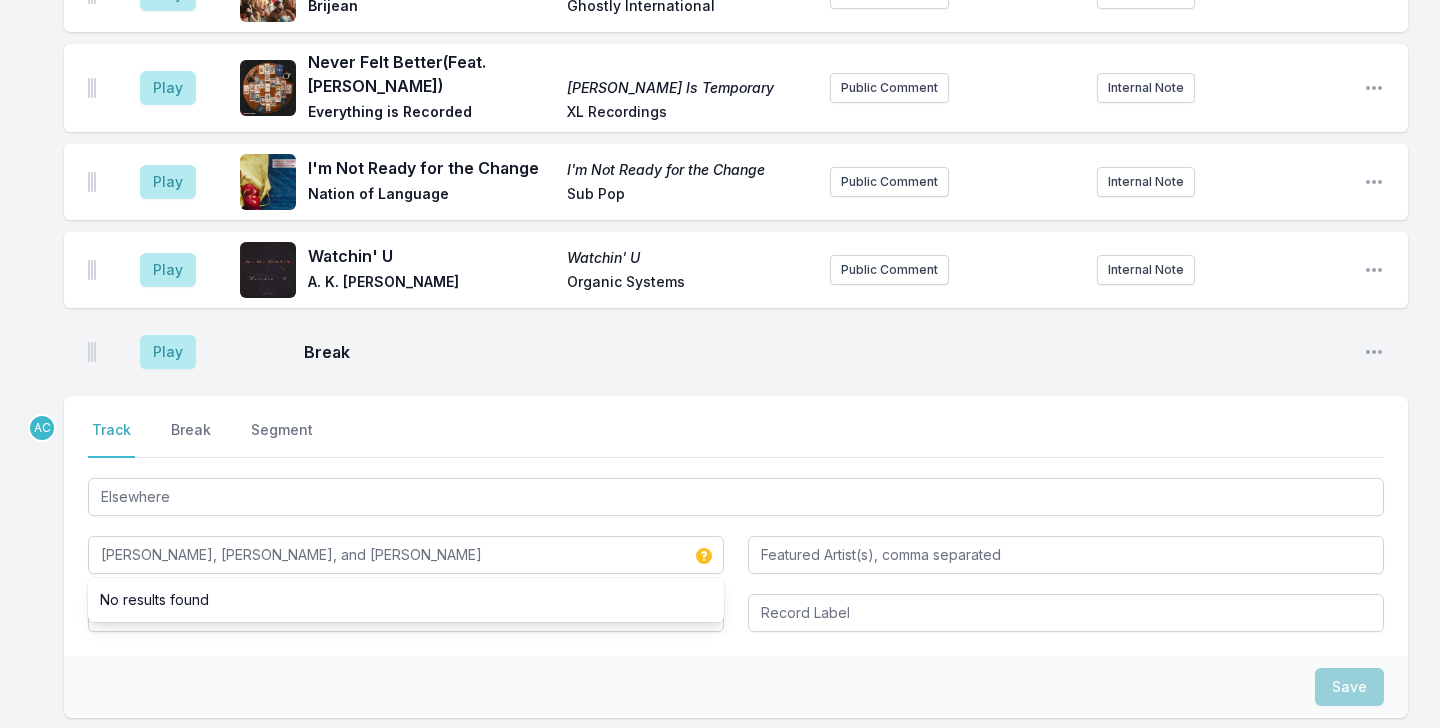 click on "Missing Data Some of your tracks are missing record label information. This info helps artists get paid! It needs to be filled out within 24 hours of showtime. 9:04 AM Look Around Look Around [PERSON_NAME] & Karate Boogaloo Add record label Public Comment Internal Note Open playlist item options 9:08 AM Heart of Gold Heart Of Gold: The Songs Of [PERSON_NAME], Vol. 1 [PERSON_NAME] Killphonic Public Comment Internal Note Open playlist item options 9:18 AM Summer Sweat Earthstar Mountain [PERSON_NAME] Bella Union Public Comment Internal Note Open playlist item options 9:22 AM Somebody New Thee Black [PERSON_NAME] [PERSON_NAME] Sub Pop Public Comment Internal Note Open playlist item options 9:25 AM What's It Like in the Sunshine Gremlin [PERSON_NAME] [no label] the project of Philadelphia-based musician, visual artist, and former member of beloved indie-rock trio Sports Internal Note Open playlist item options the project of [DEMOGRAPHIC_DATA] musician, visual artist, and former member of beloved indie-rock trio Sports 9:30 AM" at bounding box center (720, -675) 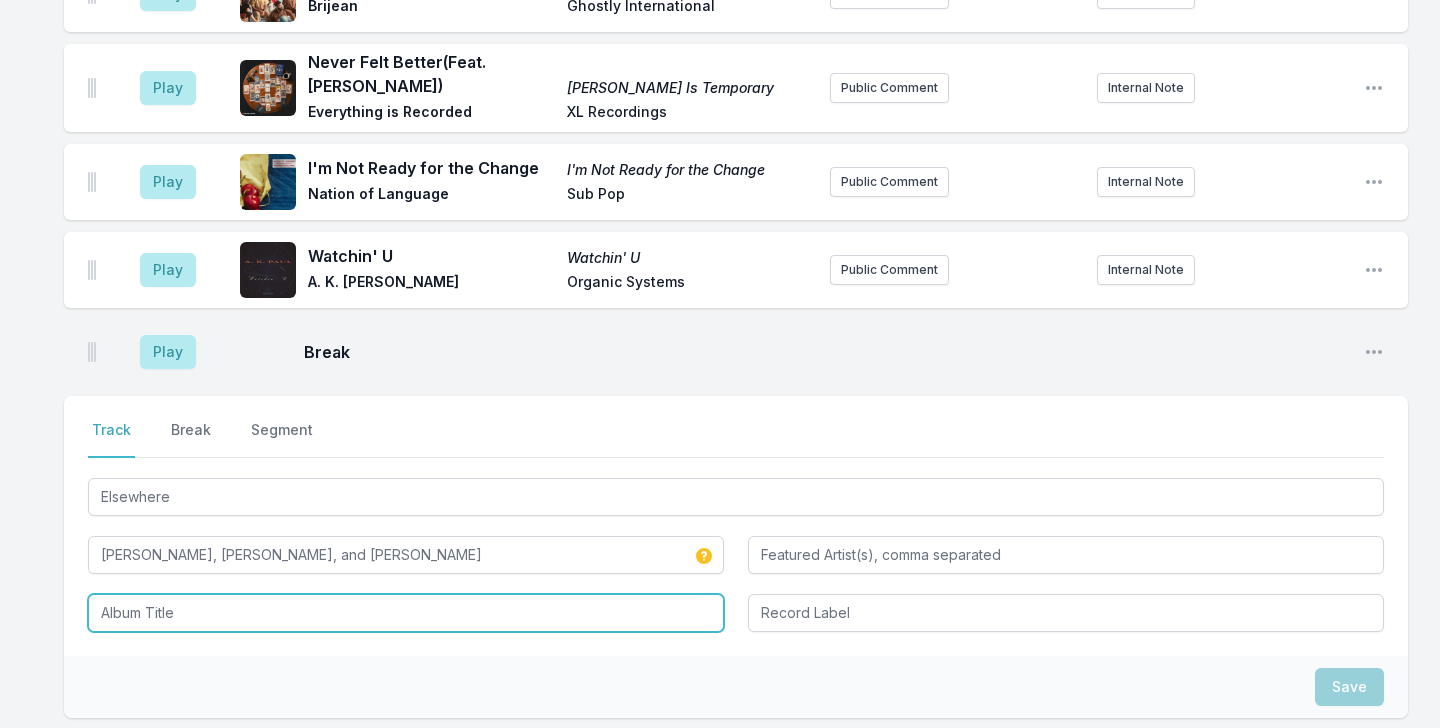 click at bounding box center (406, 613) 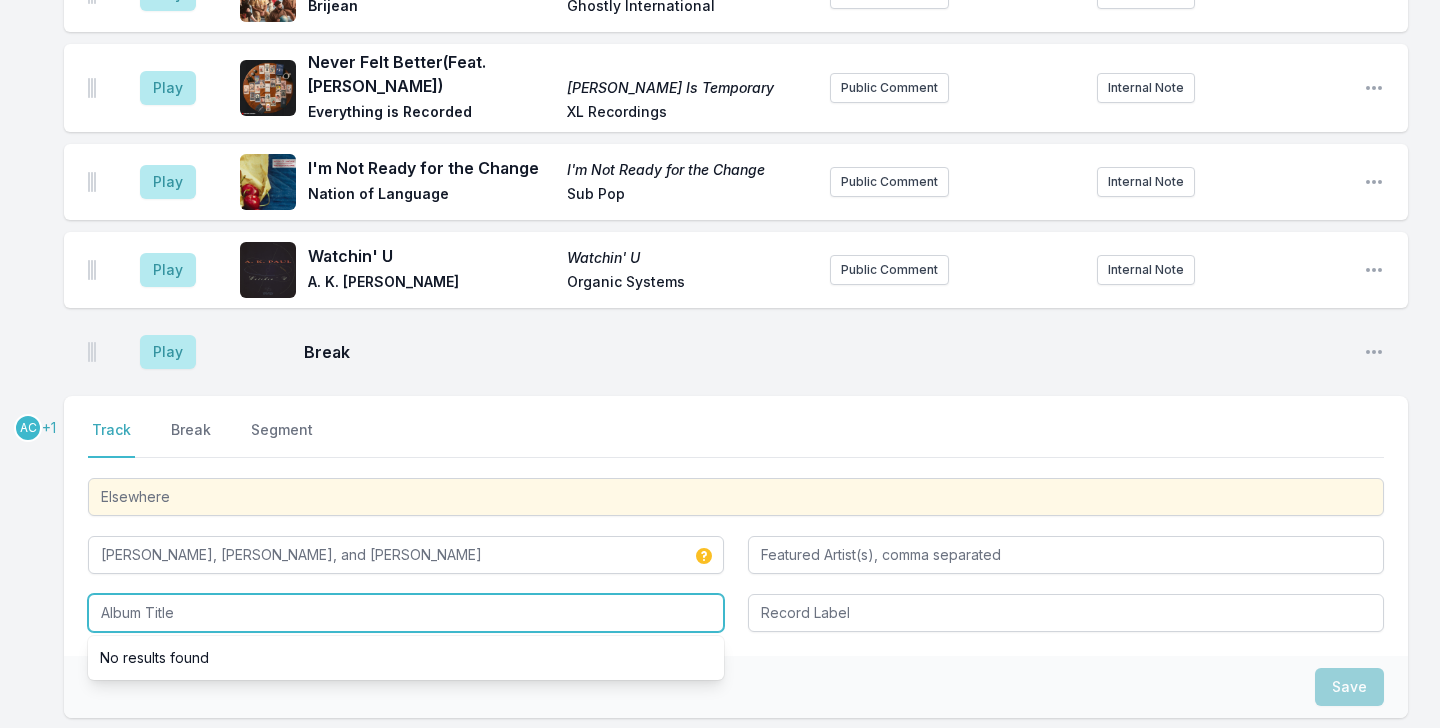 scroll, scrollTop: 2544, scrollLeft: 0, axis: vertical 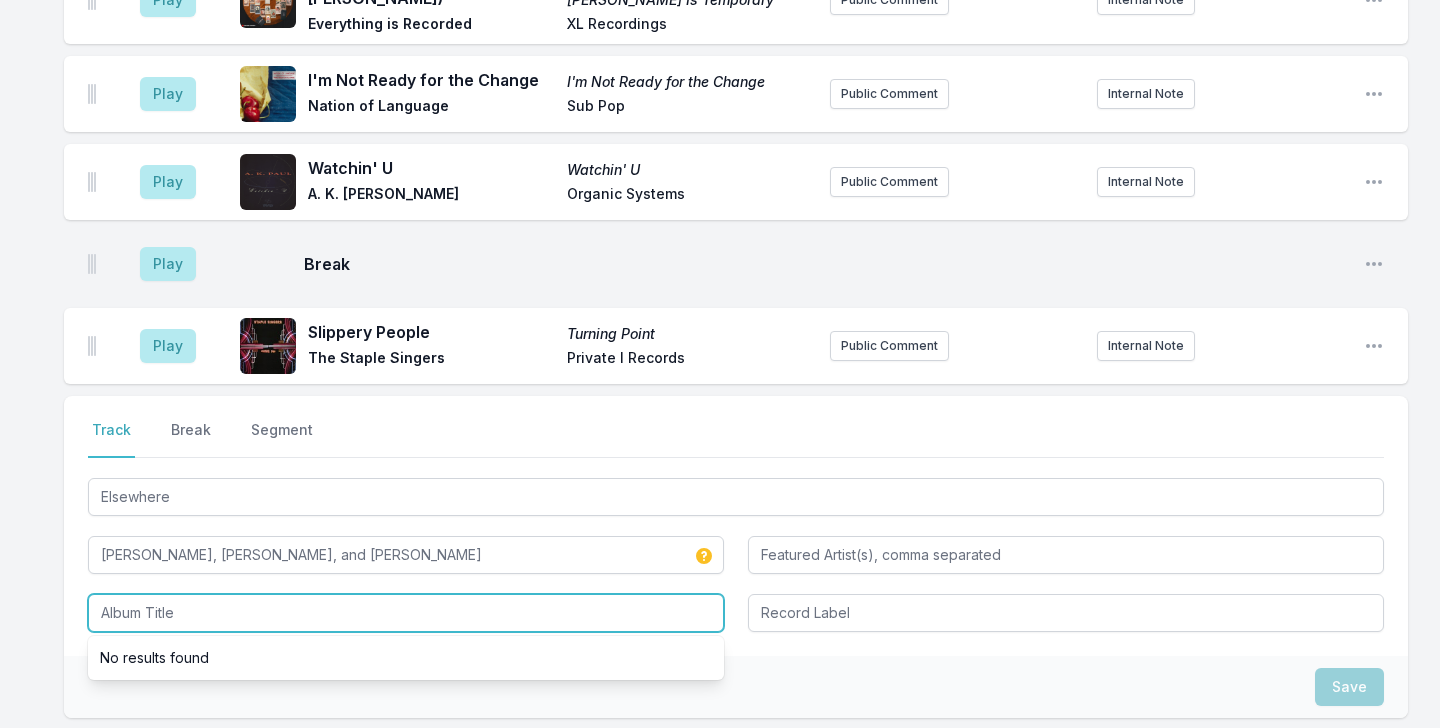 paste on "Openness Trio" 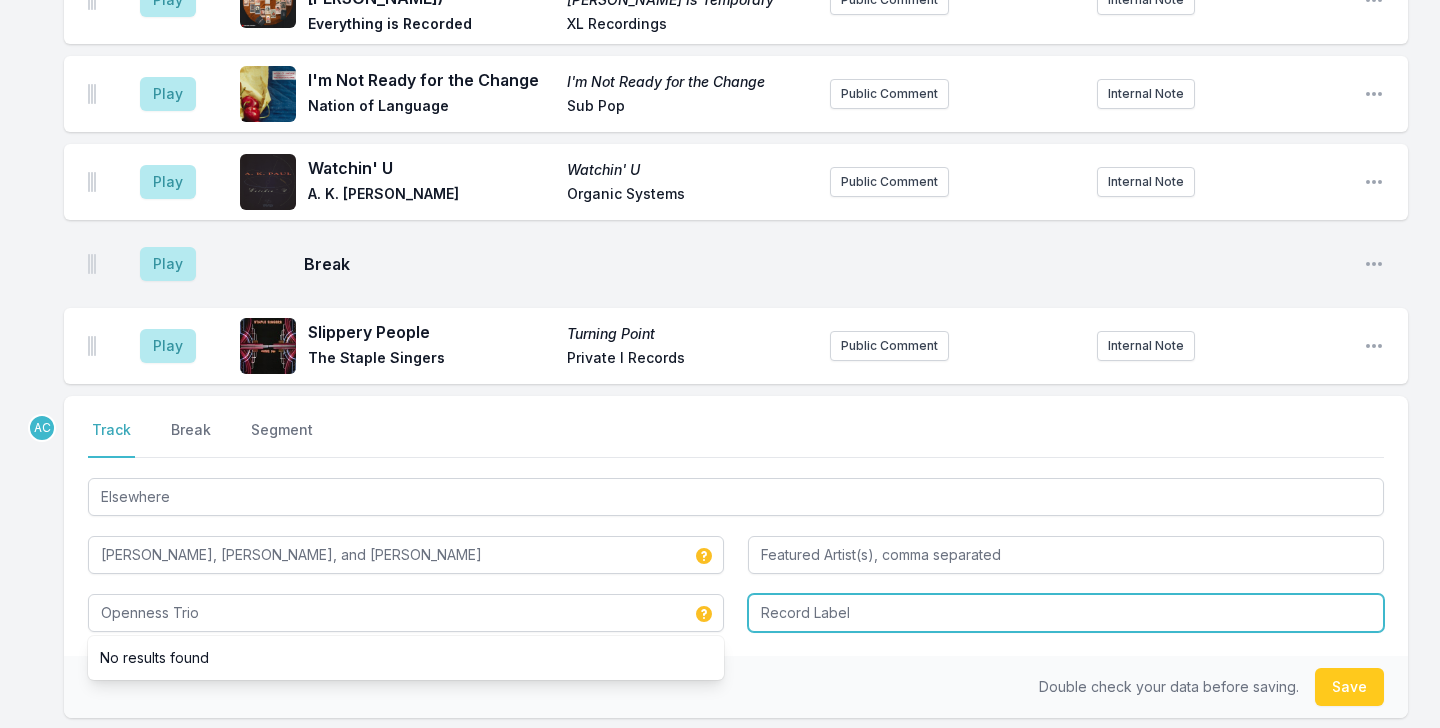 type on "Openness Trio" 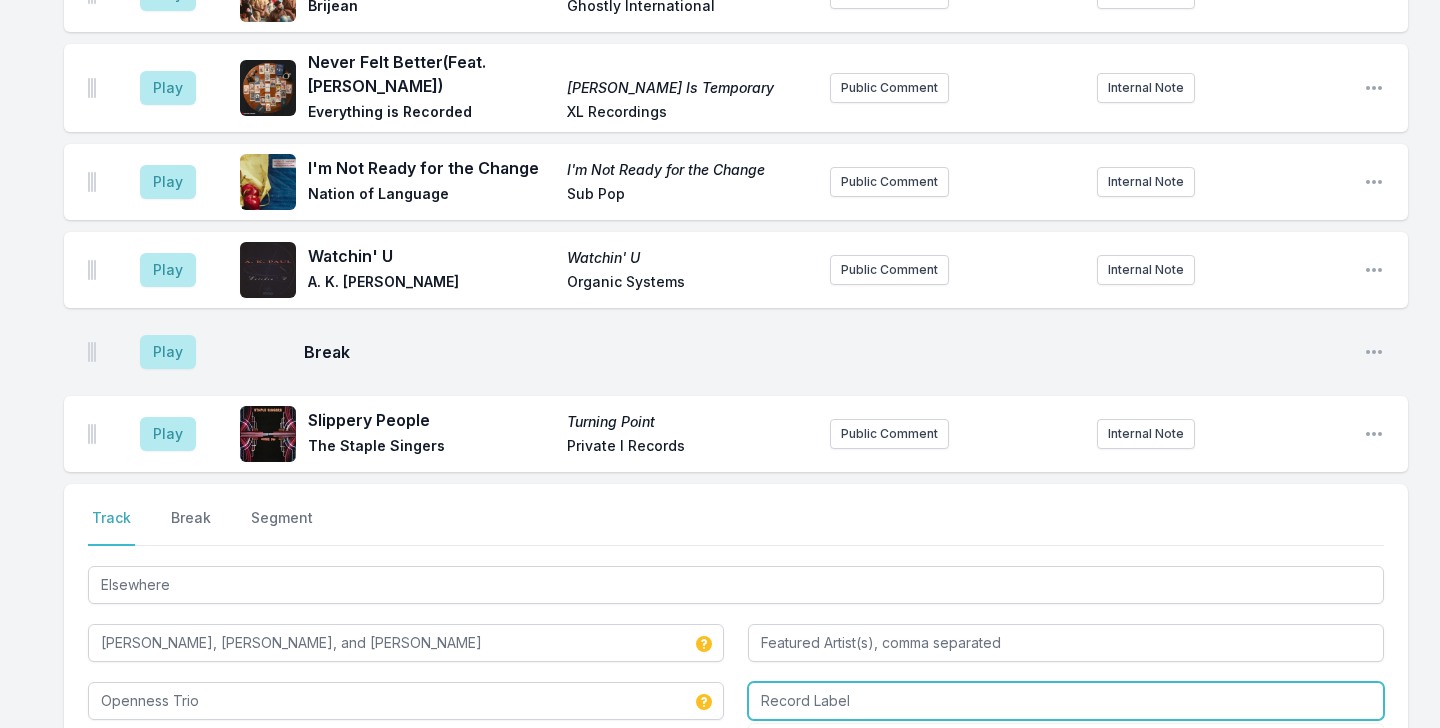 scroll, scrollTop: 2632, scrollLeft: 0, axis: vertical 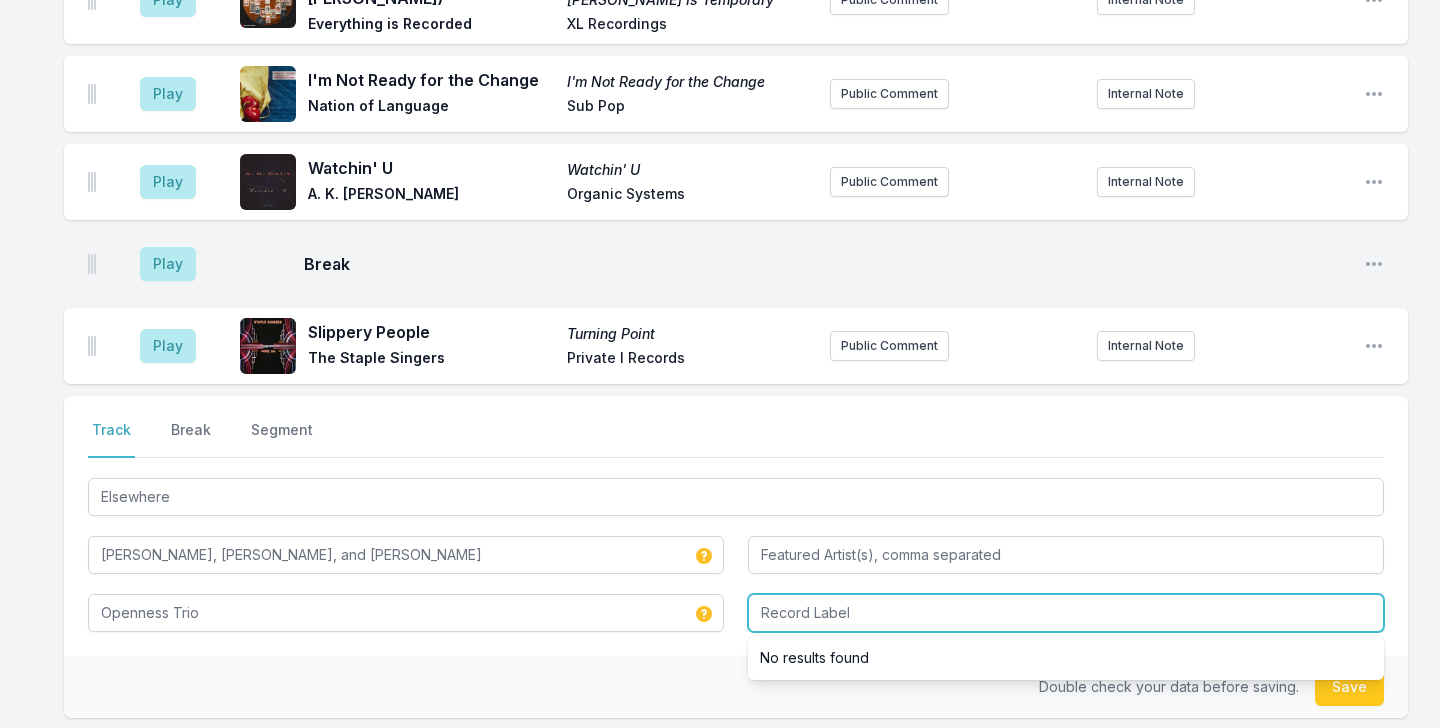 paste on "Blue Note Records" 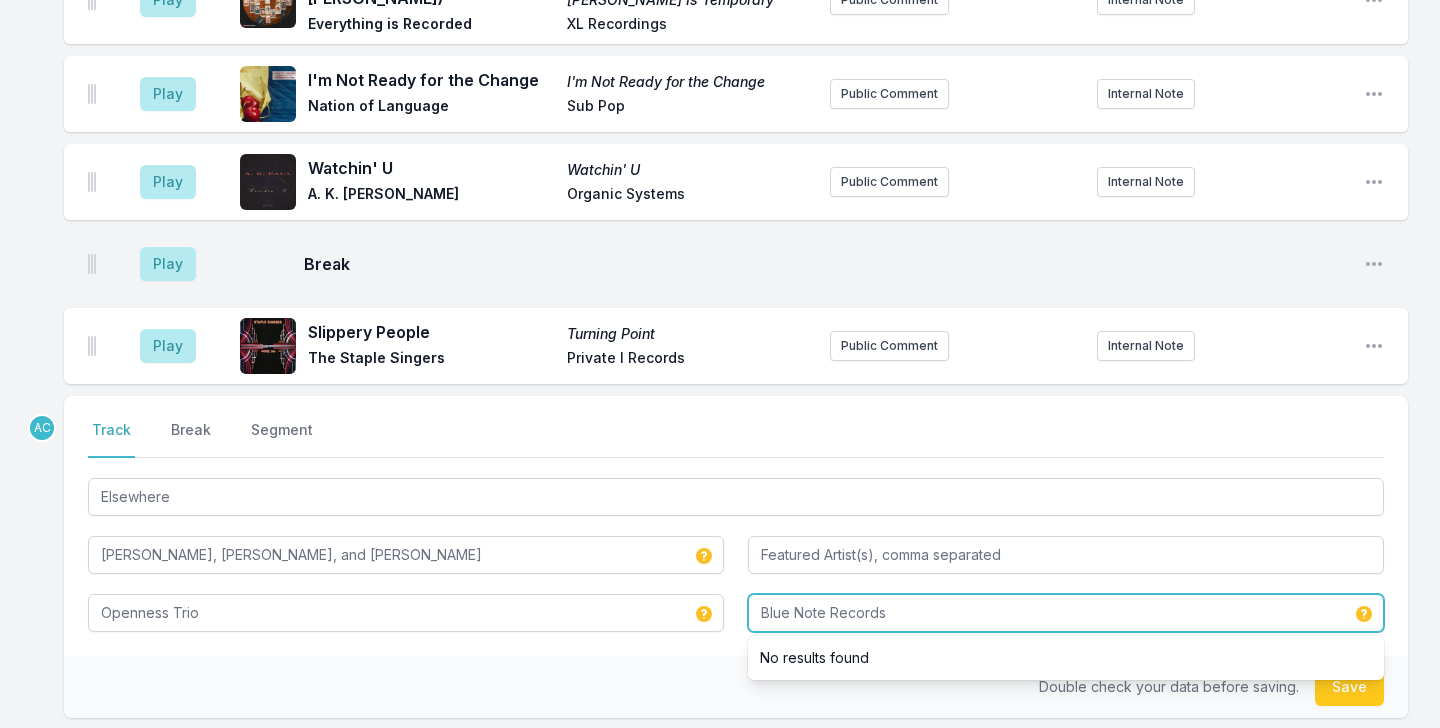 type on "Blue Note Records" 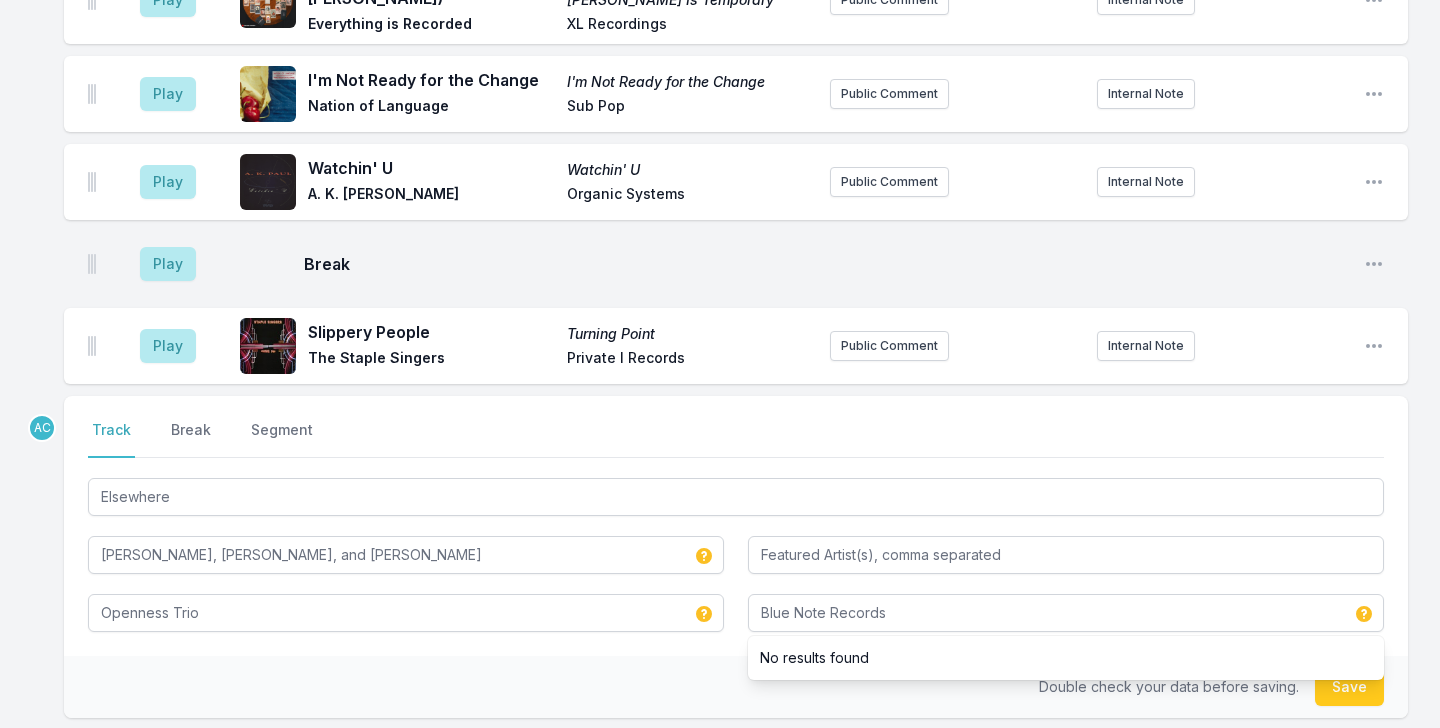 click on "Double check your data before saving. Save" at bounding box center [736, 687] 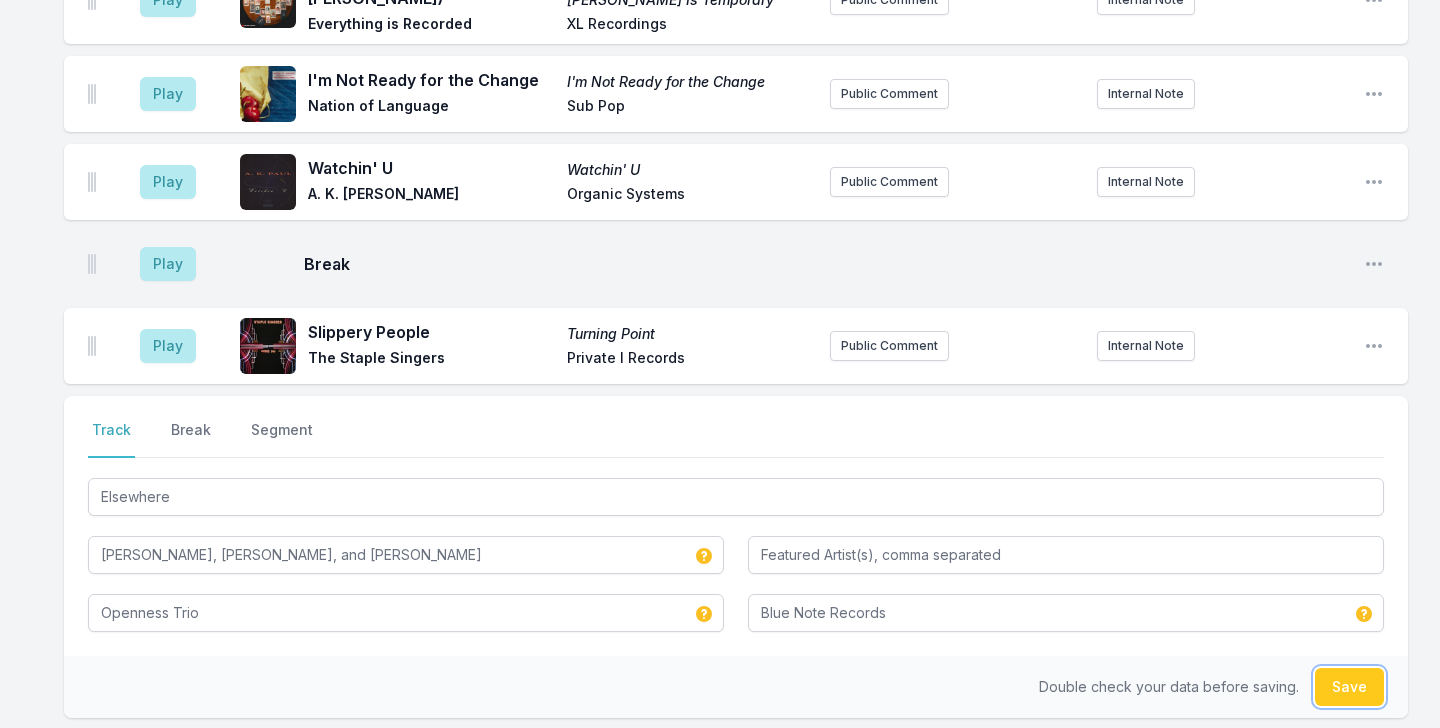 click on "Save" at bounding box center (1349, 687) 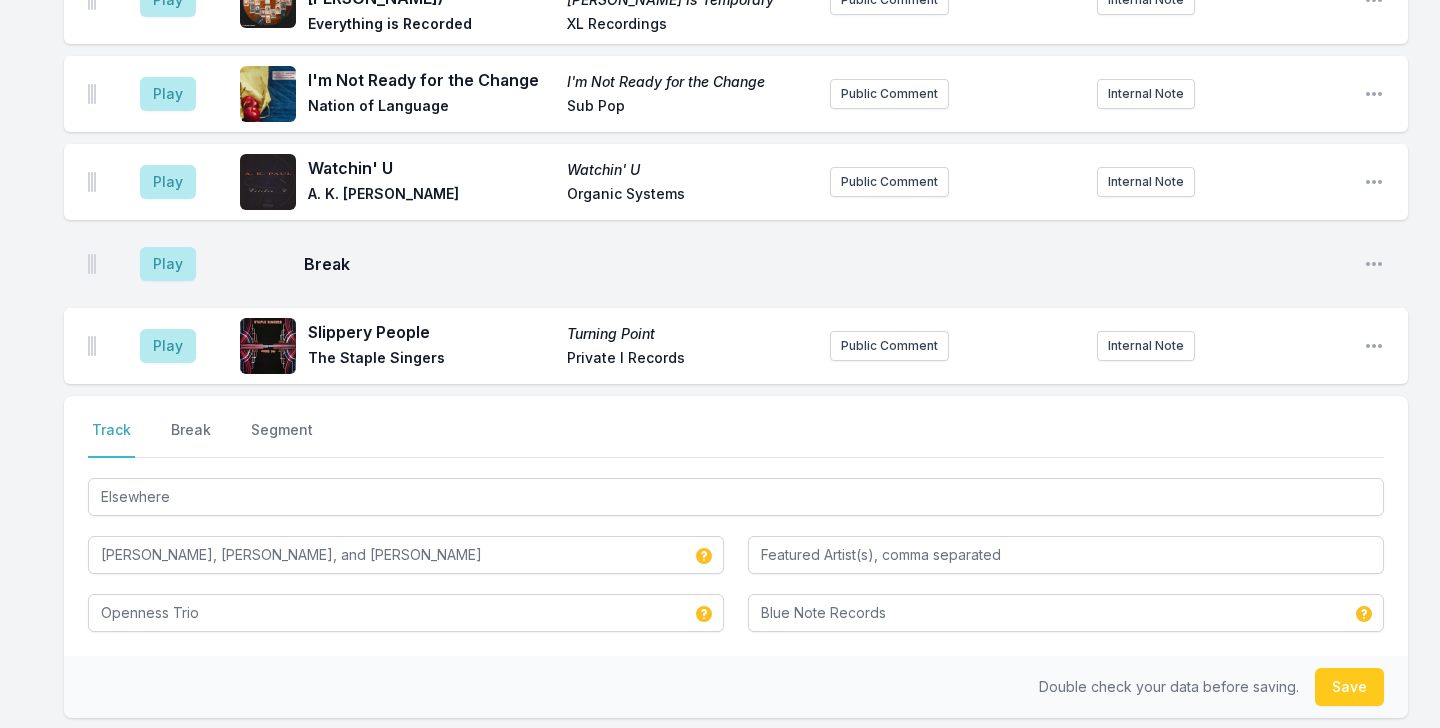 type 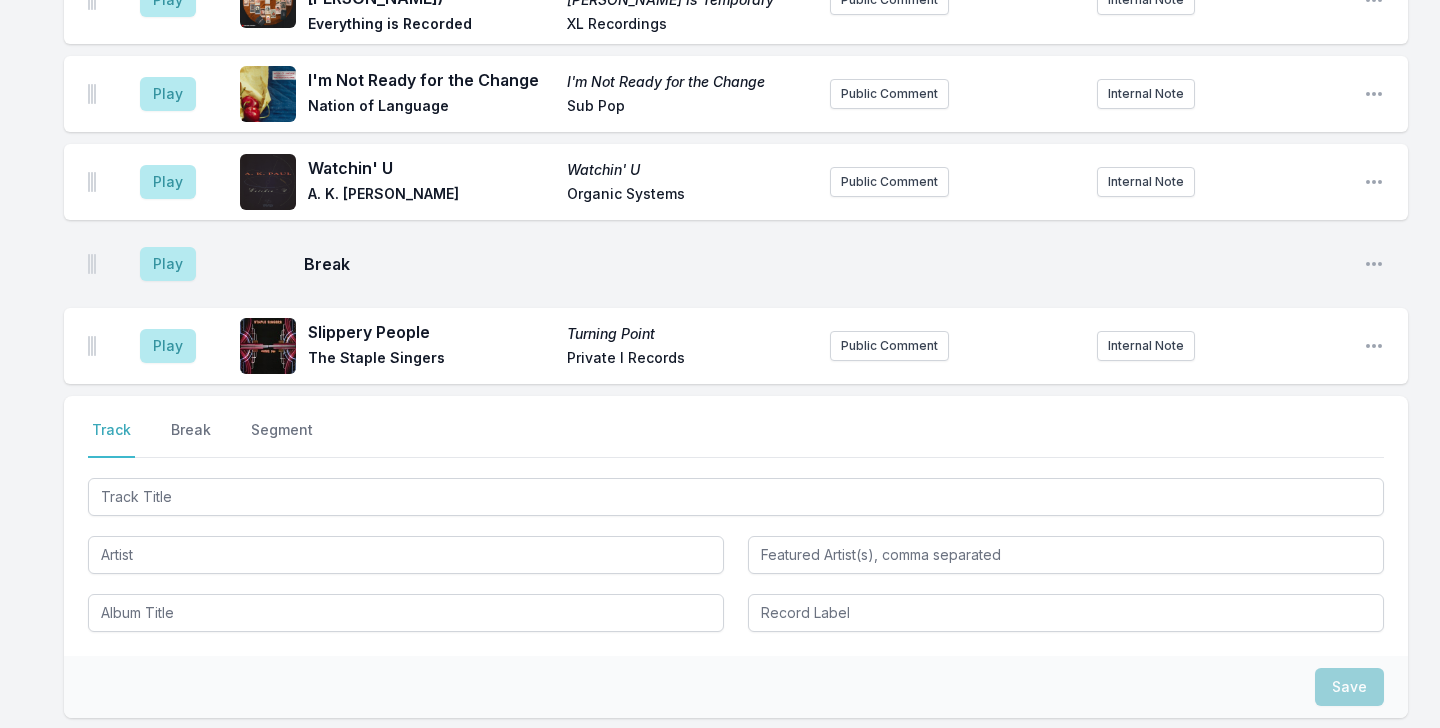 scroll, scrollTop: 2724, scrollLeft: 0, axis: vertical 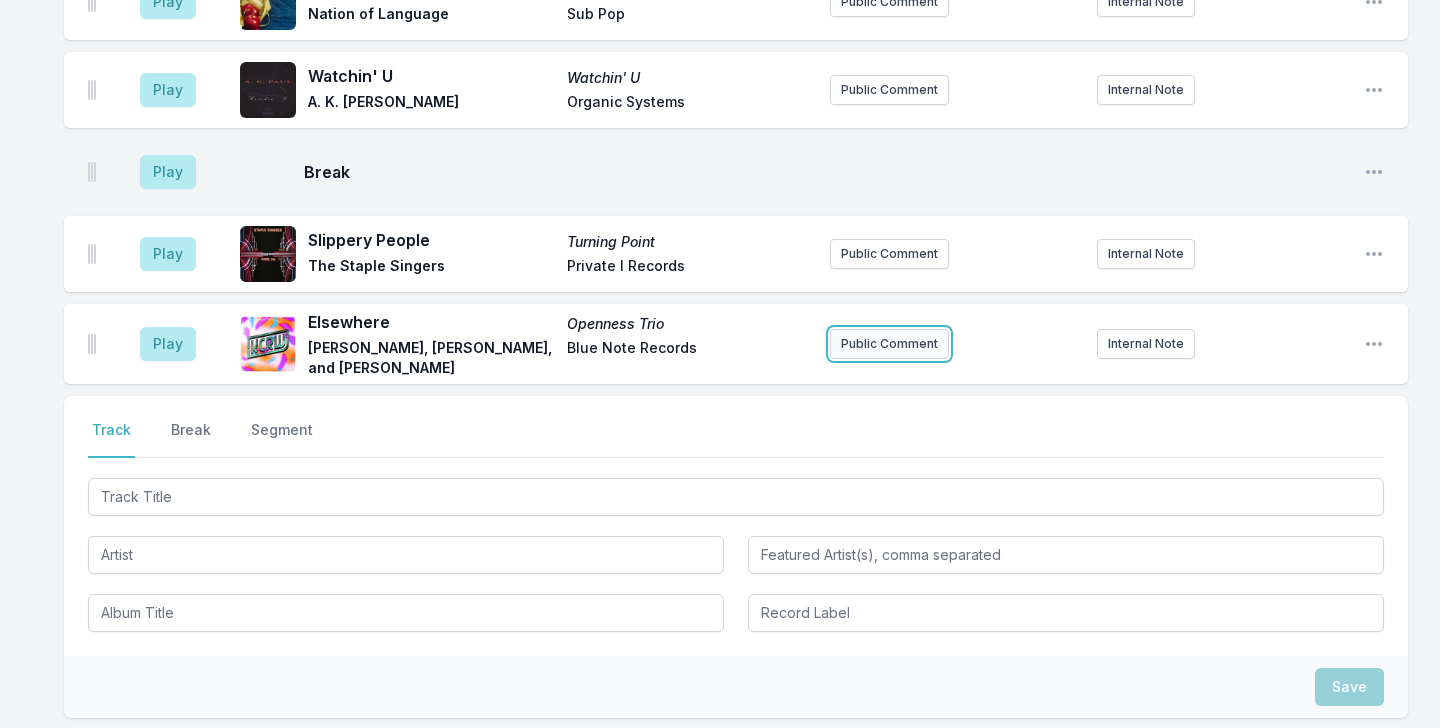 click on "Public Comment" at bounding box center [889, 344] 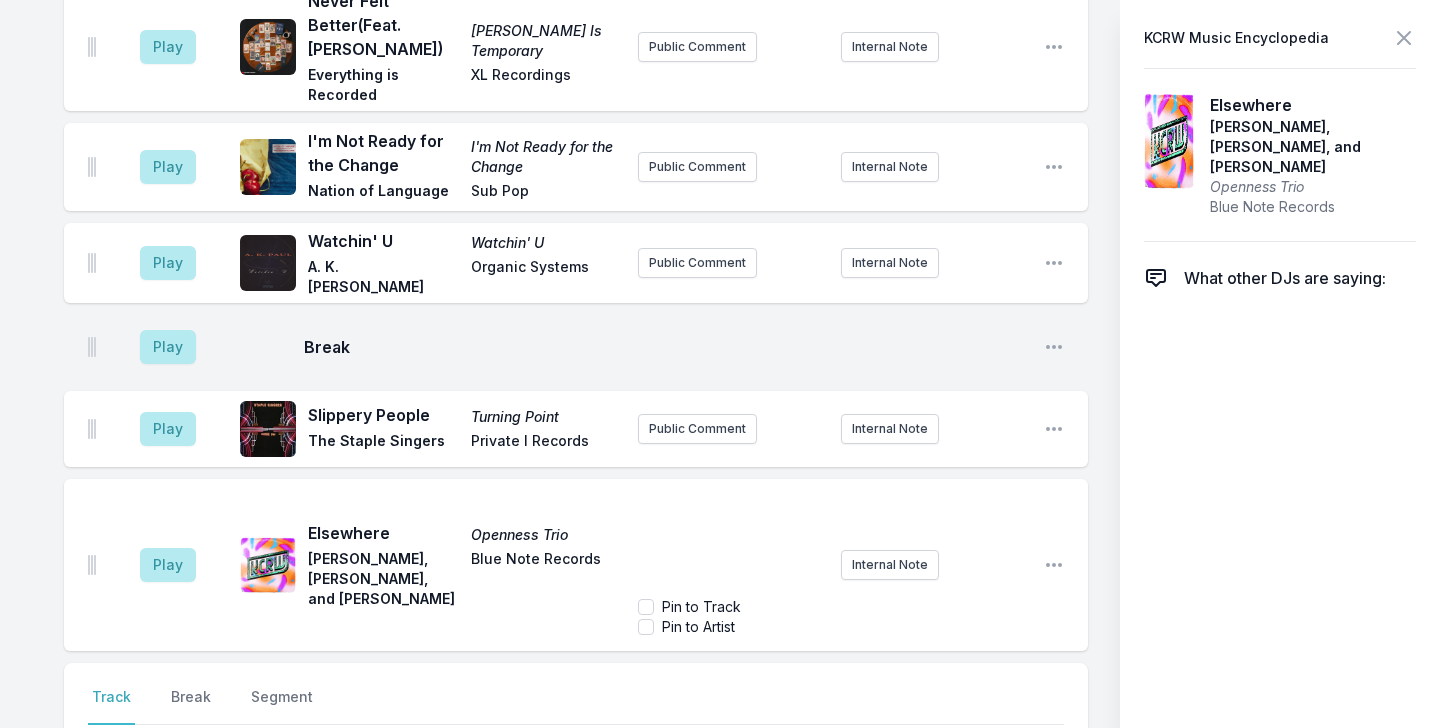 scroll, scrollTop: 2877, scrollLeft: 0, axis: vertical 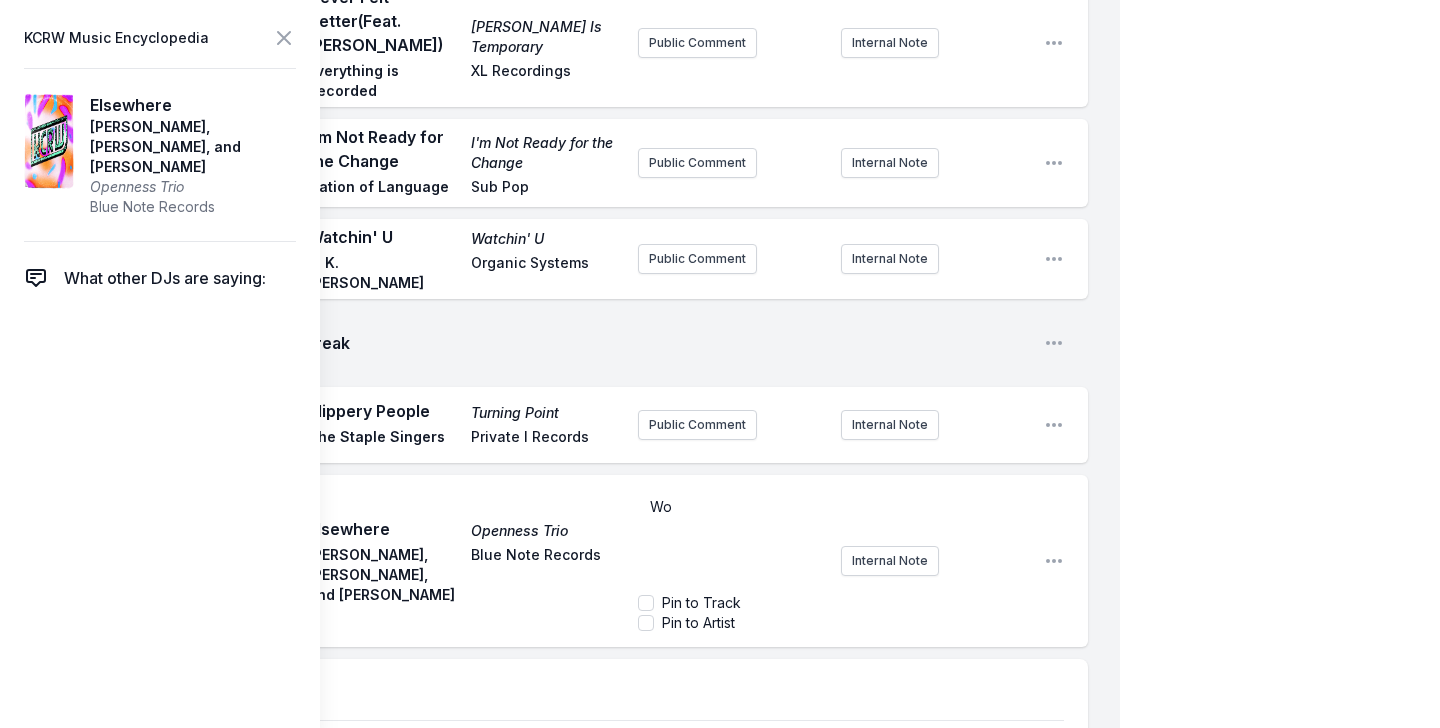 type 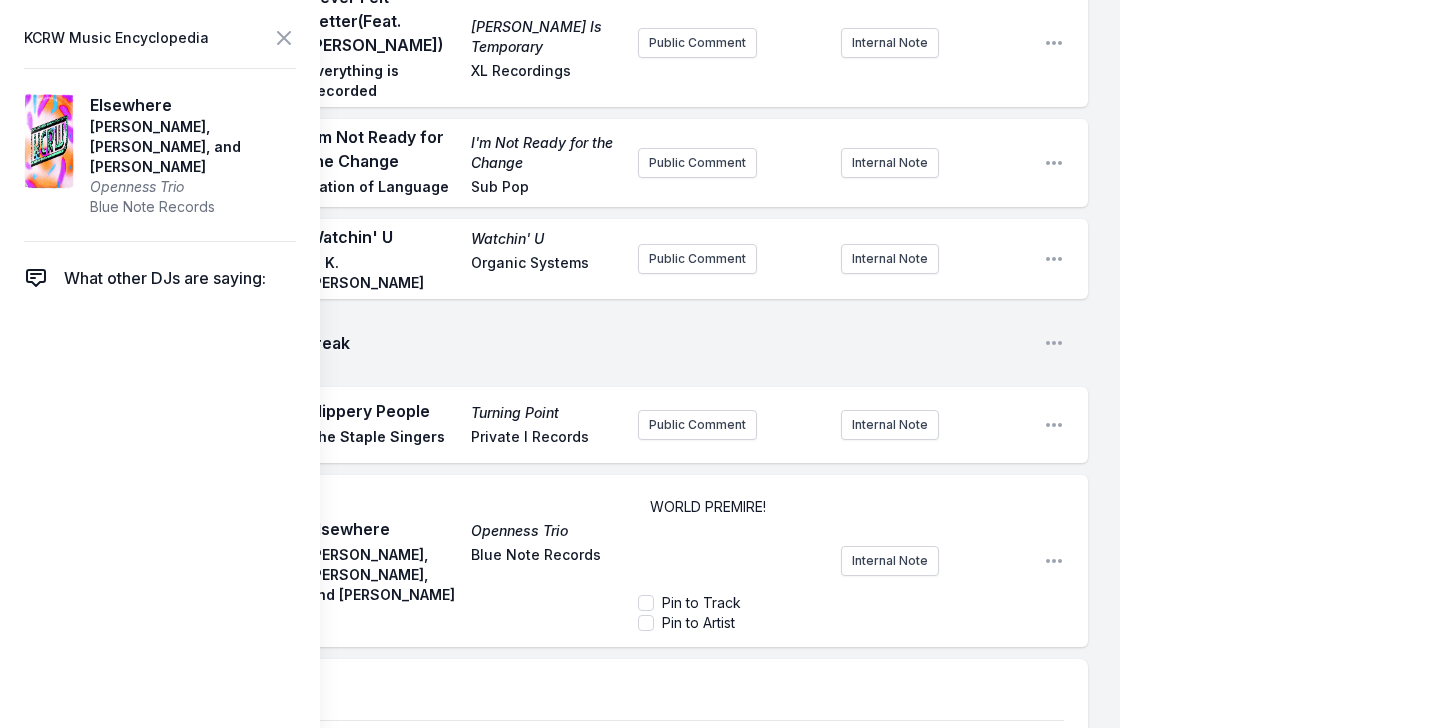 click on "WORLD PREMIRE!" at bounding box center [708, 506] 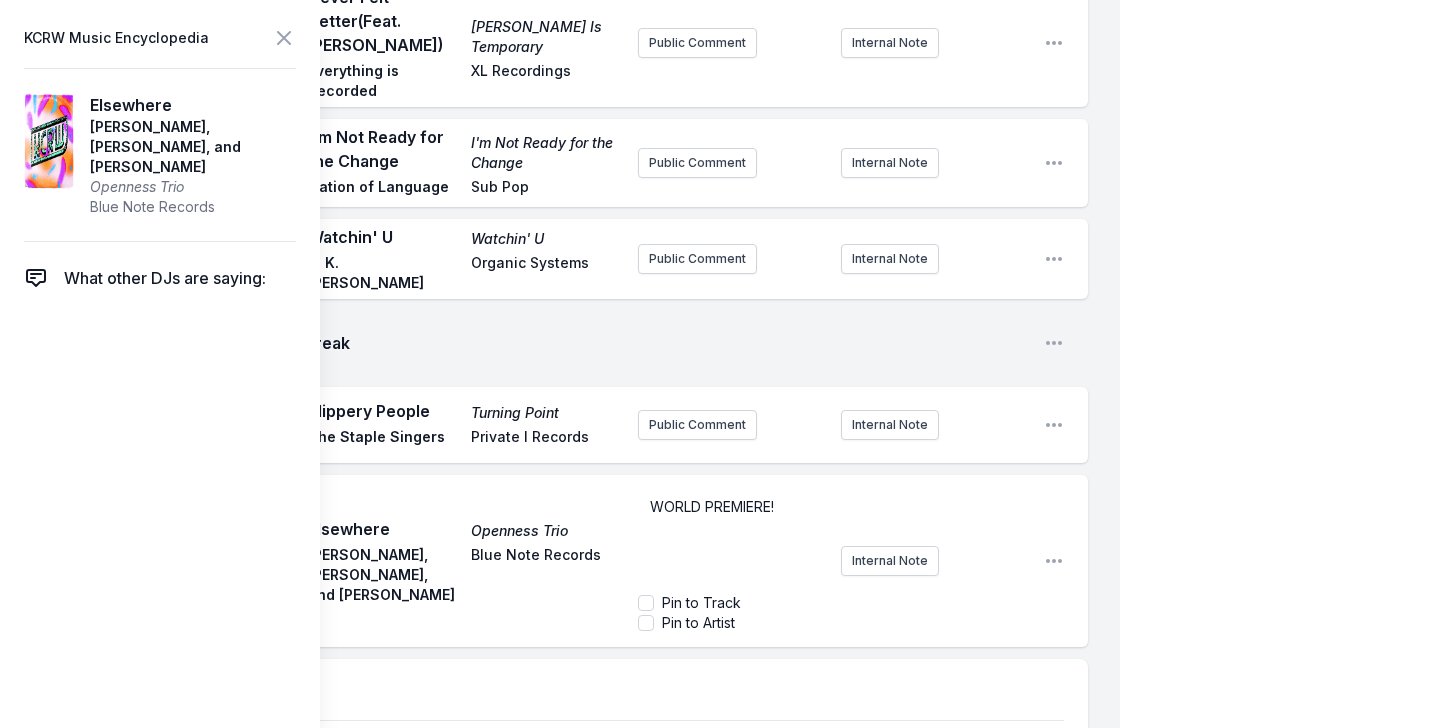 click on "WORLD PREMIERE!" at bounding box center (731, 537) 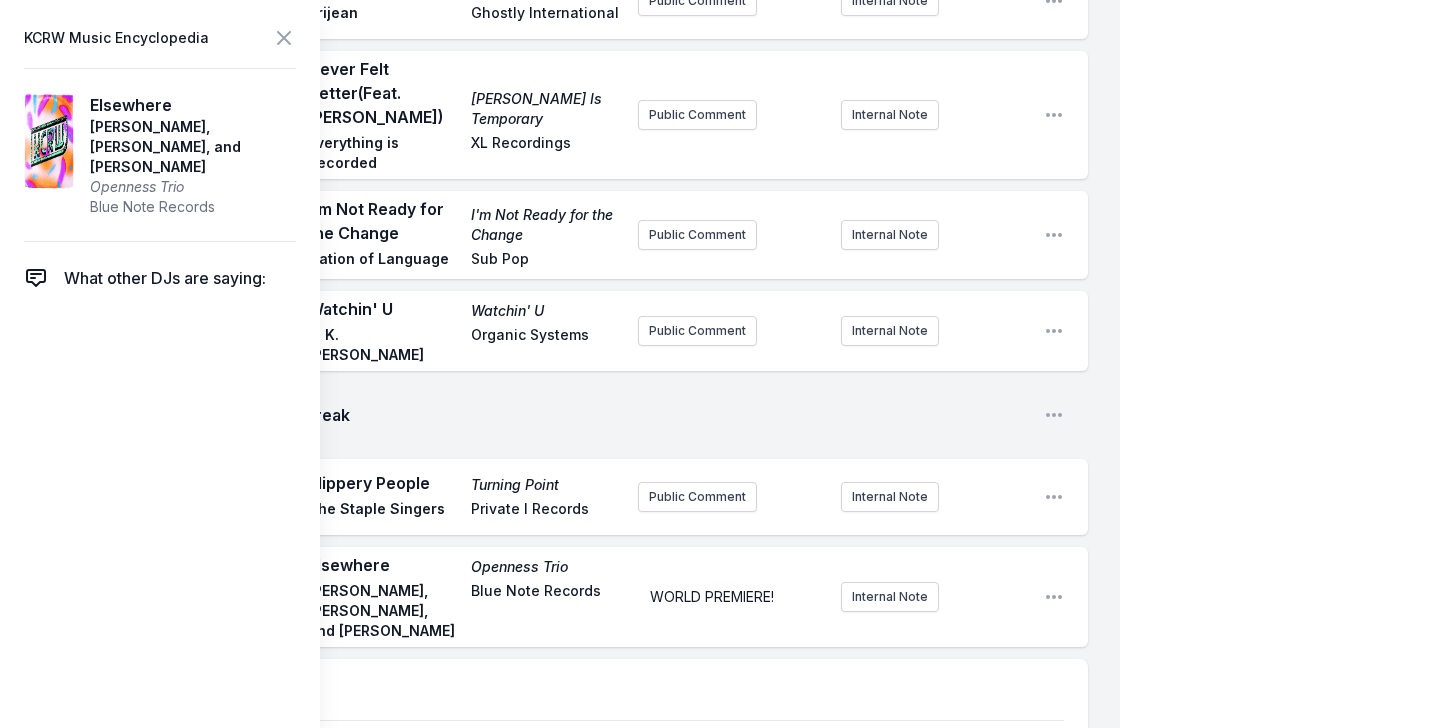 click on "My Playlist KCRW Playlist Directory Reports AC NC User Guide Report Bug Sign out Morning Becomes Eclectic Live Novena Carmel Simulcast [DATE] 9:00 AM - 12:00 PM Edit Open options View Missing Data Some of your tracks are missing record label information. This info helps artists get paid! It needs to be filled out within 24 hours of showtime. 9:04 AM Look Around Look Around [PERSON_NAME] & Karate Boogaloo Add record label Public Comment Internal Note Open playlist item options 9:08 AM Heart of Gold Heart Of Gold: The Songs Of [PERSON_NAME], Vol. 1 [PERSON_NAME] Killphonic Public Comment Internal Note Open playlist item options 9:18 AM Summer Sweat Earthstar Mountain [PERSON_NAME] Bella Union Public Comment Internal Note Open playlist item options 9:22 AM Somebody New Thee Black [PERSON_NAME] [PERSON_NAME] Sub Pop Public Comment Internal Note Open playlist item options 9:25 AM What's It Like in the Sunshine Gremlin [PERSON_NAME] [no label] Internal Note Open playlist item options 9:30 AM Break 9:31 AM Run Free Soulwax" at bounding box center (720, -816) 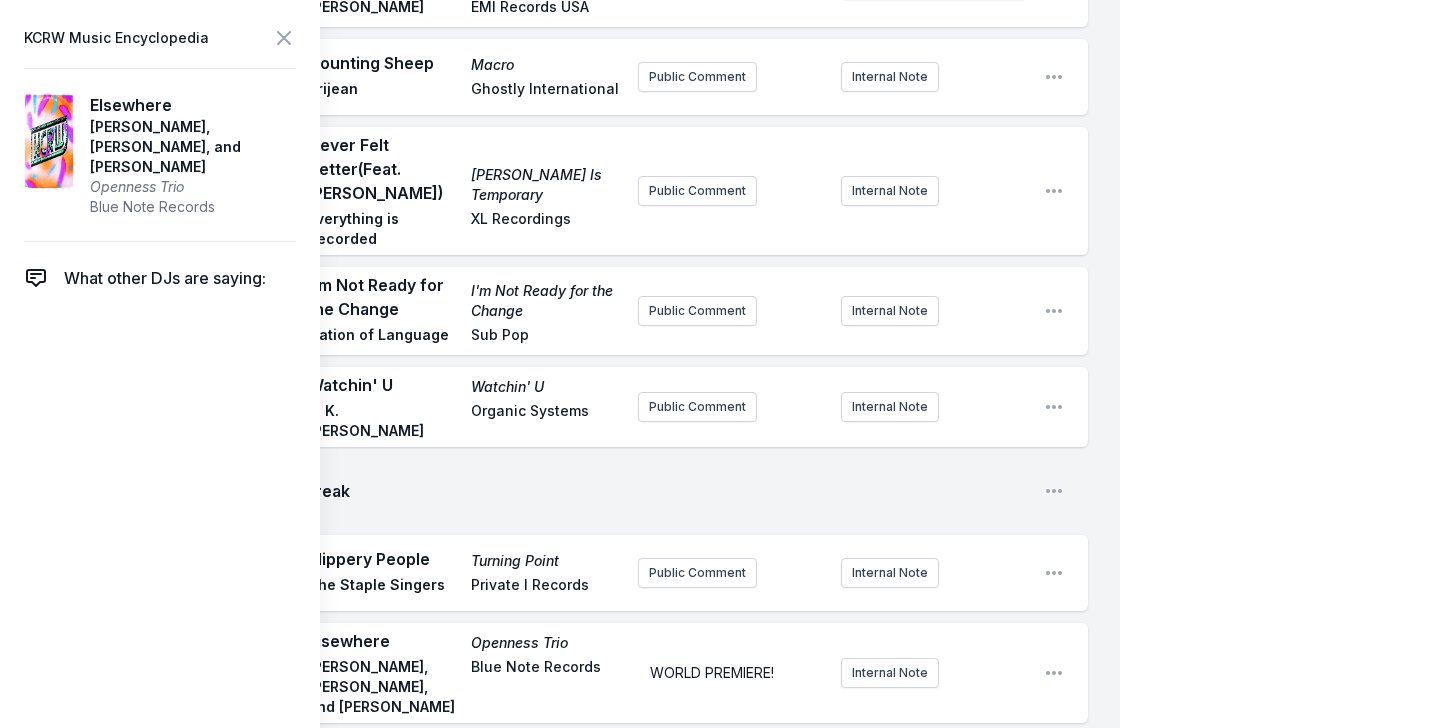 scroll, scrollTop: 2901, scrollLeft: 0, axis: vertical 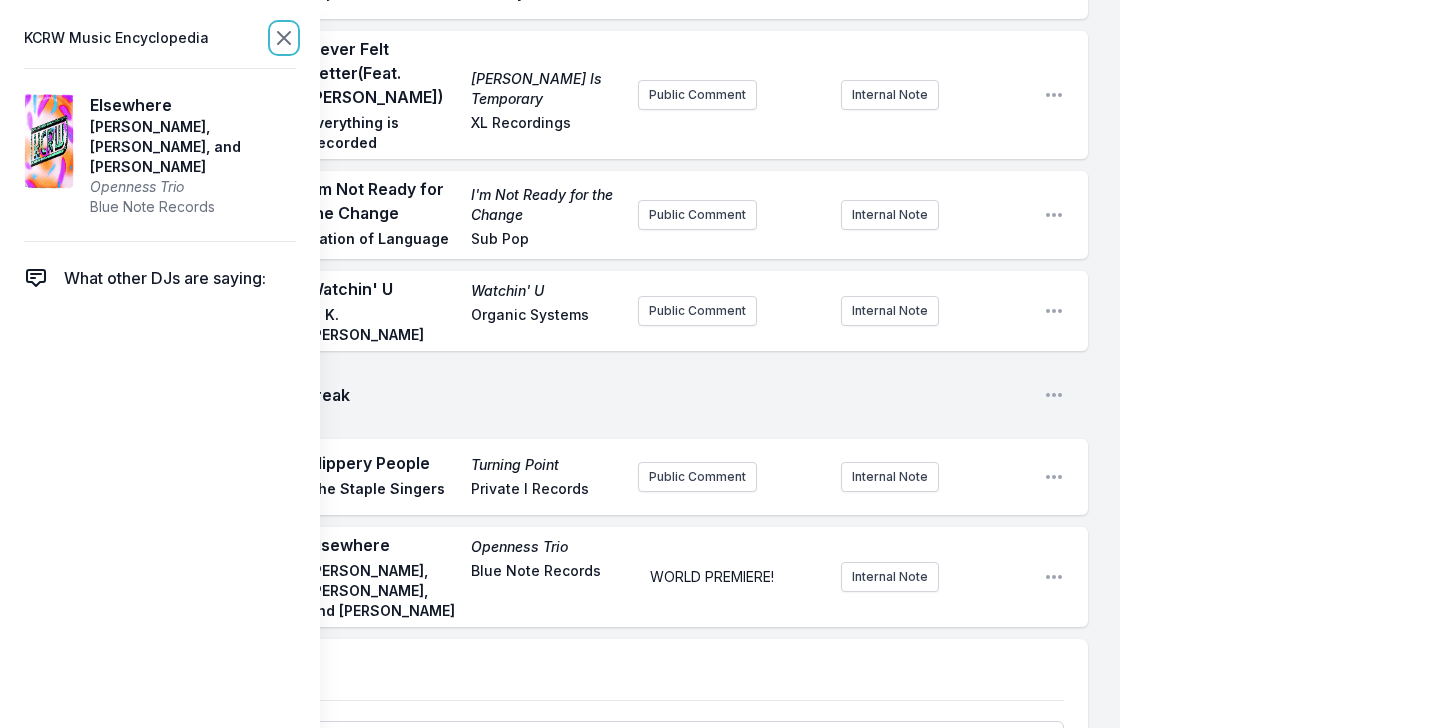 click 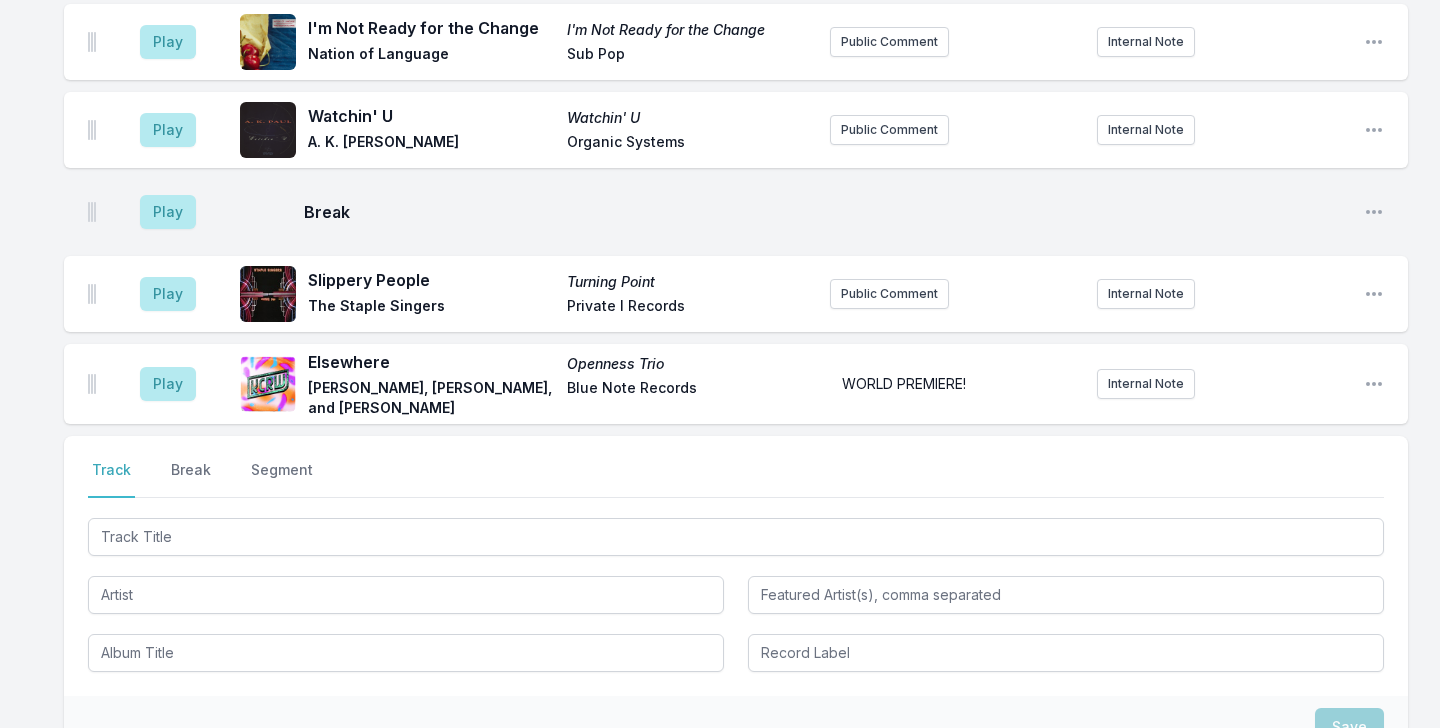 scroll, scrollTop: 2926, scrollLeft: 0, axis: vertical 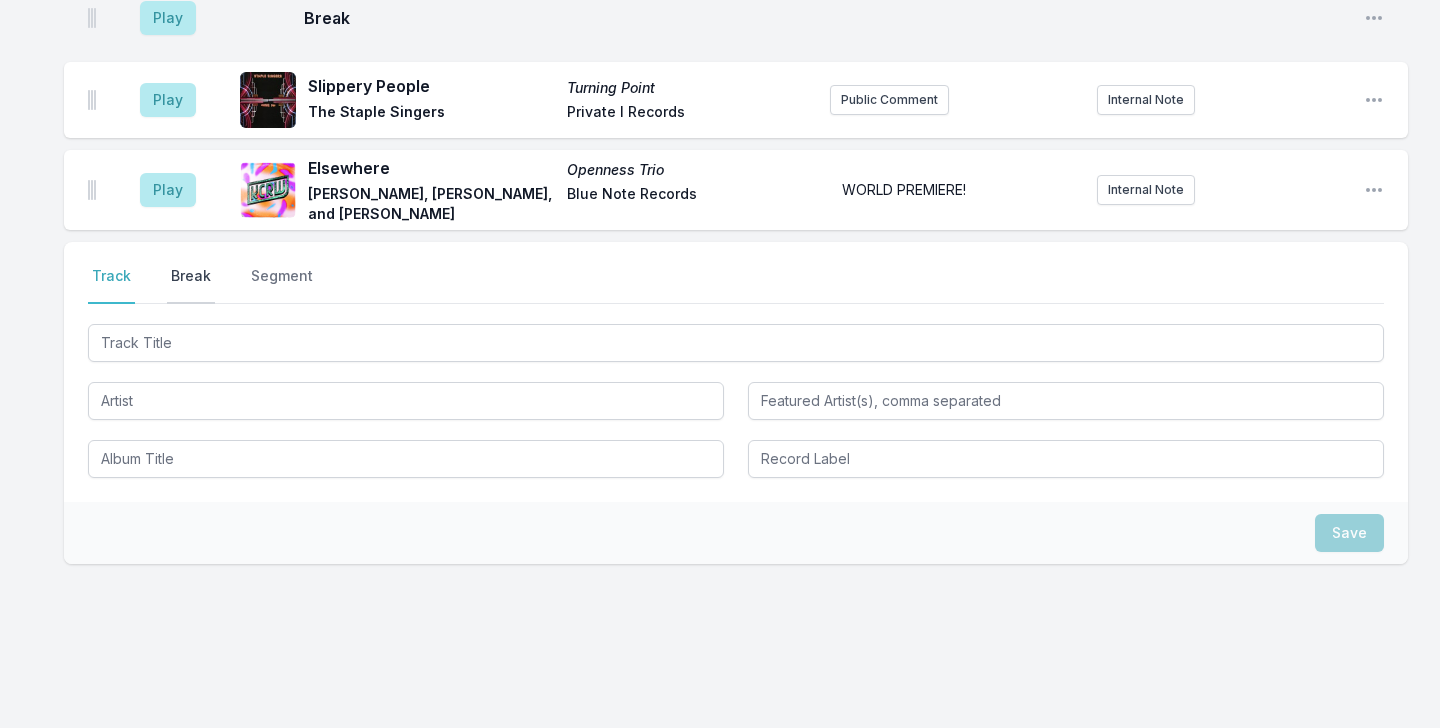 click on "Break" at bounding box center [191, 285] 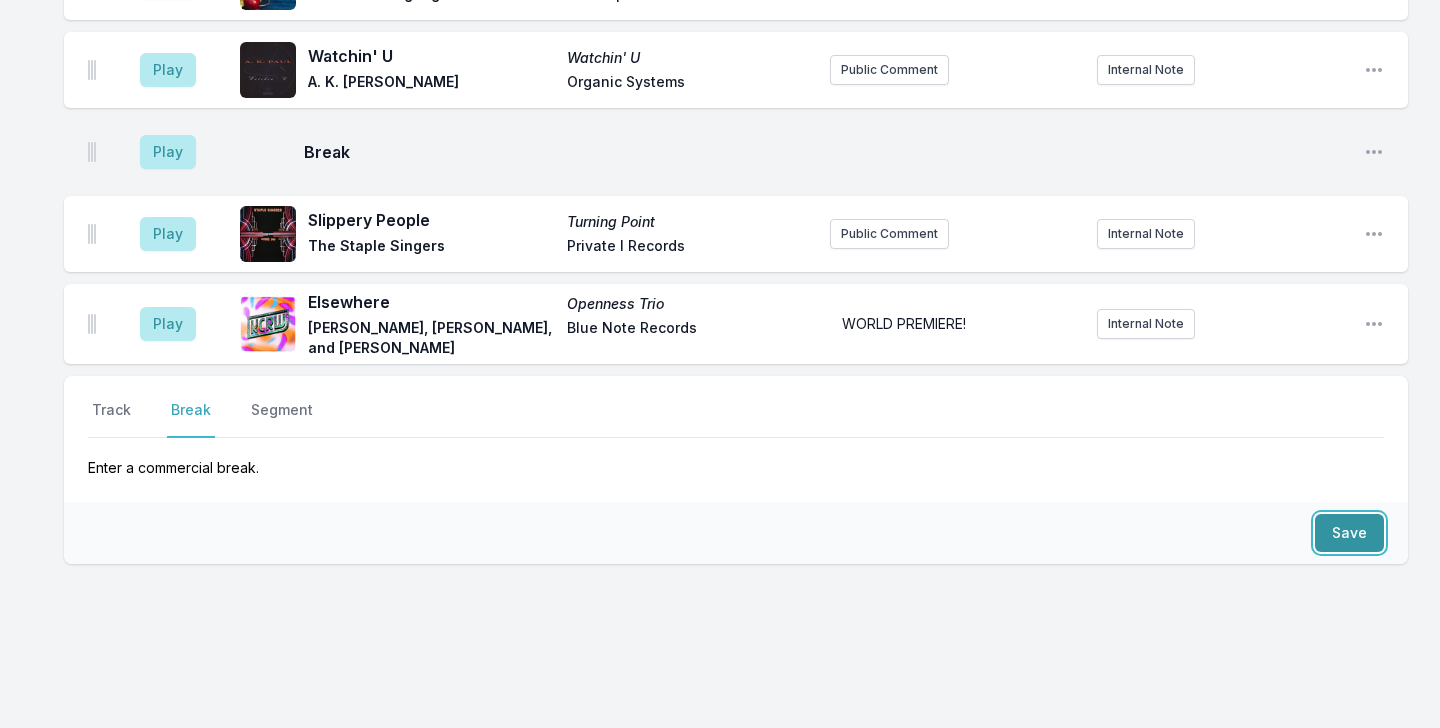click on "Save" at bounding box center [1349, 533] 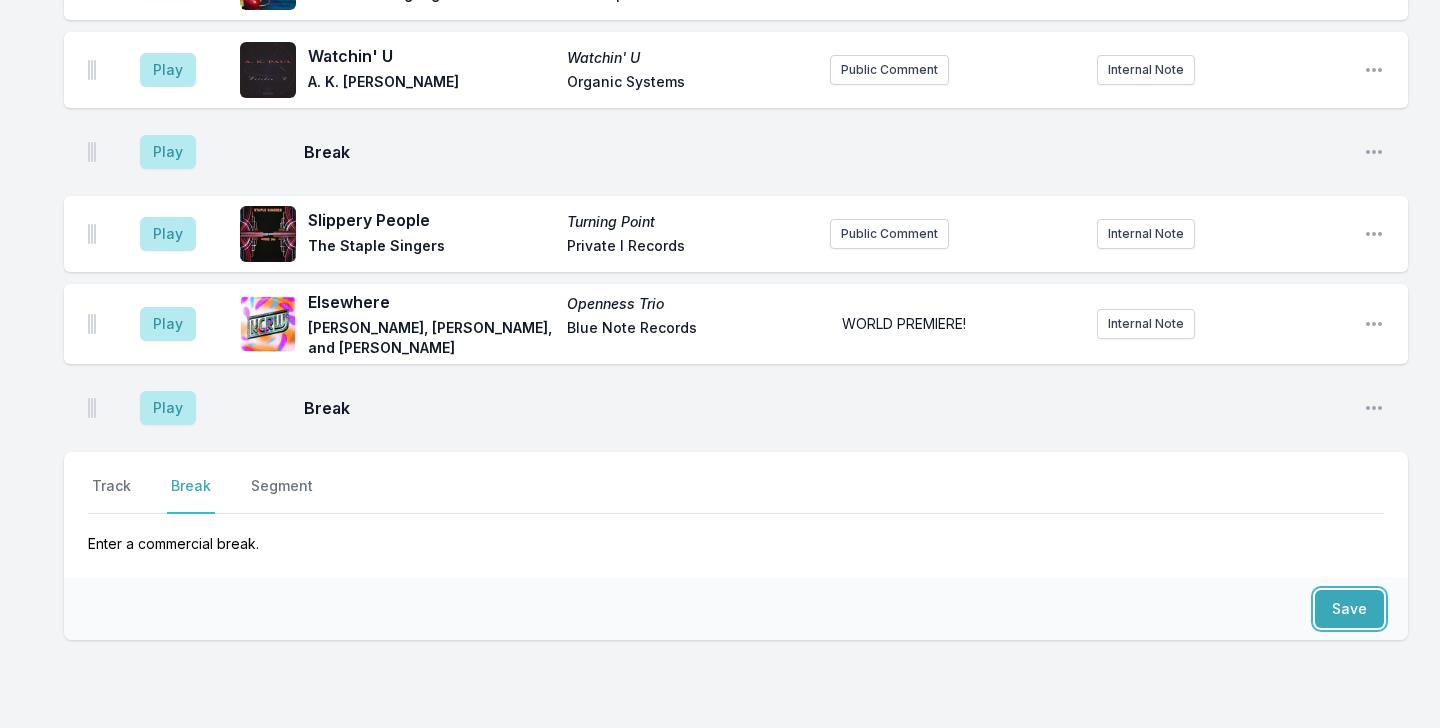scroll, scrollTop: 2868, scrollLeft: 0, axis: vertical 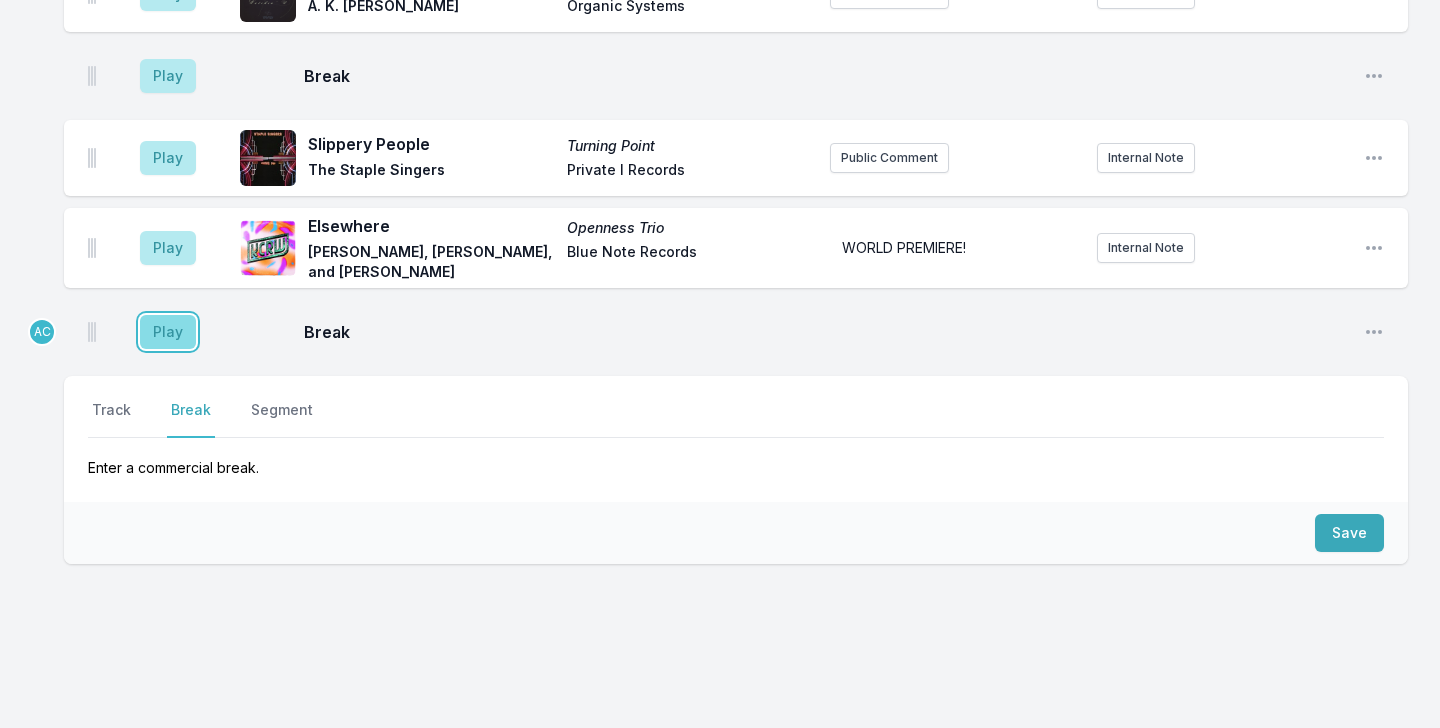 click on "Play" at bounding box center [168, 332] 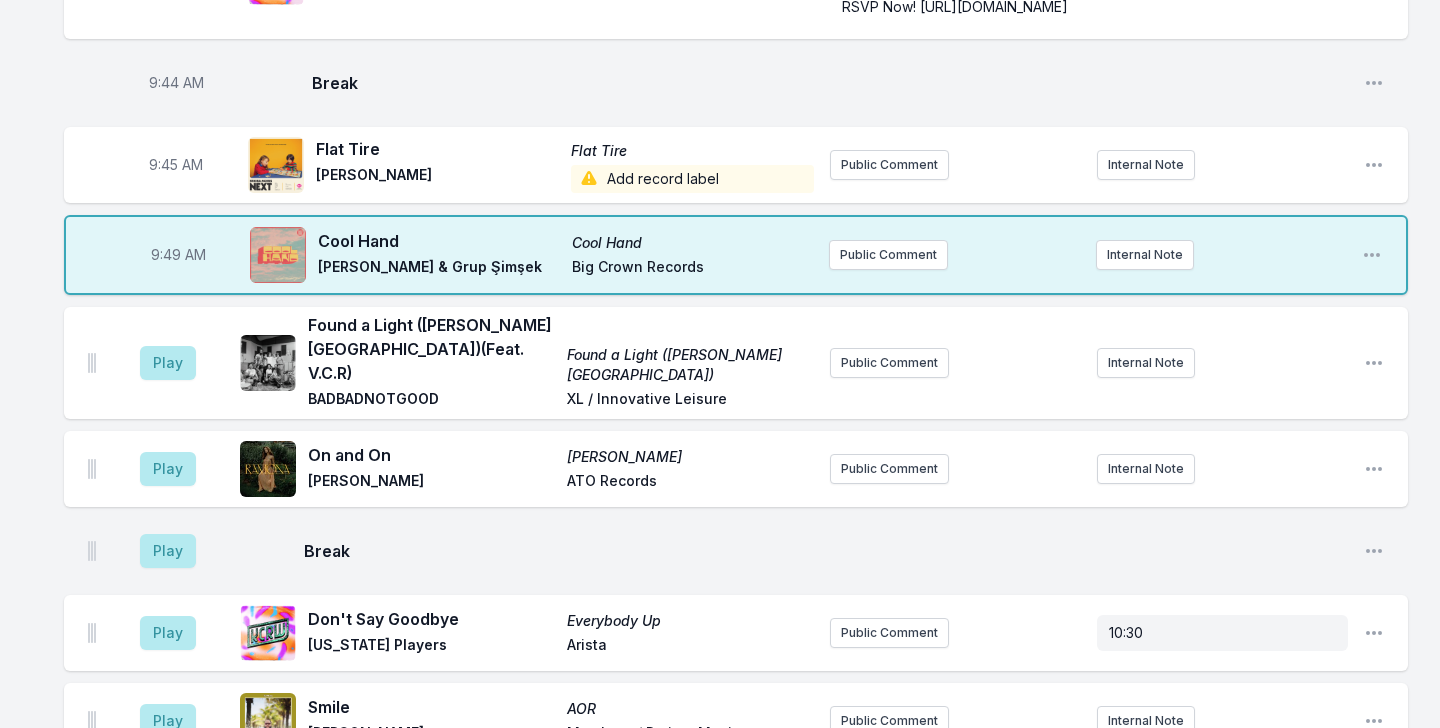 scroll, scrollTop: 1240, scrollLeft: 0, axis: vertical 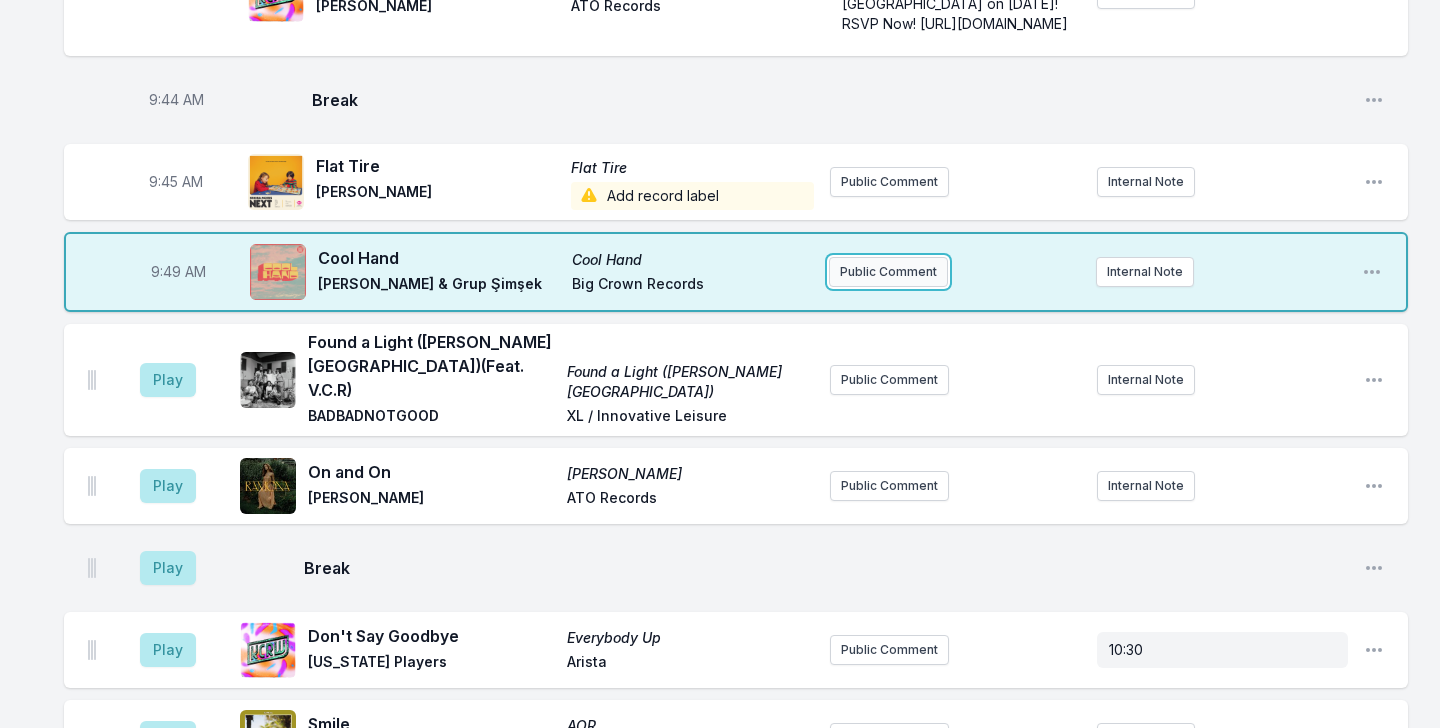click on "Public Comment" at bounding box center (888, 272) 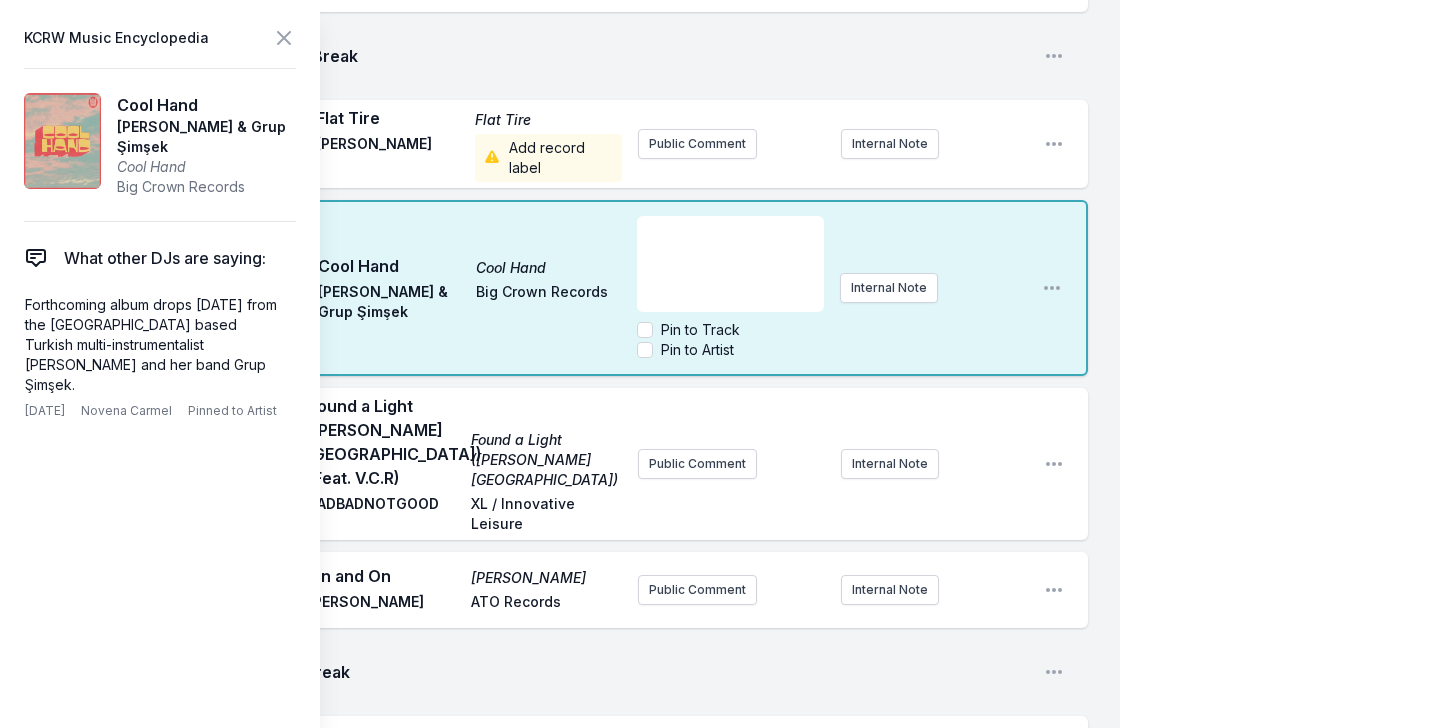 scroll, scrollTop: 1478, scrollLeft: 0, axis: vertical 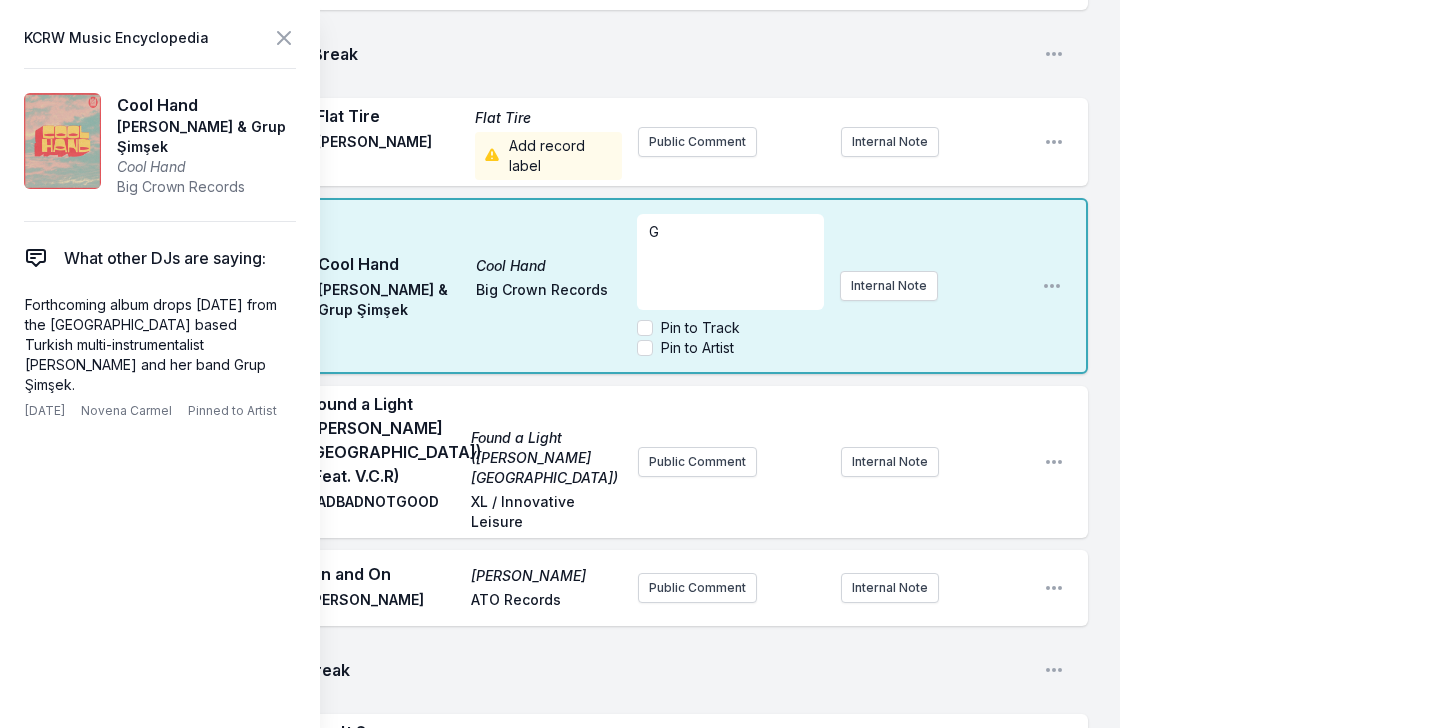 type 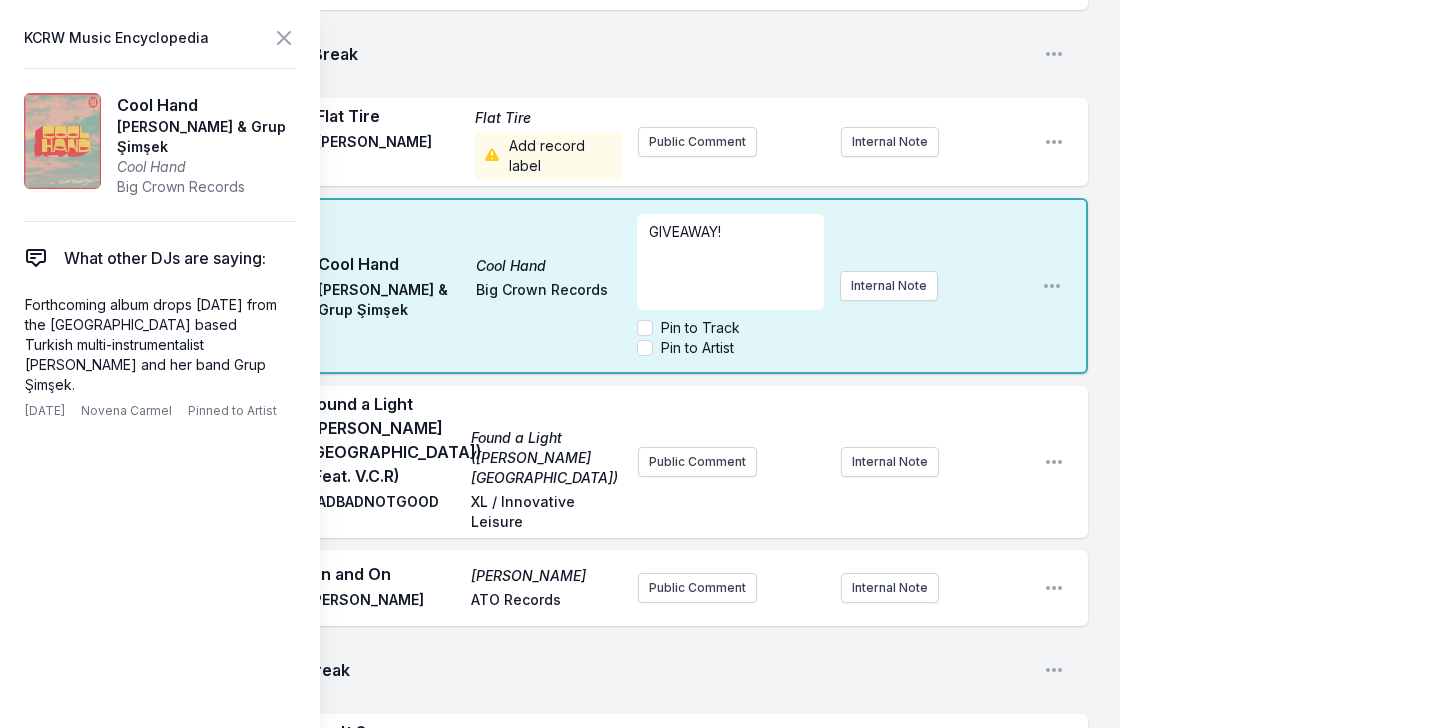 click on "My Playlist KCRW Playlist Directory Reports AC NC User Guide Report Bug Sign out Morning Becomes Eclectic Live Novena Carmel Simulcast [DATE] 9:00 AM - 12:00 PM Edit Open options View Missing Data Some of your tracks are missing record label information. This info helps artists get paid! It needs to be filled out within 24 hours of showtime. 9:04 AM Look Around Look Around [PERSON_NAME] & Karate Boogaloo Add record label Public Comment Internal Note Open playlist item options 9:08 AM Heart of Gold Heart Of Gold: The Songs Of [PERSON_NAME], Vol. 1 [PERSON_NAME] Killphonic Public Comment Internal Note Open playlist item options 9:18 AM Summer Sweat Earthstar Mountain [PERSON_NAME] Bella Union Public Comment Internal Note Open playlist item options 9:22 AM Somebody New Thee Black [PERSON_NAME] [PERSON_NAME] Sub Pop Public Comment Internal Note Open playlist item options 9:25 AM What's It Like in the Sunshine Gremlin [PERSON_NAME] [no label] Internal Note Open playlist item options 9:30 AM Break 9:31 AM Run Free Soulwax" at bounding box center (720, 612) 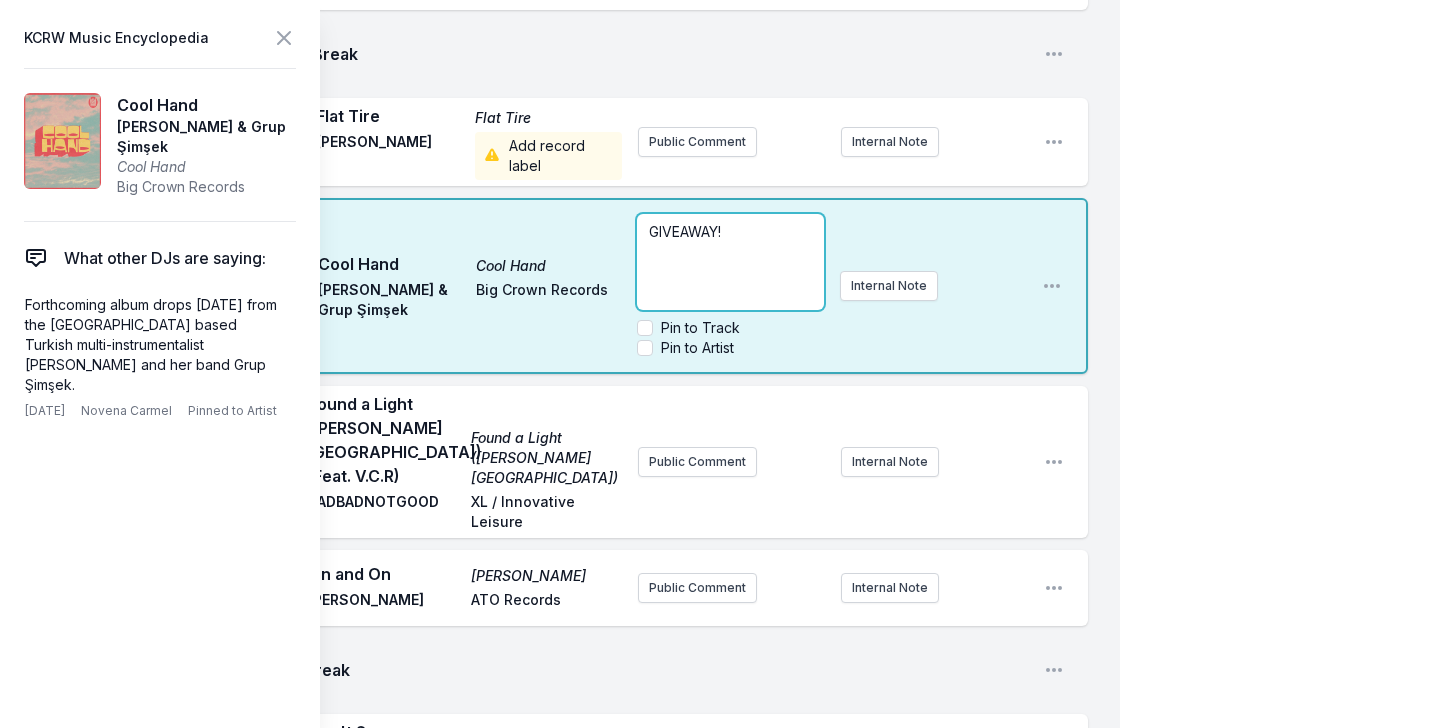 click on "GIVEAWAY!" at bounding box center (730, 232) 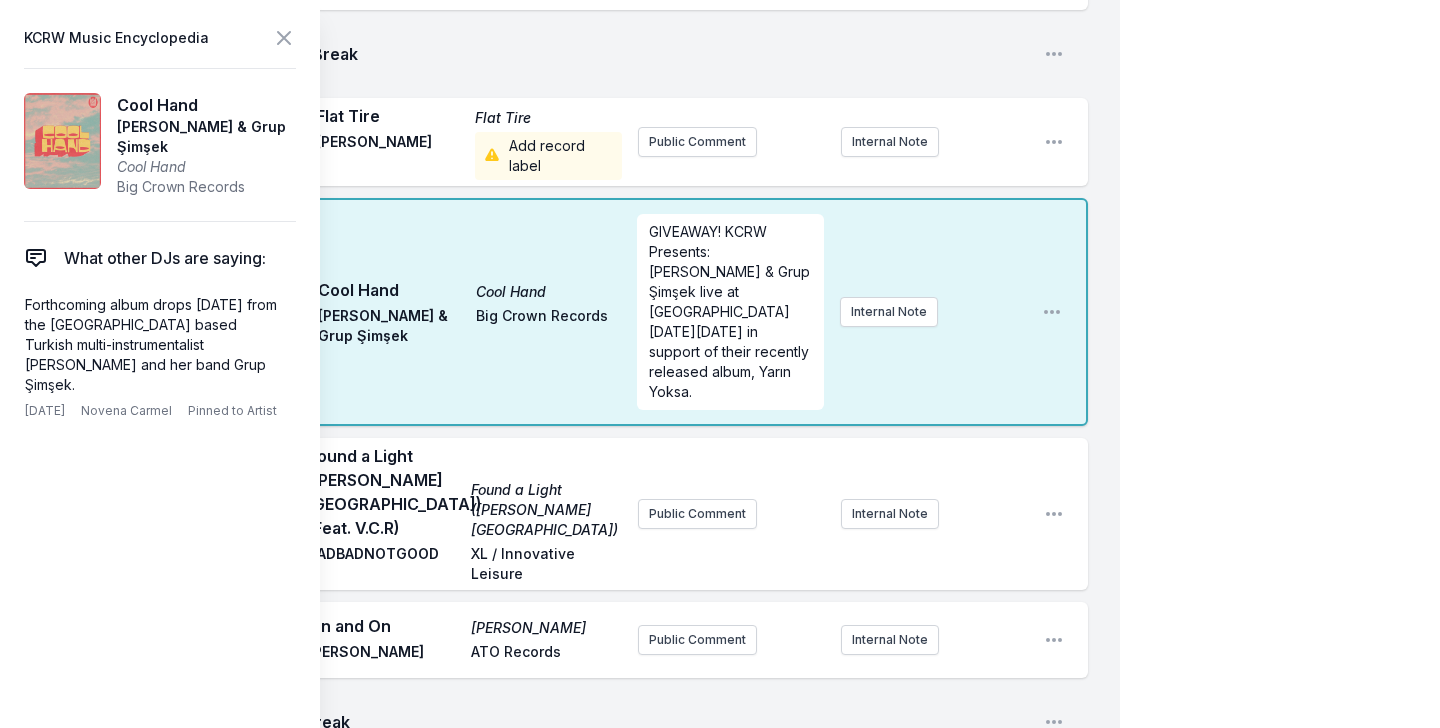 scroll, scrollTop: 0, scrollLeft: 0, axis: both 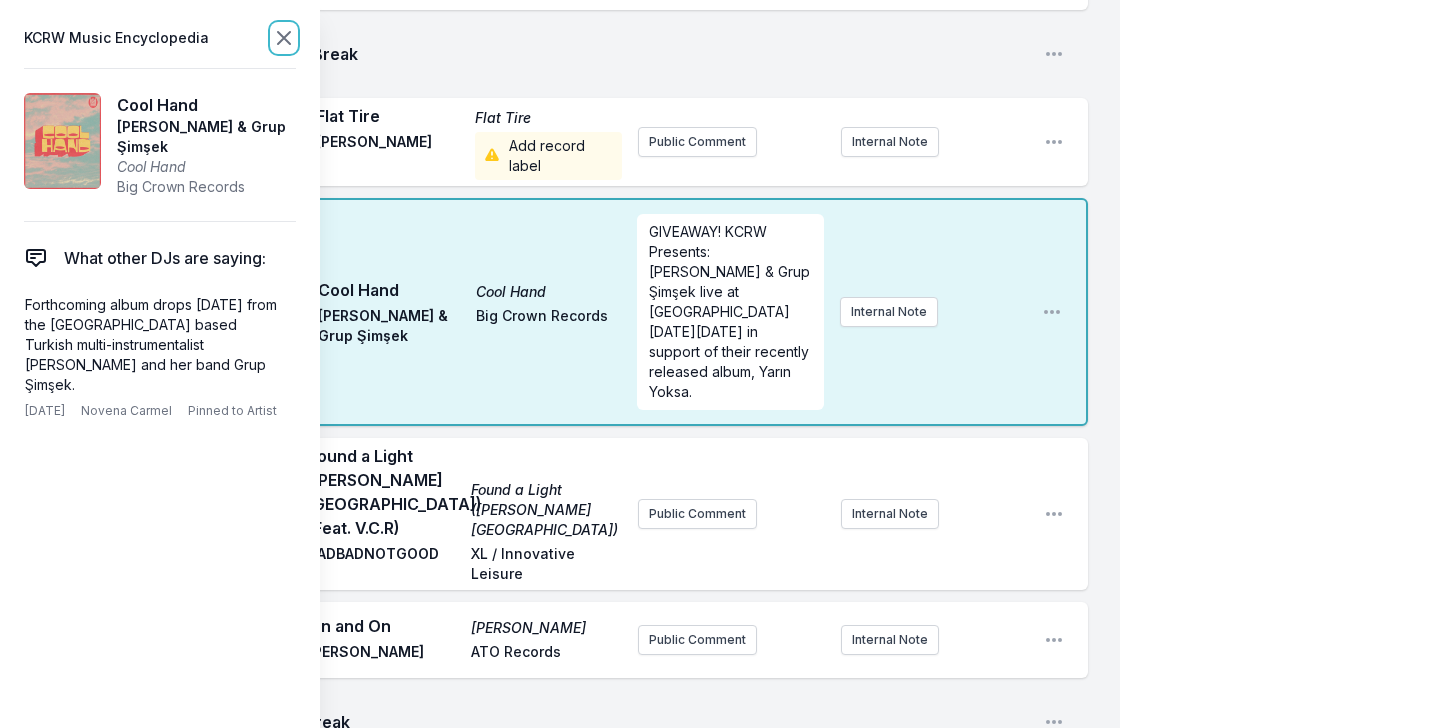 click 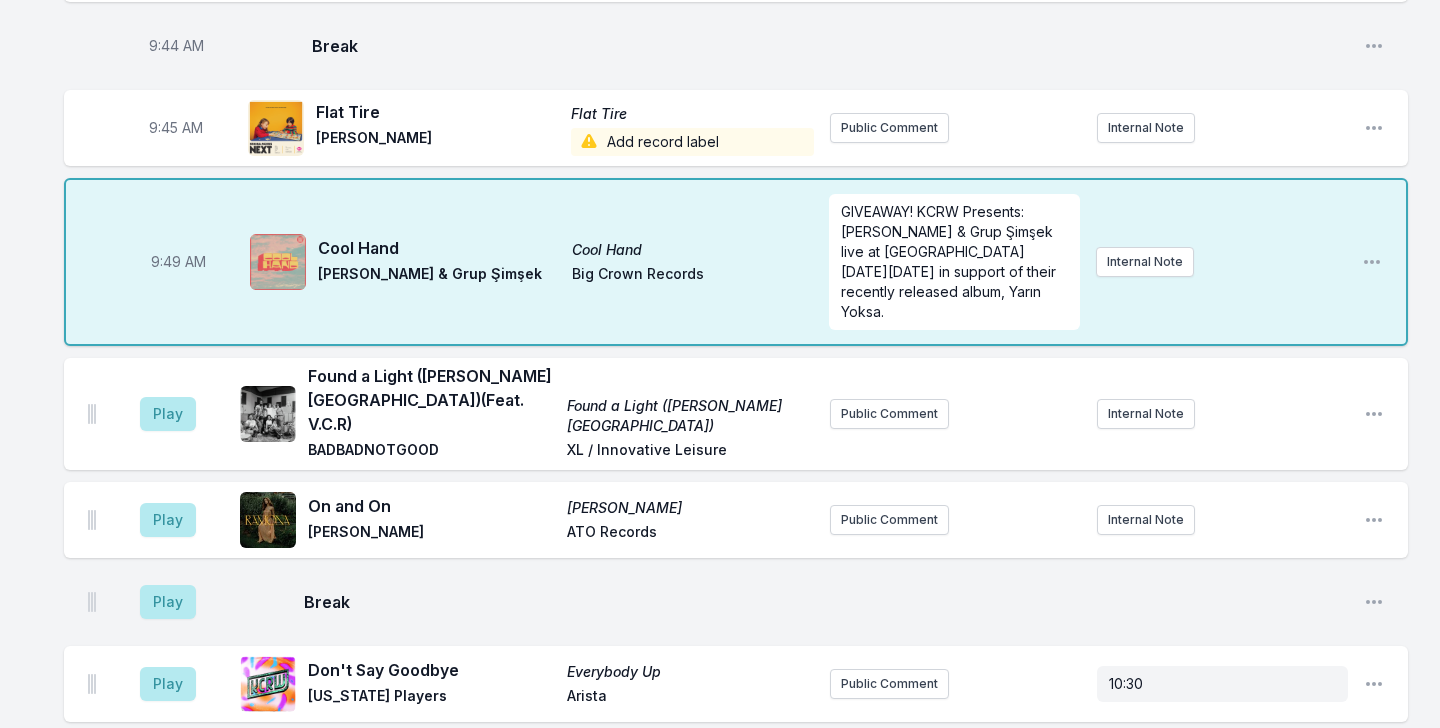 scroll, scrollTop: 1272, scrollLeft: 0, axis: vertical 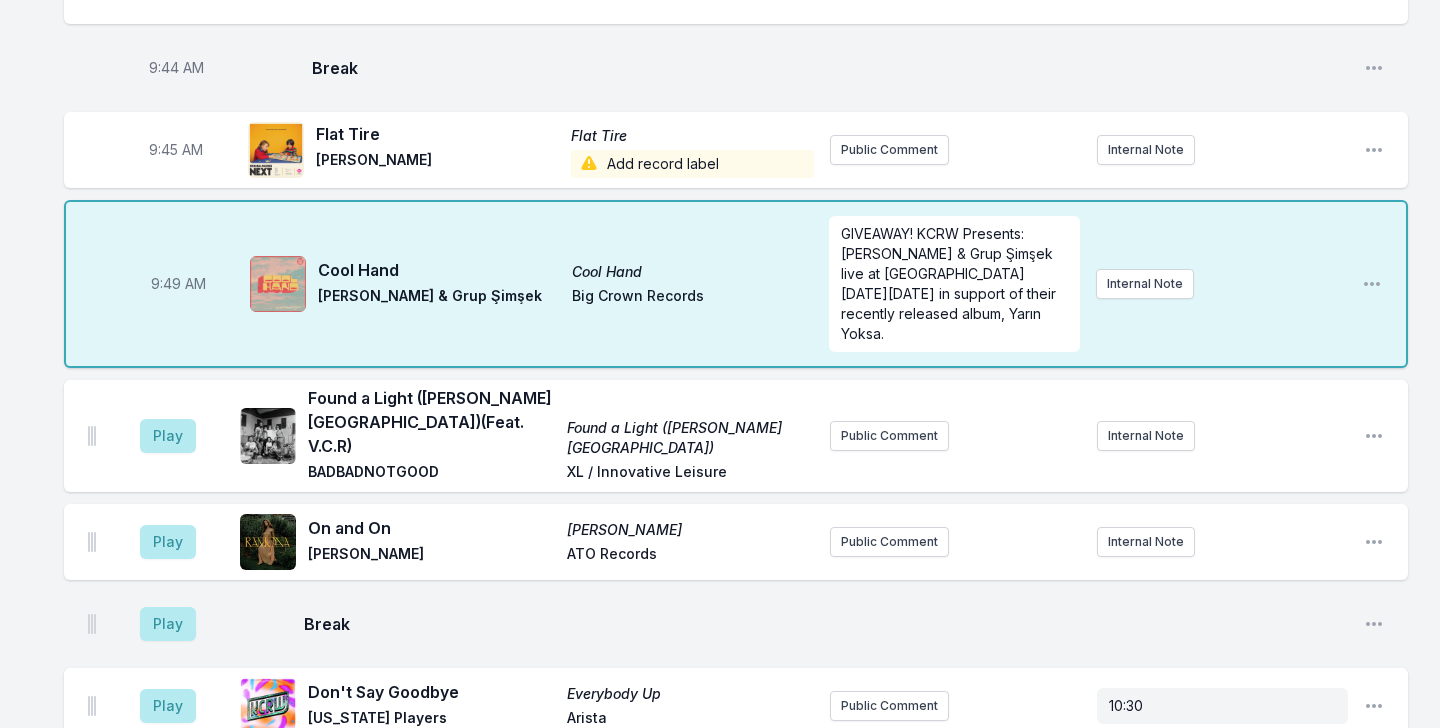 click on "[PERSON_NAME]" at bounding box center [437, 164] 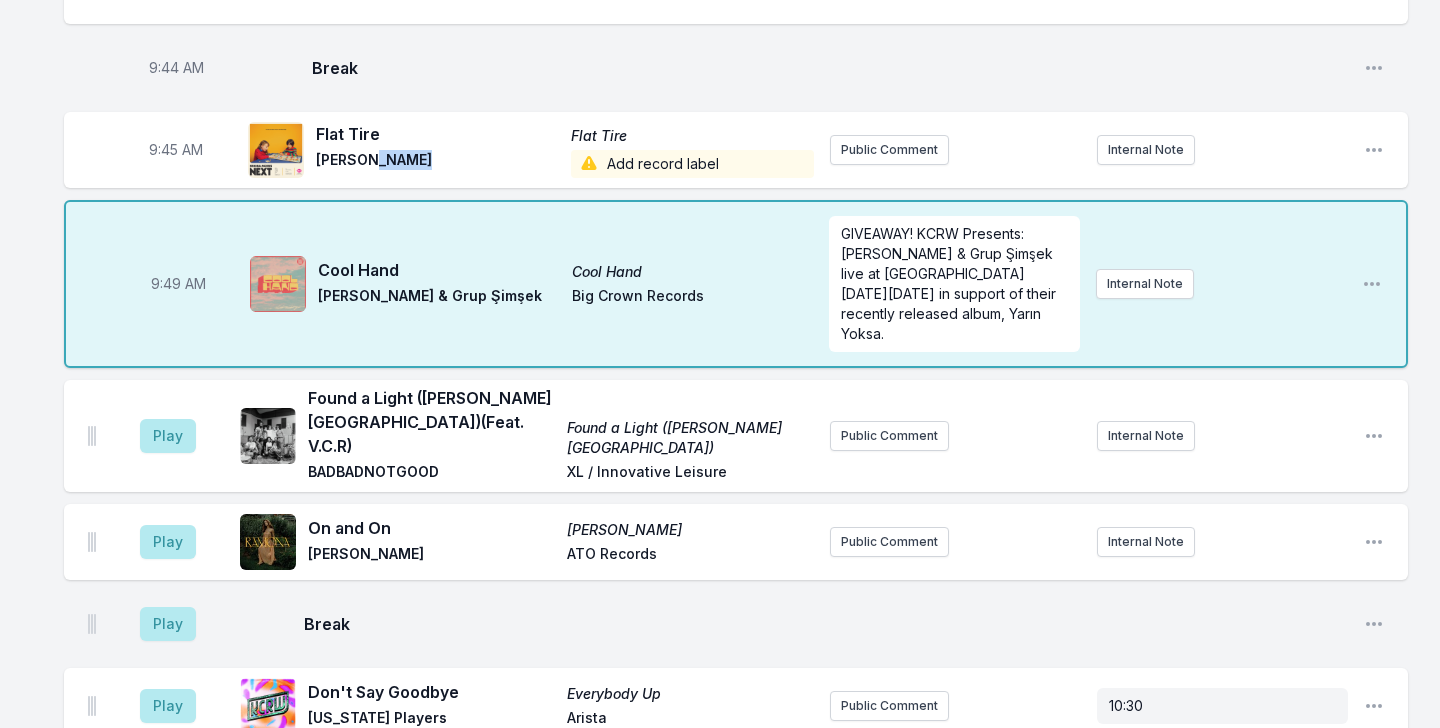 click on "[PERSON_NAME]" at bounding box center [437, 164] 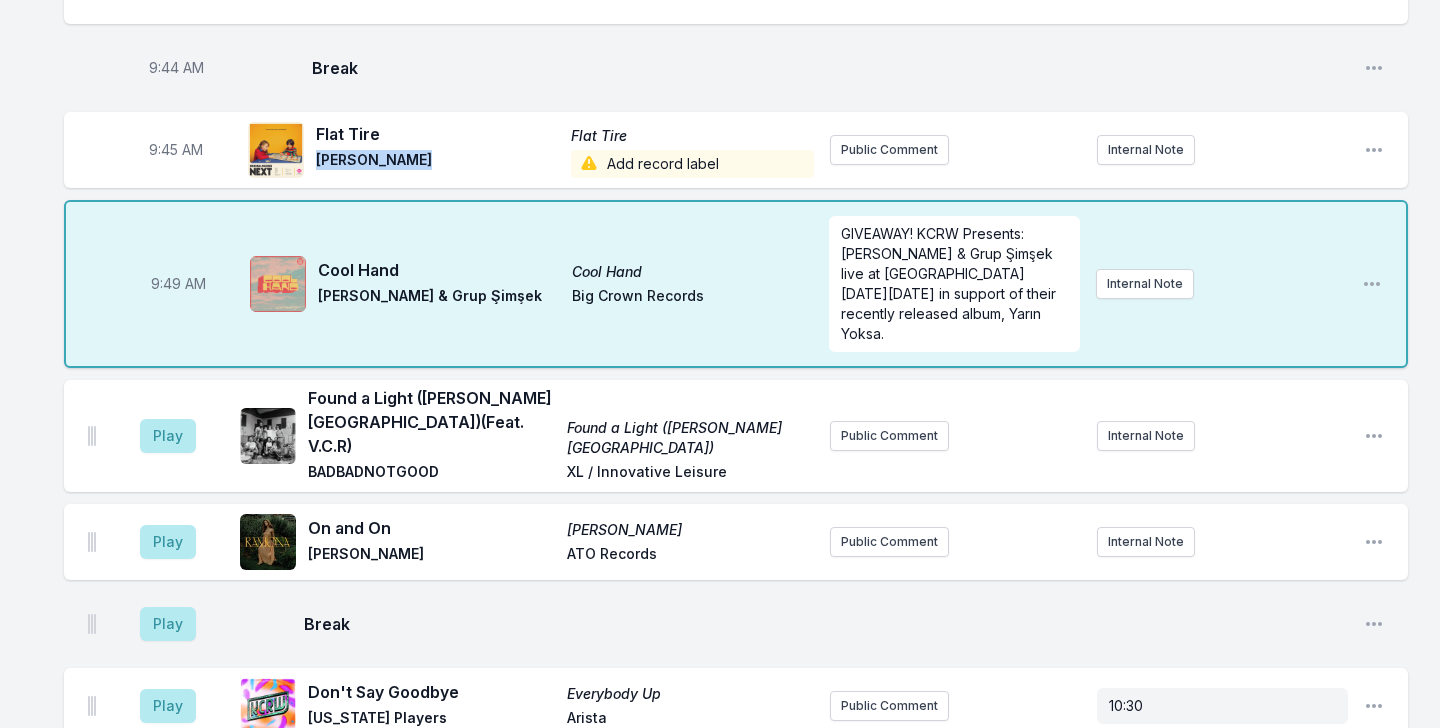 click on "[PERSON_NAME]" at bounding box center [437, 164] 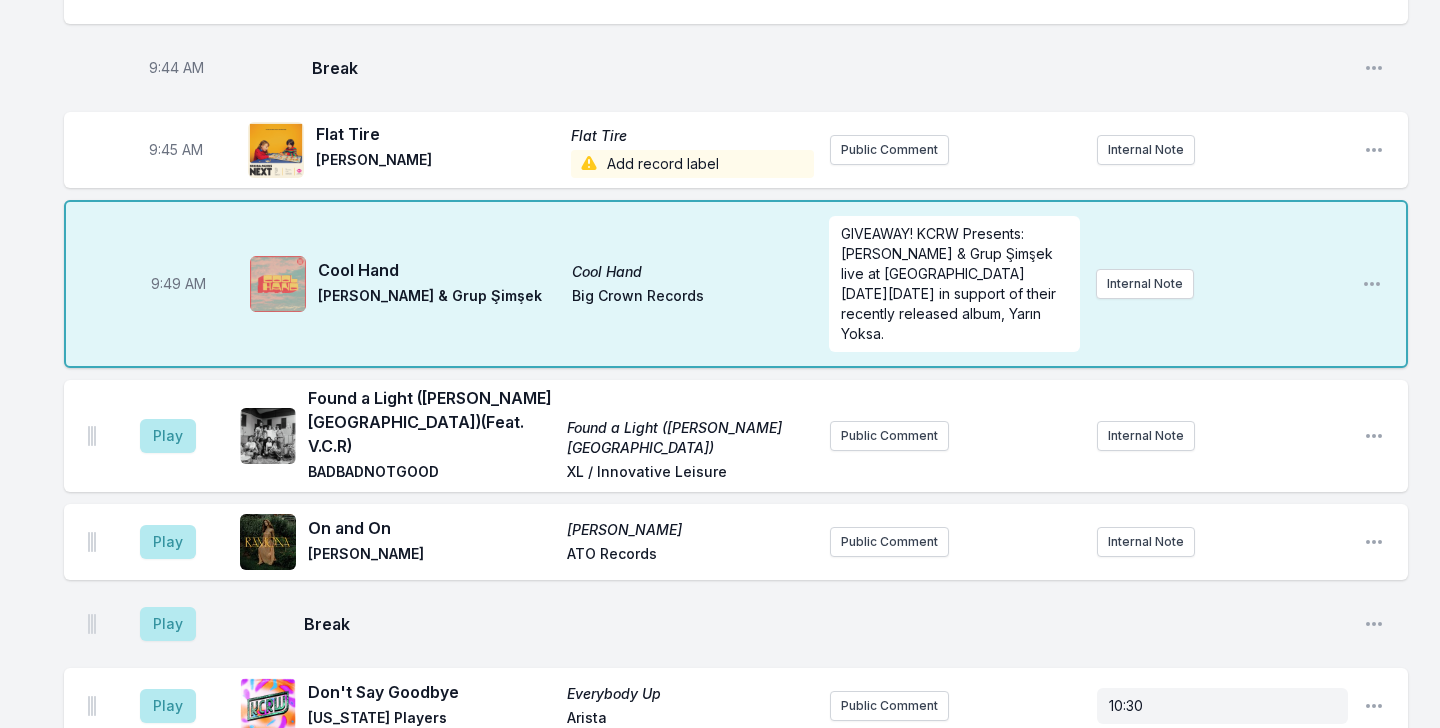 click on "Add record label" at bounding box center [692, 164] 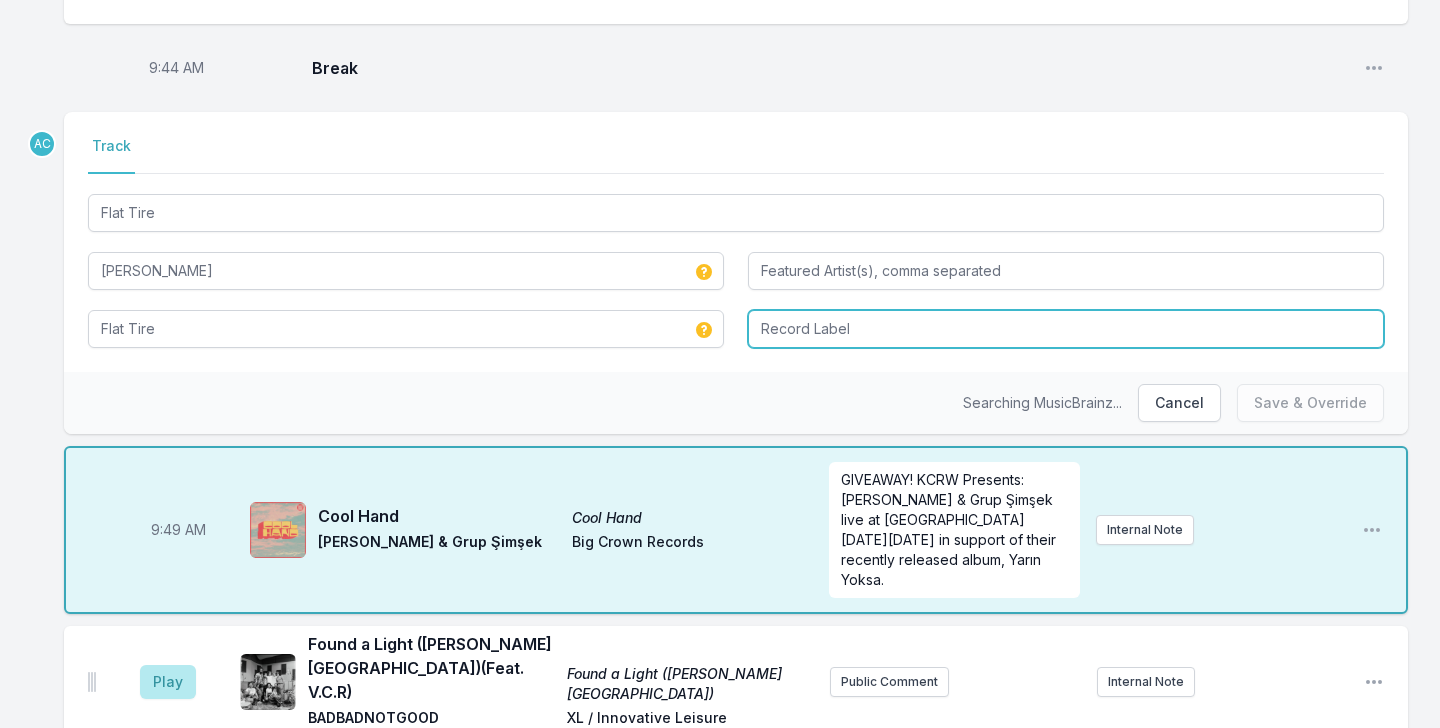click at bounding box center (1066, 329) 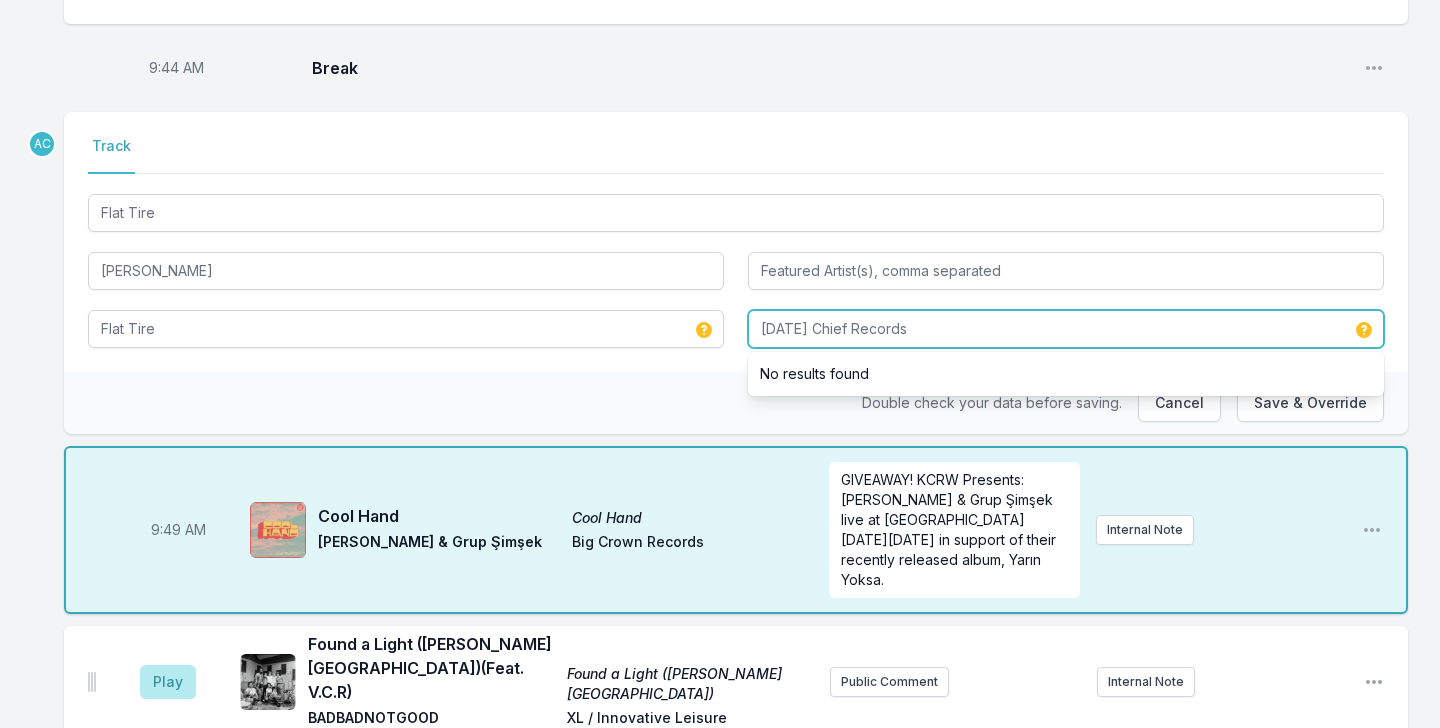 type on "[DATE] Chief Records" 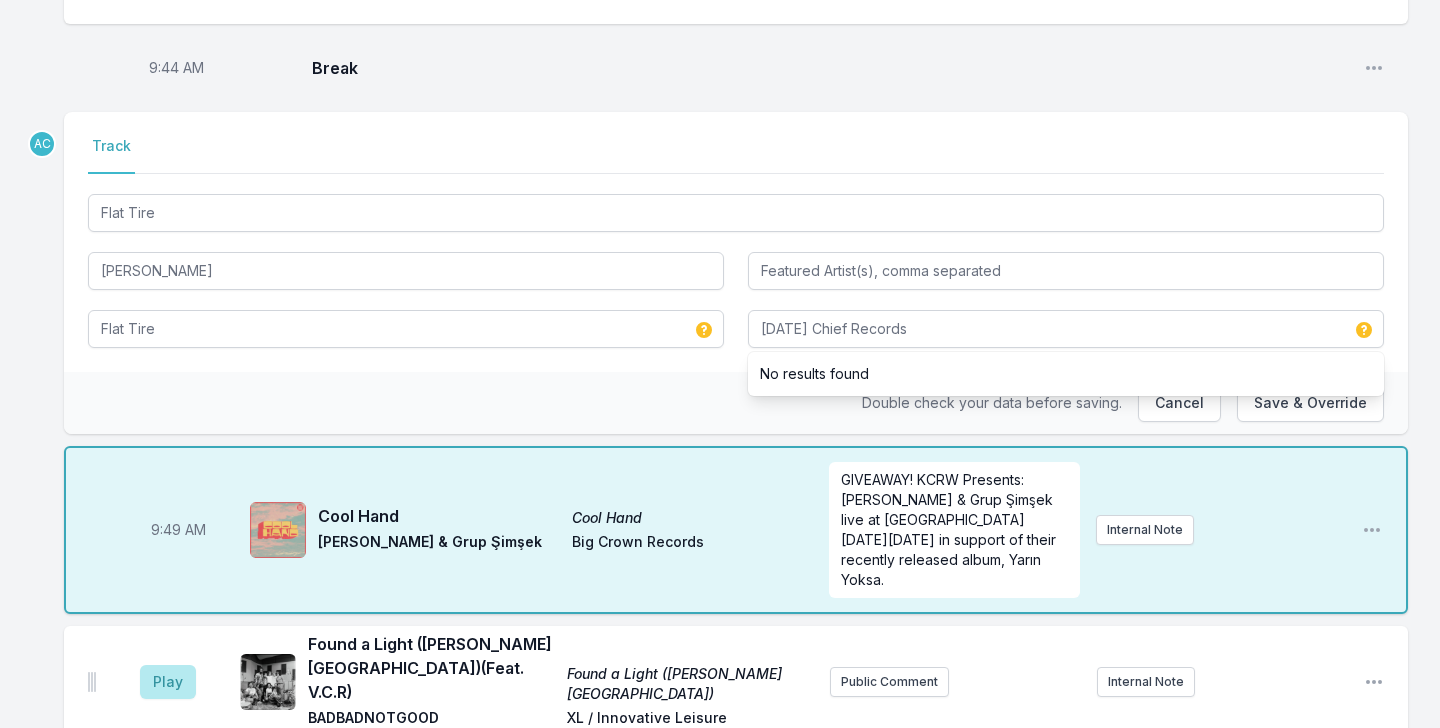 click on "Break" at bounding box center (830, 68) 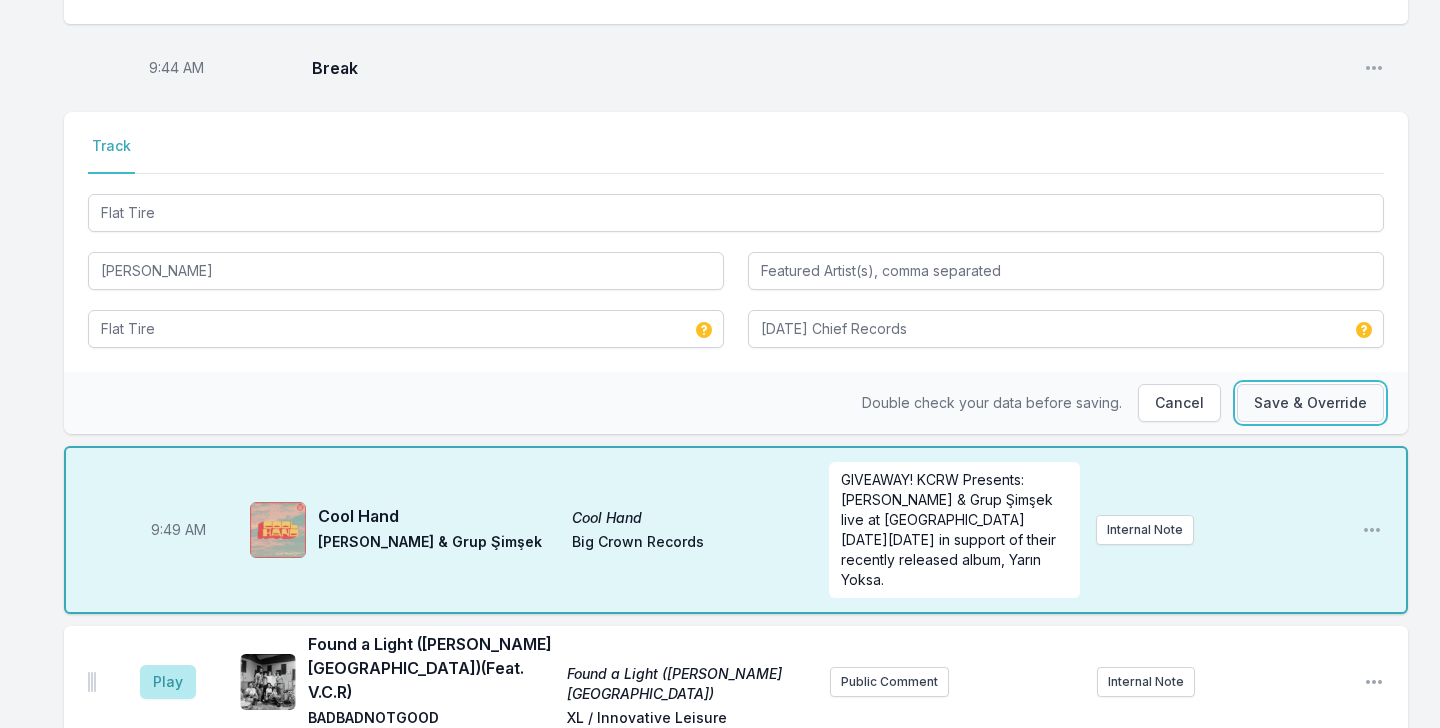 click on "Save & Override" at bounding box center (1310, 403) 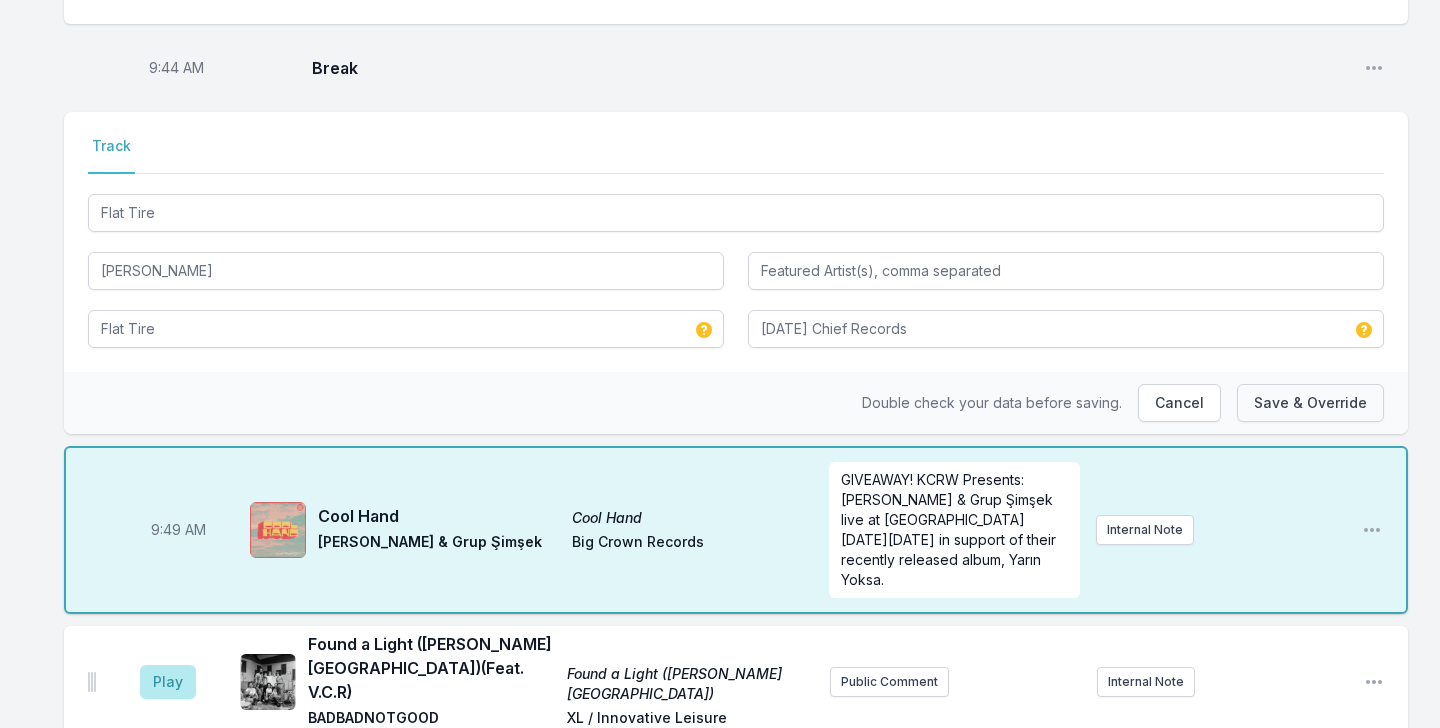 type 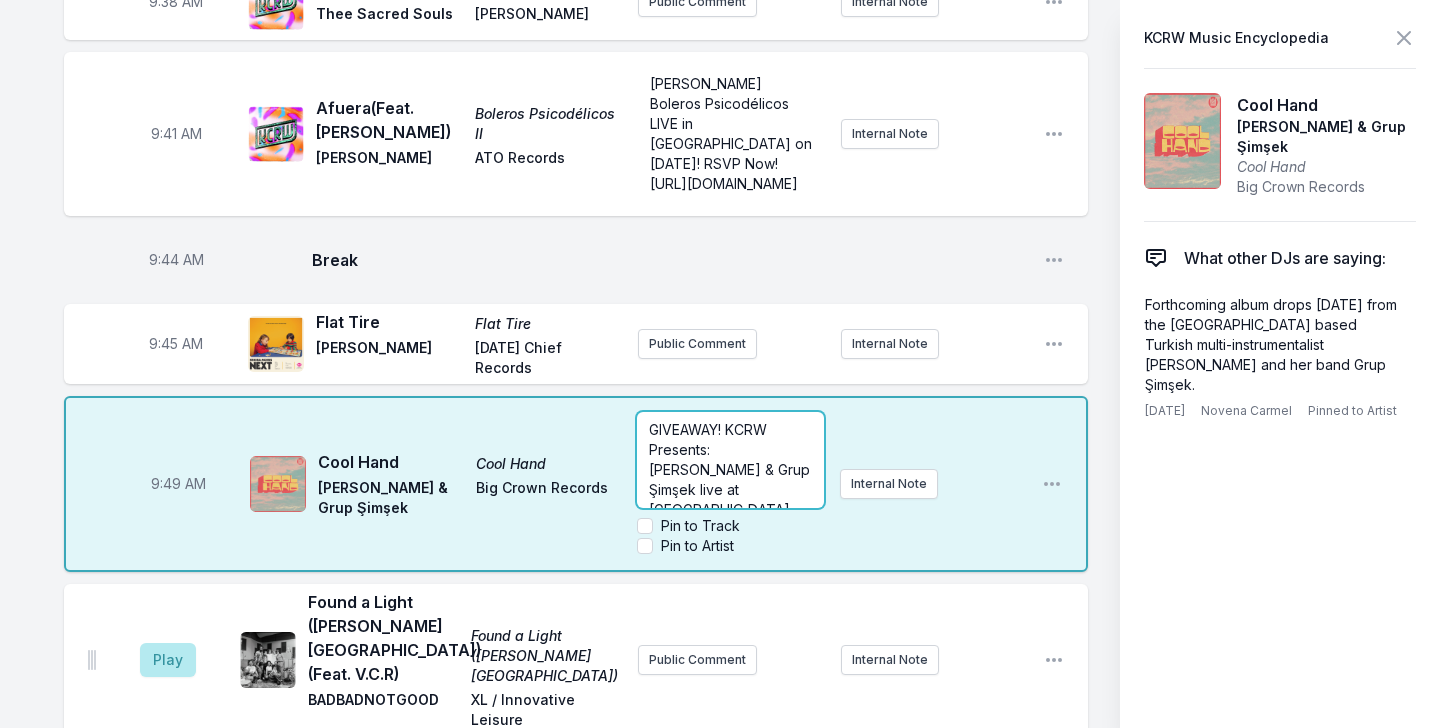 click on "GIVEAWAY! KCRW Presents: [PERSON_NAME] & Grup Şimşek live at [GEOGRAPHIC_DATA] [DATE][DATE] in support of their recently released album, Yarın Yoksa." at bounding box center [731, 509] 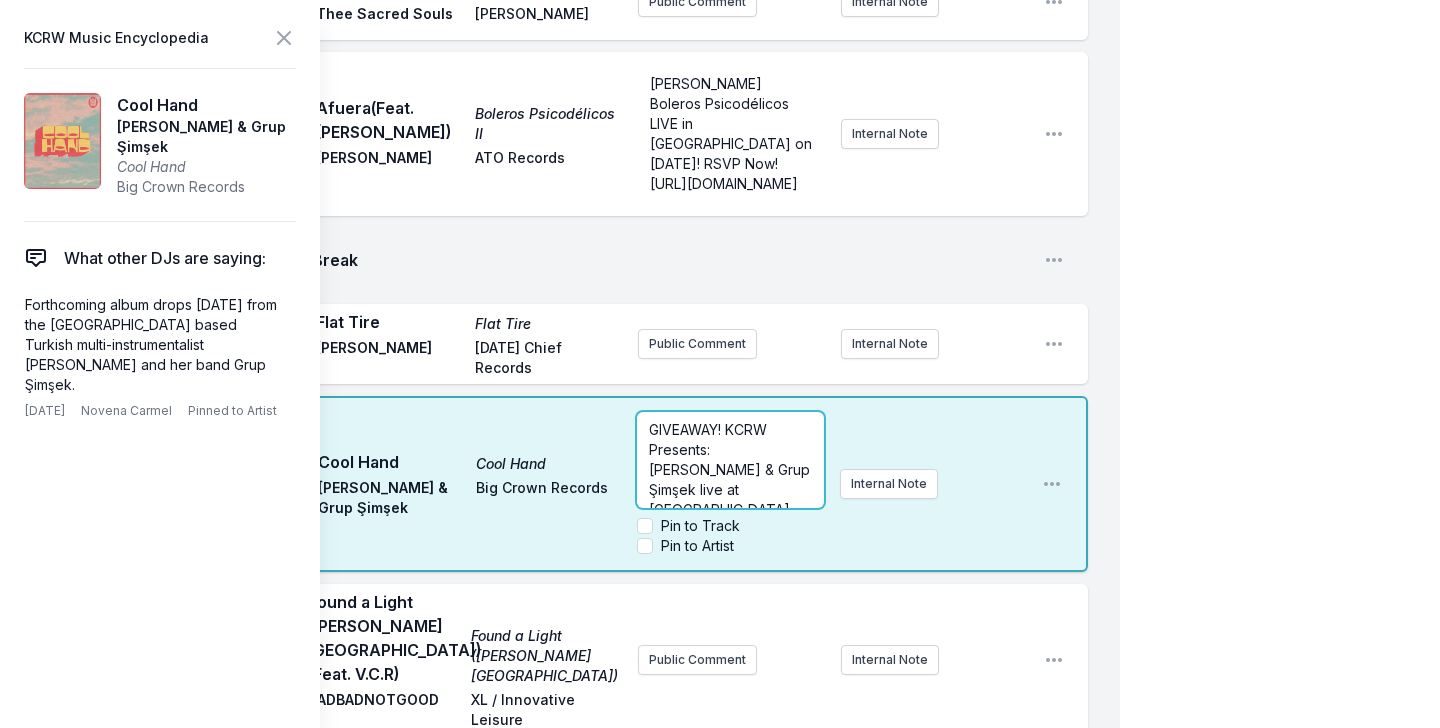scroll, scrollTop: 60, scrollLeft: 0, axis: vertical 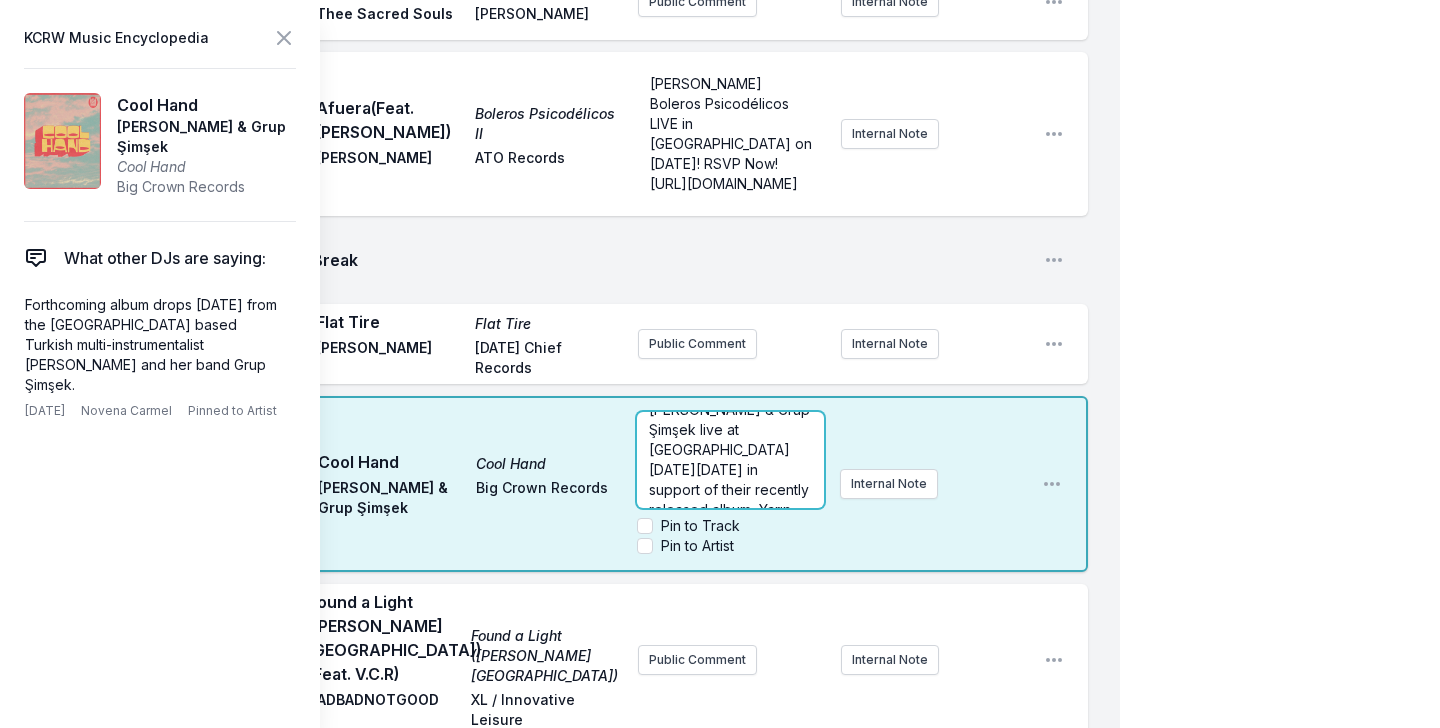 click on "GIVEAWAY! KCRW Presents: [PERSON_NAME] & Grup Şimşek live at [GEOGRAPHIC_DATA] [DATE][DATE] in support of their recently released album, Yarın Yoksa." at bounding box center [730, 450] 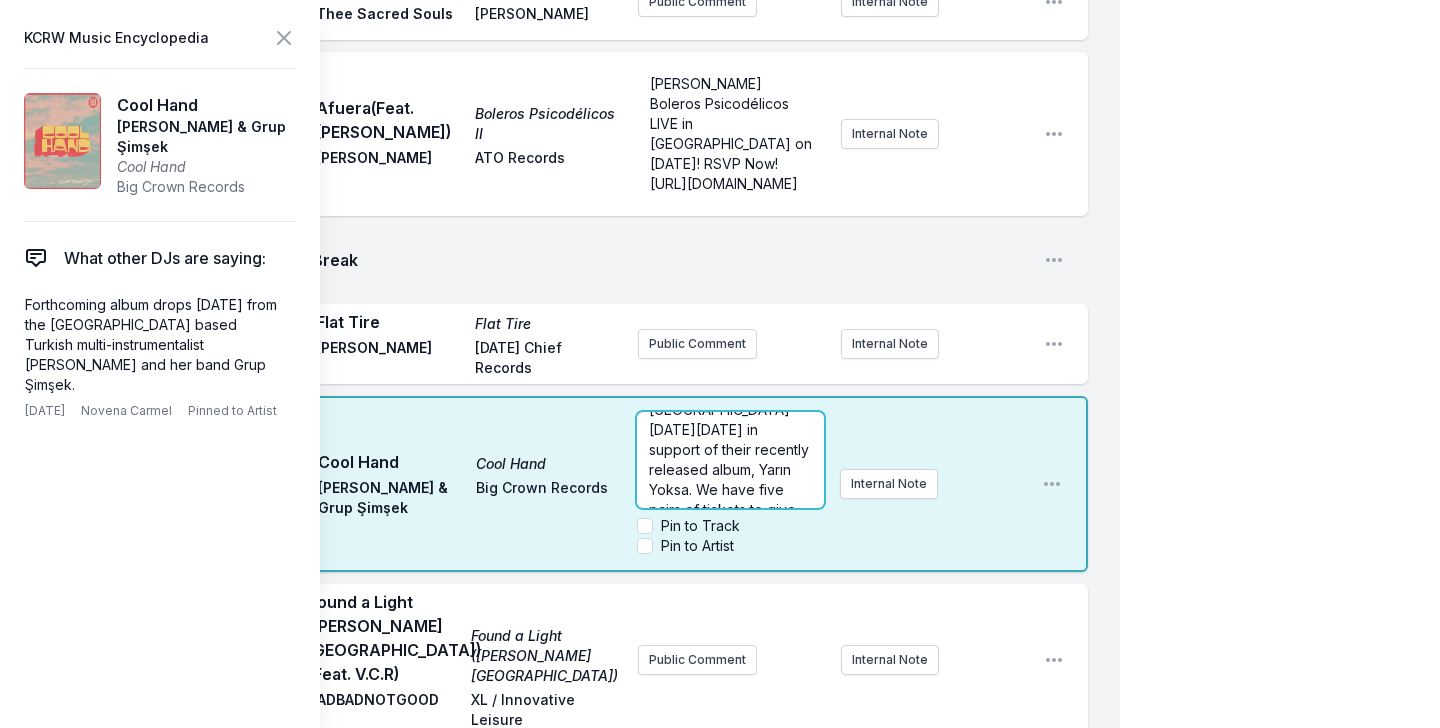 scroll, scrollTop: 110, scrollLeft: 0, axis: vertical 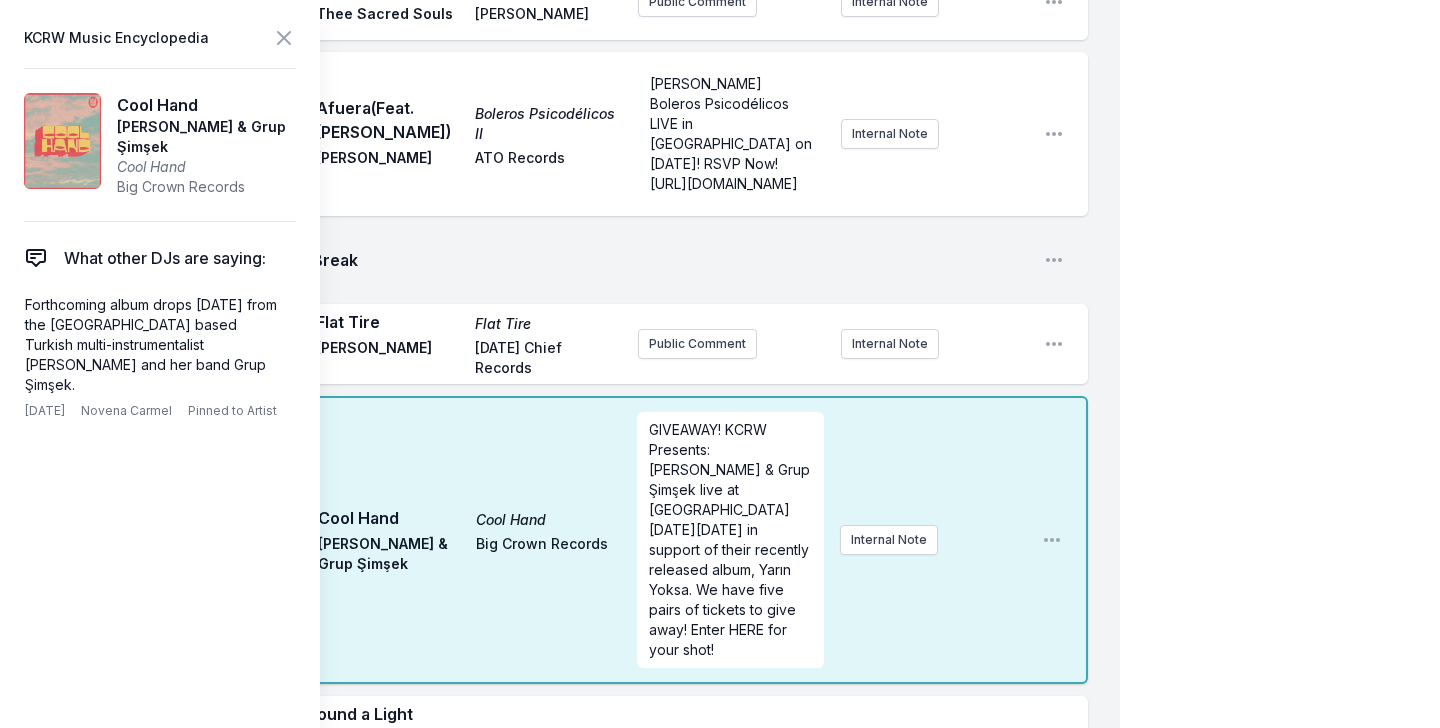 click on "Flat Tire Flat Tire [PERSON_NAME] [DATE] Chief Records" at bounding box center [469, 344] 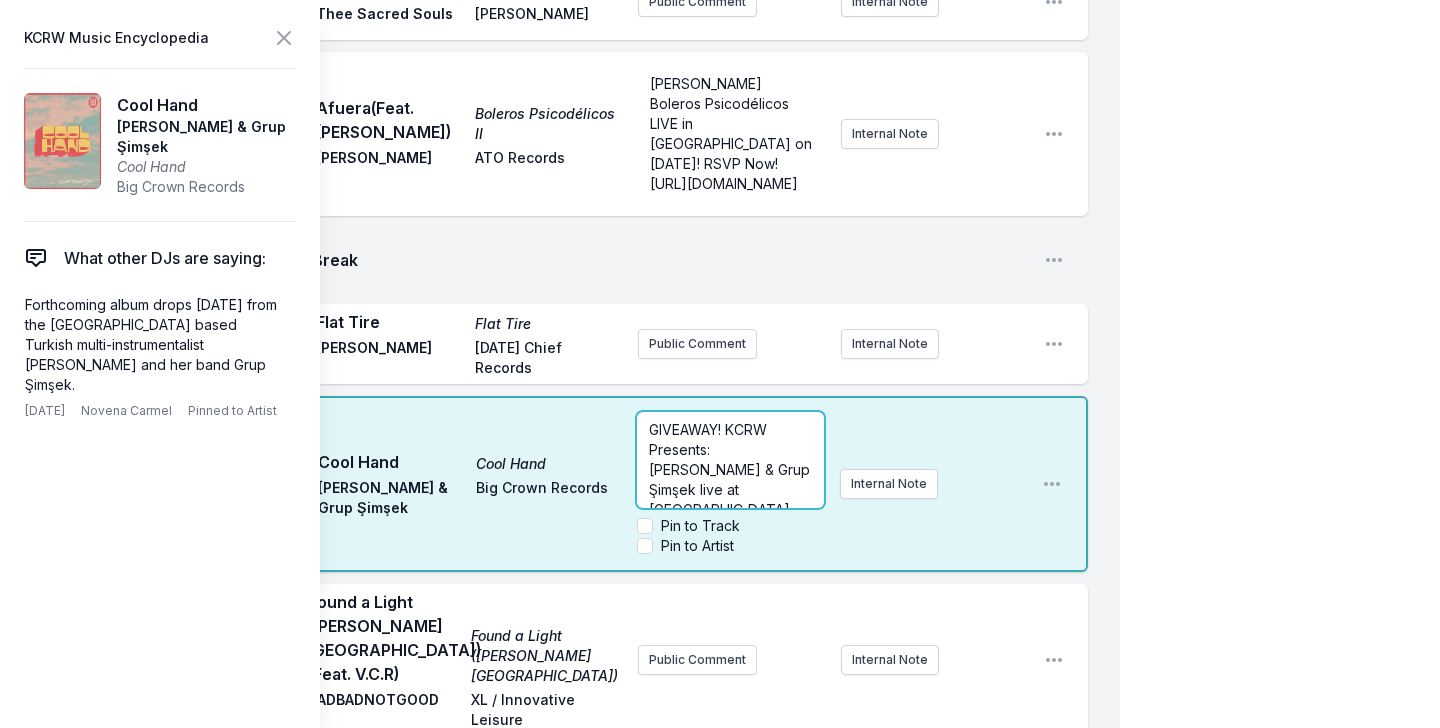 click on "Missing Data Some of your tracks are missing record label information. This info helps artists get paid! It needs to be filled out within 24 hours of showtime. 9:04 AM Look Around Look Around [PERSON_NAME] & Karate Boogaloo Add record label Public Comment Internal Note Open playlist item options 9:08 AM Heart of Gold Heart Of Gold: The Songs Of [PERSON_NAME], Vol. 1 [PERSON_NAME] Killphonic Public Comment Internal Note Open playlist item options 9:18 AM Summer Sweat Earthstar Mountain [PERSON_NAME] Bella Union Public Comment Internal Note Open playlist item options 9:22 AM Somebody New Thee Black [PERSON_NAME] [PERSON_NAME] Sub Pop Public Comment Internal Note Open playlist item options 9:25 AM What's It Like in the Sunshine Gremlin [PERSON_NAME] [no label] the project of Philadelphia-based musician, visual artist, and former member of beloved indie-rock trio Sports Internal Note Open playlist item options the project of [DEMOGRAPHIC_DATA] musician, visual artist, and former member of beloved indie-rock trio Sports 9:30 AM" at bounding box center (560, 979) 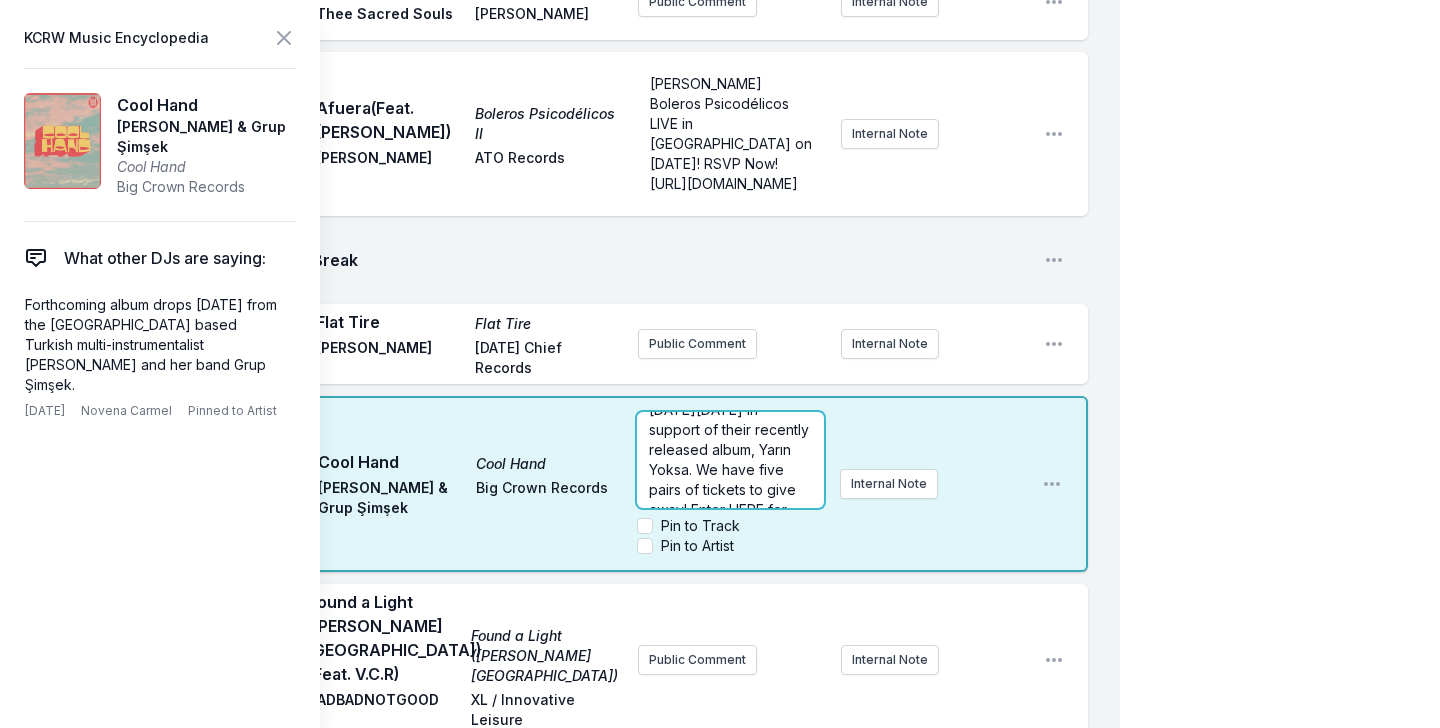 click on "GIVEAWAY! KCRW Presents: [PERSON_NAME] & Grup Şimşek live at [GEOGRAPHIC_DATA] [DATE][DATE] in support of their recently released album, Yarın Yoksa. We have five pairs of tickets to give away! Enter HERE for your shot!" at bounding box center (731, 419) 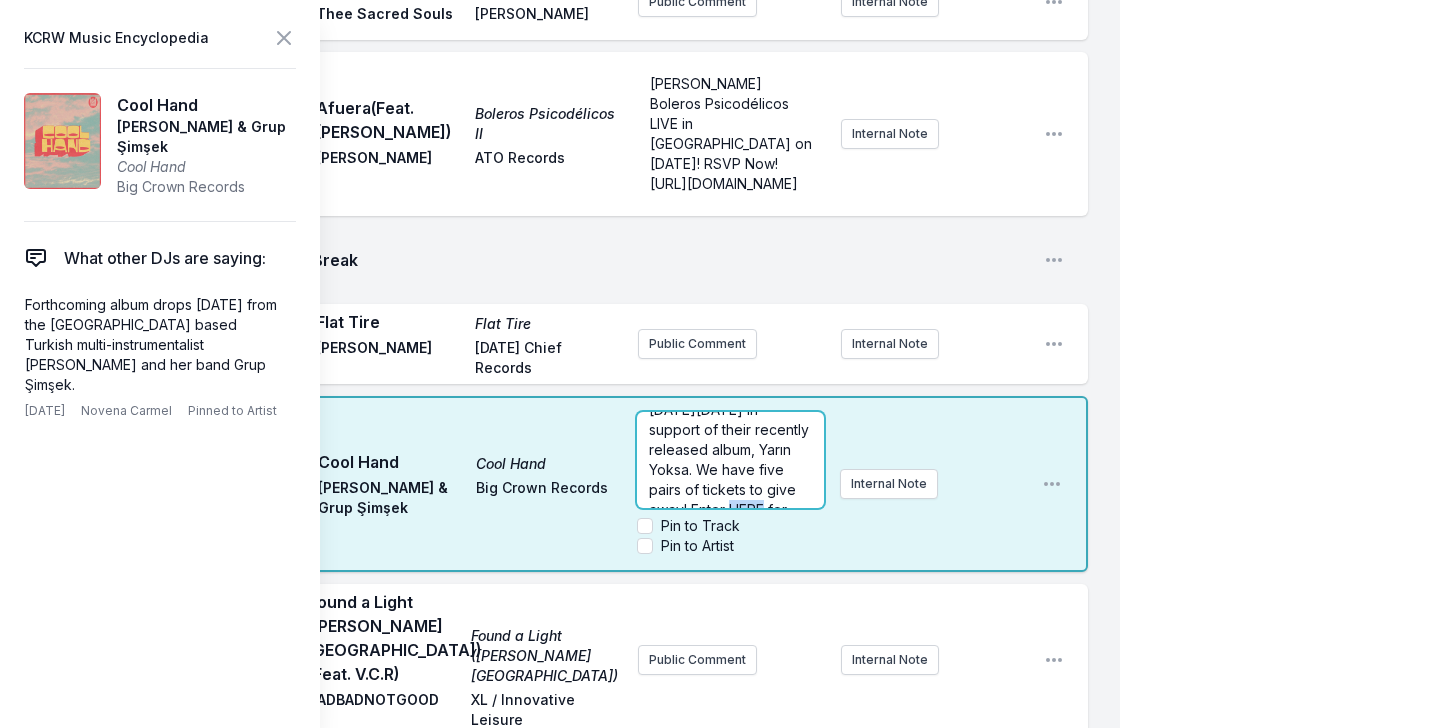 click on "GIVEAWAY! KCRW Presents: [PERSON_NAME] & Grup Şimşek live at [GEOGRAPHIC_DATA] [DATE][DATE] in support of their recently released album, Yarın Yoksa. We have five pairs of tickets to give away! Enter HERE for your shot!" at bounding box center [731, 419] 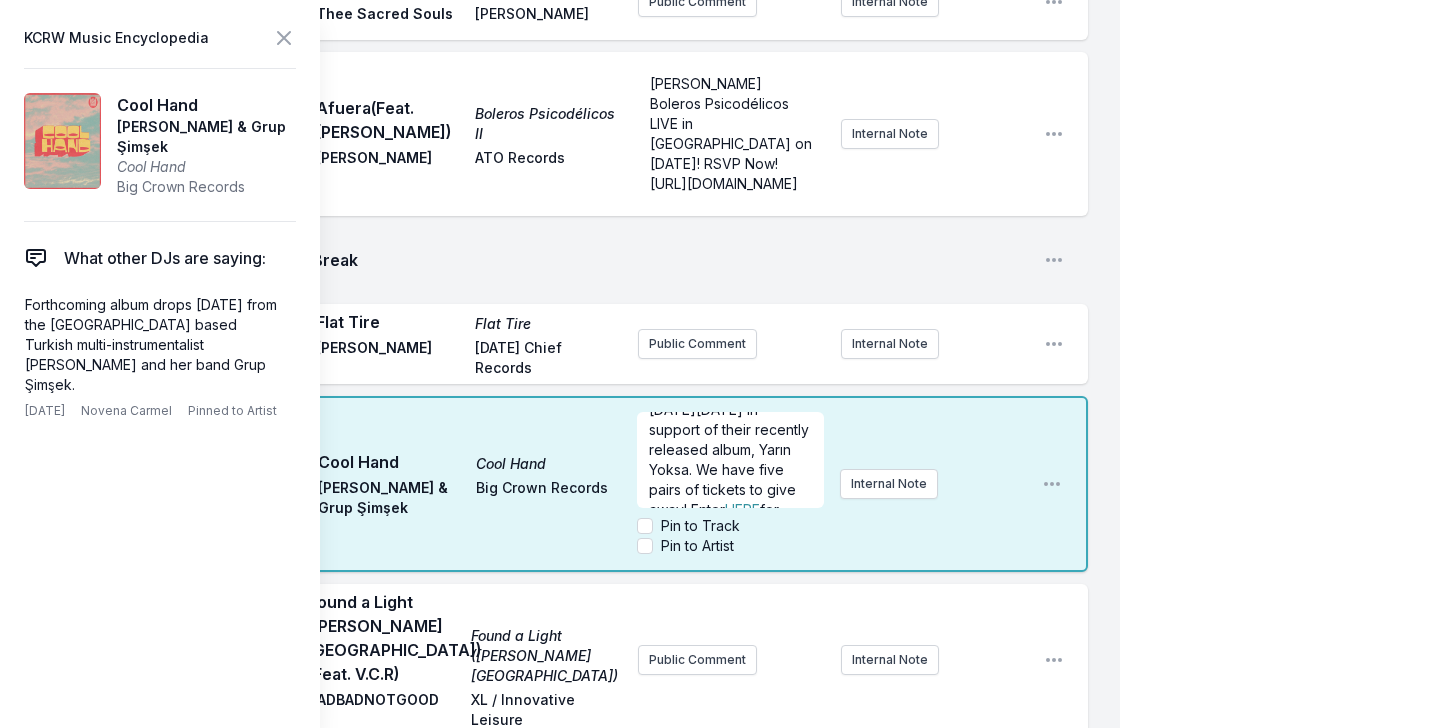 scroll, scrollTop: 0, scrollLeft: 0, axis: both 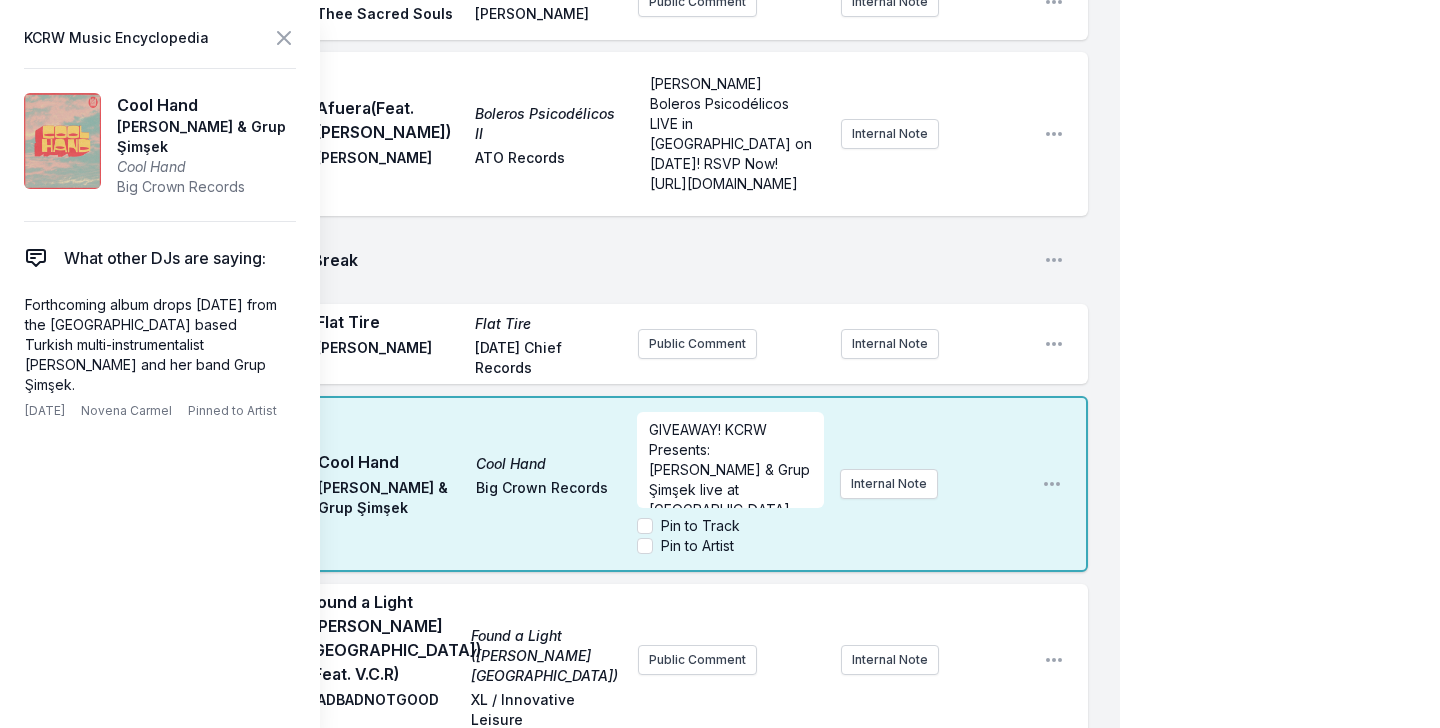 click on "9:49 AM Cool Hand Cool Hand [PERSON_NAME] & Grup Şimşek Big Crown Records GIVEAWAY! KCRW Presents: [PERSON_NAME] & Grup Şimşek live at [GEOGRAPHIC_DATA] [DATE][DATE] in support of their recently released album, Yarın Yoksa. We have five pairs of tickets to give away! Enter  HERE  for your shot!  Pin to Track Pin to Artist Internal Note Open playlist item options" at bounding box center [576, 484] 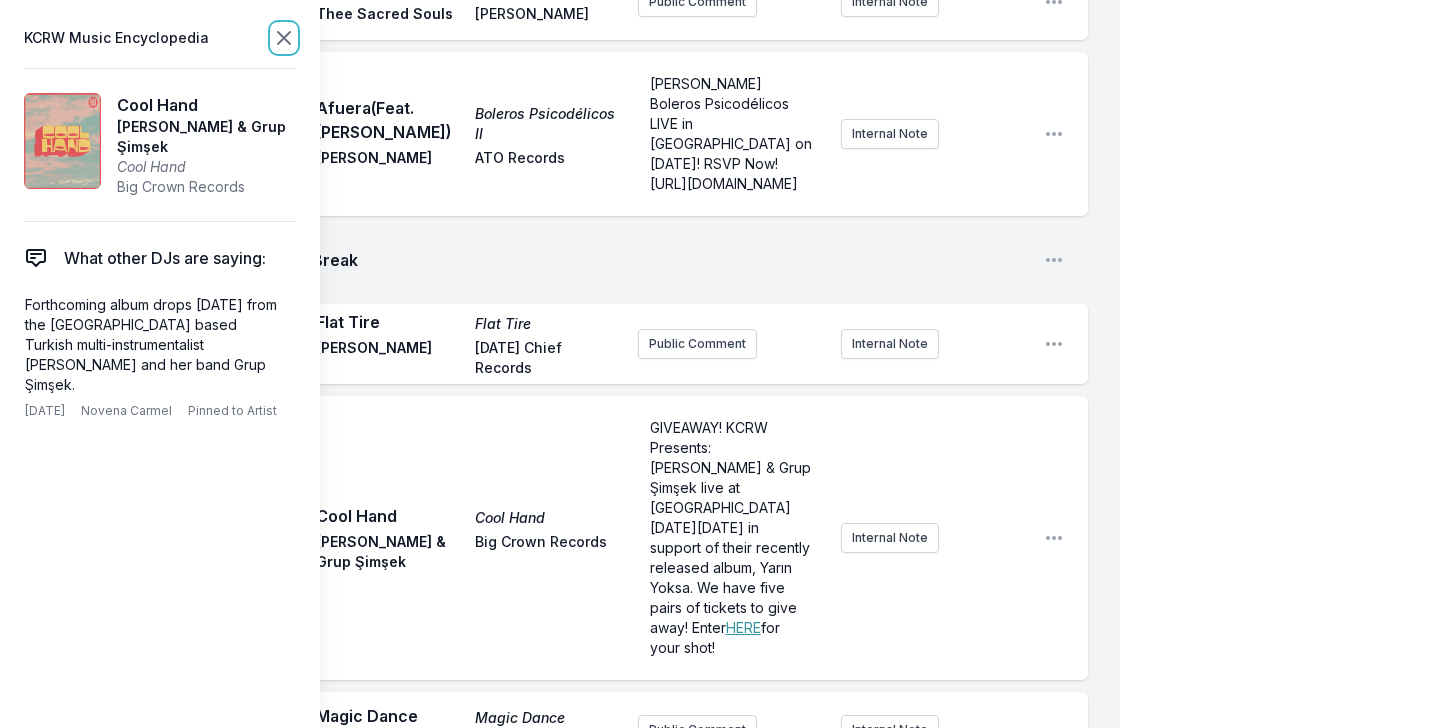 click 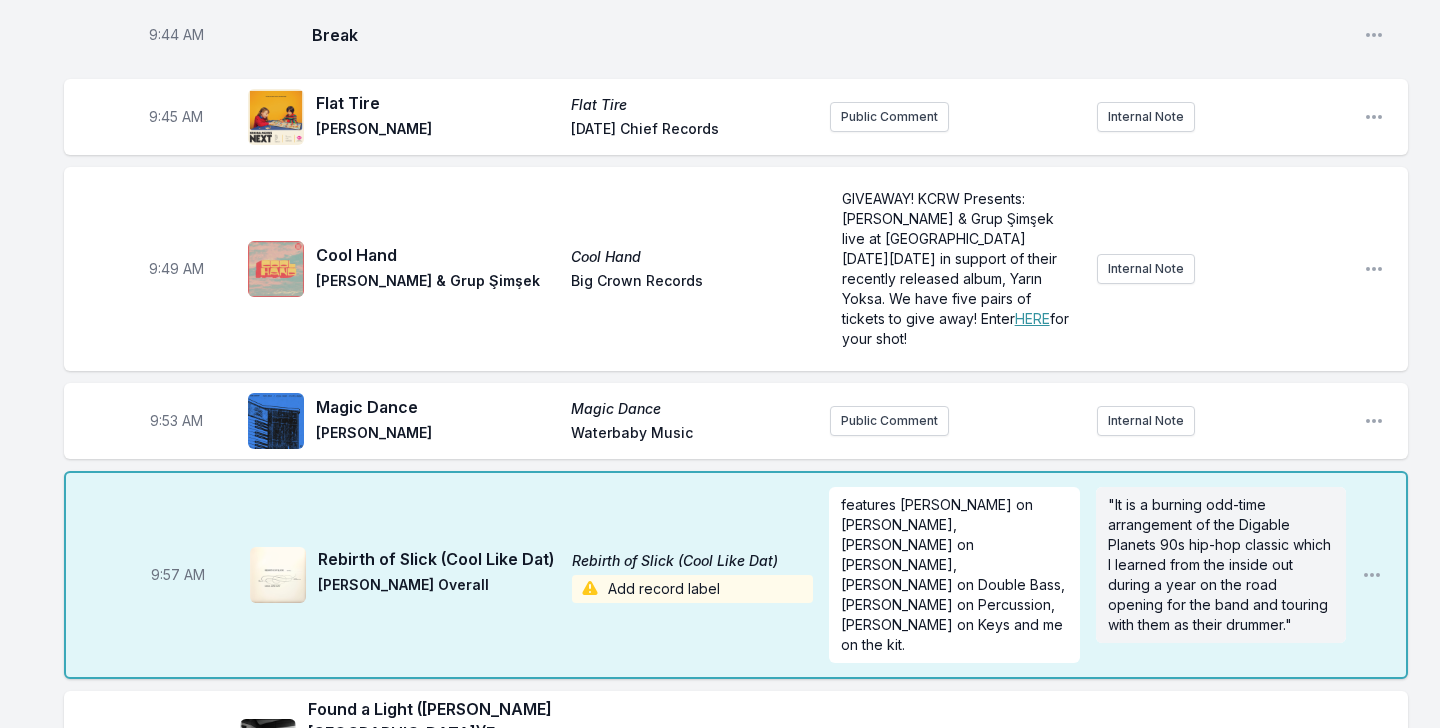 scroll, scrollTop: 1306, scrollLeft: 0, axis: vertical 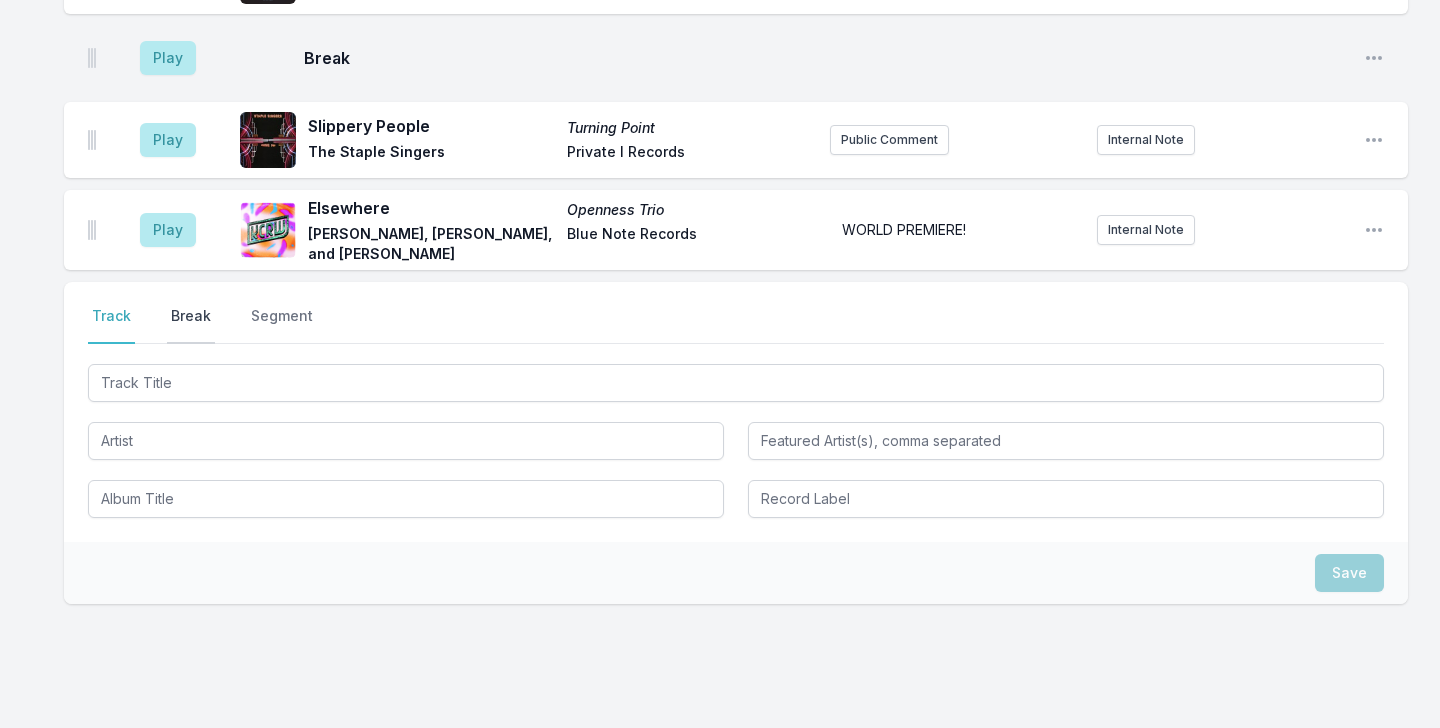 click on "Break" at bounding box center (191, 325) 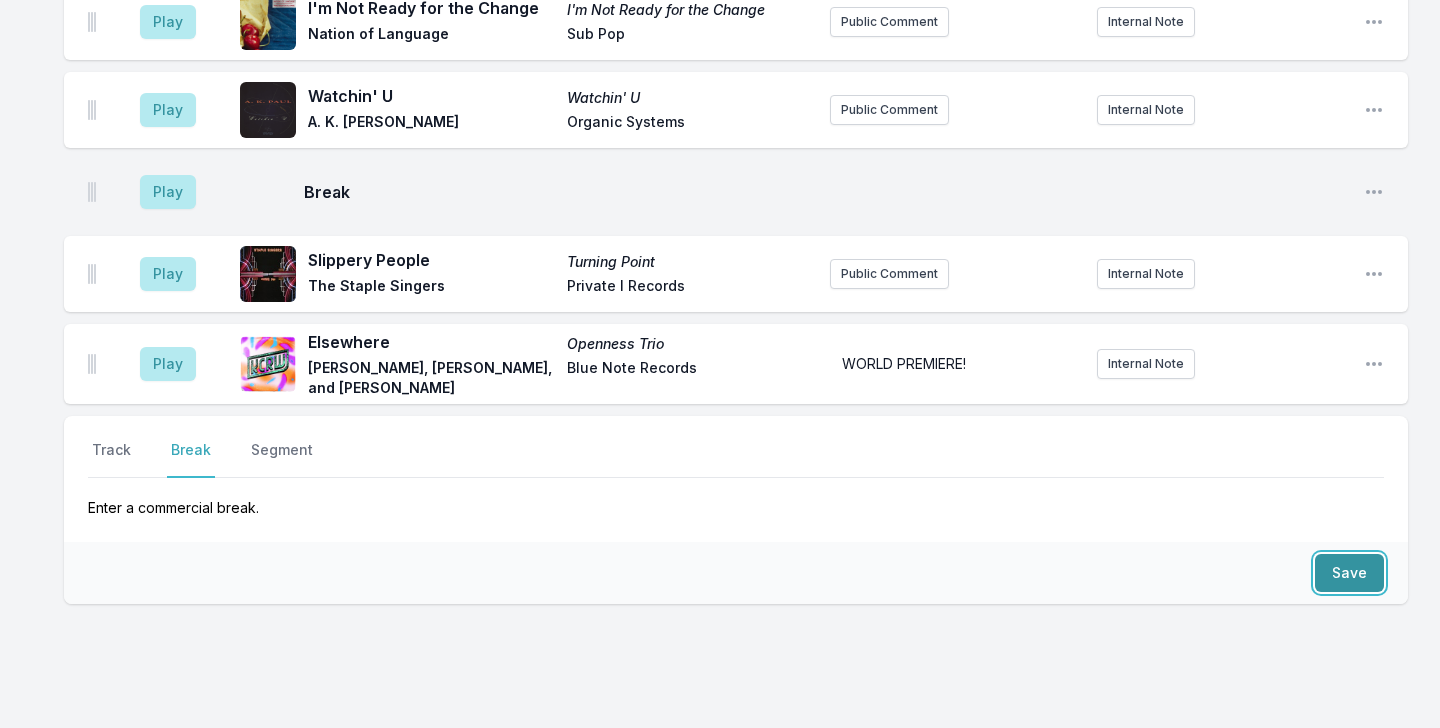 click on "Save" at bounding box center [1349, 573] 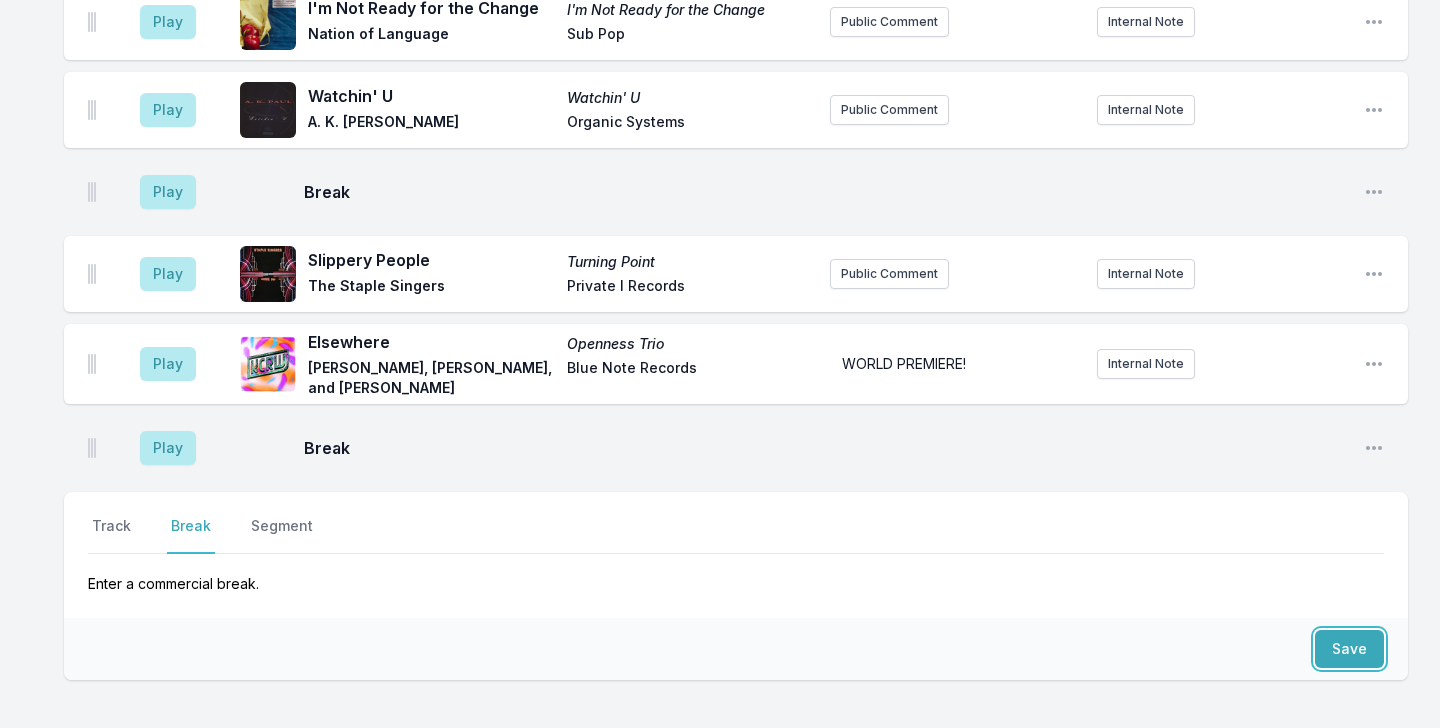 scroll, scrollTop: 3424, scrollLeft: 0, axis: vertical 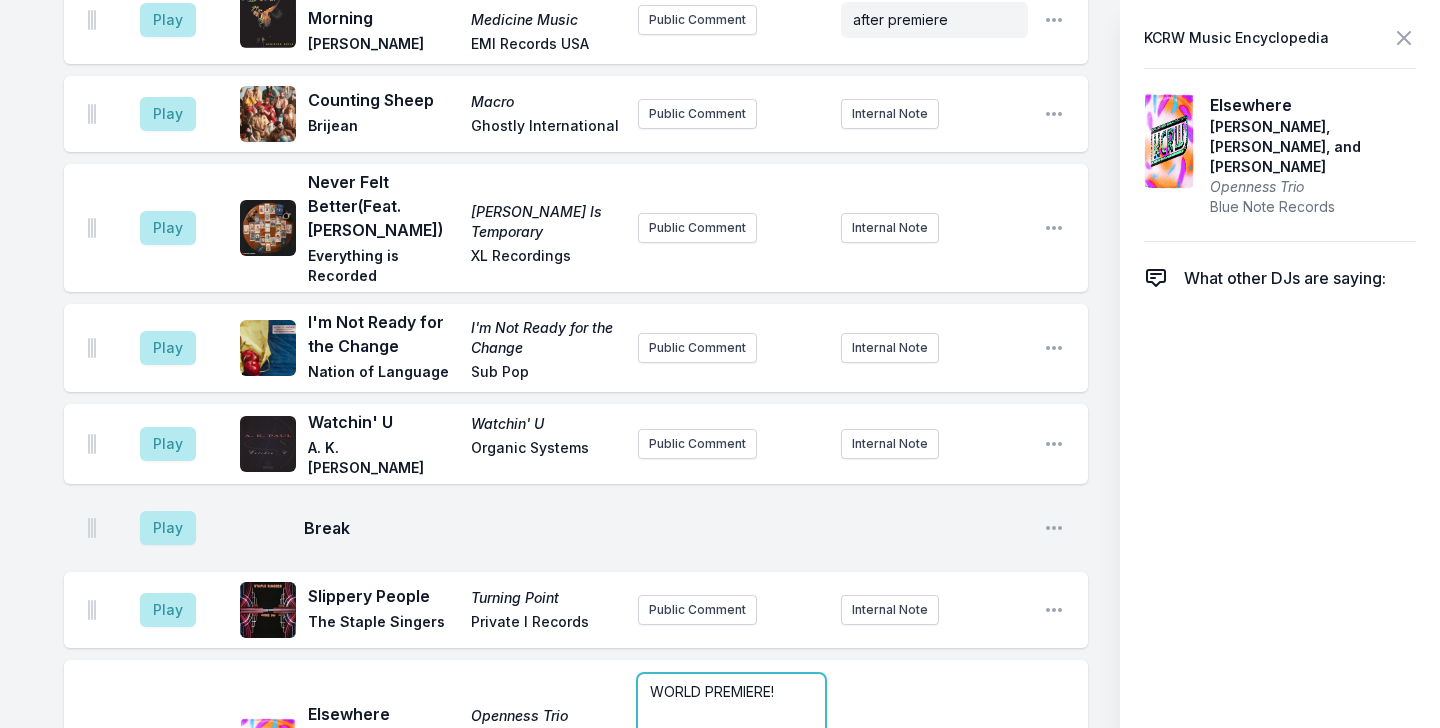 click on "WORLD PREMIERE!" at bounding box center (731, 722) 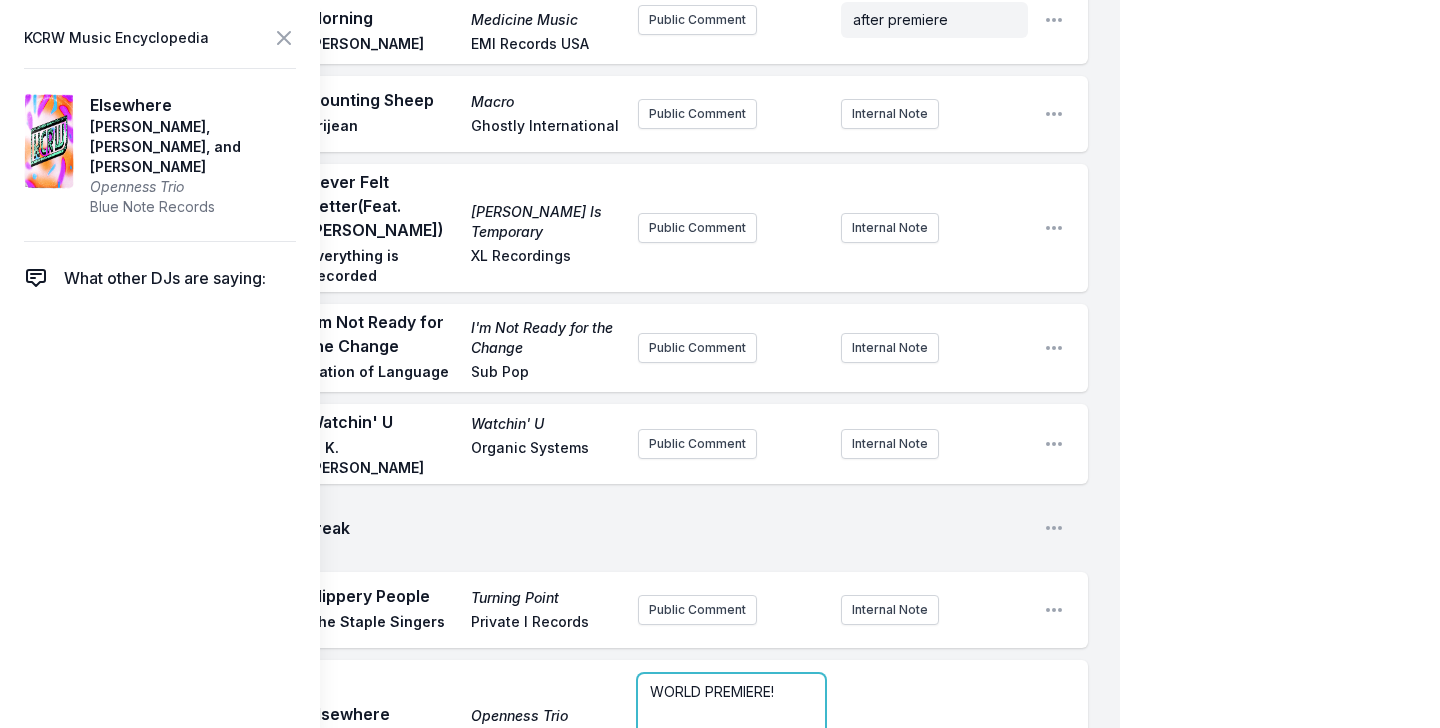 scroll, scrollTop: 120, scrollLeft: 0, axis: vertical 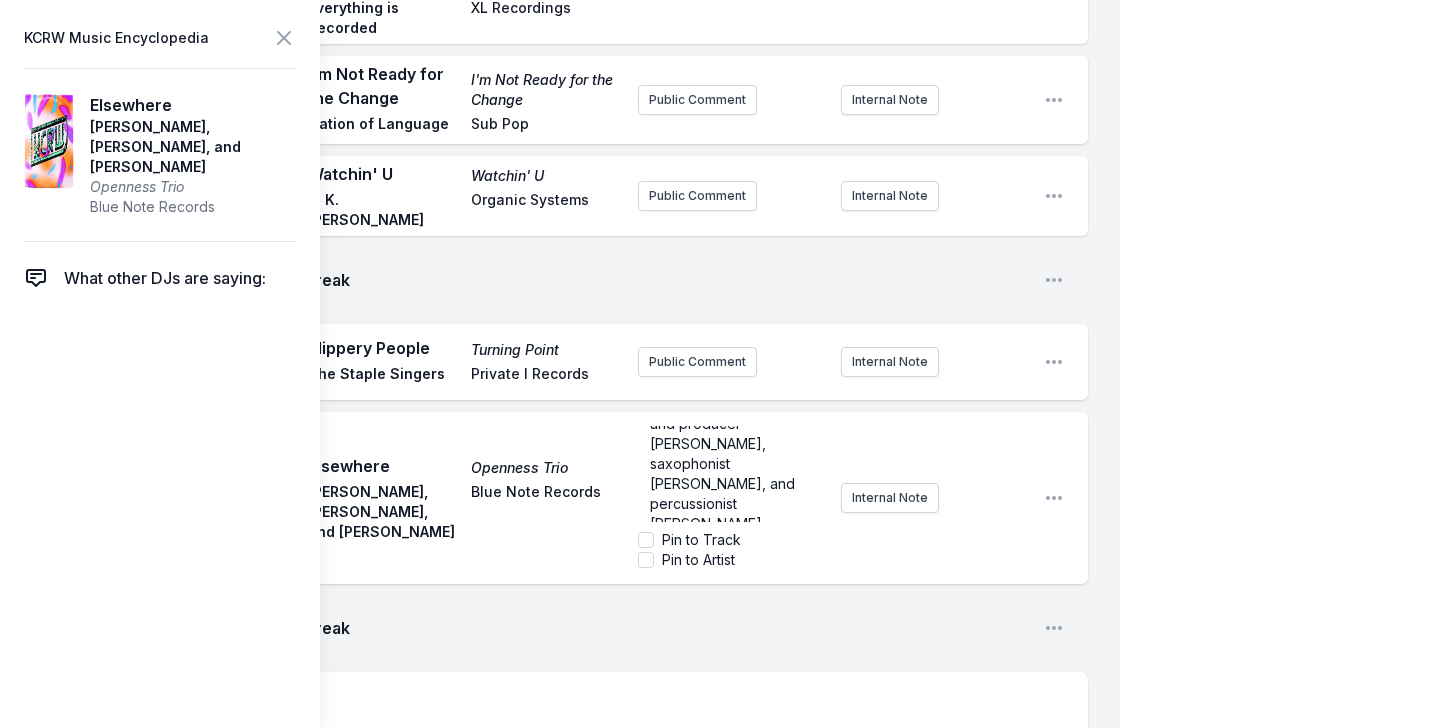 click on "Play Break Open playlist item options" at bounding box center (576, 628) 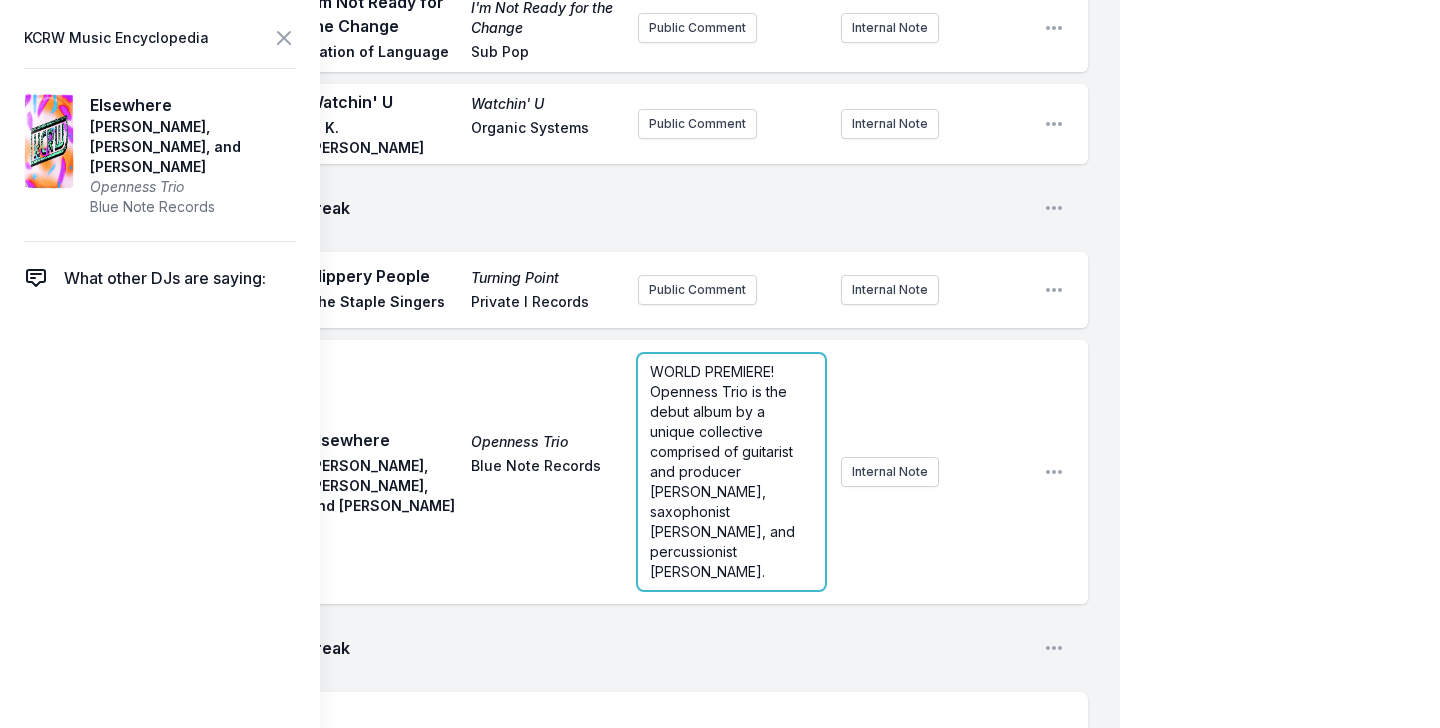 scroll, scrollTop: 3744, scrollLeft: 0, axis: vertical 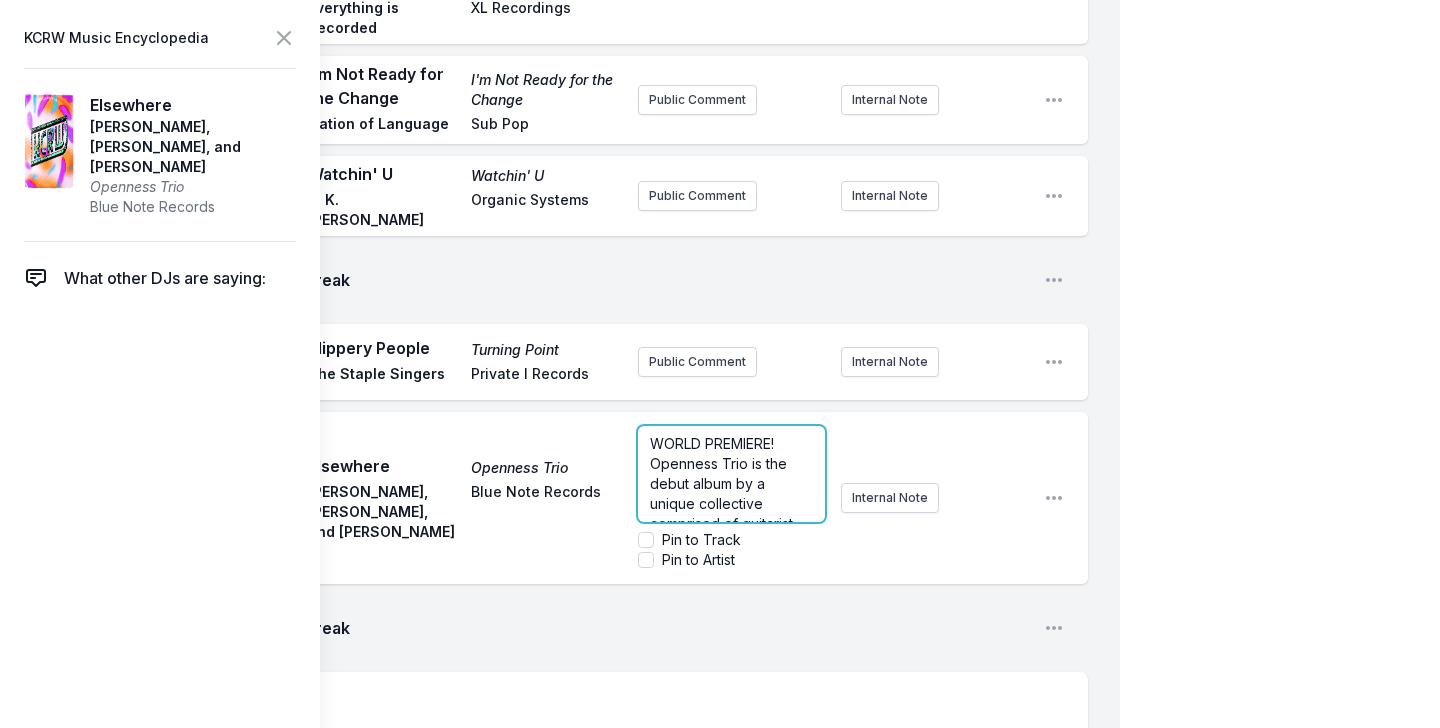 click on "WORLD PREMIERE! Openness Trio is the debut album by a unique collective comprised of guitarist and producer [PERSON_NAME], saxophonist [PERSON_NAME], and percussionist [PERSON_NAME]." at bounding box center (731, 474) 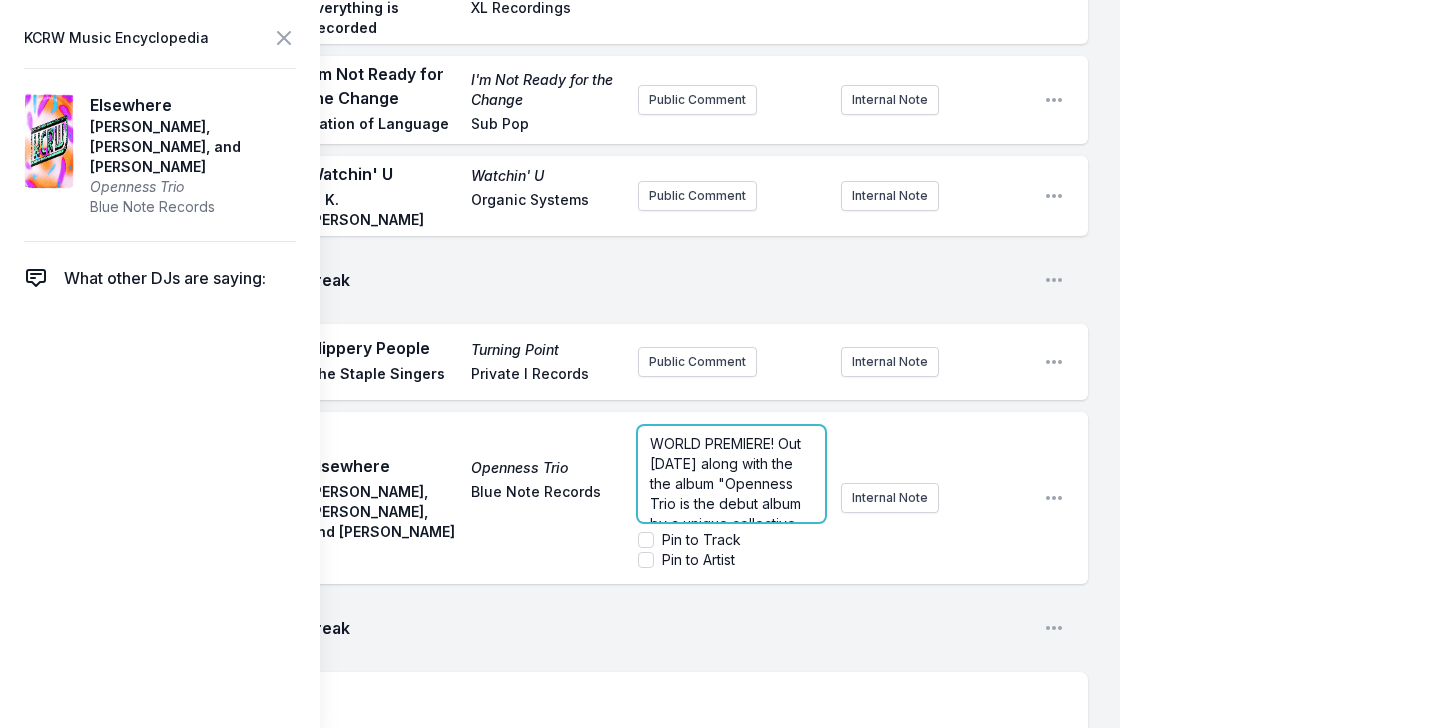 click on "WORLD PREMIERE! Out [DATE] along with the the album "Openness Trio is the debut album by a unique collective comprised of guitarist and producer [PERSON_NAME], saxophonist [PERSON_NAME], and percussionist [PERSON_NAME]." at bounding box center [727, 553] 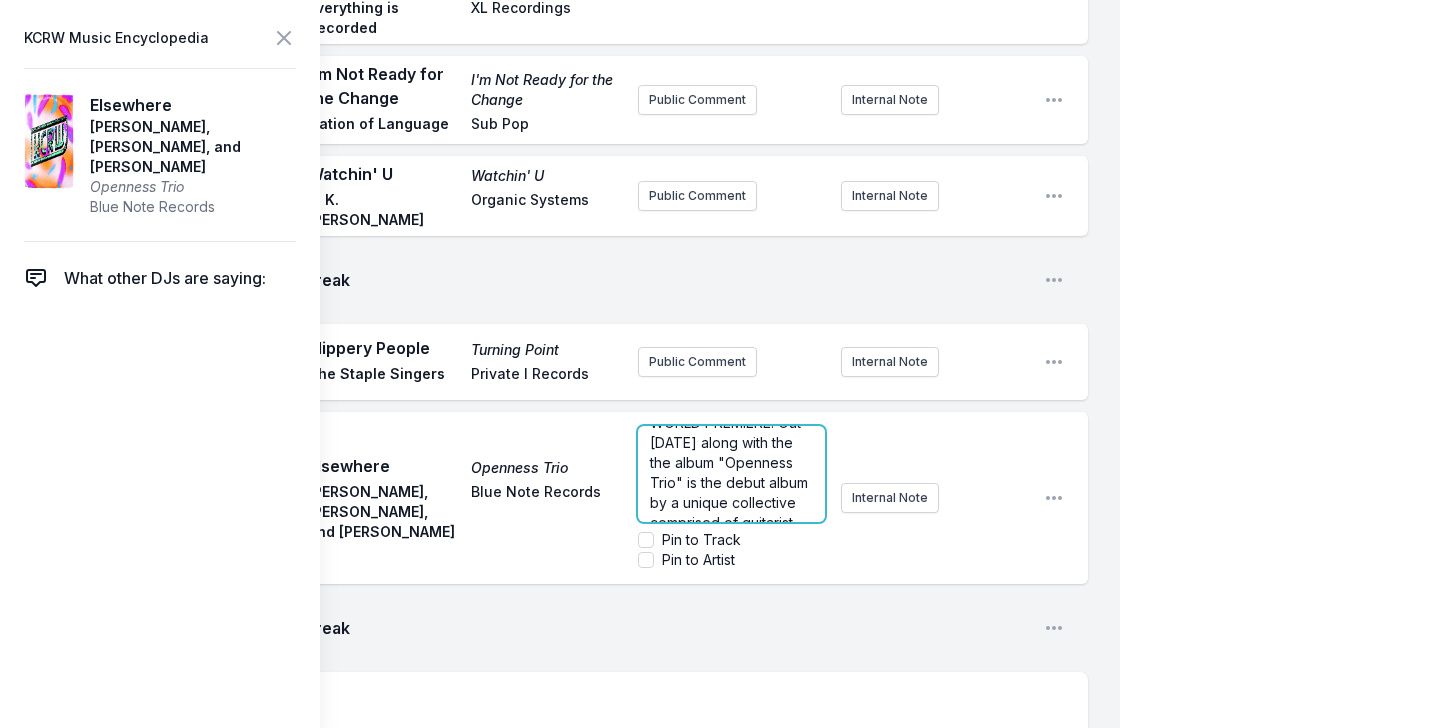 scroll, scrollTop: 1, scrollLeft: 0, axis: vertical 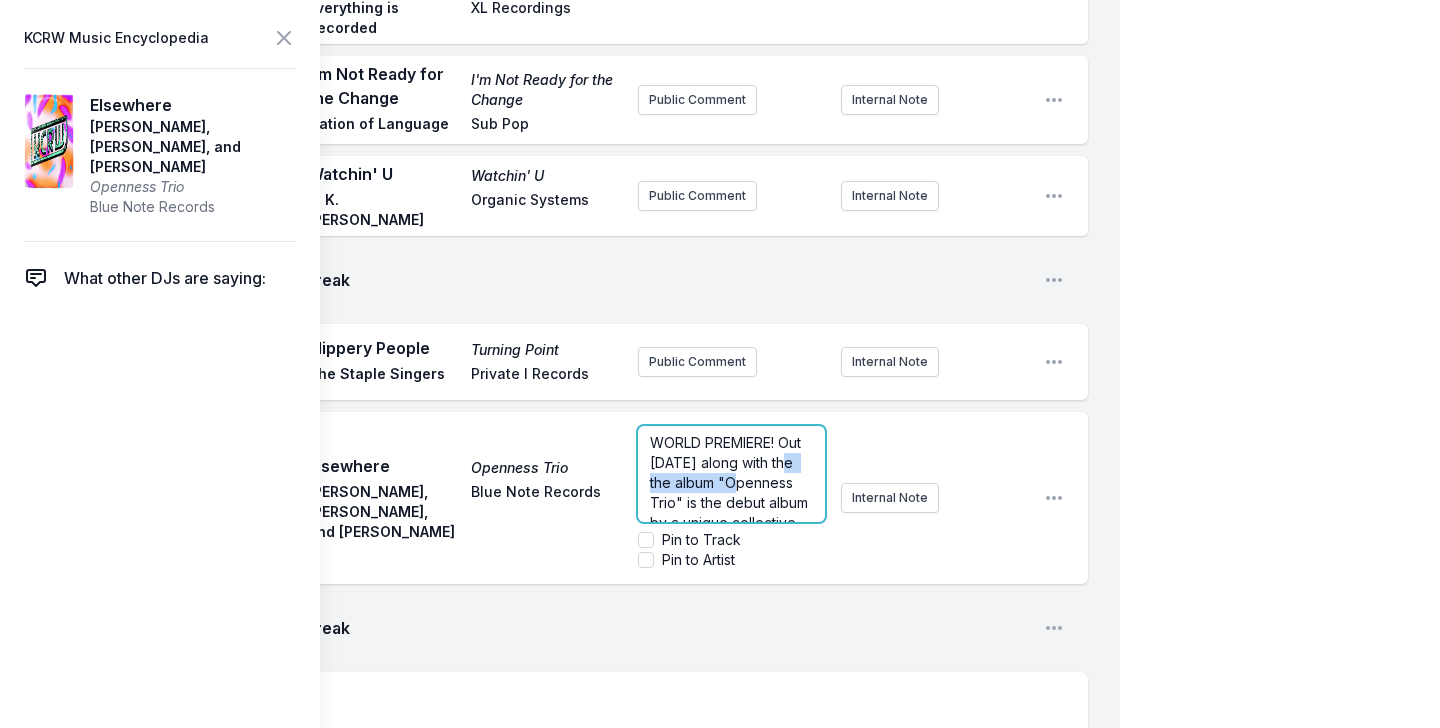 drag, startPoint x: 790, startPoint y: 320, endPoint x: 717, endPoint y: 344, distance: 76.843994 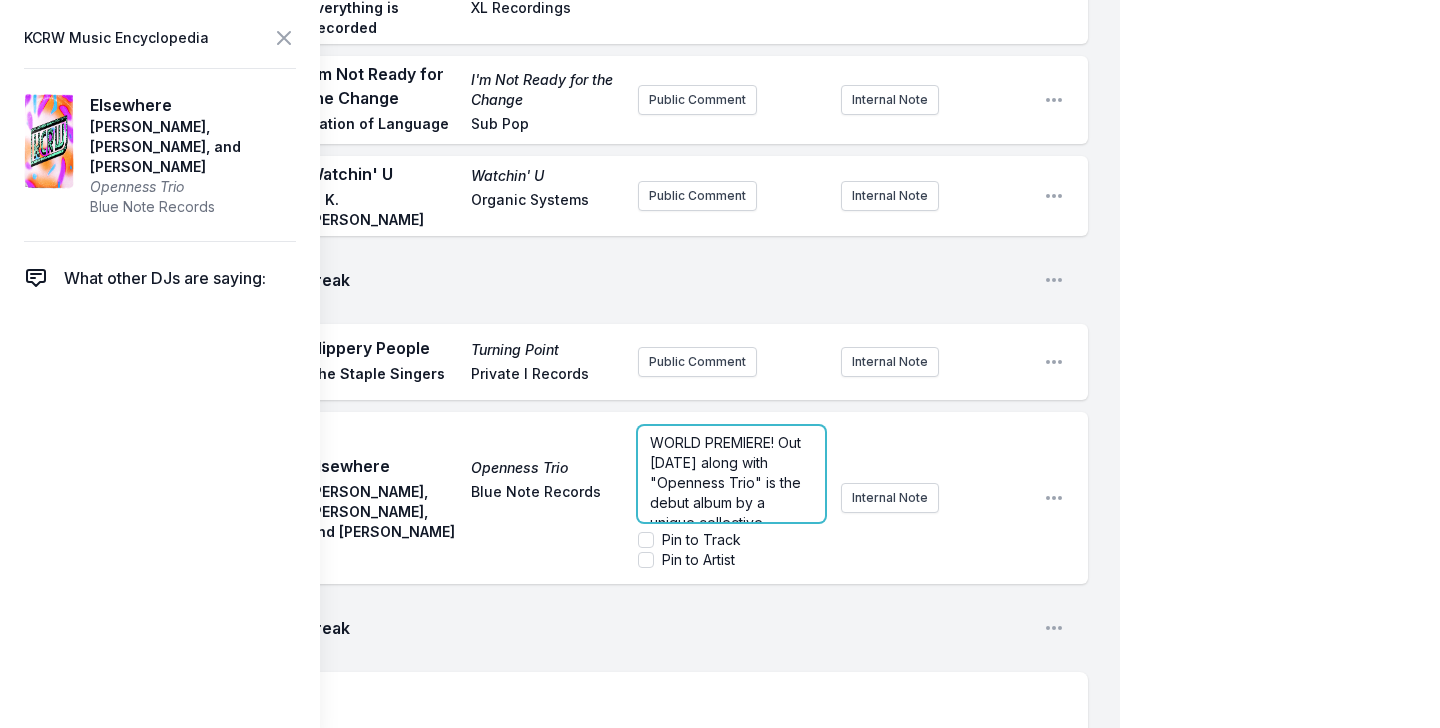 click on "WORLD PREMIERE! Out [DATE] along with "Openness Trio" is the debut album by a unique collective comprised of guitarist and producer [PERSON_NAME], saxophonist [PERSON_NAME], and percussionist [PERSON_NAME]." at bounding box center (727, 552) 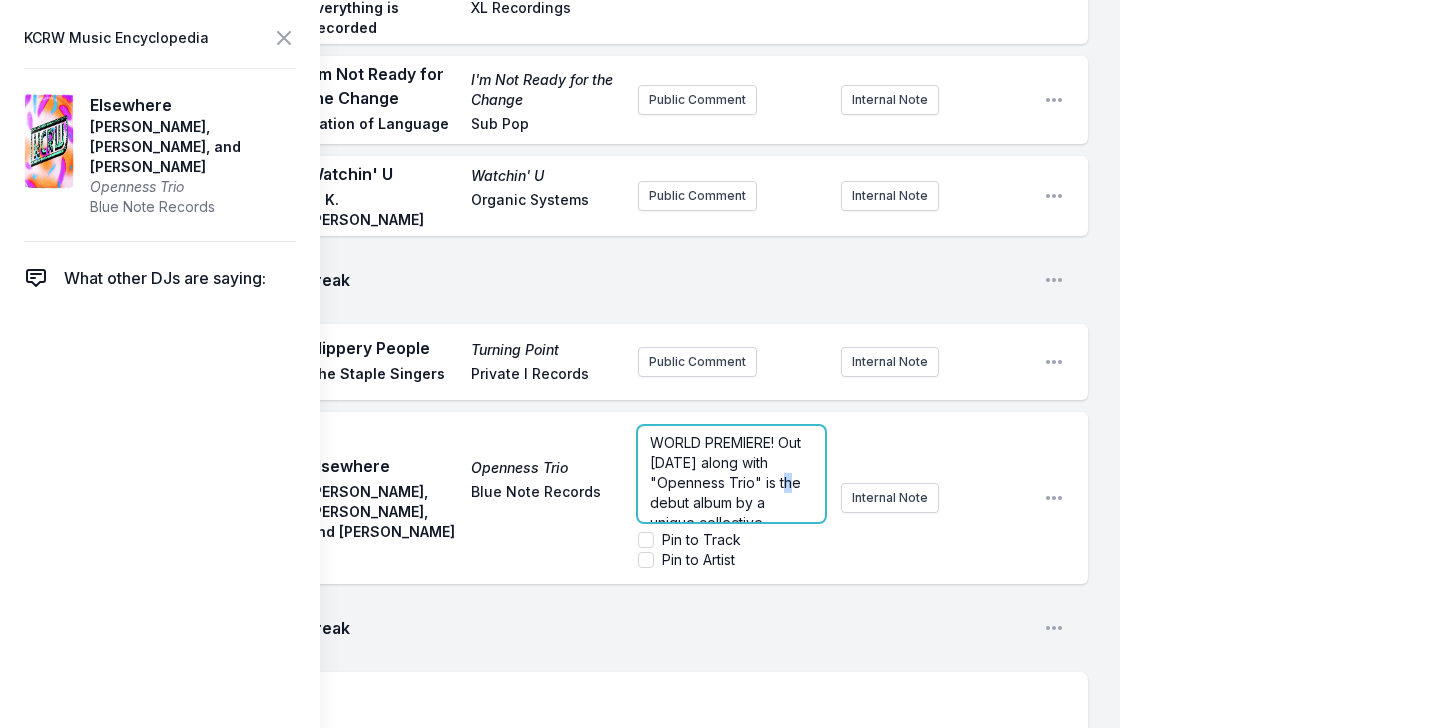 click on "WORLD PREMIERE! Out [DATE] along with "Openness Trio" is the debut album by a unique collective comprised of guitarist and producer [PERSON_NAME], saxophonist [PERSON_NAME], and percussionist [PERSON_NAME]." at bounding box center [727, 552] 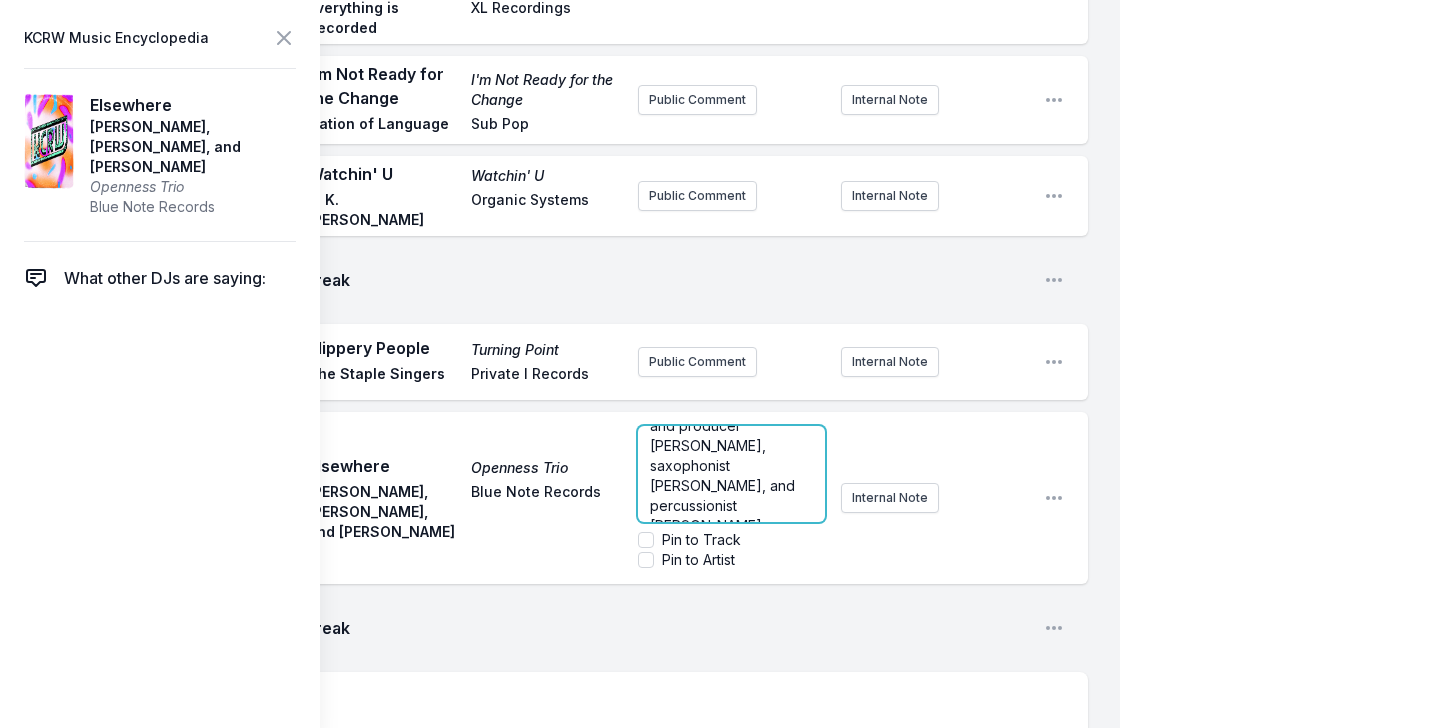 scroll, scrollTop: 140, scrollLeft: 0, axis: vertical 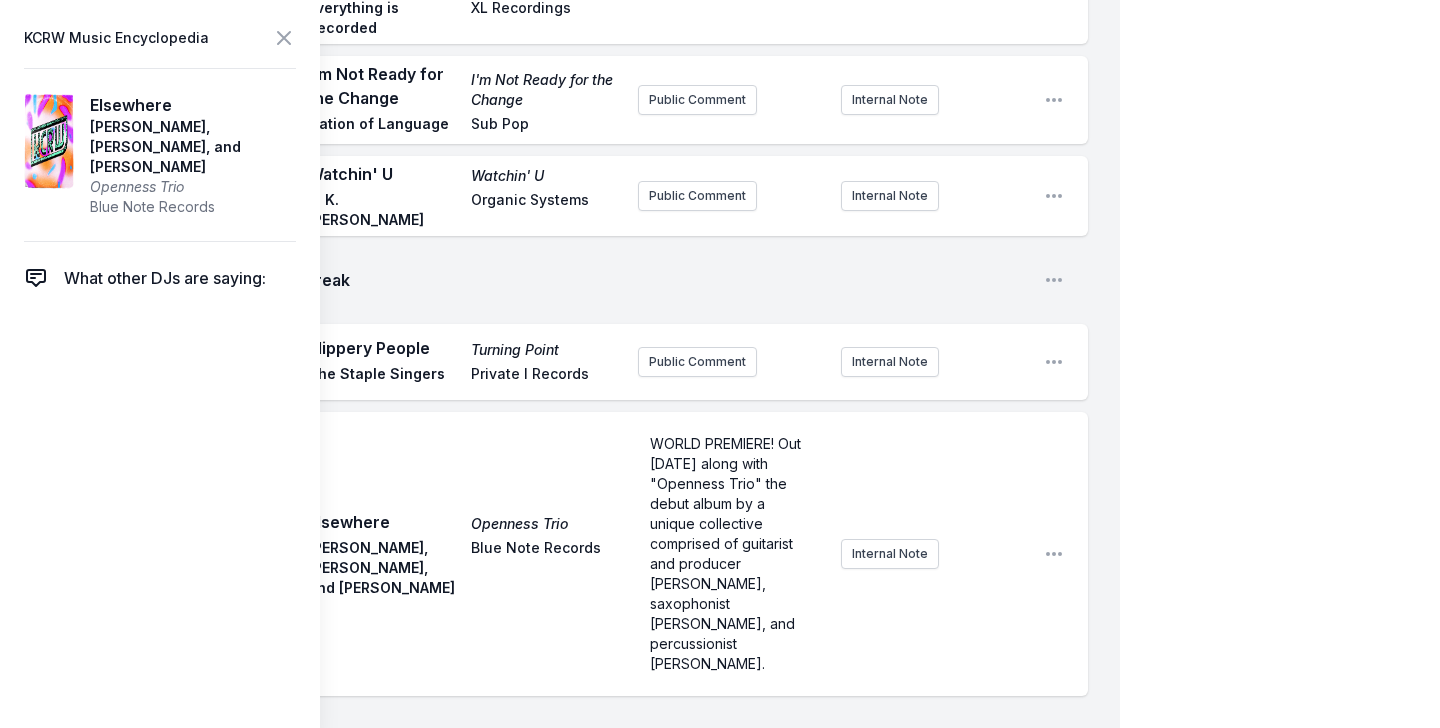 click on "Play Elsewhere Openness Trio [PERSON_NAME], [PERSON_NAME], and [PERSON_NAME] Blue Note Records WORLD PREMIERE! Out [DATE] along with "Openness Trio" the debut album by a unique collective comprised of guitarist and producer [PERSON_NAME], saxophonist [PERSON_NAME], and percussionist [PERSON_NAME].  Internal Note Open playlist item options" at bounding box center [576, 554] 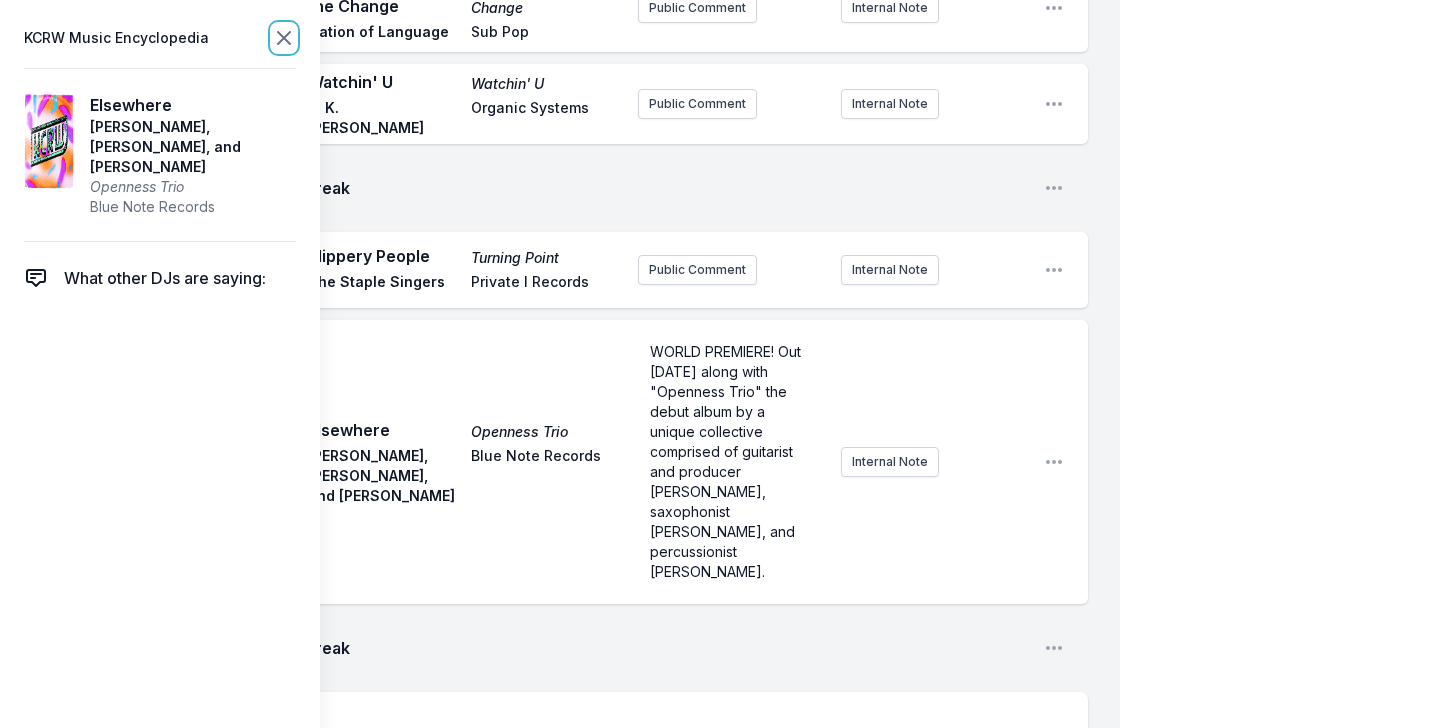 click 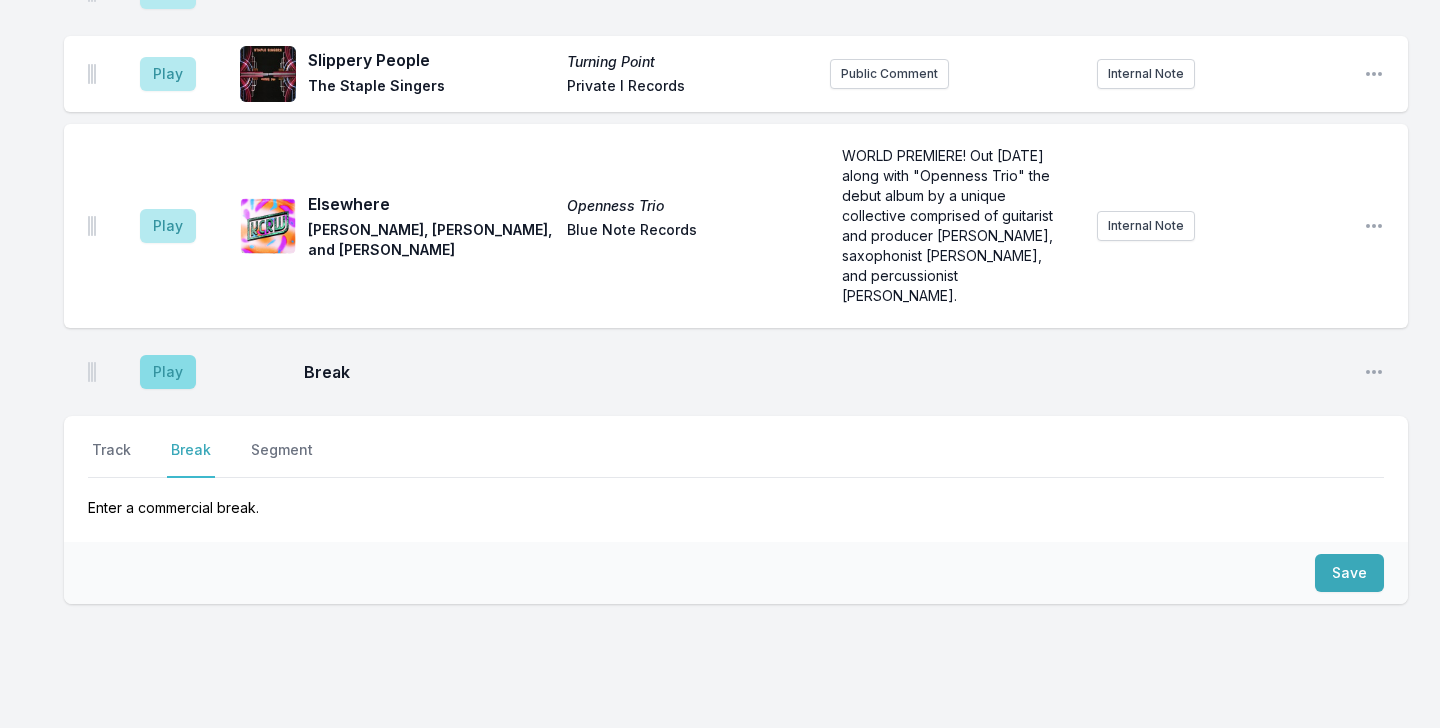 scroll, scrollTop: 3528, scrollLeft: 0, axis: vertical 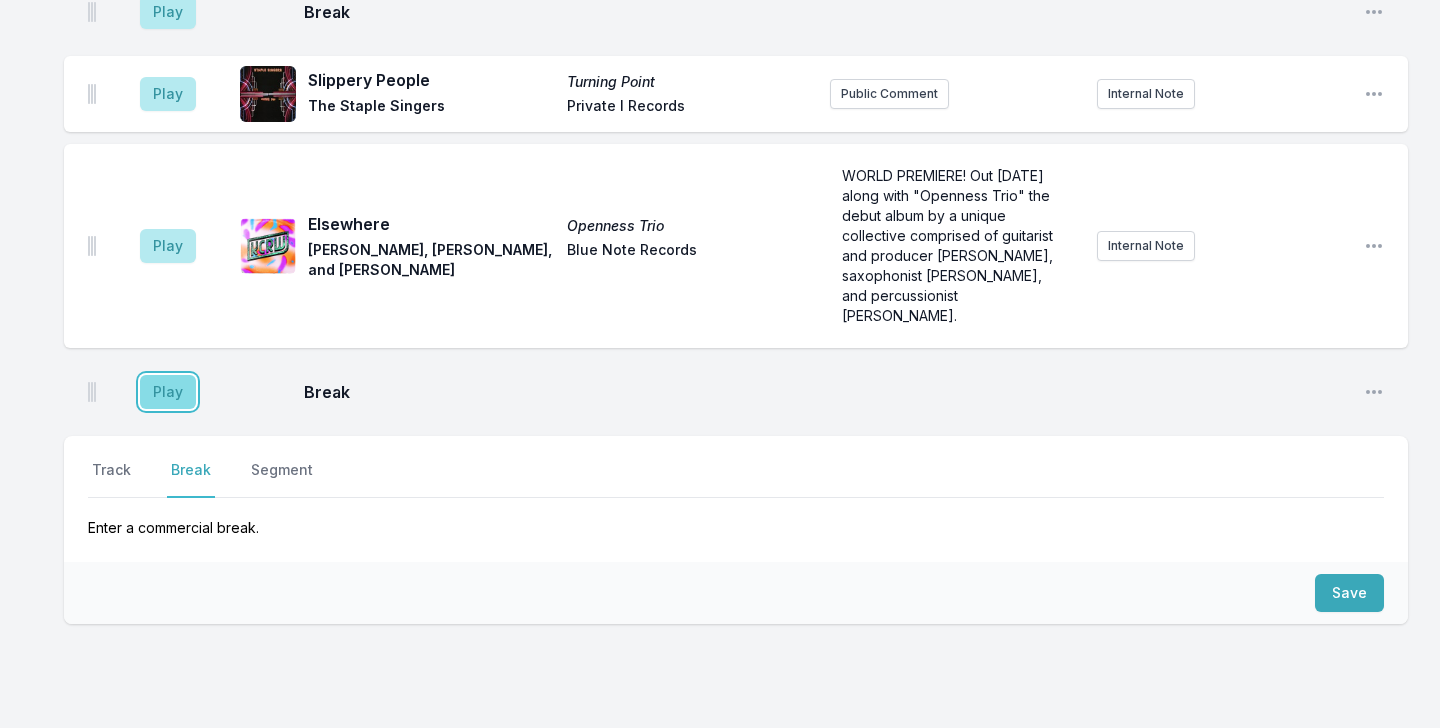 click on "Play" at bounding box center (168, 392) 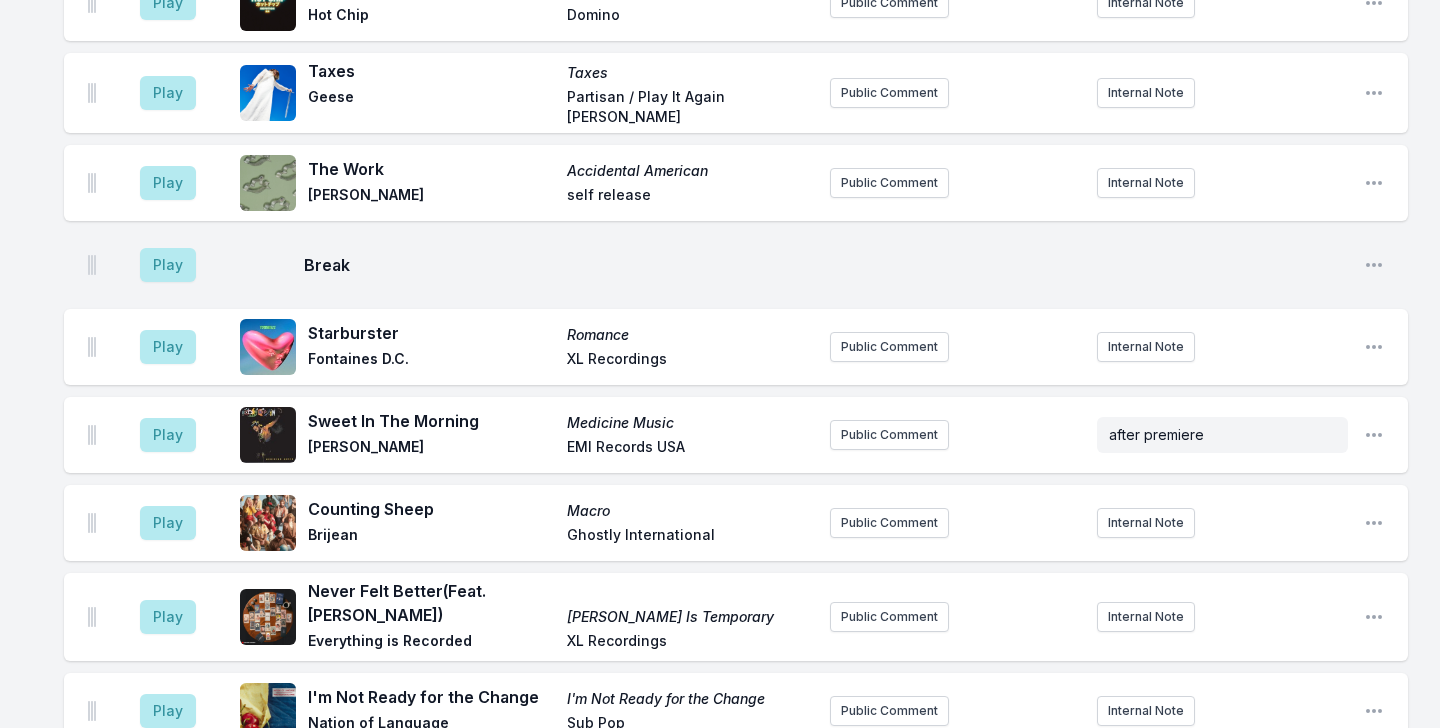 scroll, scrollTop: 3341, scrollLeft: 0, axis: vertical 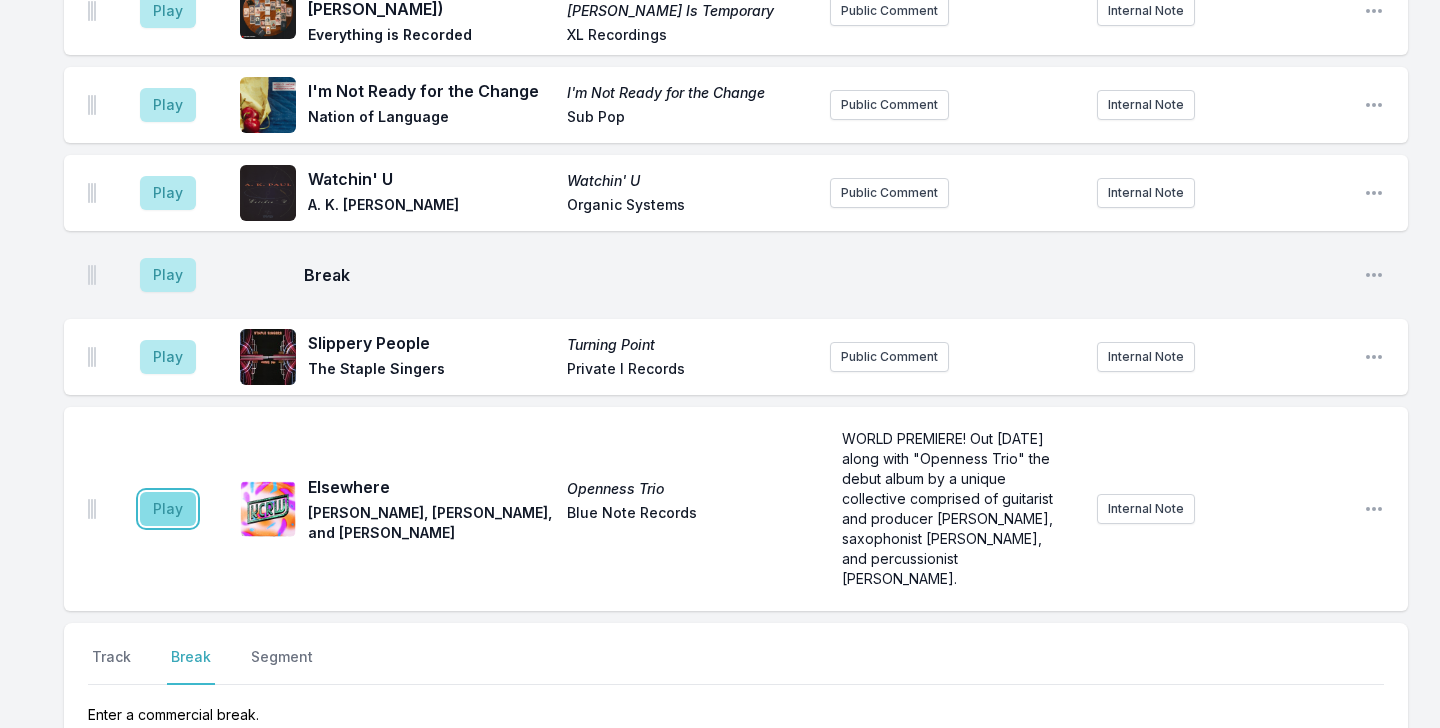 click on "Play" at bounding box center [168, 509] 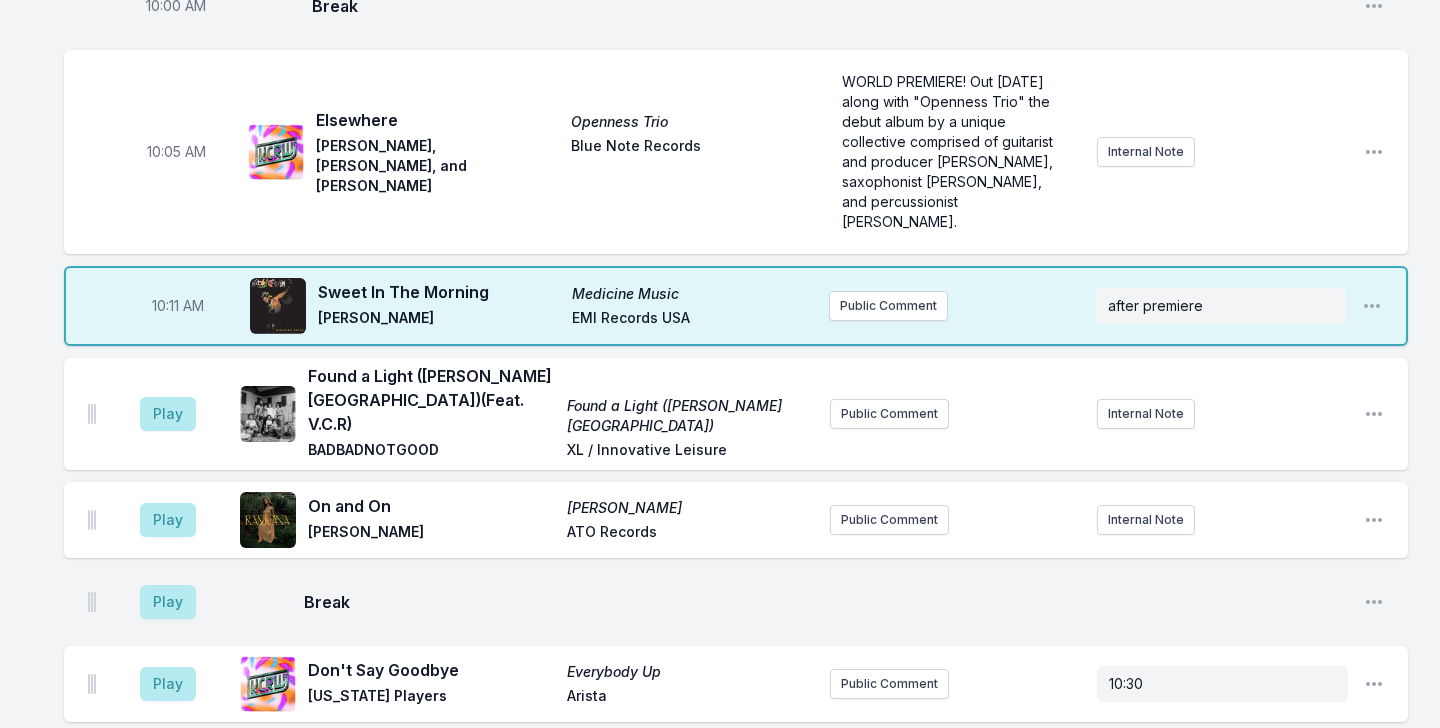 scroll, scrollTop: 1987, scrollLeft: 0, axis: vertical 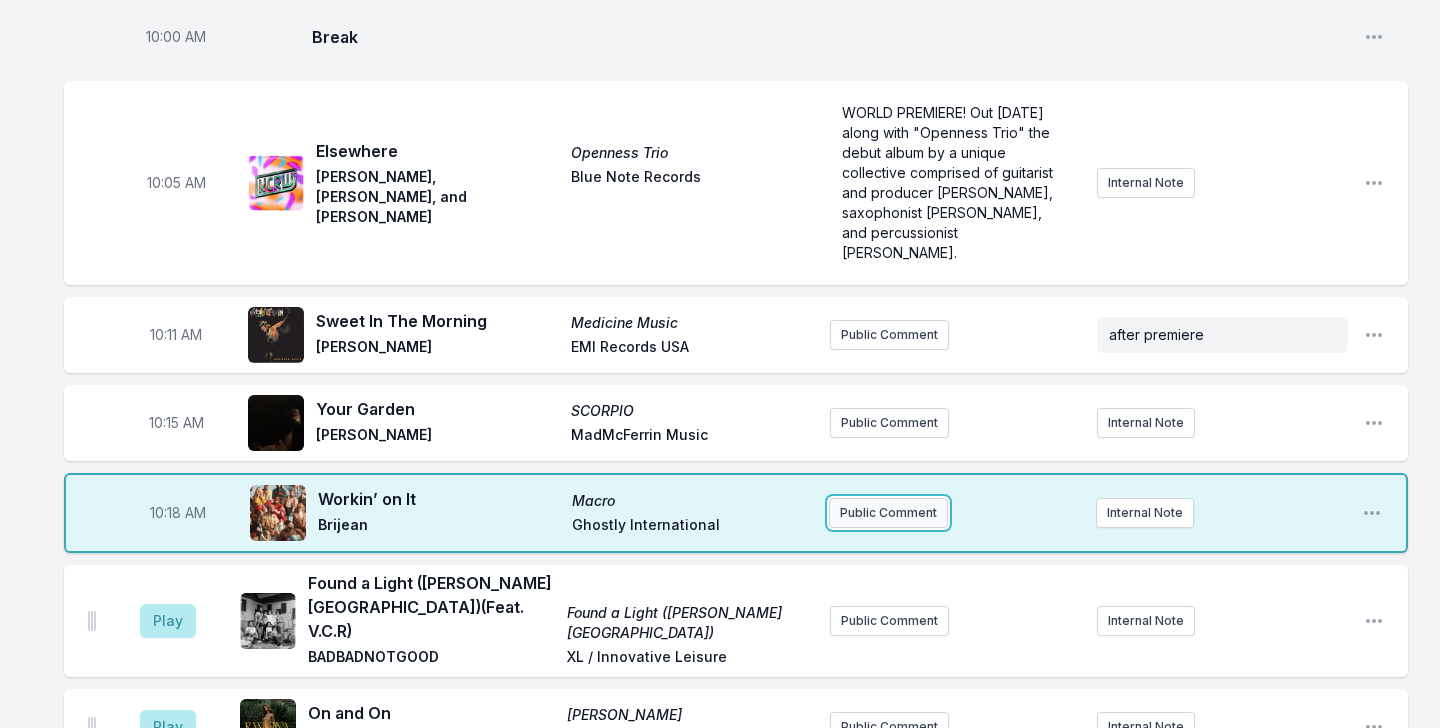 click on "Public Comment" at bounding box center [888, 513] 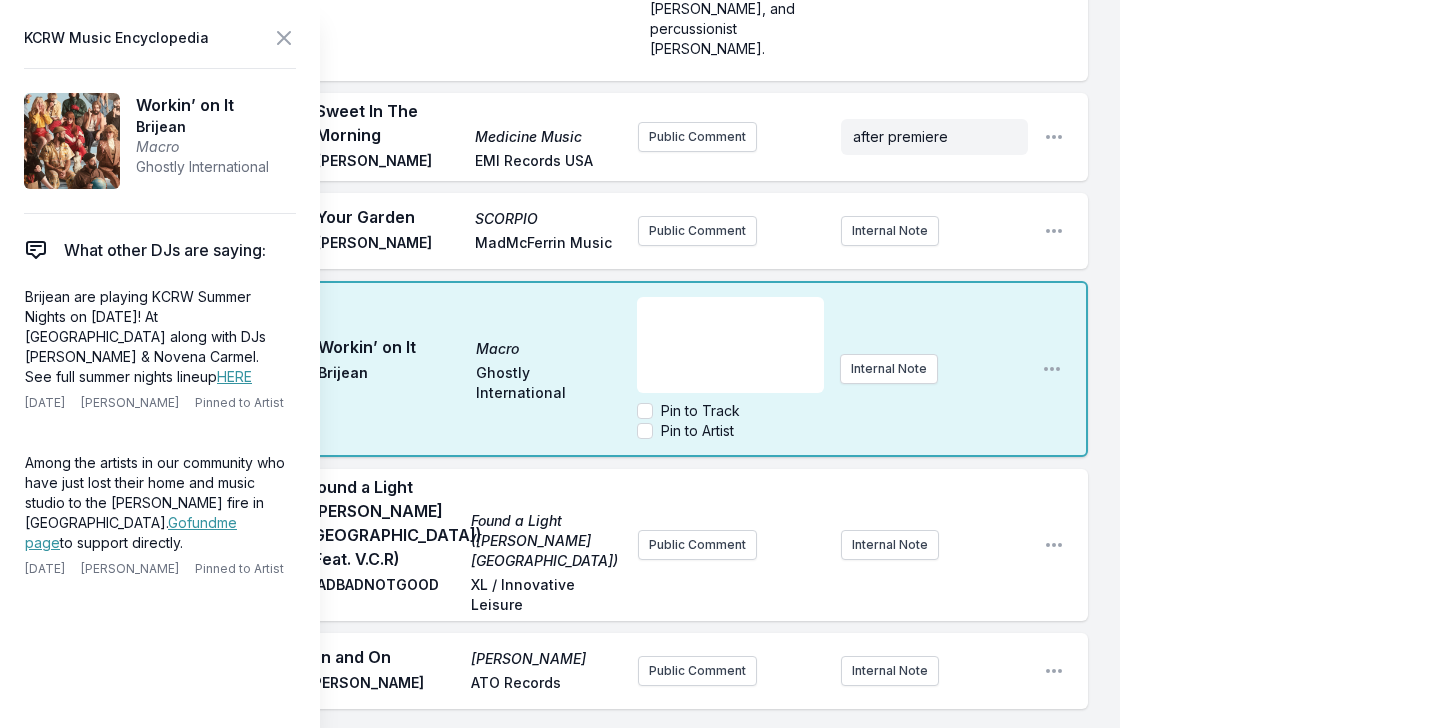 scroll, scrollTop: 2611, scrollLeft: 0, axis: vertical 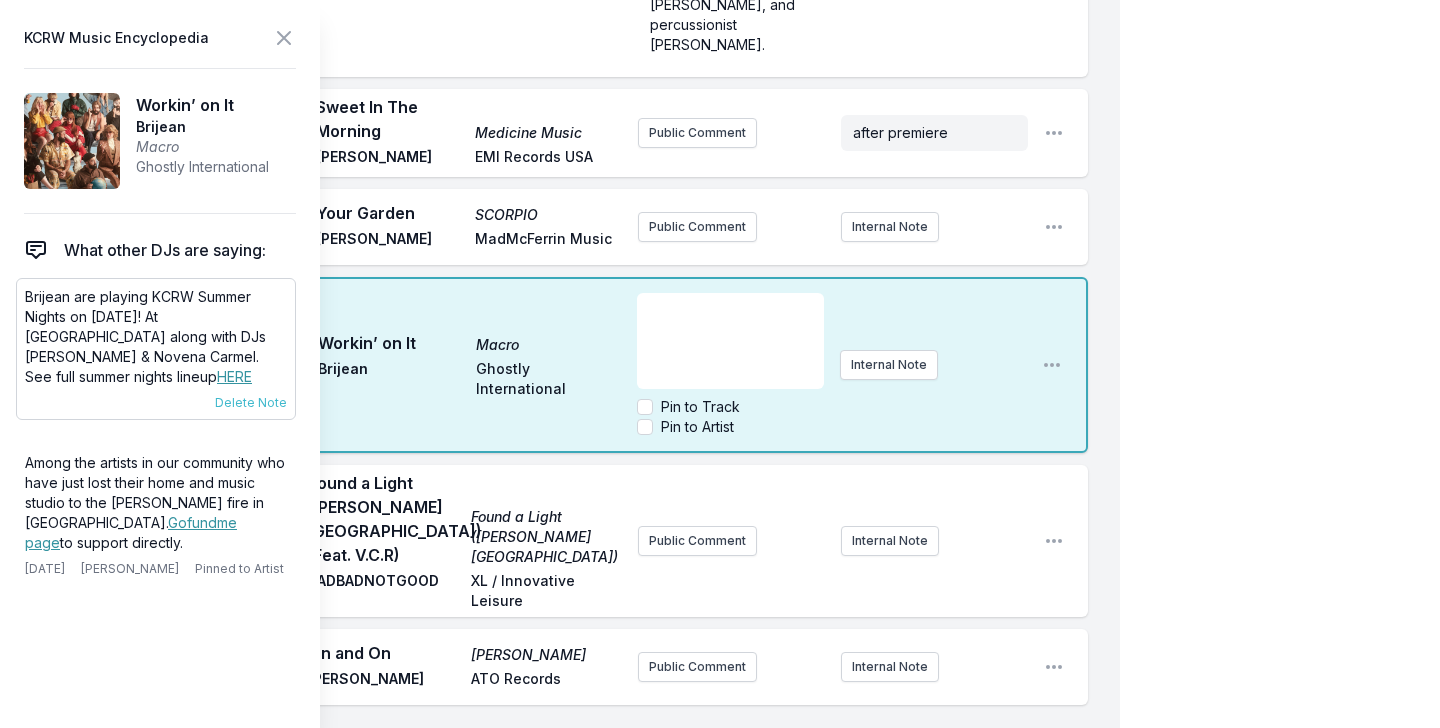 click on "Brijean are playing KCRW Summer Nights on [DATE]!  At [GEOGRAPHIC_DATA] along with DJs [PERSON_NAME] & Novena Carmel. See full summer nights lineup  HERE" at bounding box center (156, 337) 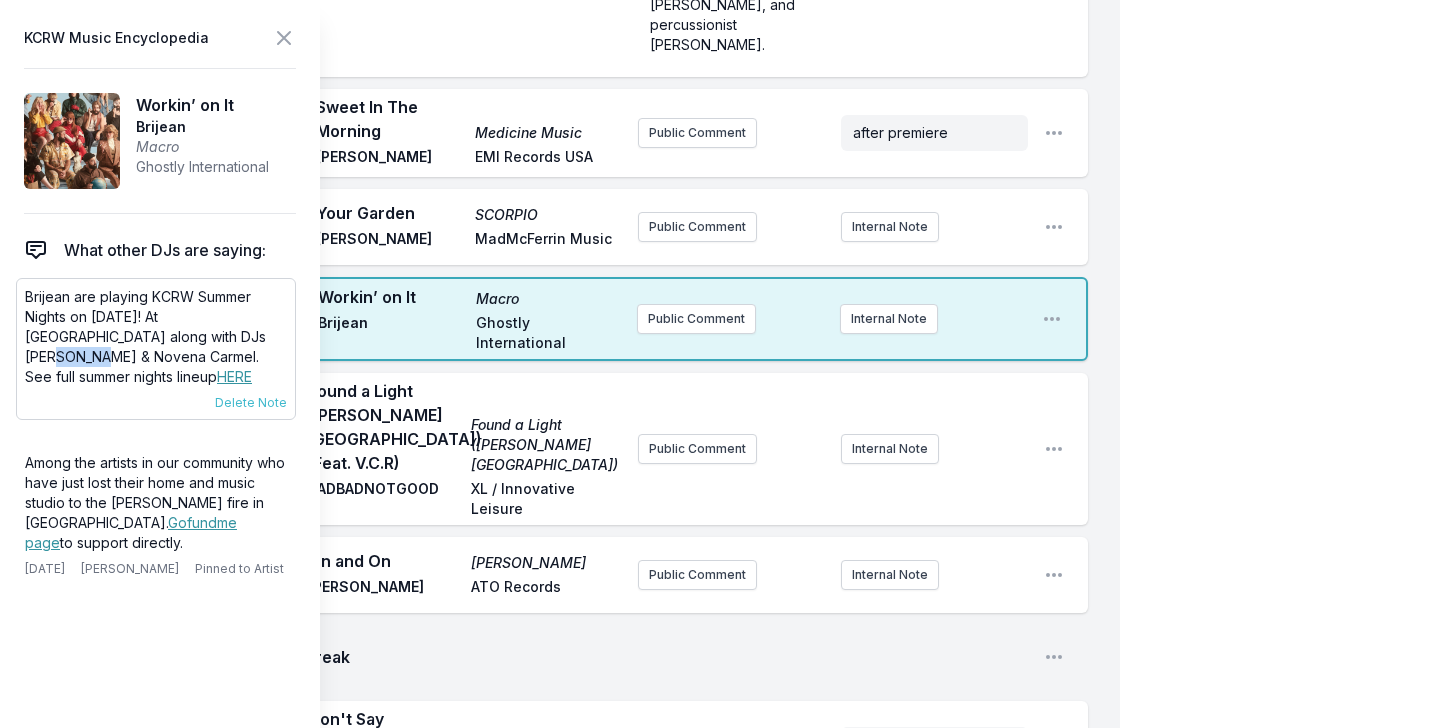 click on "Brijean are playing KCRW Summer Nights on [DATE]!  At [GEOGRAPHIC_DATA] along with DJs [PERSON_NAME] & Novena Carmel. See full summer nights lineup  HERE" at bounding box center (156, 337) 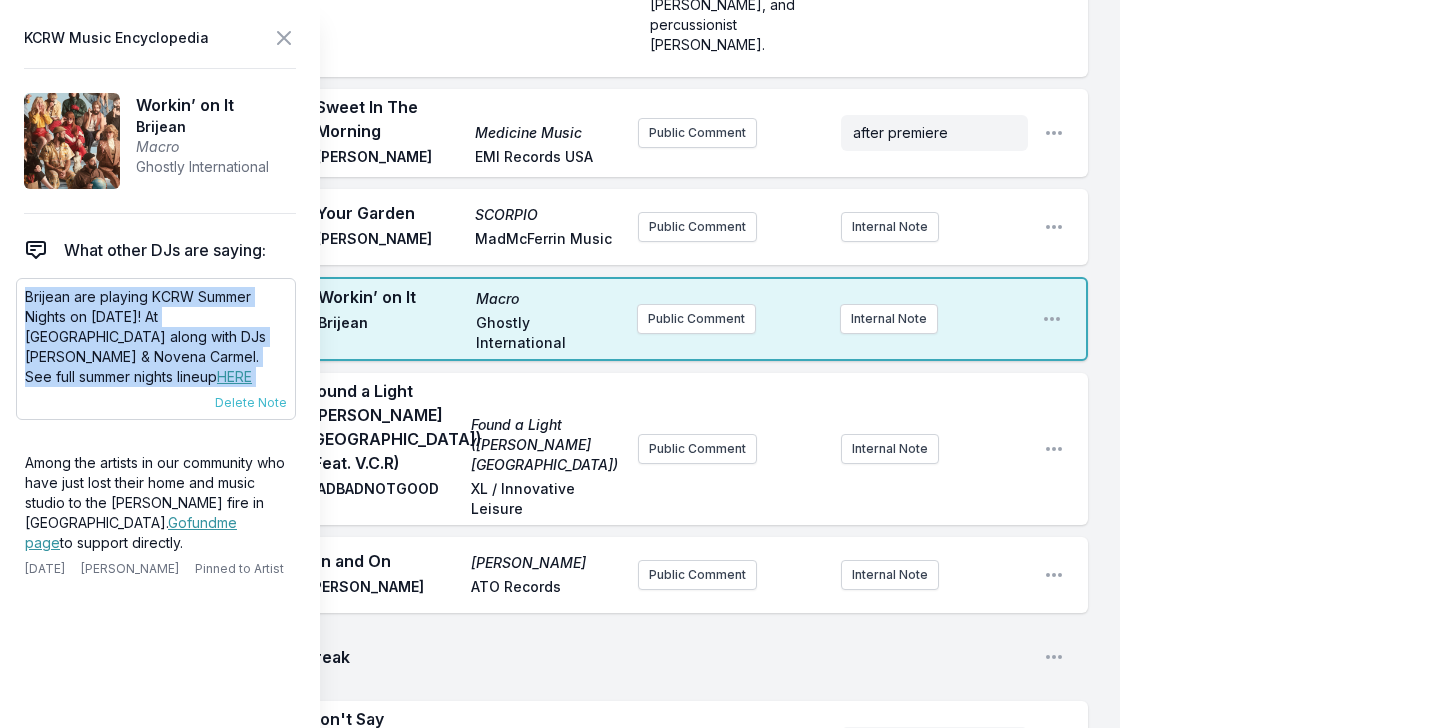 click on "Brijean are playing KCRW Summer Nights on [DATE]!  At [GEOGRAPHIC_DATA] along with DJs [PERSON_NAME] & Novena Carmel. See full summer nights lineup  HERE" at bounding box center [156, 337] 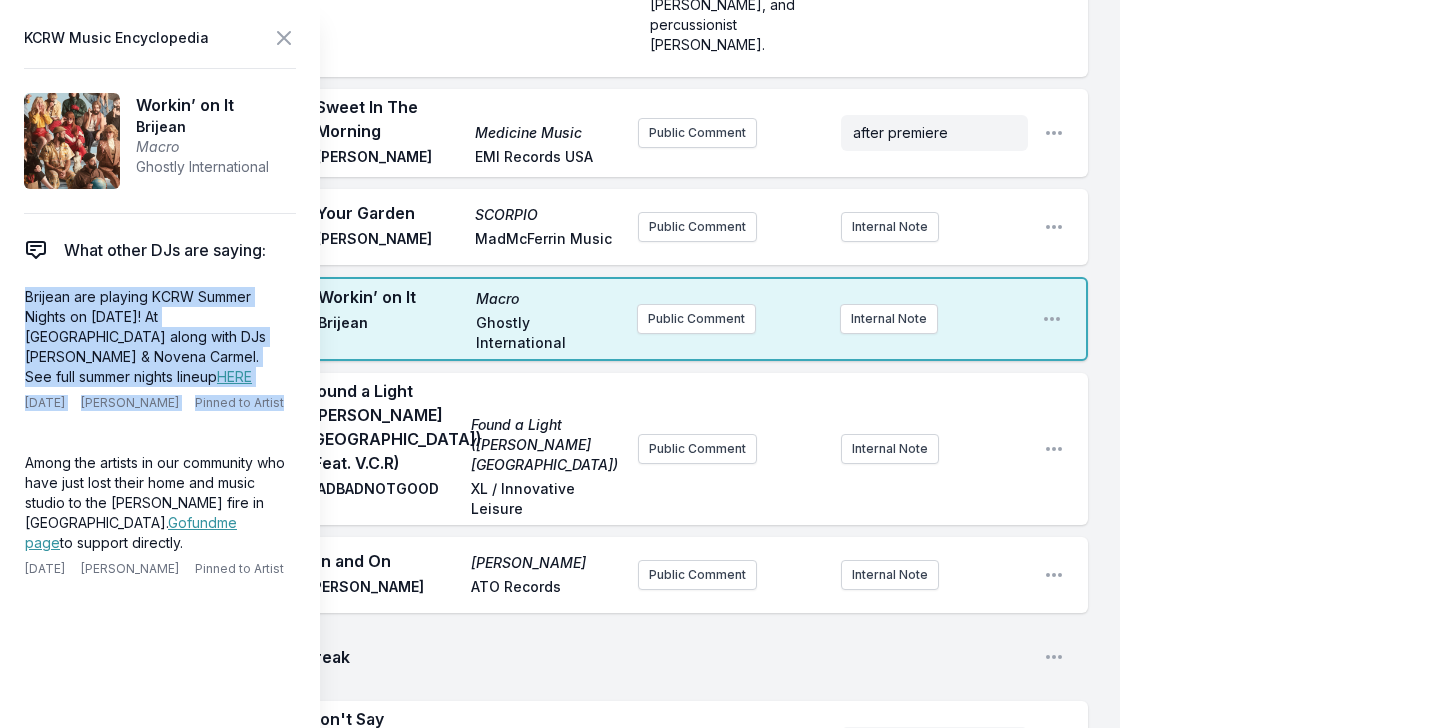 copy on "Brijean are playing KCRW Summer Nights on [DATE]!  At [GEOGRAPHIC_DATA] along with DJs [PERSON_NAME] & Novena Carmel. See full summer nights lineup  HERE [DATE] [PERSON_NAME] Pinned to Artist" 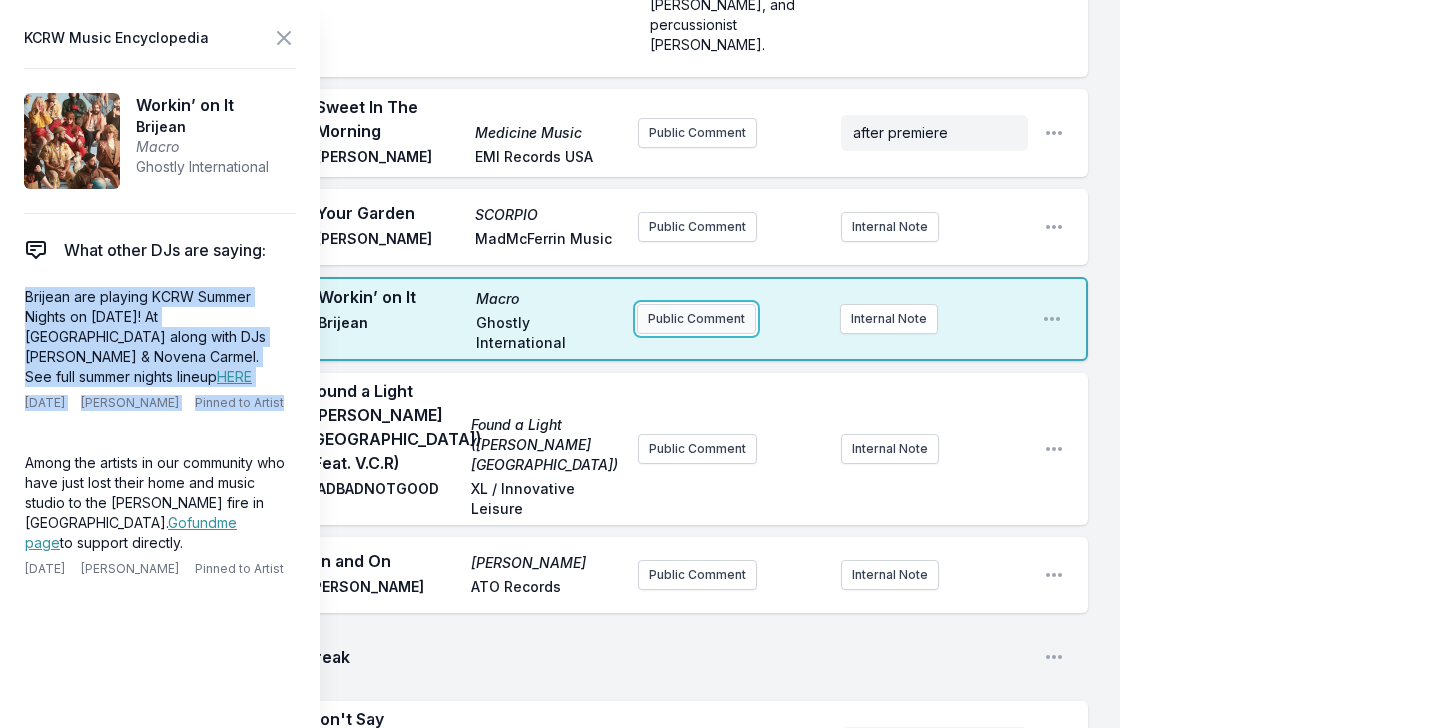 click on "Public Comment" at bounding box center (696, 319) 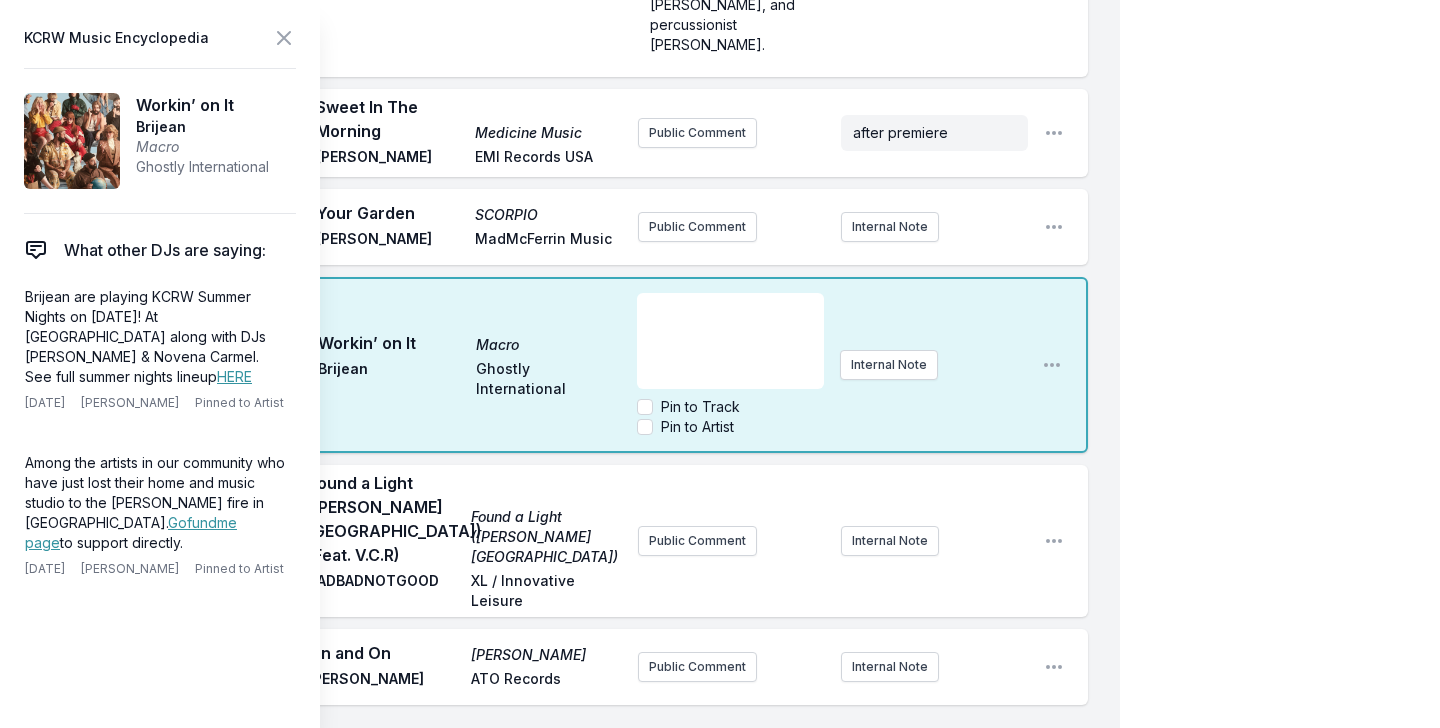 scroll, scrollTop: 200, scrollLeft: 0, axis: vertical 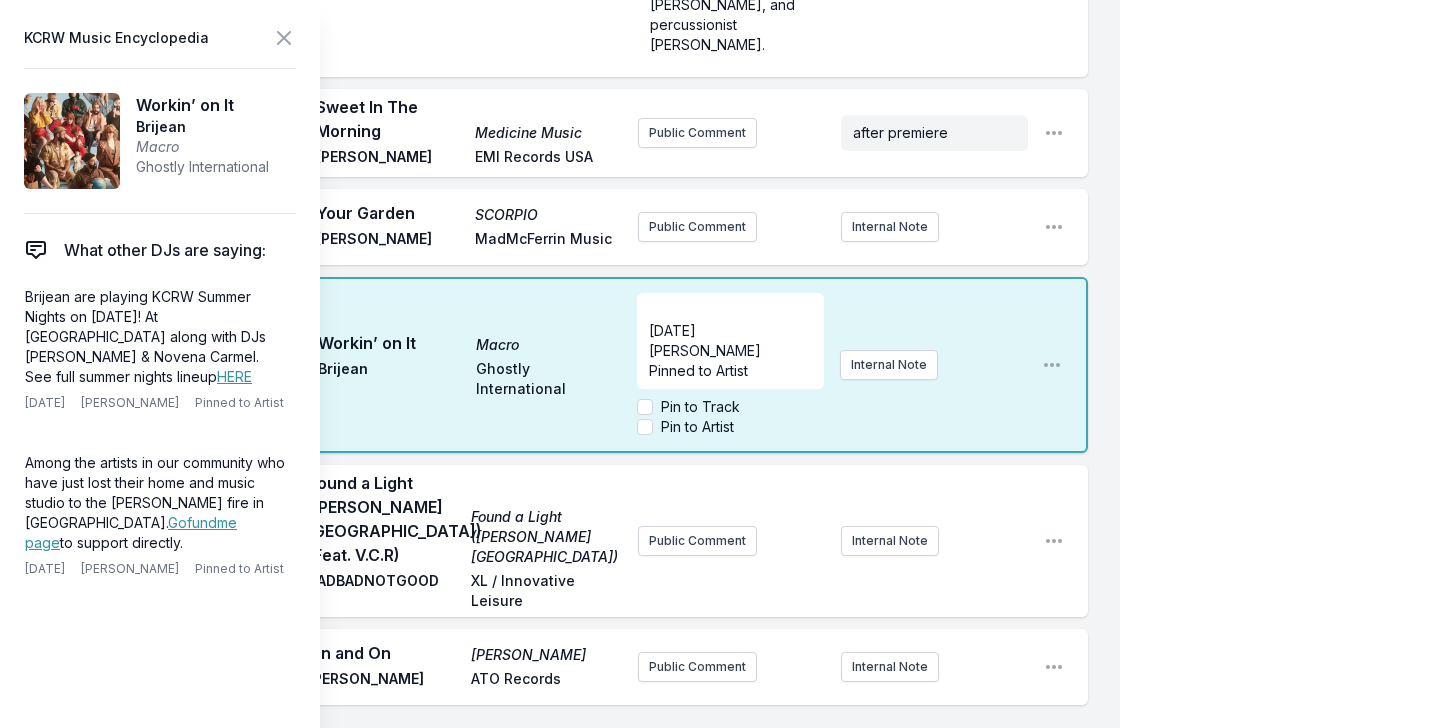 click on "10:18 AM Workin’ on It [PERSON_NAME] Ghostly International Brijean are playing KCRW Summer Nights on [DATE]! At [GEOGRAPHIC_DATA] along with DJs [PERSON_NAME] & Novena Carmel. See full summer nights lineup HERE ﻿ ﻿ [DATE] [PERSON_NAME] Pinned to Artist ﻿ Pin to Track Pin to Artist Internal Note Open playlist item options" at bounding box center (576, 365) 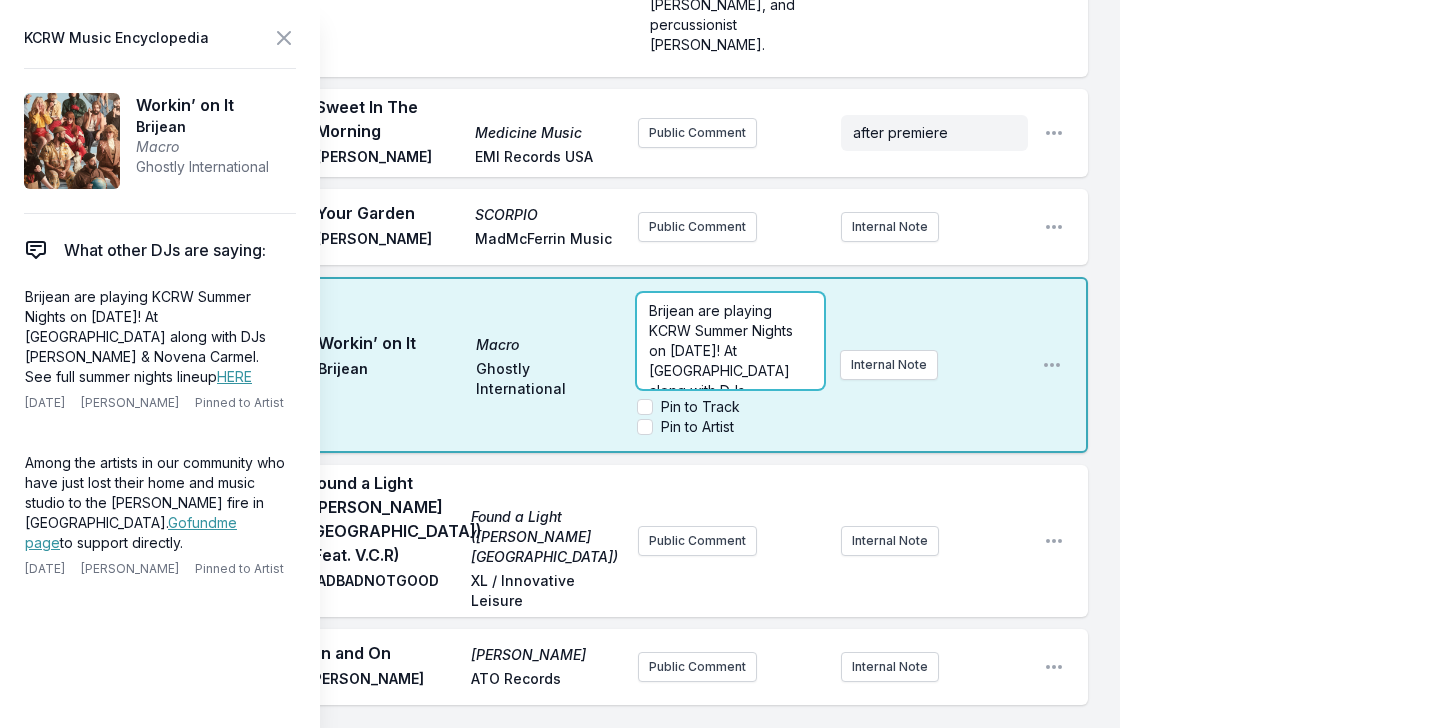 click on "Missing Data Some of your tracks are missing record label information. This info helps artists get paid! It needs to be filled out within 24 hours of showtime. 9:04 AM Look Around Look Around [PERSON_NAME] & Karate Boogaloo Add record label Public Comment Internal Note Open playlist item options 9:08 AM Heart of Gold Heart Of Gold: The Songs Of [PERSON_NAME], Vol. 1 [PERSON_NAME] Killphonic Public Comment Internal Note Open playlist item options 9:18 AM Summer Sweat Earthstar Mountain [PERSON_NAME] Bella Union Public Comment Internal Note Open playlist item options 9:22 AM Somebody New Thee Black [PERSON_NAME] [PERSON_NAME] Sub Pop Public Comment Internal Note Open playlist item options 9:25 AM What's It Like in the Sunshine Gremlin [PERSON_NAME] [no label] the project of Philadelphia-based musician, visual artist, and former member of beloved indie-rock trio Sports Internal Note Open playlist item options the project of [DEMOGRAPHIC_DATA] musician, visual artist, and former member of beloved indie-rock trio Sports 9:30 AM" at bounding box center [560, 77] 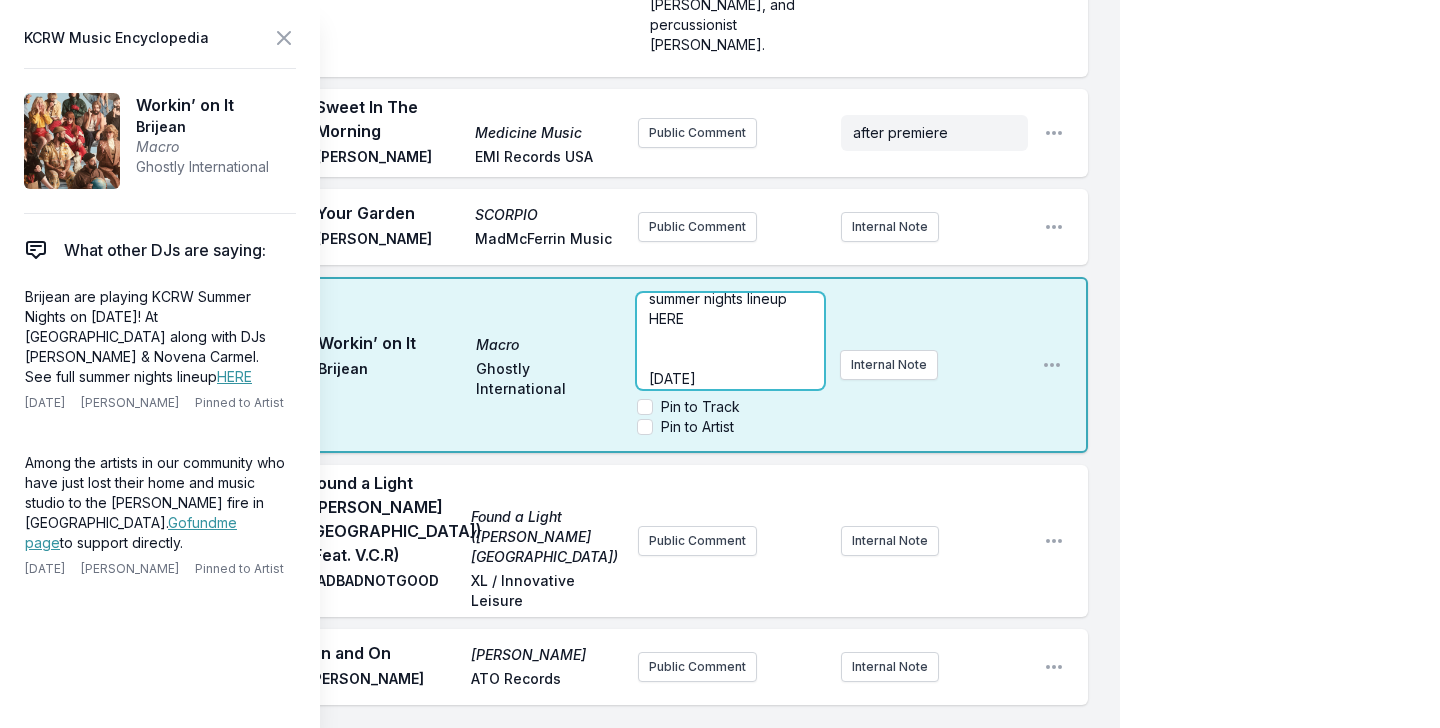 scroll, scrollTop: 200, scrollLeft: 0, axis: vertical 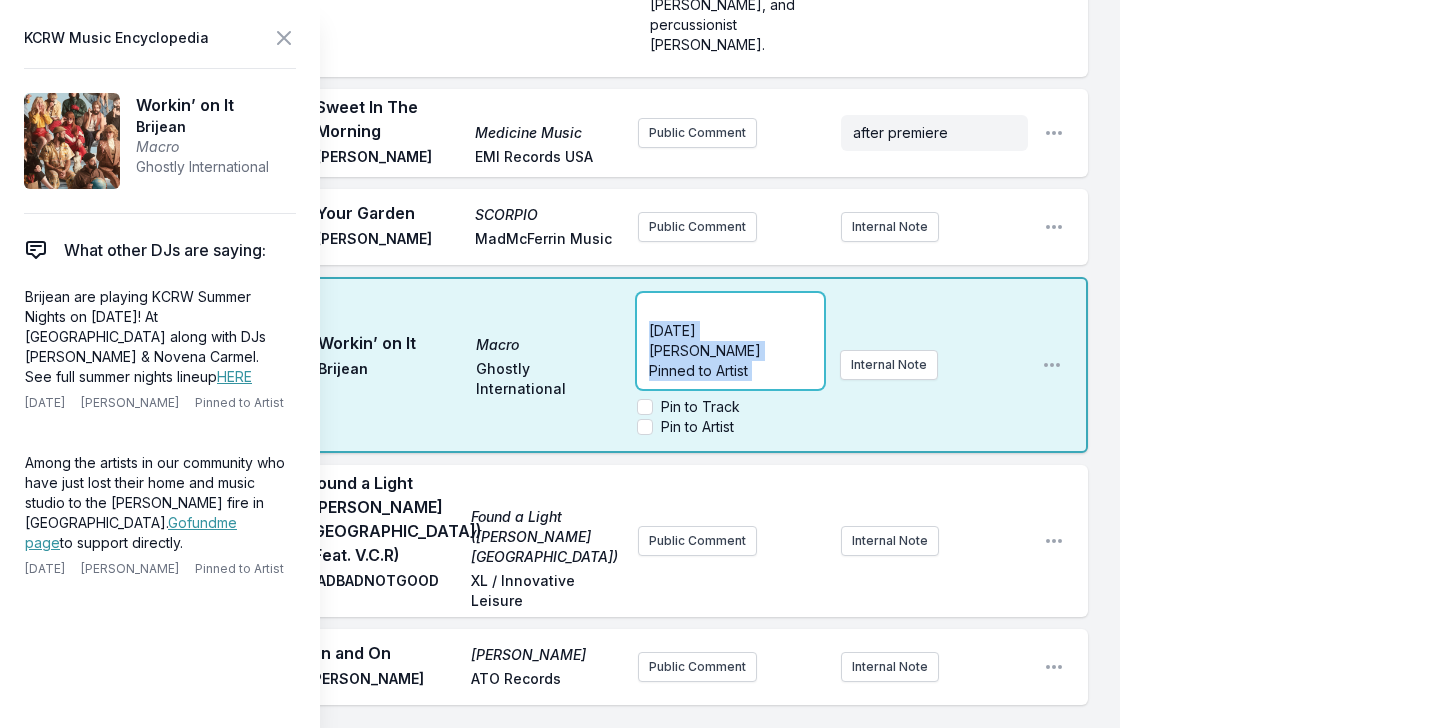 drag, startPoint x: 645, startPoint y: 203, endPoint x: 736, endPoint y: 271, distance: 113.600174 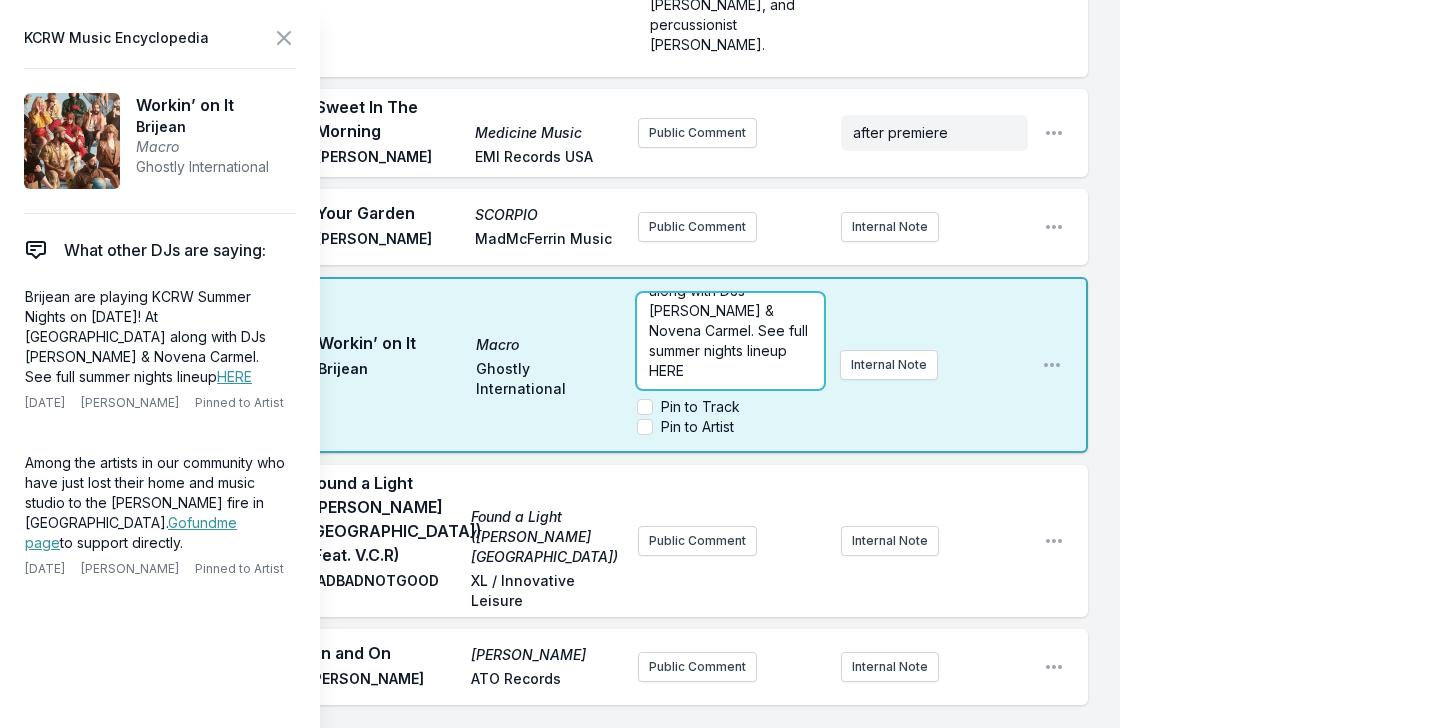 scroll, scrollTop: 0, scrollLeft: 0, axis: both 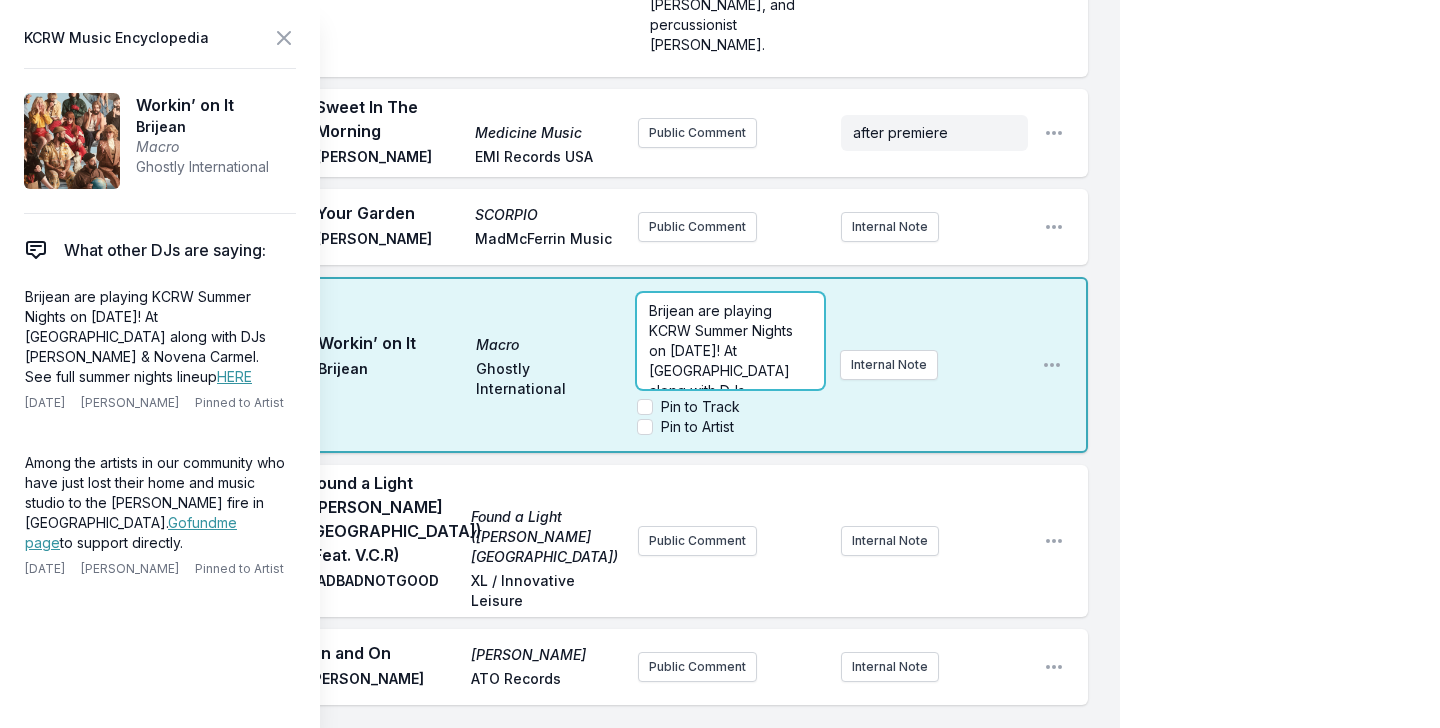 click on "Brijean are playing KCRW Summer Nights on [DATE]! At [GEOGRAPHIC_DATA] along with DJs [PERSON_NAME] & Novena Carmel. See full summer nights lineup HERE" at bounding box center (730, 390) 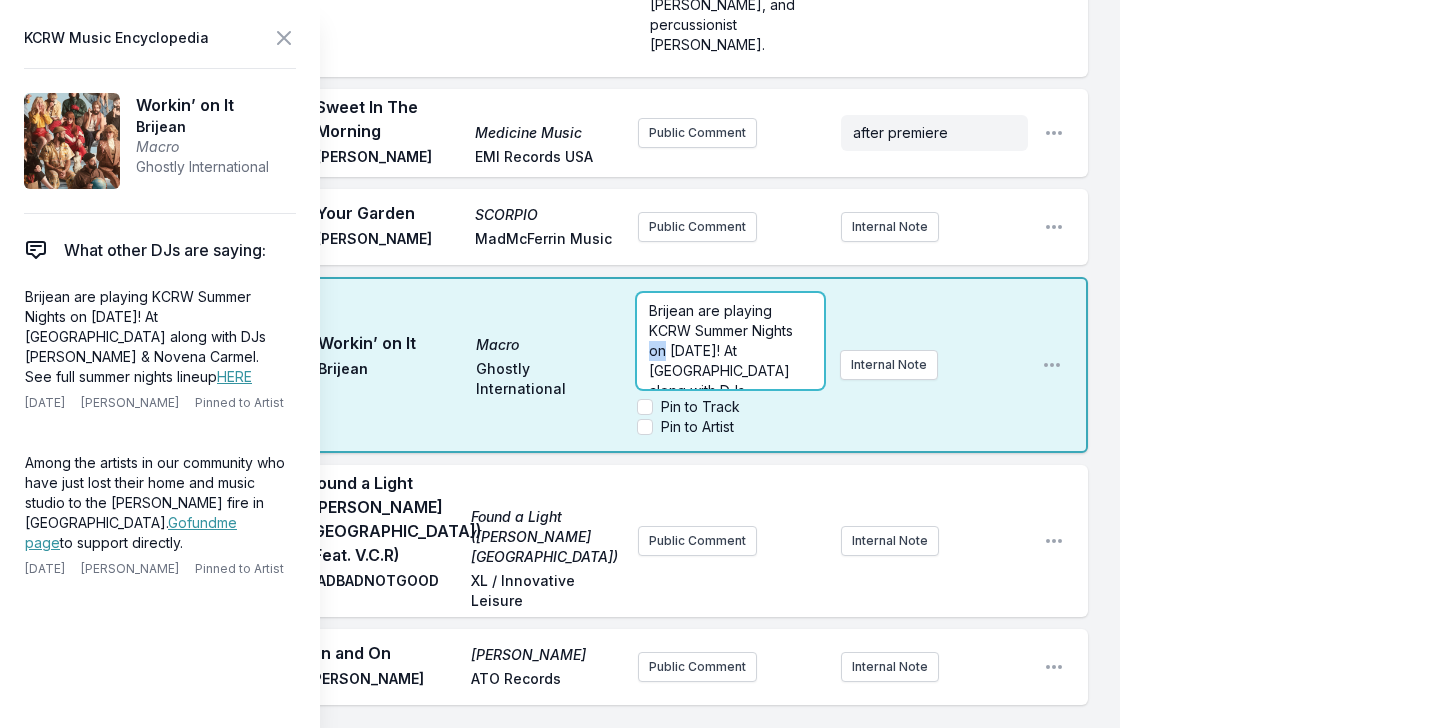 click on "Brijean are playing KCRW Summer Nights on [DATE]! At [GEOGRAPHIC_DATA] along with DJs [PERSON_NAME] & Novena Carmel. See full summer nights lineup HERE" at bounding box center (730, 390) 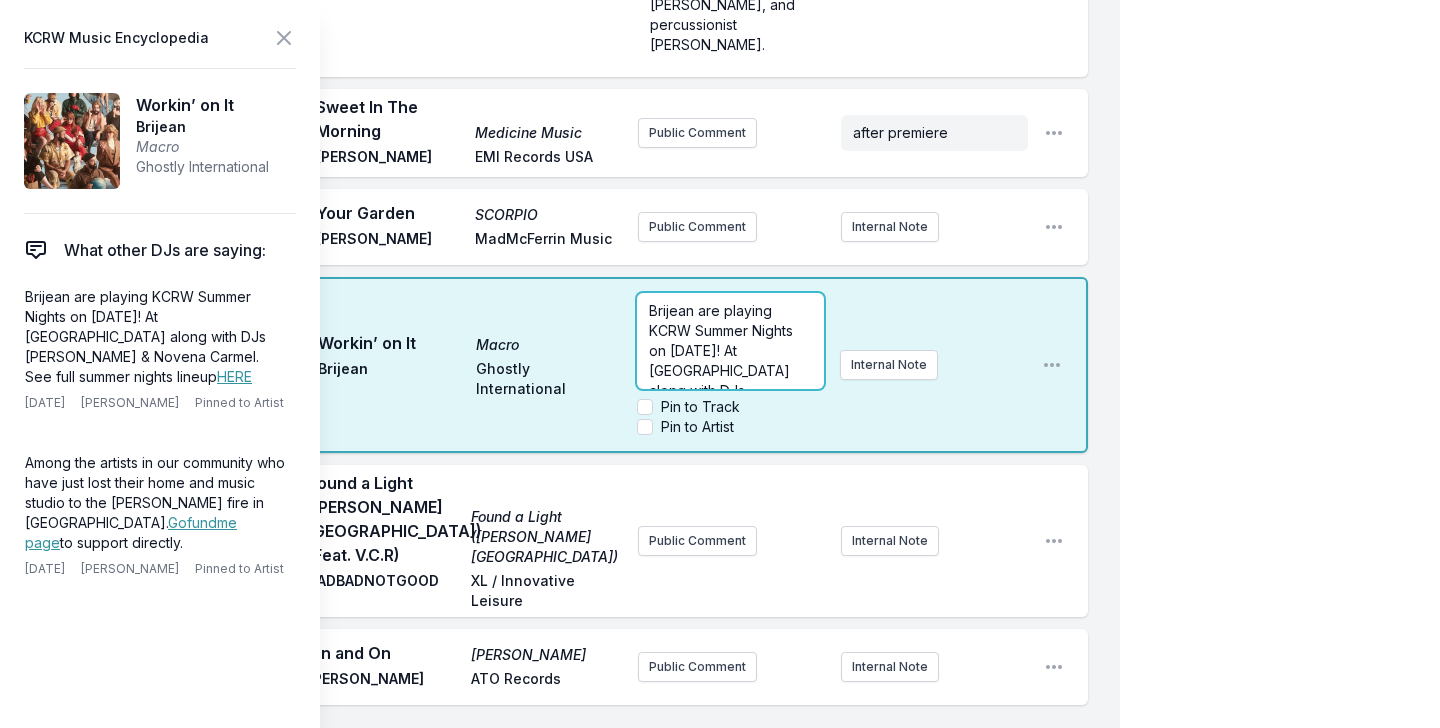type 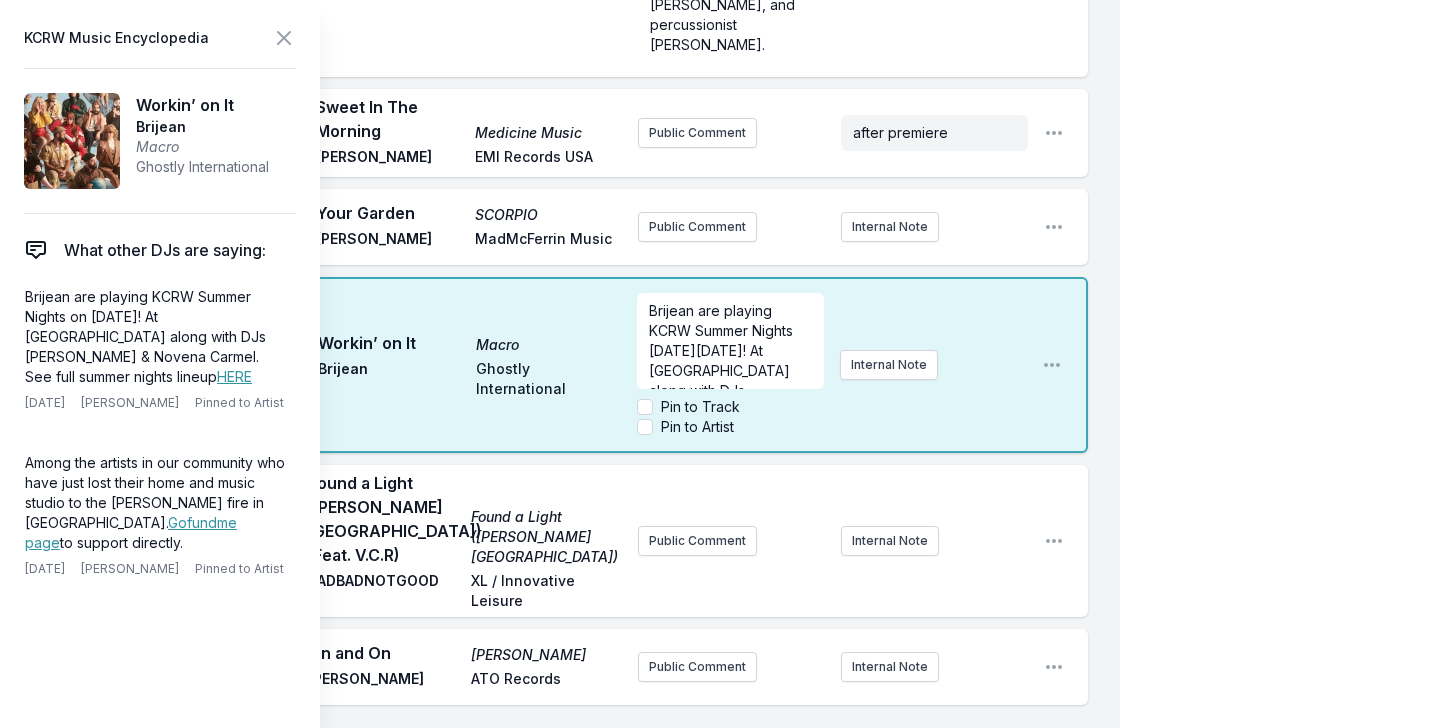 click on "10:18 AM Workin’ on It Macro Brijean Ghostly International Brijean are playing KCRW Summer Nights [DATE][DATE]! At [GEOGRAPHIC_DATA] along with DJs [PERSON_NAME] & Novena Carmel. See full summer nights lineup HERE ﻿ Pin to Track Pin to Artist Internal Note Open playlist item options" at bounding box center (576, 365) 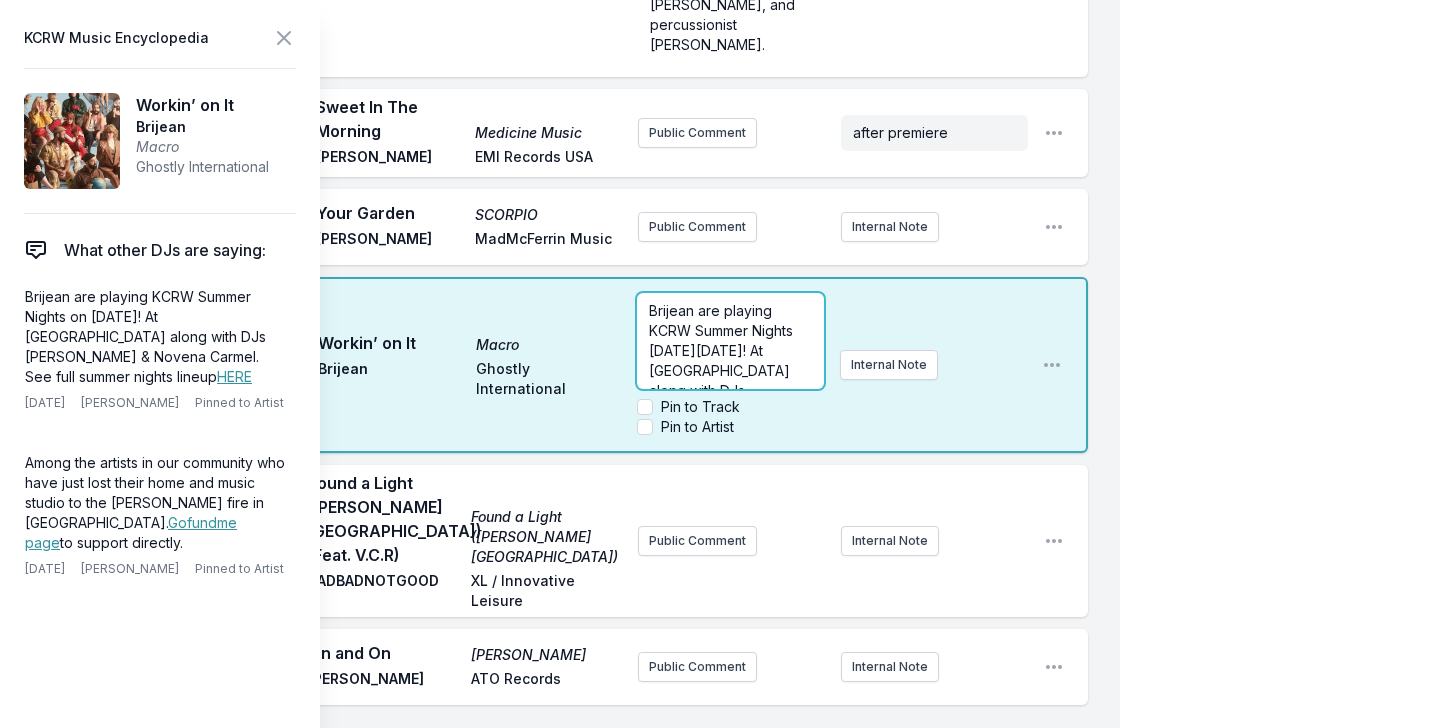 drag, startPoint x: 747, startPoint y: 354, endPoint x: 772, endPoint y: 331, distance: 33.970577 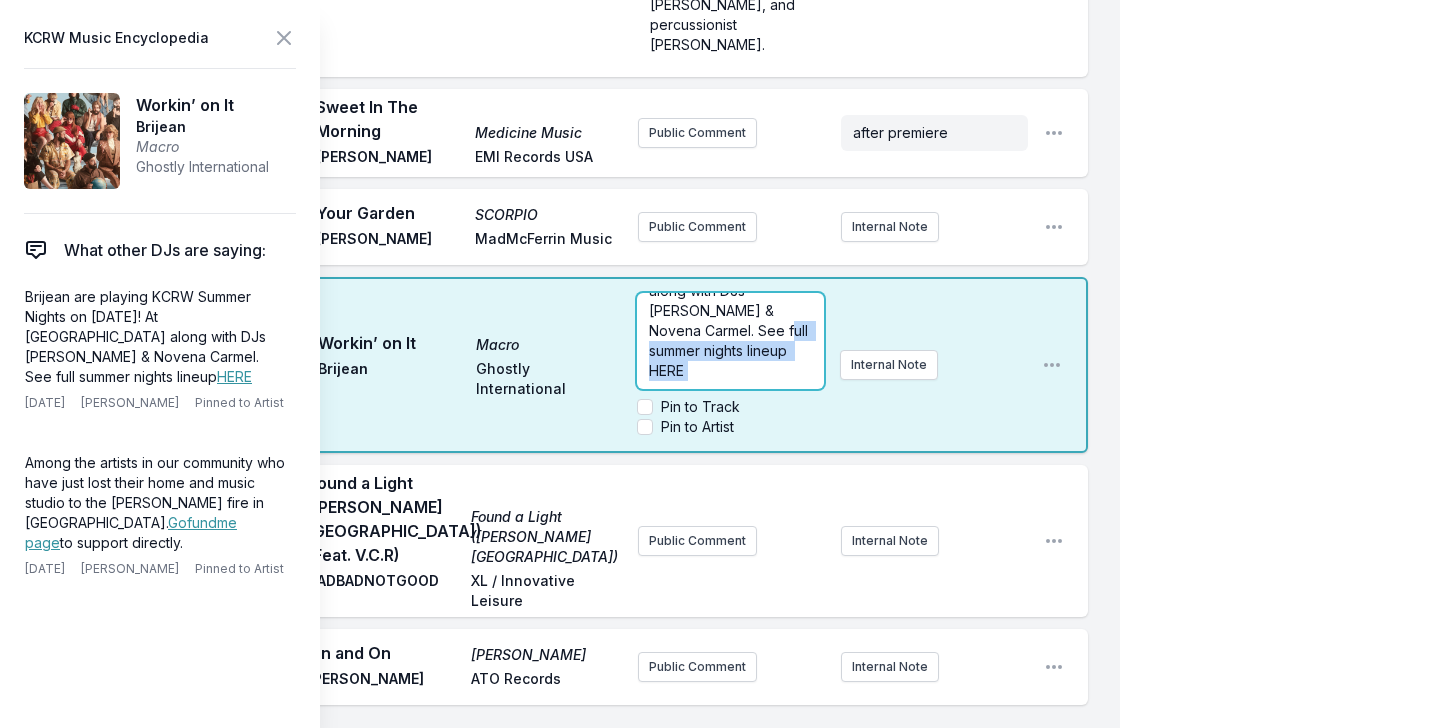 drag, startPoint x: 761, startPoint y: 205, endPoint x: 795, endPoint y: 288, distance: 89.693924 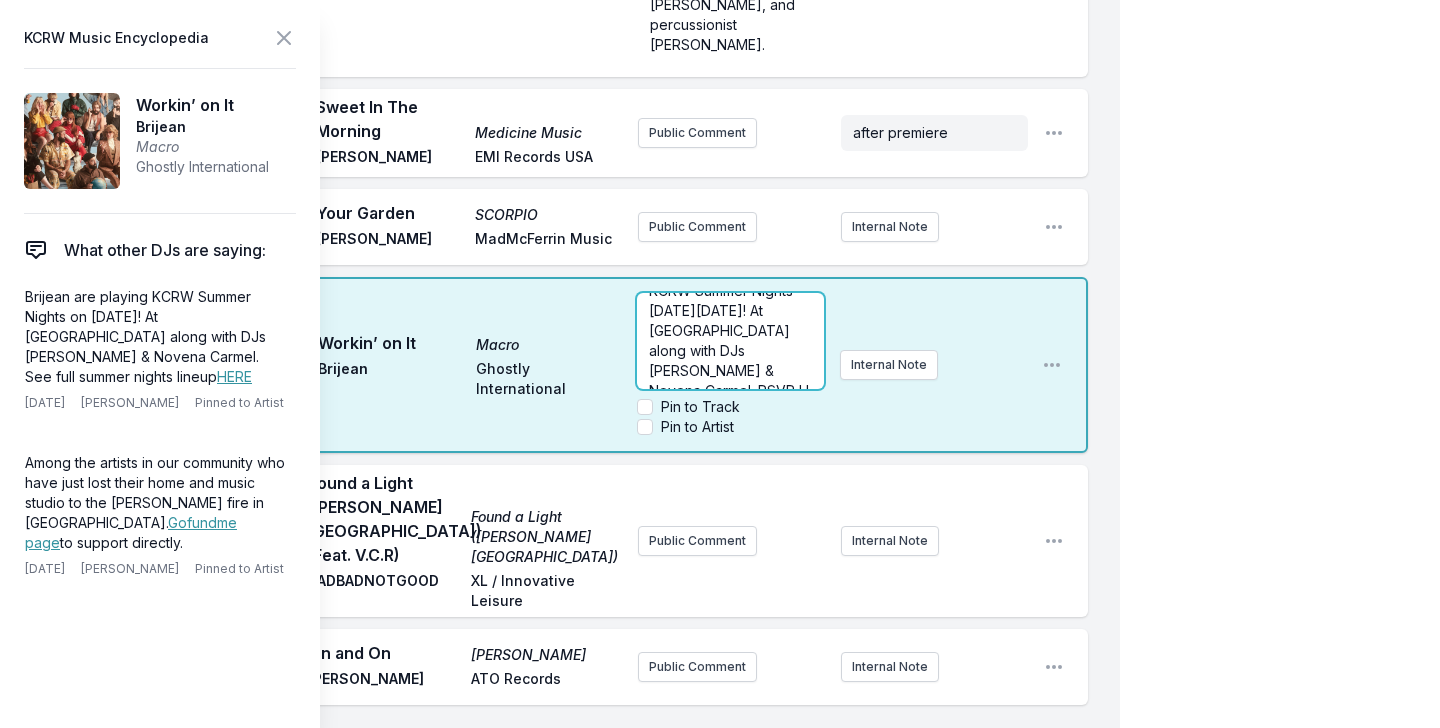 scroll, scrollTop: 60, scrollLeft: 0, axis: vertical 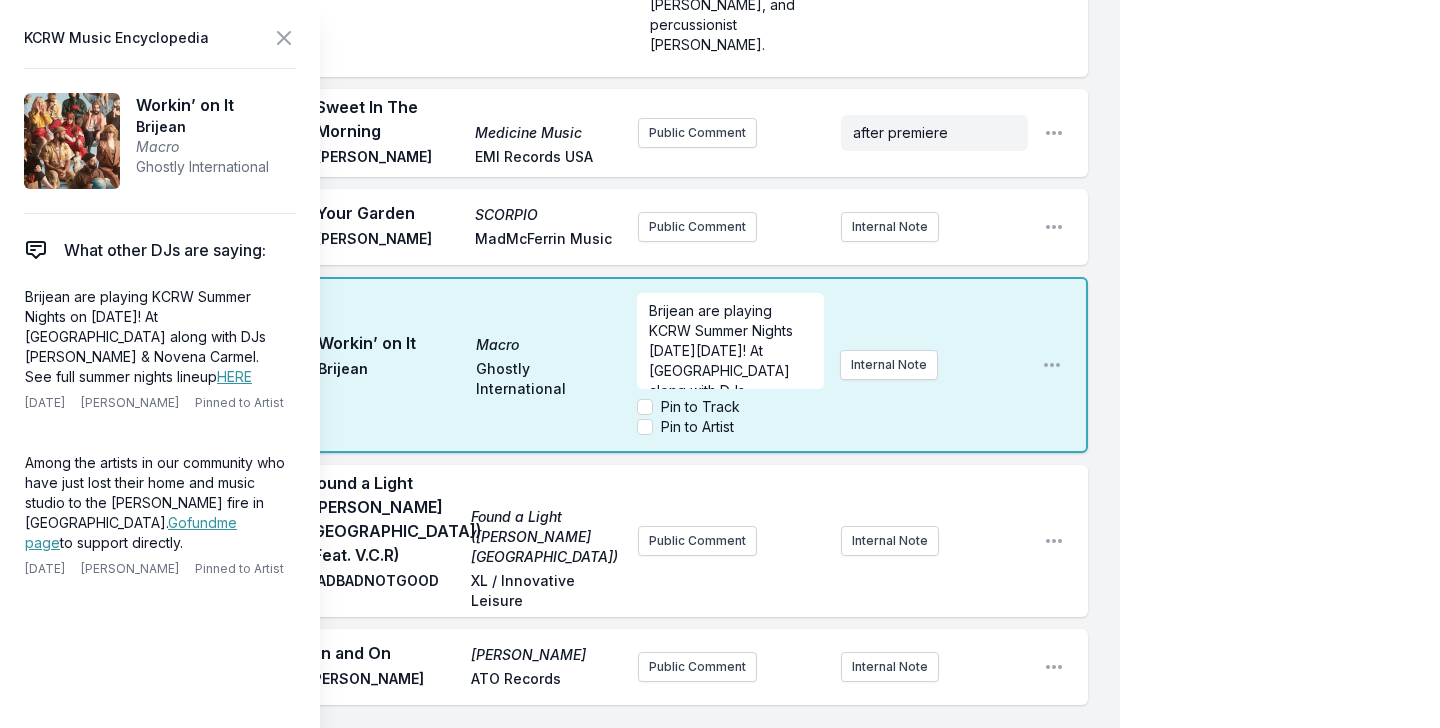 click on "10:18 AM Workin’ on It Macro Brijean Ghostly International Brijean are playing KCRW Summer Nights [DATE][DATE]! At [GEOGRAPHIC_DATA] along with DJs [PERSON_NAME] & Novena Carmel. RSVP HERE! Pin to Track Pin to Artist Internal Note Open playlist item options" at bounding box center (576, 365) 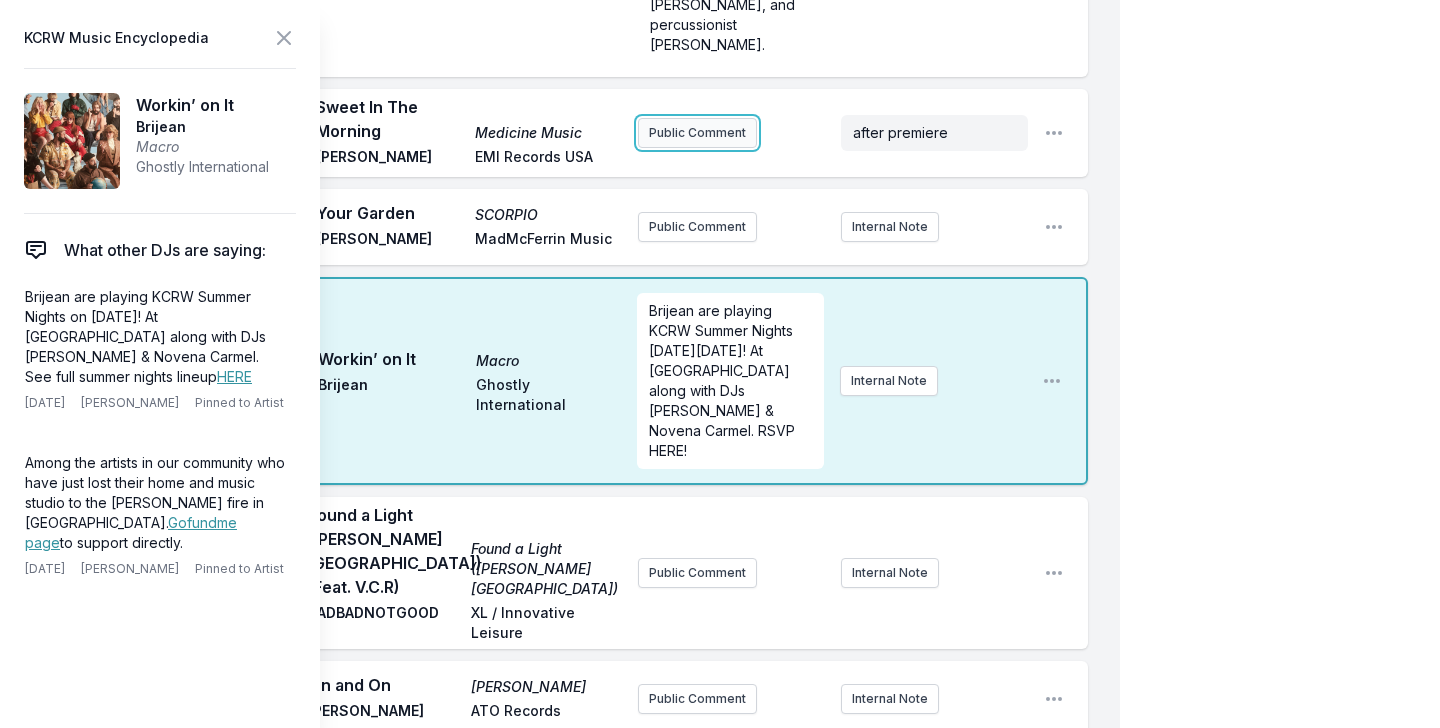 click on "Public Comment" at bounding box center (697, 133) 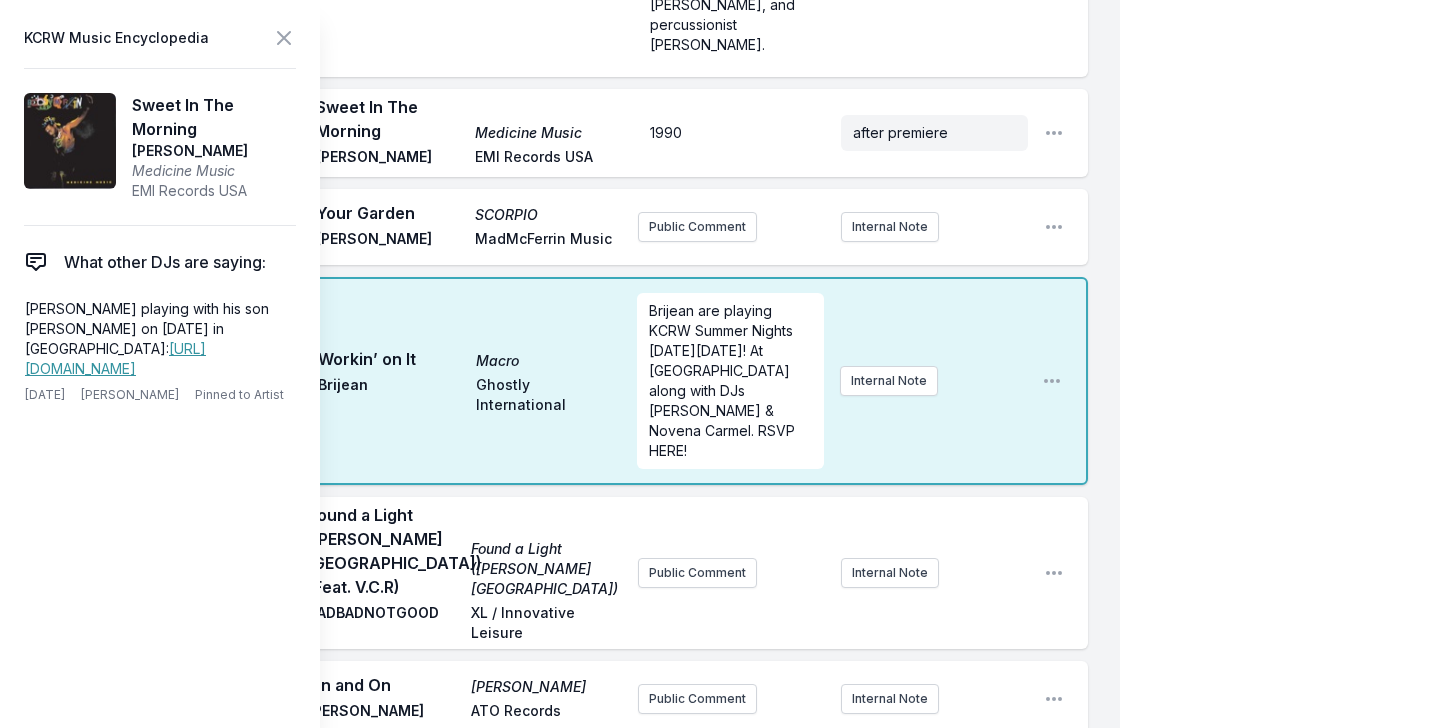 click on "9:04 AM Look Around Look Around [PERSON_NAME] & Karate Boogaloo Add record label Public Comment Internal Note Open playlist item options 9:08 AM Heart of Gold Heart Of Gold: The Songs Of [PERSON_NAME], Vol. 1 [PERSON_NAME] Killphonic Public Comment Internal Note Open playlist item options 9:18 AM Summer Sweat Earthstar Mountain [PERSON_NAME] Bella Union Public Comment Internal Note Open playlist item options 9:22 AM Somebody New Thee Black [PERSON_NAME] [PERSON_NAME] Sub Pop Public Comment Internal Note Open playlist item options 9:25 AM What's It Like in the Sunshine Gremlin [PERSON_NAME] [no label] the project of Philadelphia-based musician, visual artist, and former member of beloved indie-rock trio Sports Internal Note Open playlist item options the project of Philadelphia-based musician, visual artist, and former member of beloved indie-rock trio Sports 9:30 AM Break Open playlist item options 9:31 AM Run Free All Systems Are Lying / Run Free Soulwax DEEWEE / Because 9:30 Open playlist item options 9:35 AM Arcade Fire" at bounding box center (576, -923) 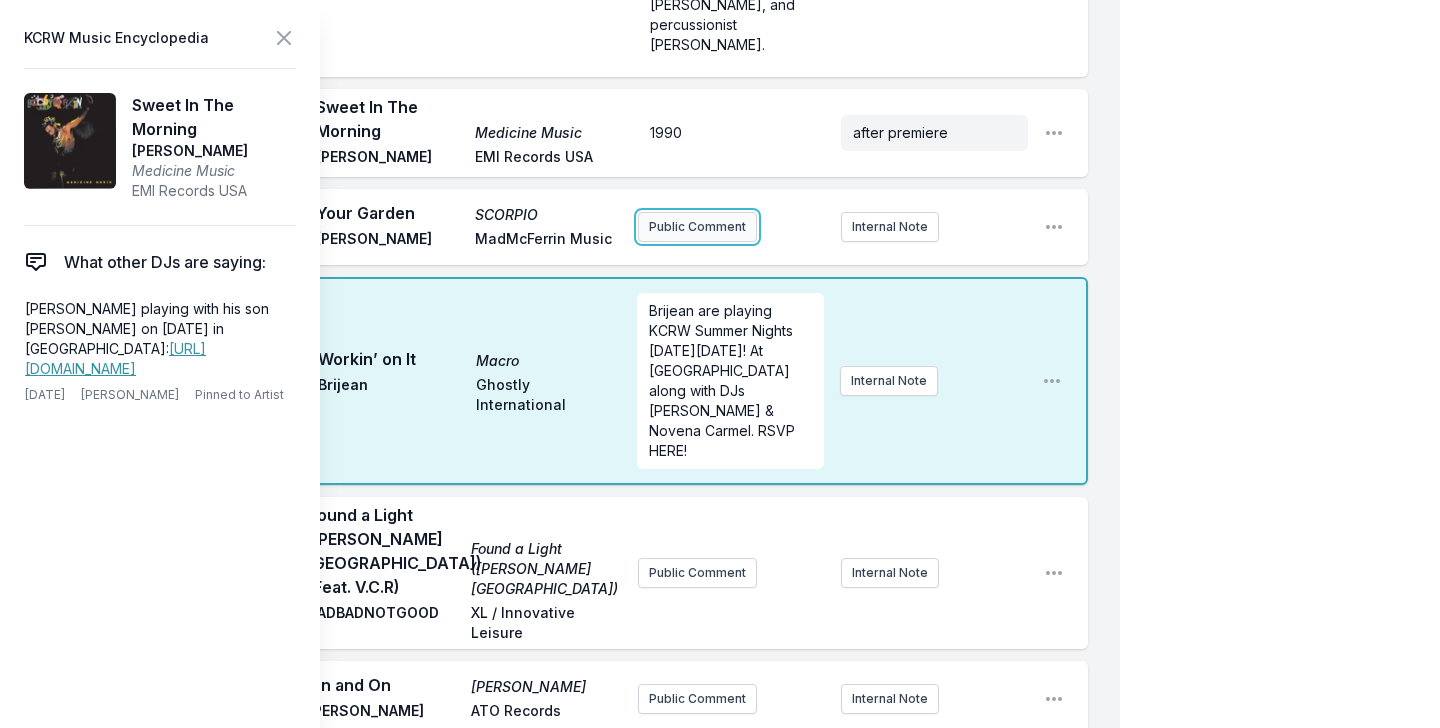 click on "Public Comment" at bounding box center (697, 227) 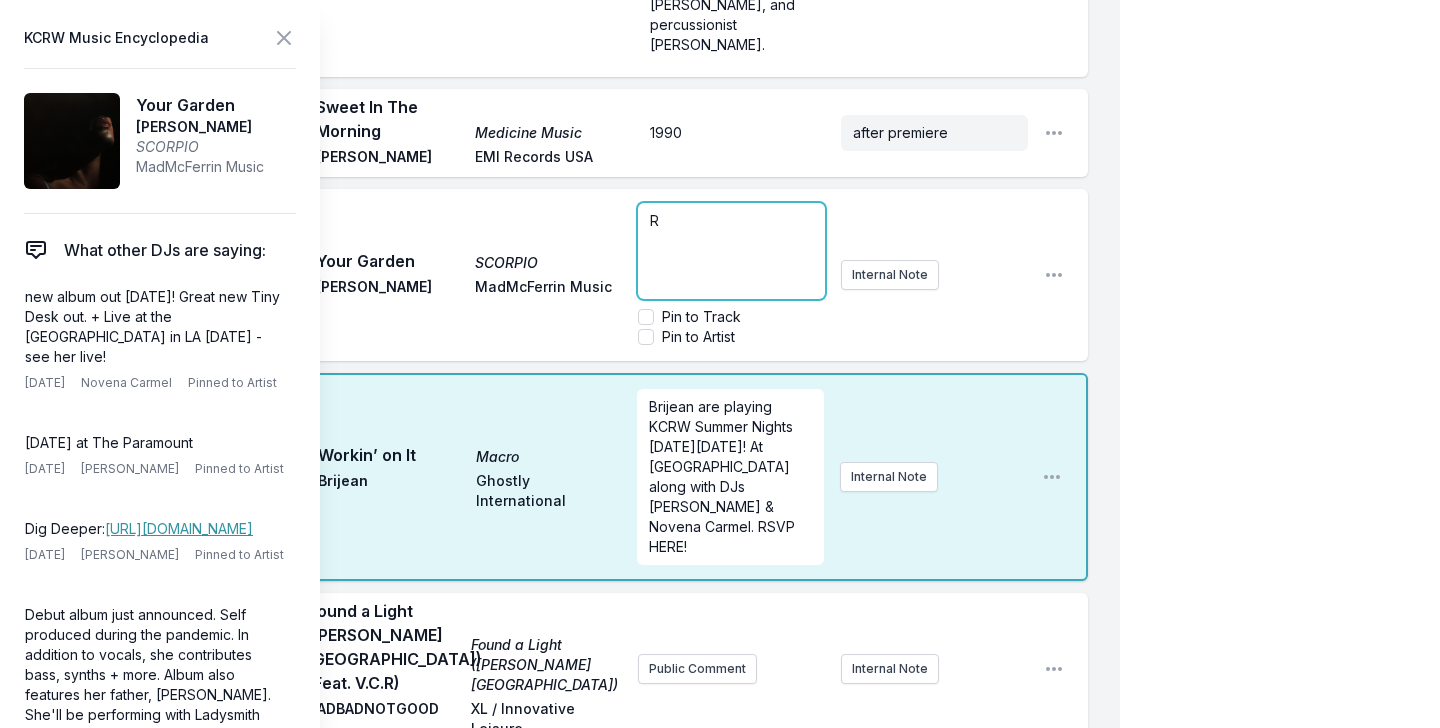 type 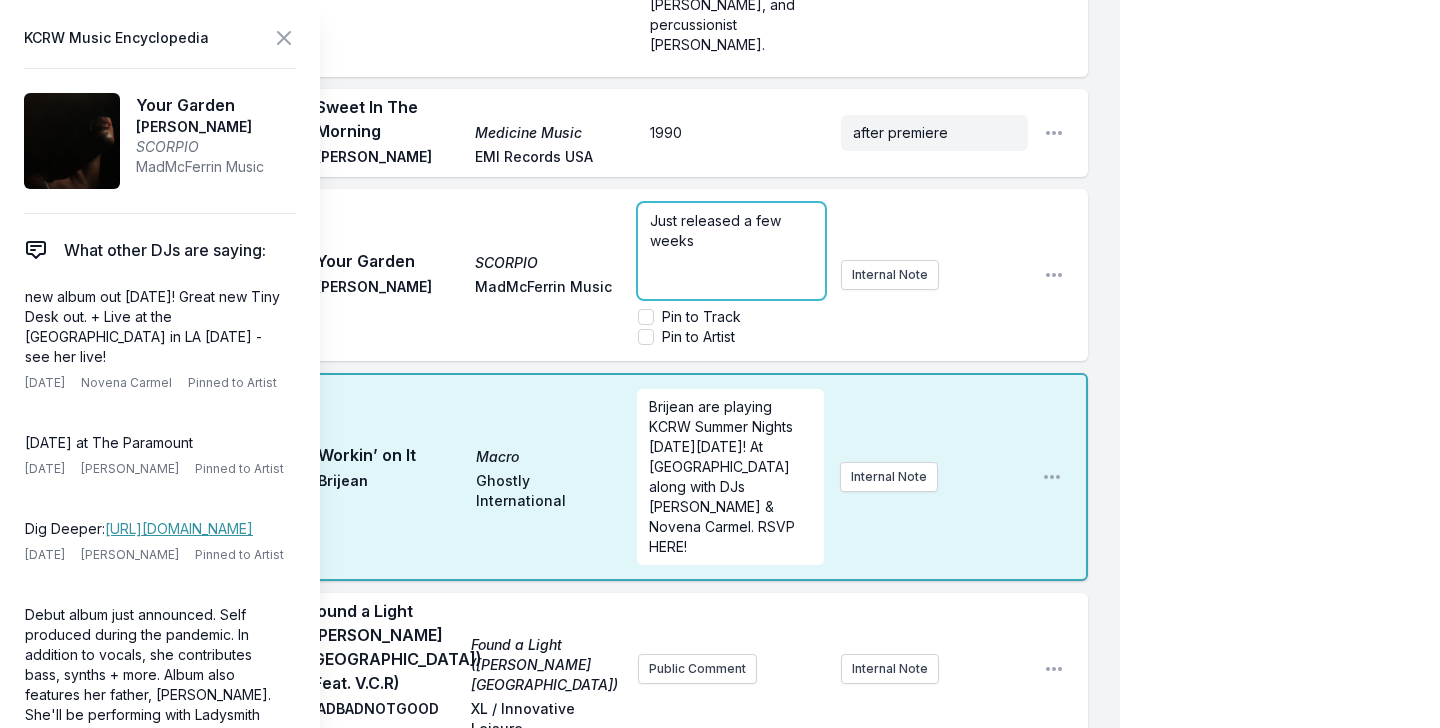 click on "Just released a few weeks" at bounding box center (731, 251) 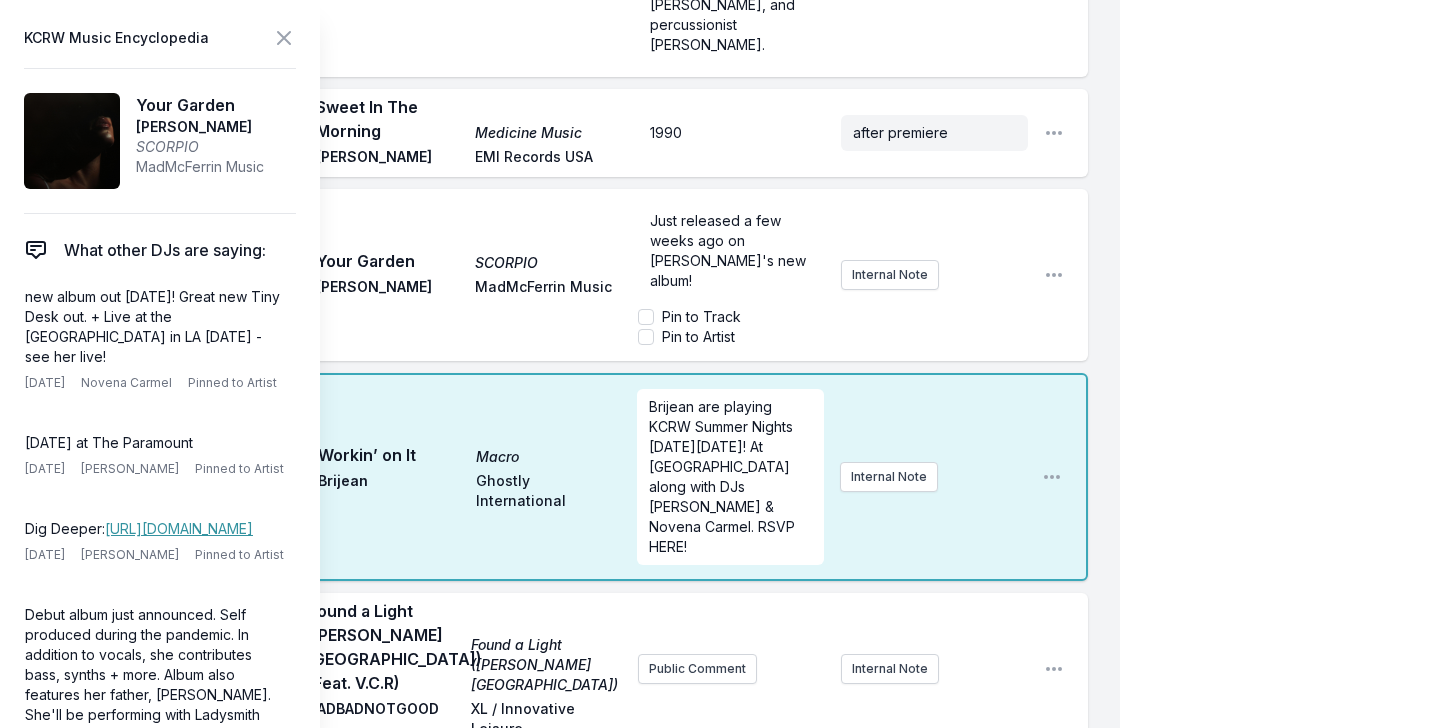 click on "9:04 AM Look Around Look Around [PERSON_NAME] & Karate Boogaloo Add record label Public Comment Internal Note Open playlist item options 9:08 AM Heart of Gold Heart Of Gold: The Songs Of [PERSON_NAME], Vol. 1 [PERSON_NAME] Killphonic Public Comment Internal Note Open playlist item options 9:18 AM Summer Sweat Earthstar Mountain [PERSON_NAME] Bella Union Public Comment Internal Note Open playlist item options 9:22 AM Somebody New Thee Black [PERSON_NAME] [PERSON_NAME] Sub Pop Public Comment Internal Note Open playlist item options 9:25 AM What's It Like in the Sunshine Gremlin [PERSON_NAME] [no label] the project of Philadelphia-based musician, visual artist, and former member of beloved indie-rock trio Sports Internal Note Open playlist item options the project of Philadelphia-based musician, visual artist, and former member of beloved indie-rock trio Sports 9:30 AM Break Open playlist item options 9:31 AM Run Free All Systems Are Lying / Run Free Soulwax DEEWEE / Because 9:30 Open playlist item options 9:35 AM Arcade Fire" at bounding box center (576, -875) 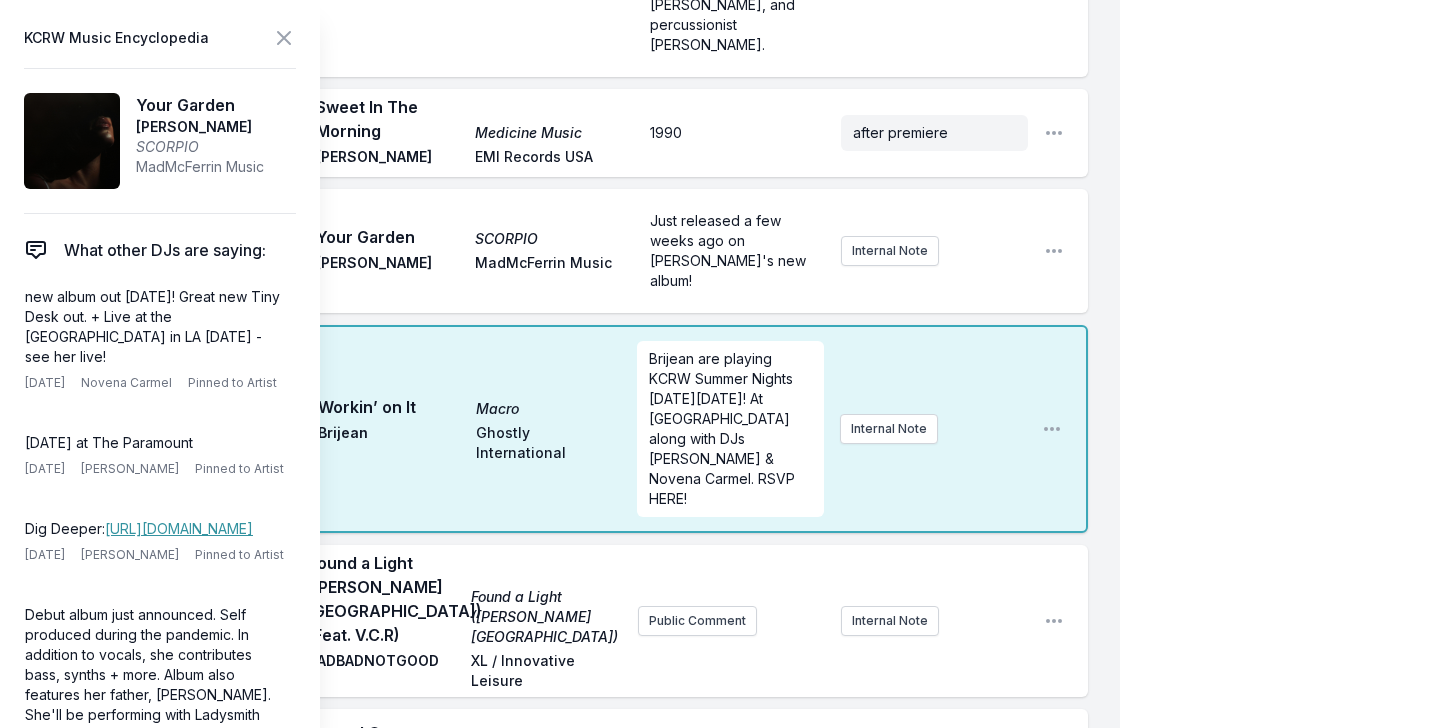 click on "10:18 AM Workin’ on It Macro Brijean Ghostly International Brijean are playing KCRW Summer Nights [DATE][DATE]! At [GEOGRAPHIC_DATA] along with DJs [PERSON_NAME] & Novena Carmel. RSVP HERE! Internal Note Open playlist item options" at bounding box center [576, 429] 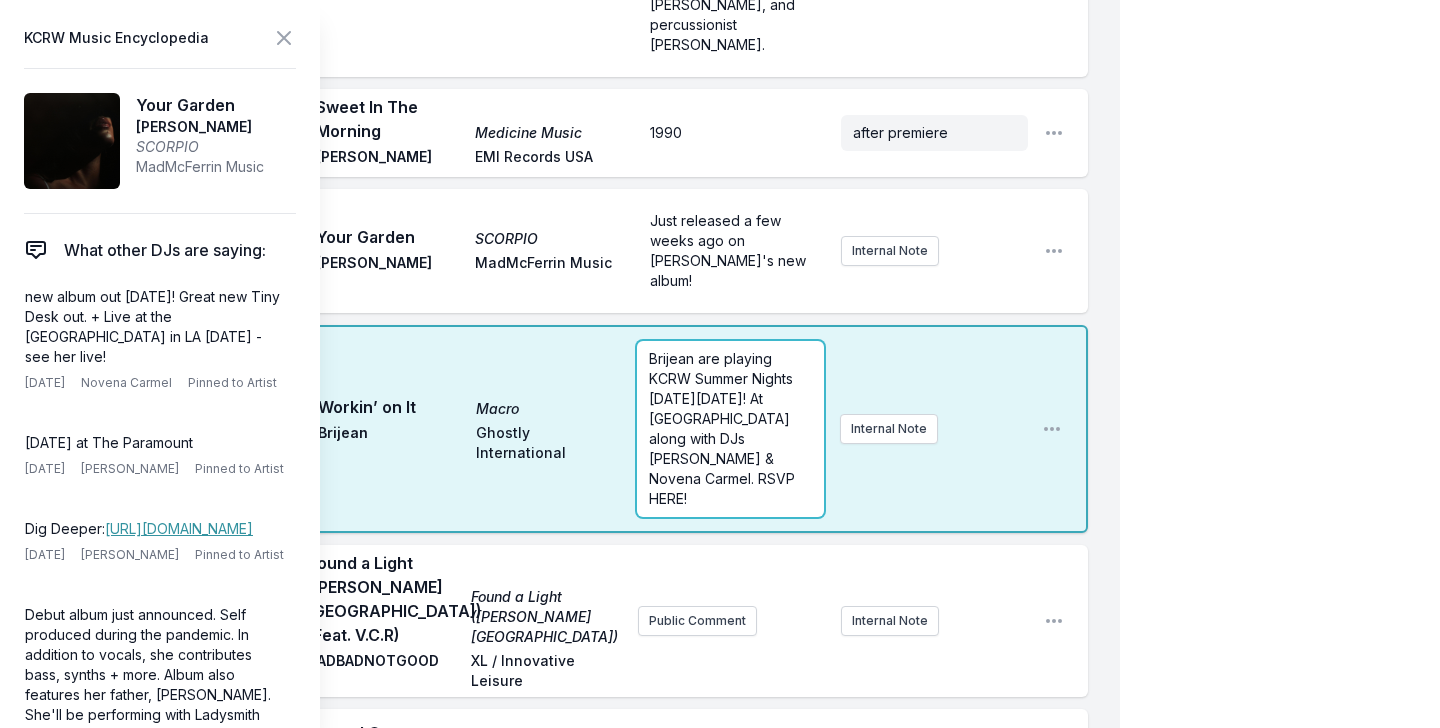 click on "Brijean are playing KCRW Summer Nights [DATE][DATE]! At [GEOGRAPHIC_DATA] along with DJs [PERSON_NAME] & Novena Carmel. RSVP HERE!" at bounding box center (730, 429) 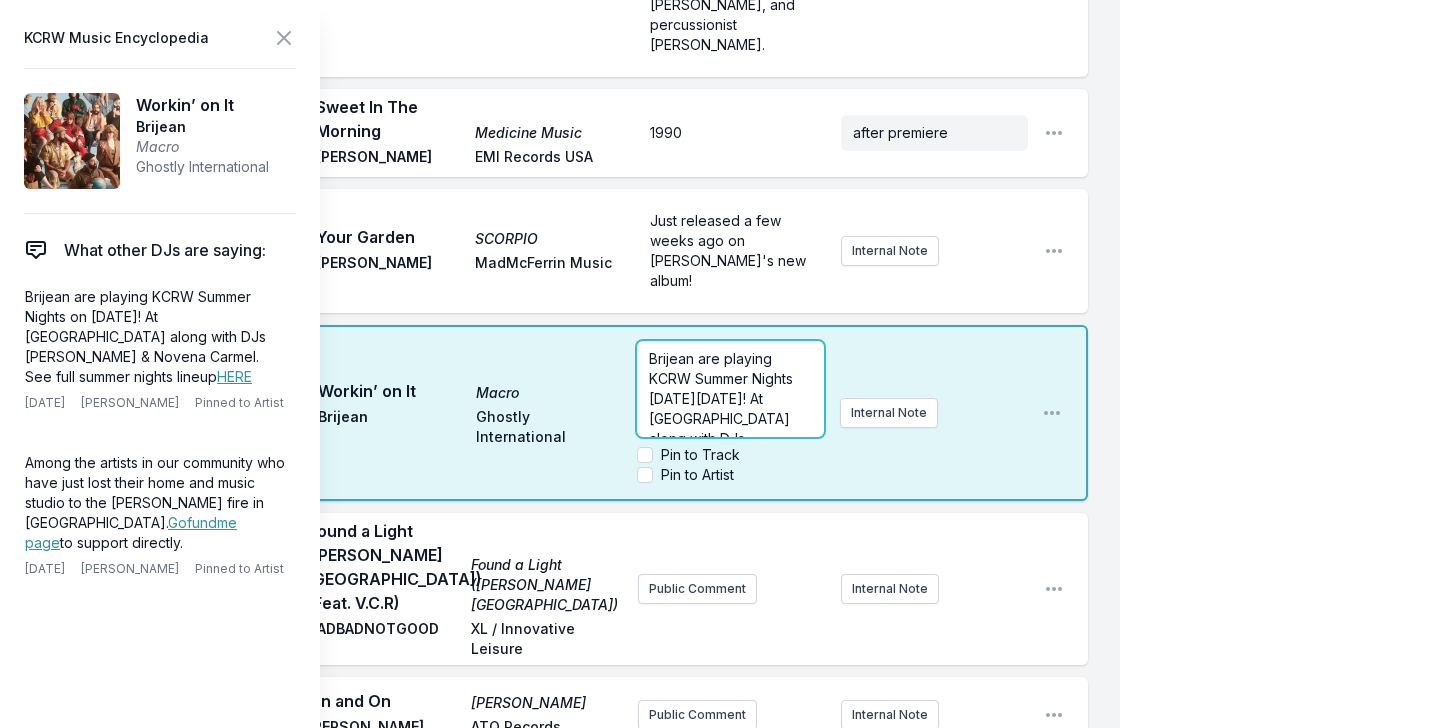 scroll, scrollTop: 60, scrollLeft: 0, axis: vertical 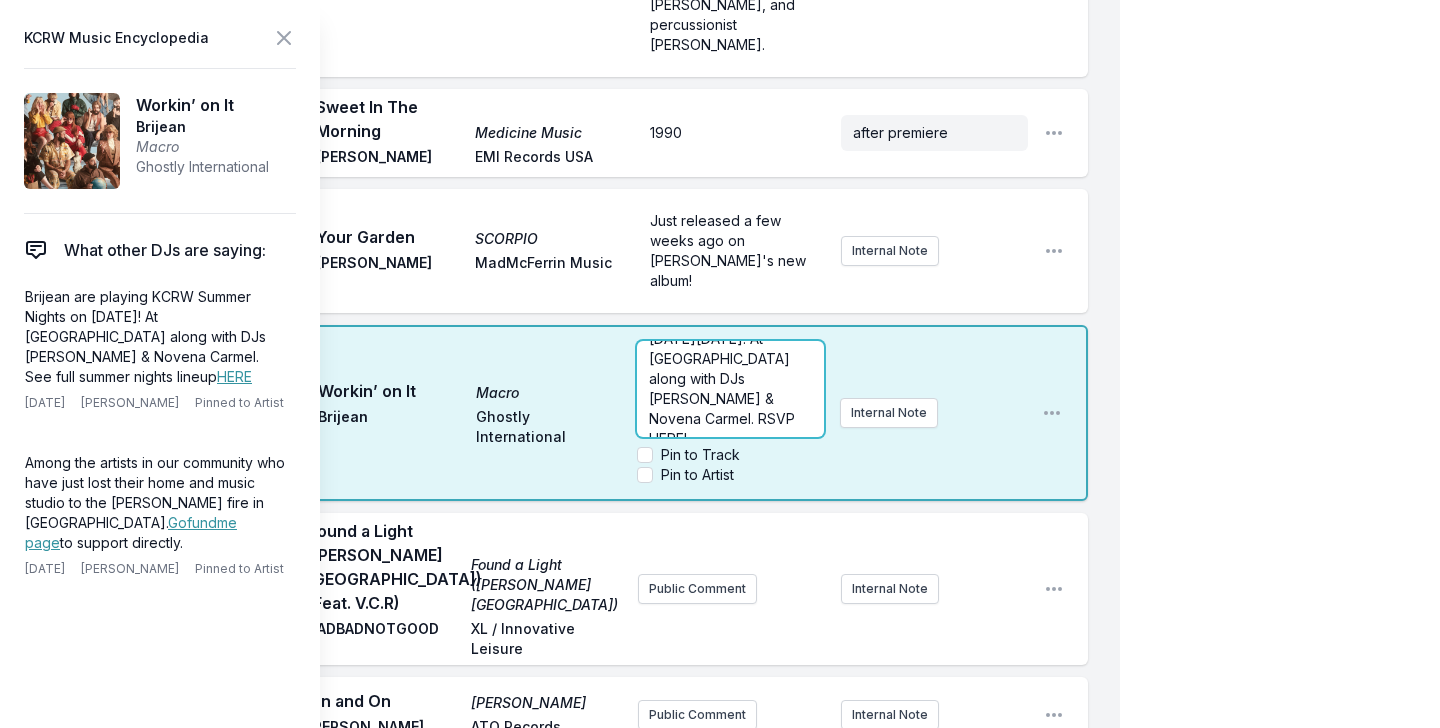 click on "Brijean are playing KCRW Summer Nights [DATE][DATE]! At [GEOGRAPHIC_DATA] along with DJs [PERSON_NAME] & Novena Carmel. RSVP HERE!" at bounding box center (724, 368) 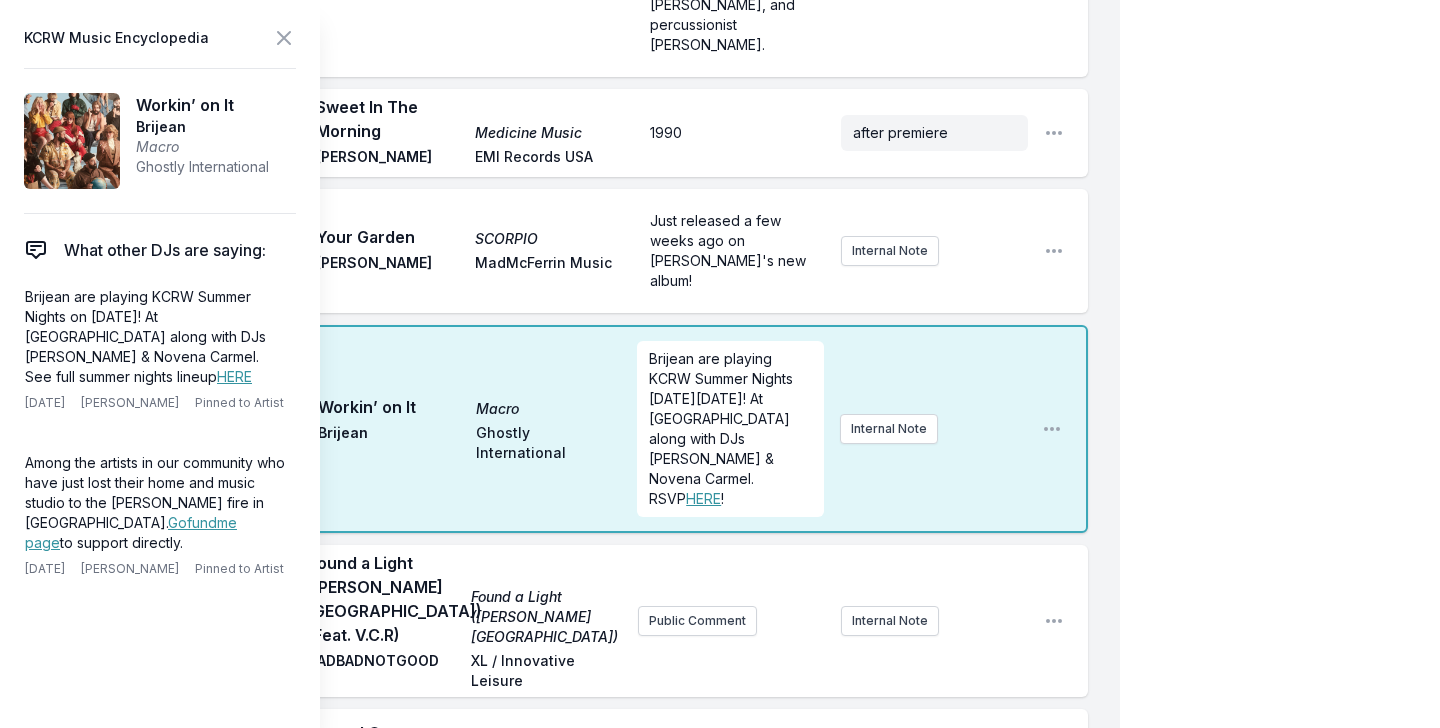 scroll, scrollTop: 0, scrollLeft: 0, axis: both 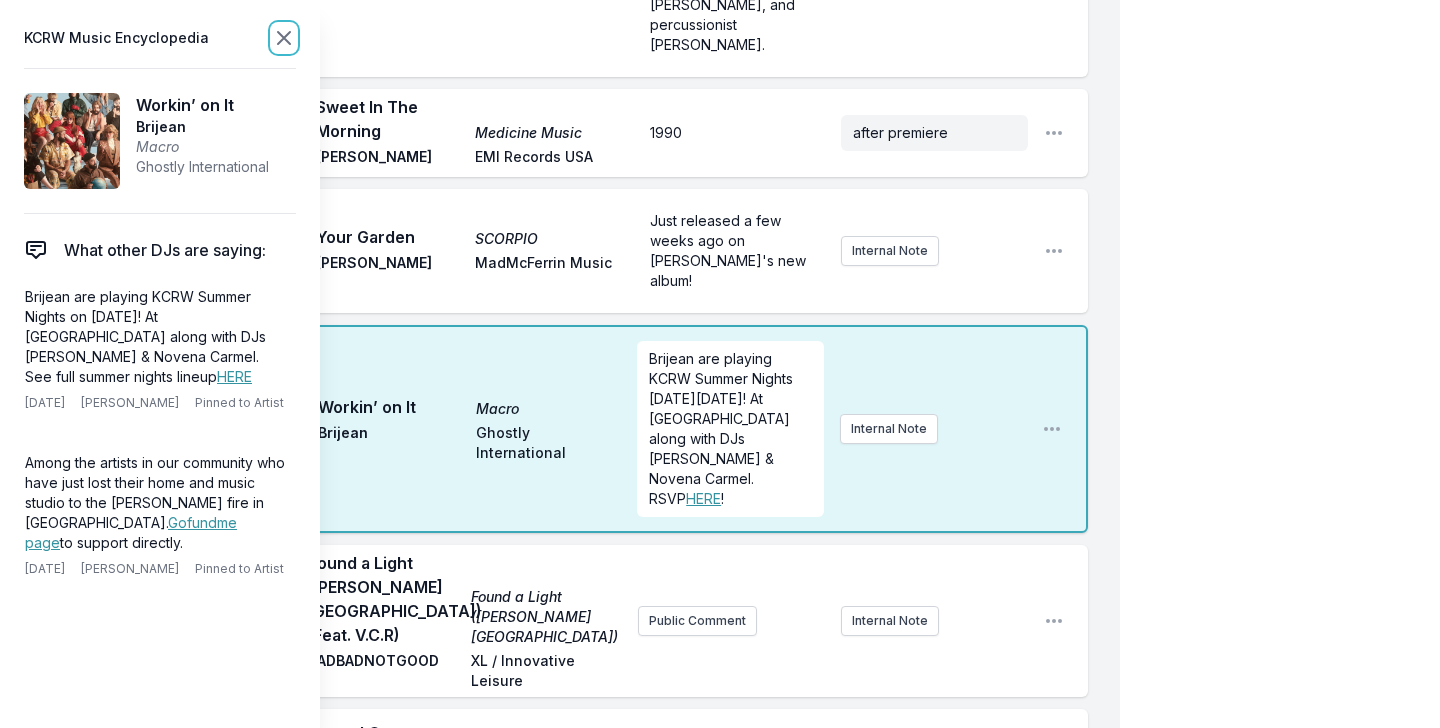 click 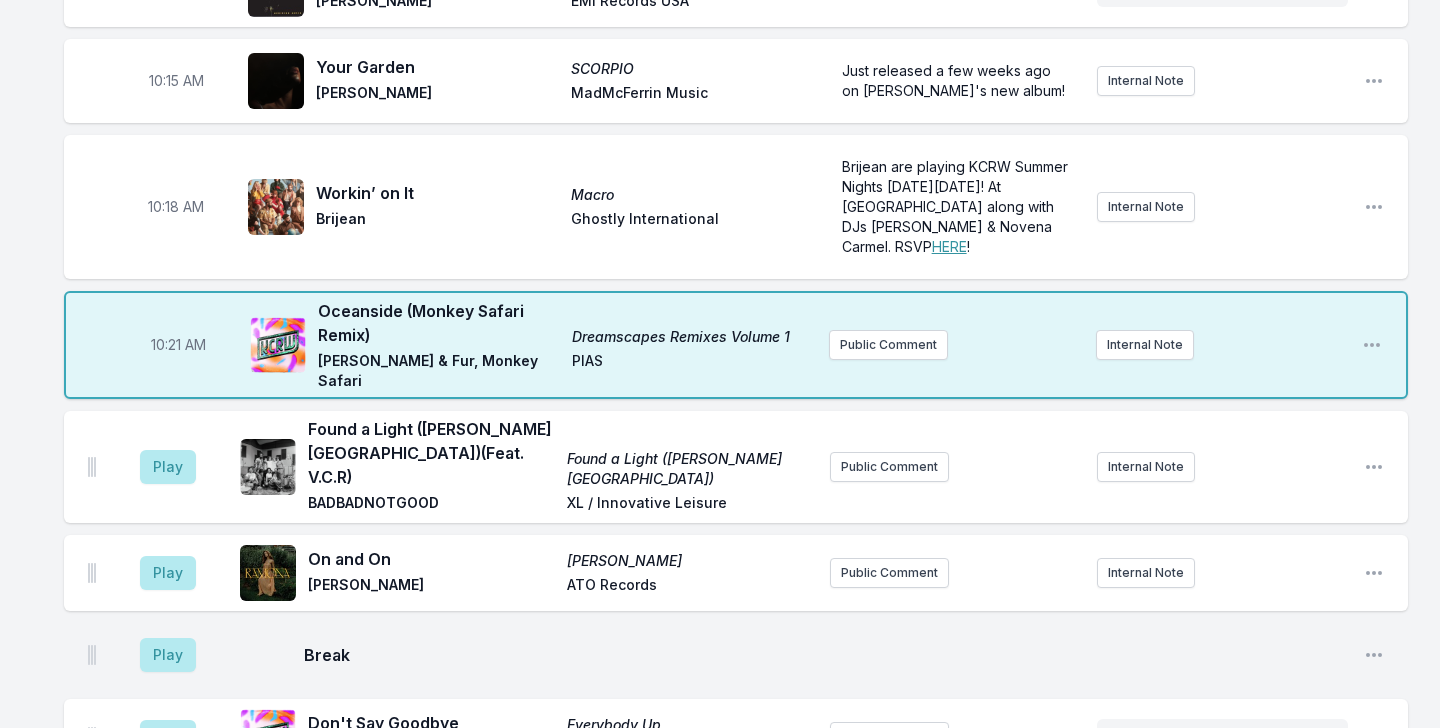 scroll, scrollTop: 2329, scrollLeft: 0, axis: vertical 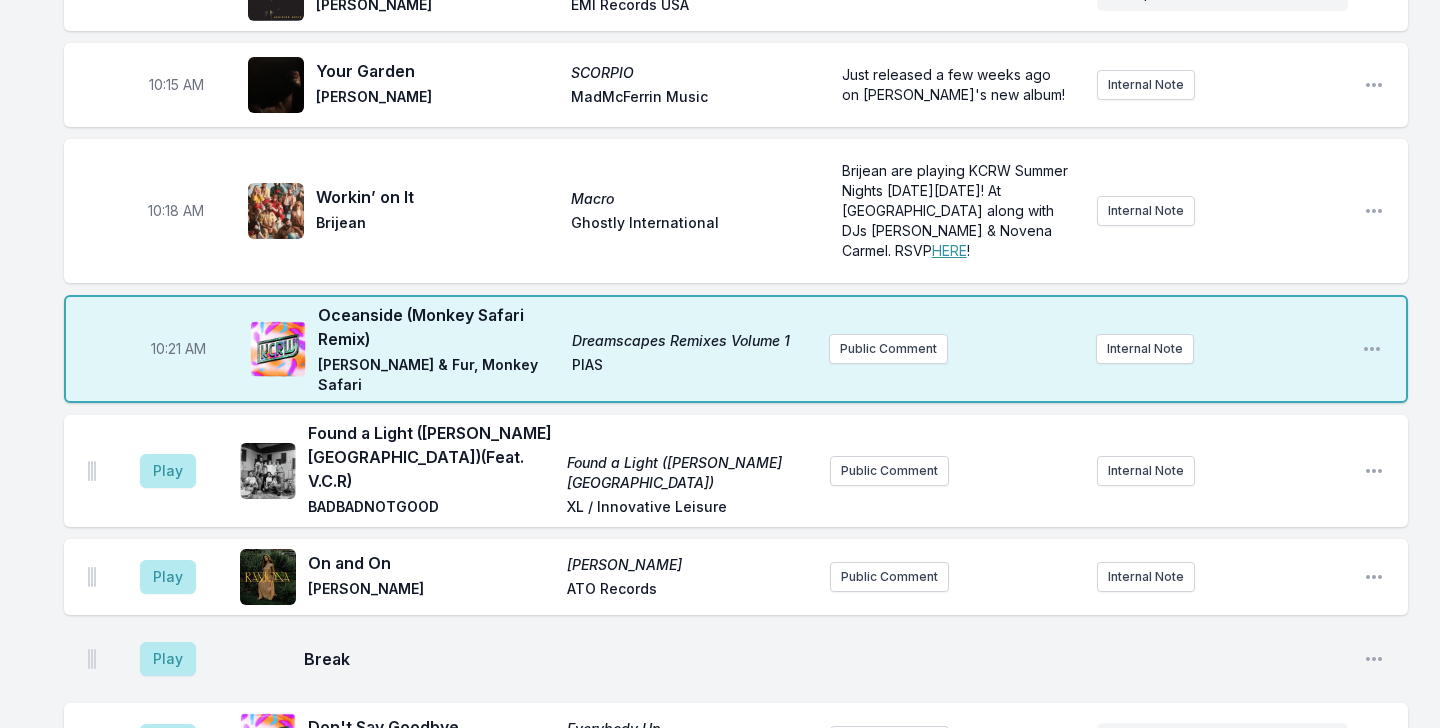 click on "[PERSON_NAME] & Fur, Monkey Safari" at bounding box center [439, 375] 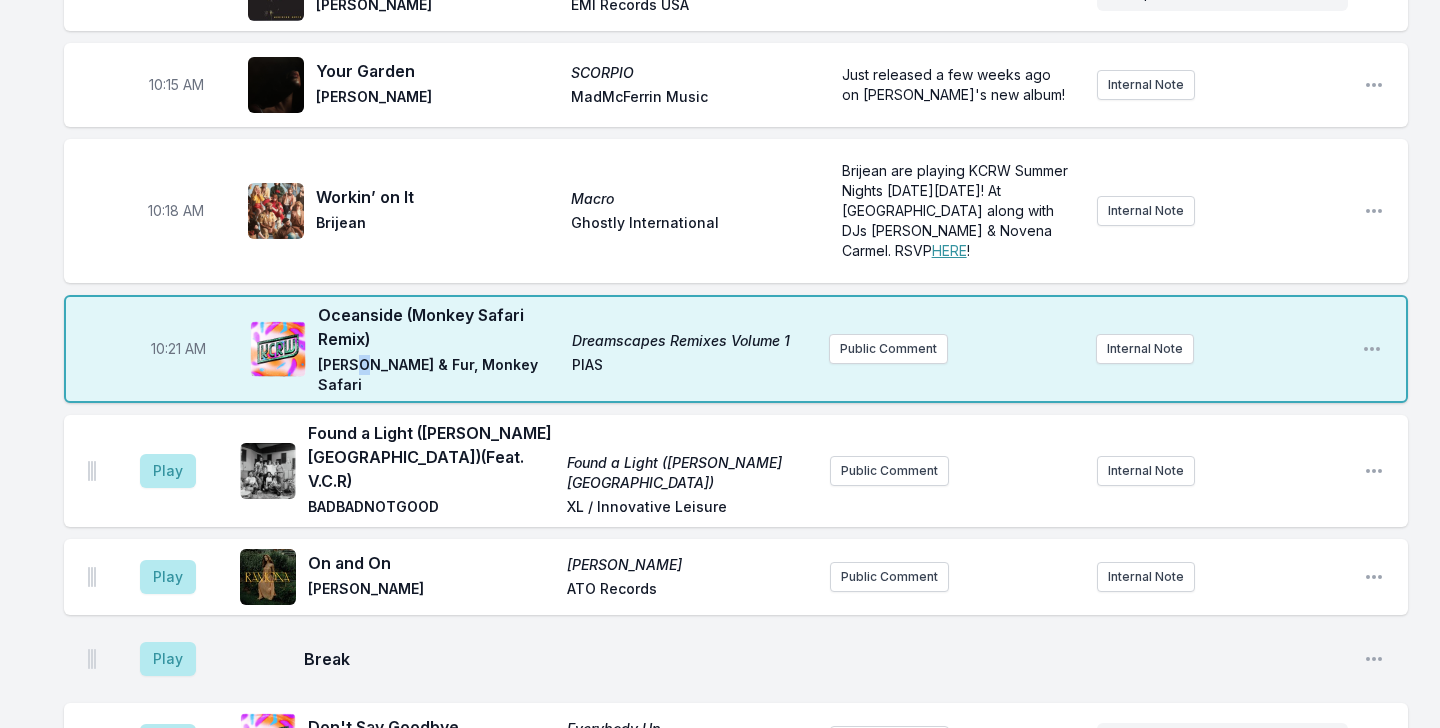 click on "[PERSON_NAME] & Fur, Monkey Safari" at bounding box center (439, 375) 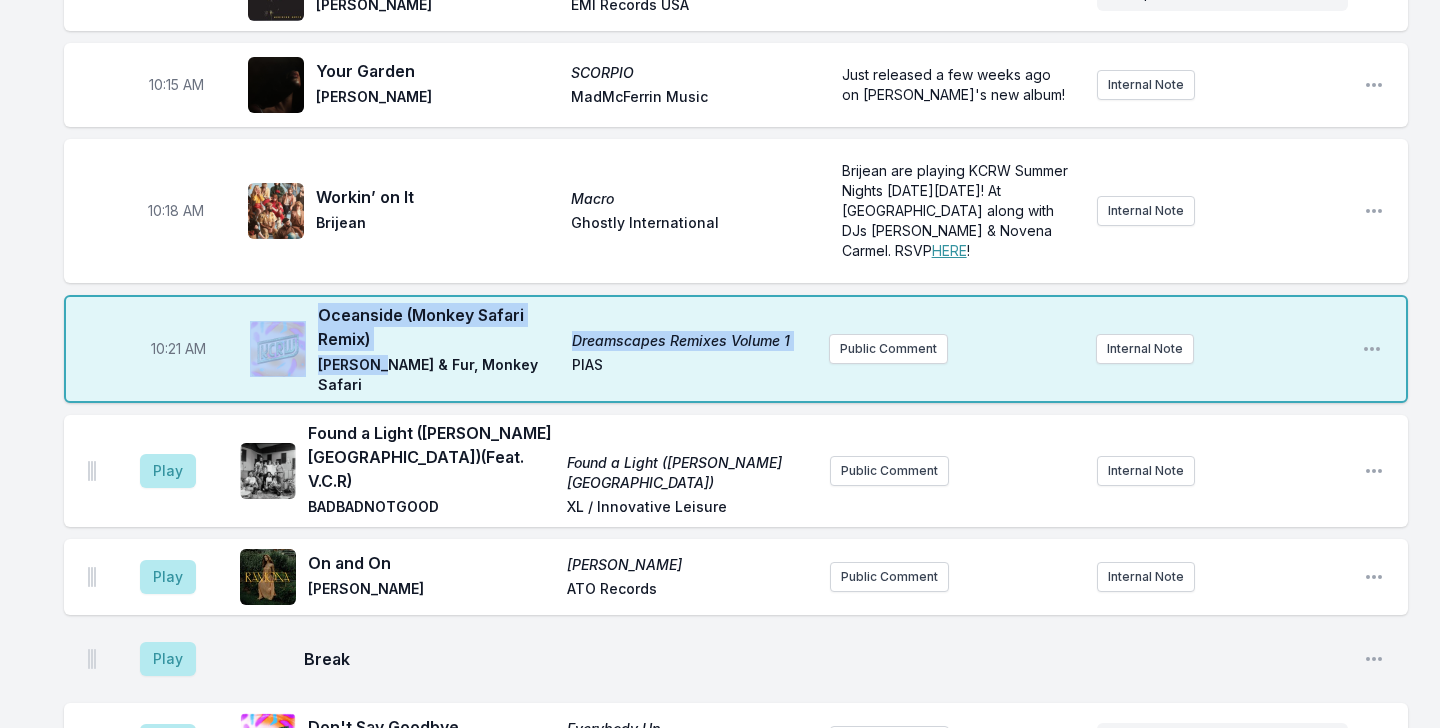 drag, startPoint x: 310, startPoint y: 305, endPoint x: 366, endPoint y: 306, distance: 56.008926 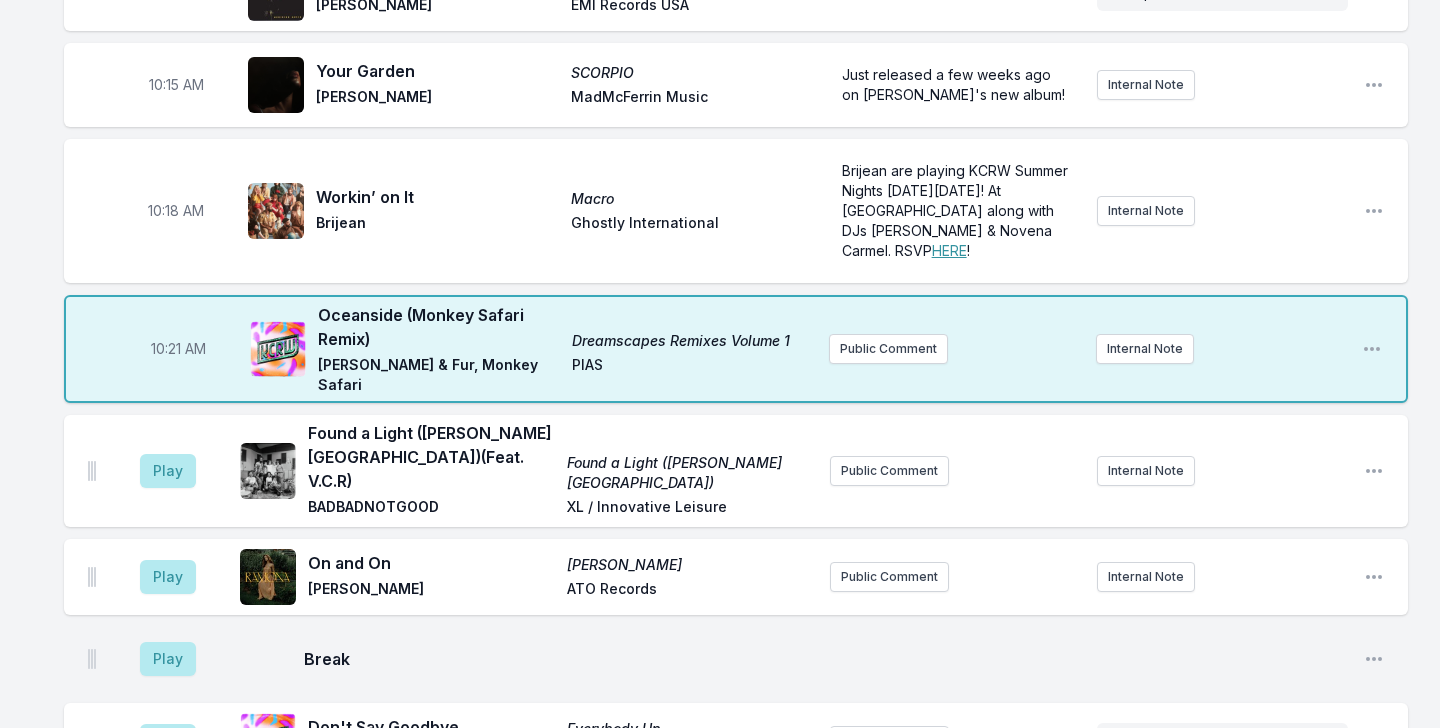 click on "[PERSON_NAME] & Fur, Monkey Safari" at bounding box center [439, 375] 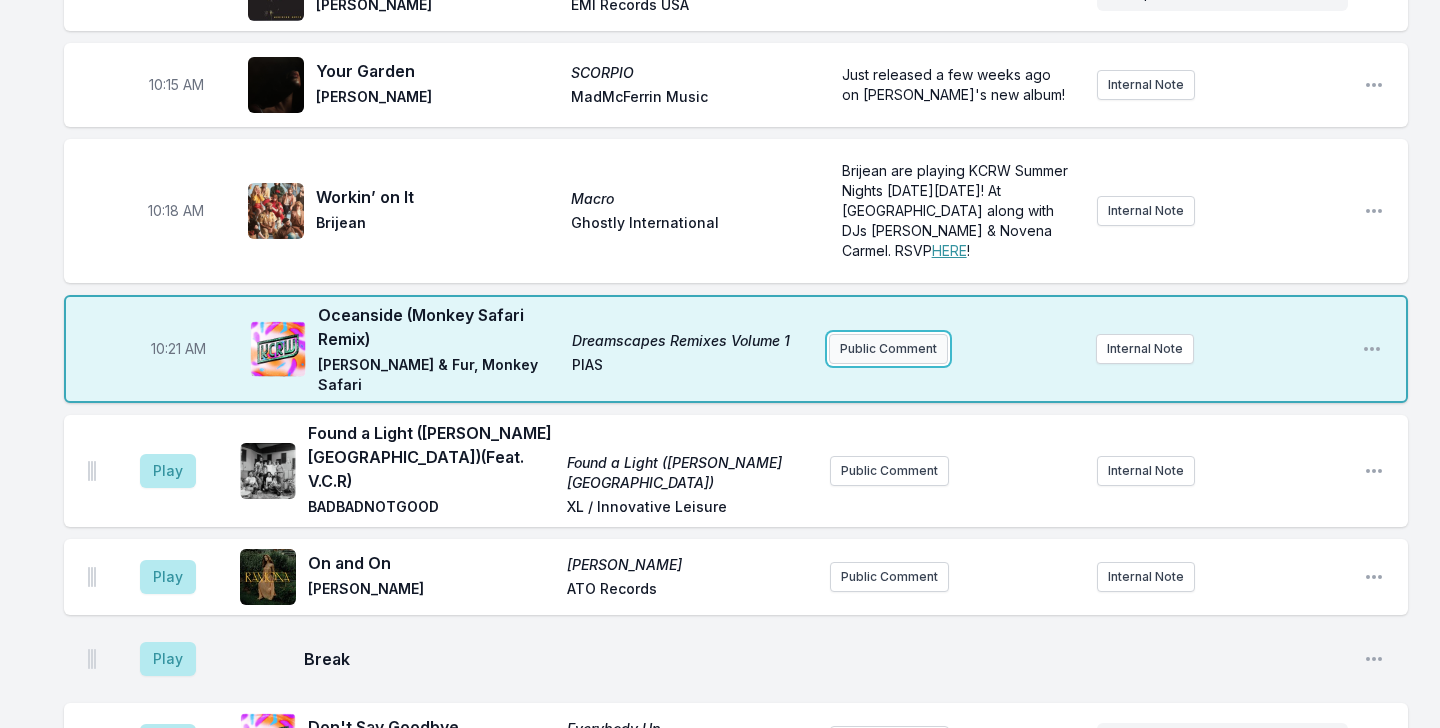 click on "Public Comment" at bounding box center [888, 349] 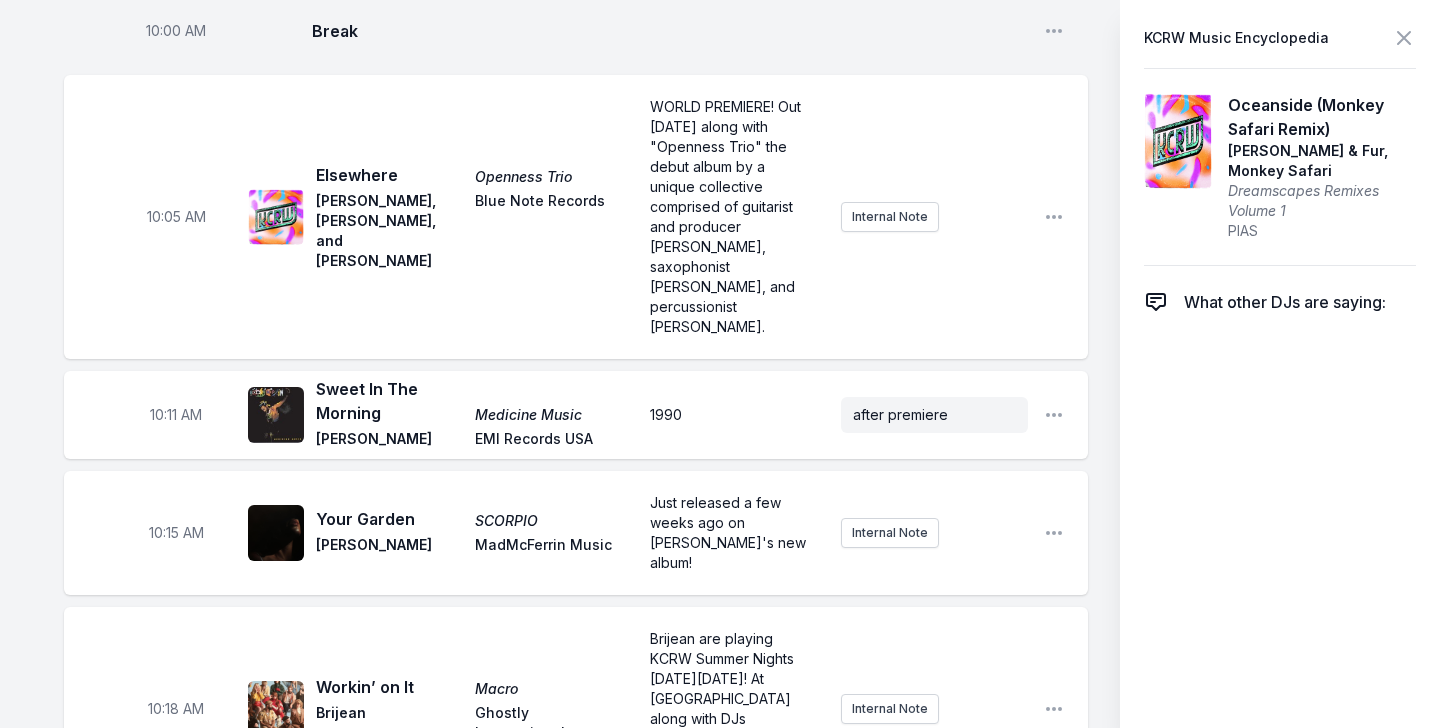 scroll, scrollTop: 20, scrollLeft: 0, axis: vertical 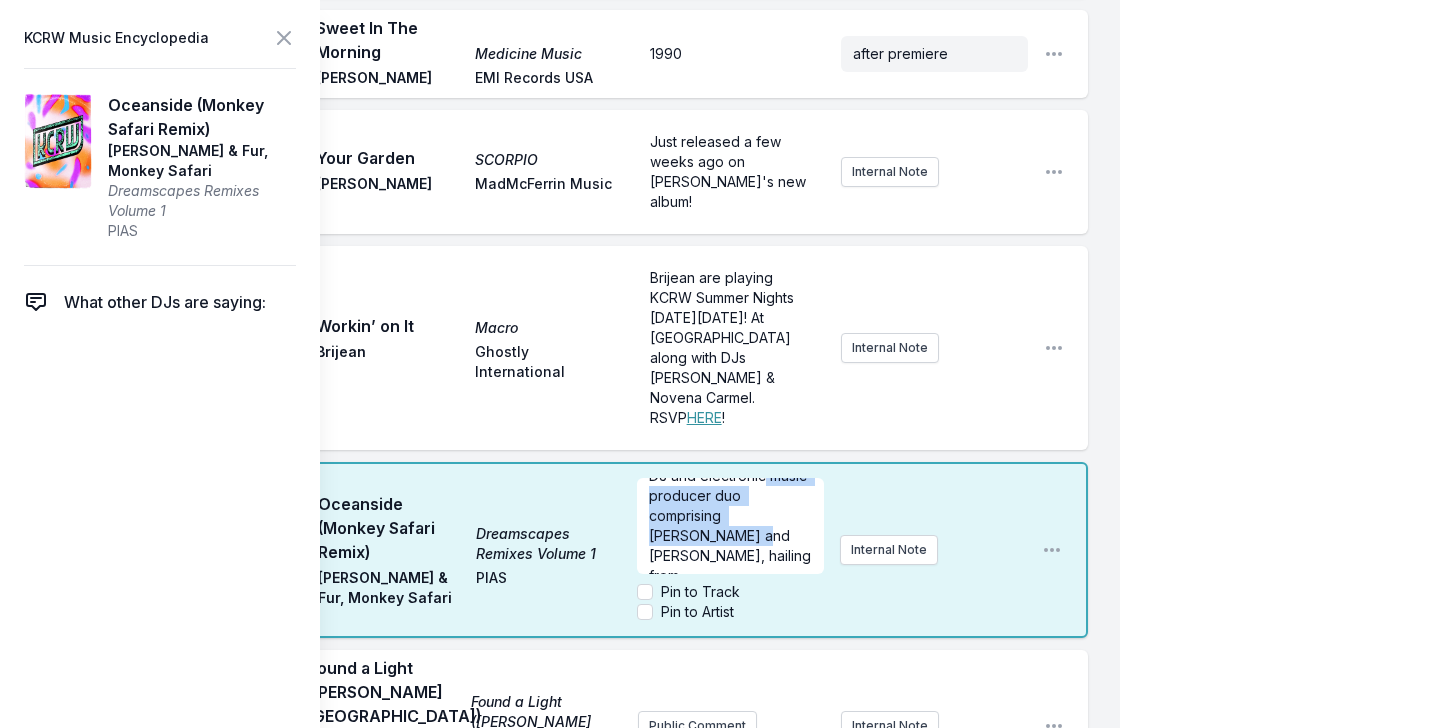 drag, startPoint x: 647, startPoint y: 355, endPoint x: 809, endPoint y: 382, distance: 164.23459 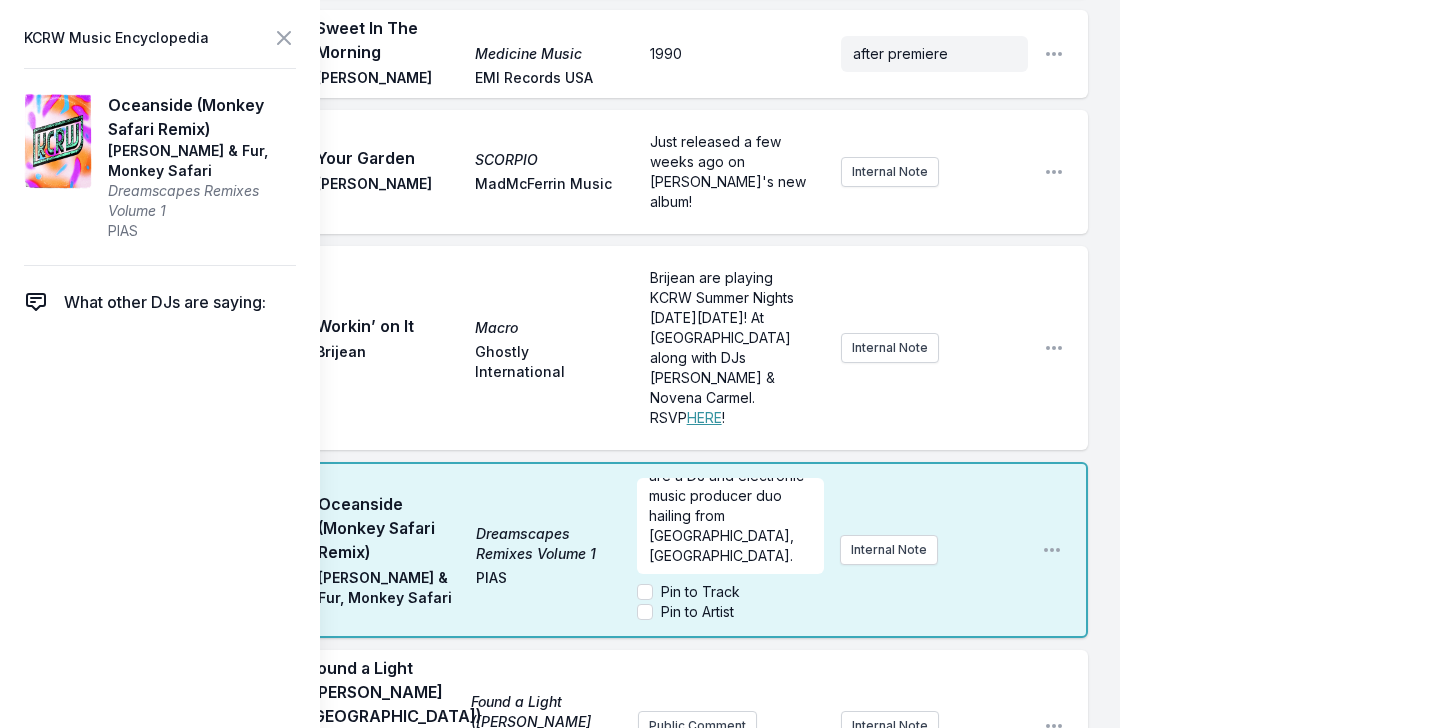 scroll, scrollTop: 0, scrollLeft: 0, axis: both 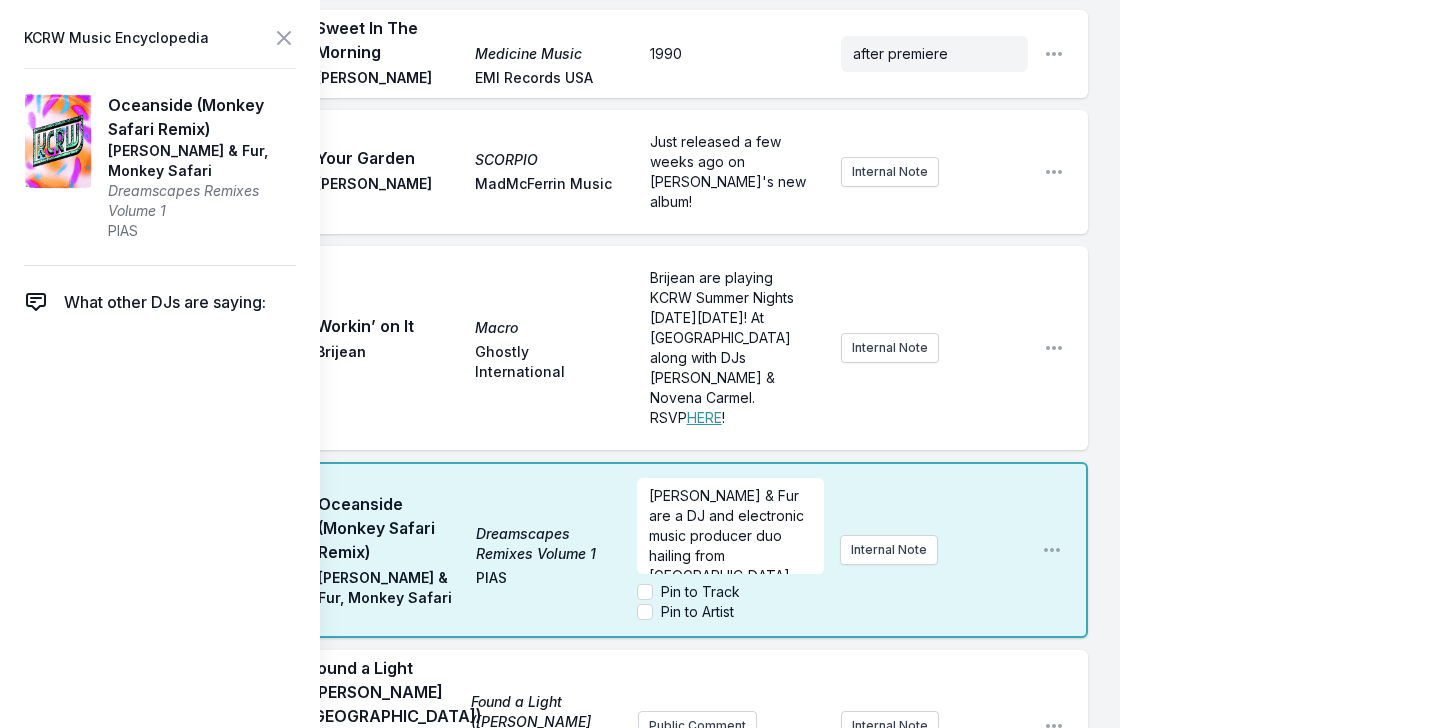 click on "10:21 AM Oceanside (Monkey Safari Remix) Dreamscapes Remixes Volume 1 [PERSON_NAME] & Fur, Monkey Safari [PERSON_NAME] & Fur are a DJ and electronic music producer duo hailing from [GEOGRAPHIC_DATA], [GEOGRAPHIC_DATA]. Pin to Track Pin to Artist Internal Note Open playlist item options" at bounding box center [576, 550] 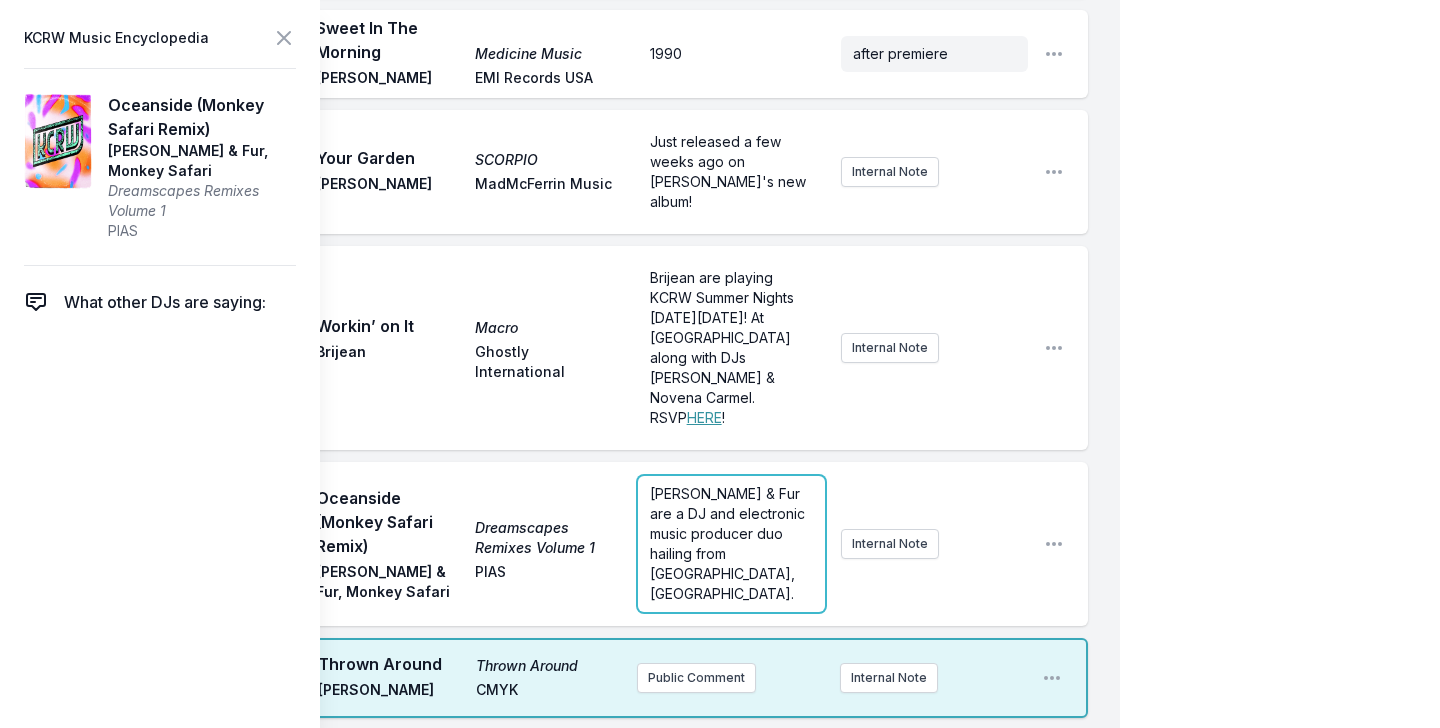 click on "[PERSON_NAME] & Fur are a DJ and electronic music producer duo hailing from [GEOGRAPHIC_DATA], [GEOGRAPHIC_DATA]." at bounding box center [731, 544] 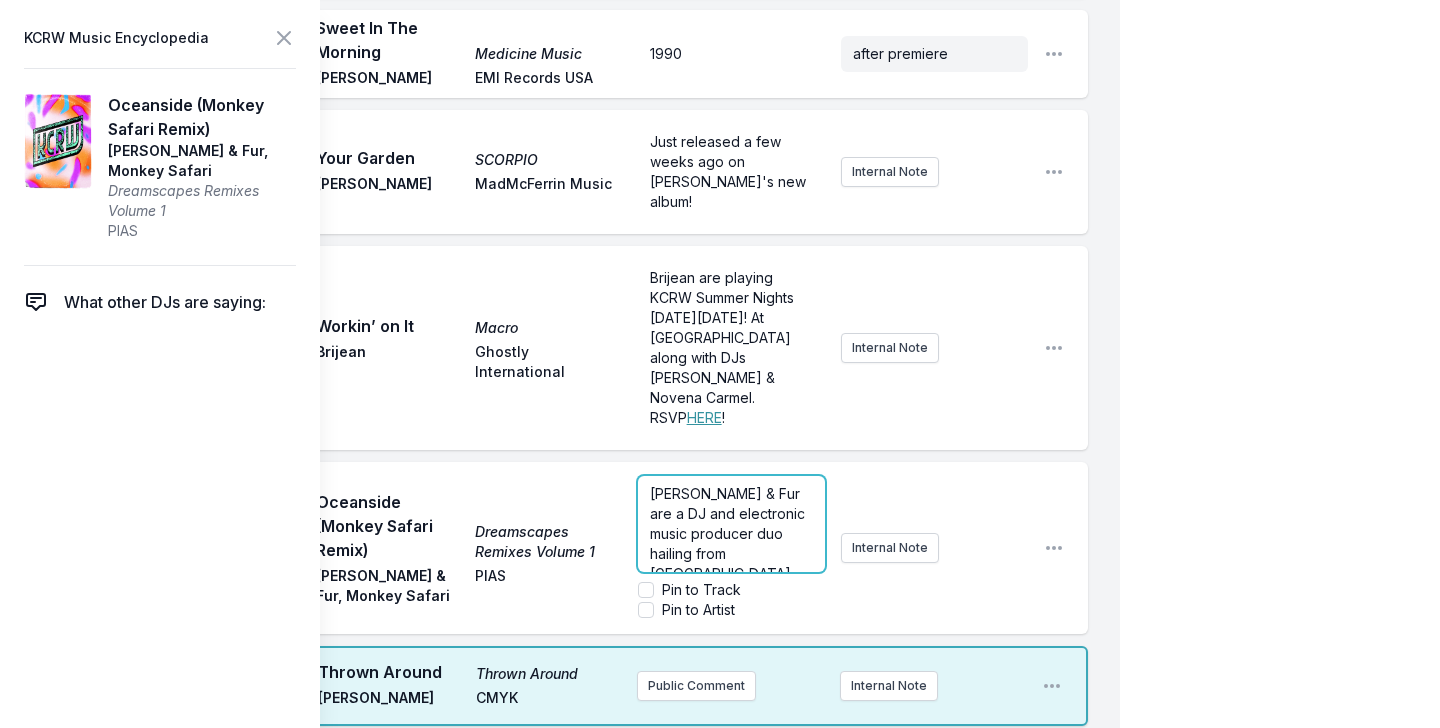 click on "[PERSON_NAME] & Fur are a DJ and electronic music producer duo hailing from [GEOGRAPHIC_DATA], [GEOGRAPHIC_DATA]." at bounding box center (731, 544) 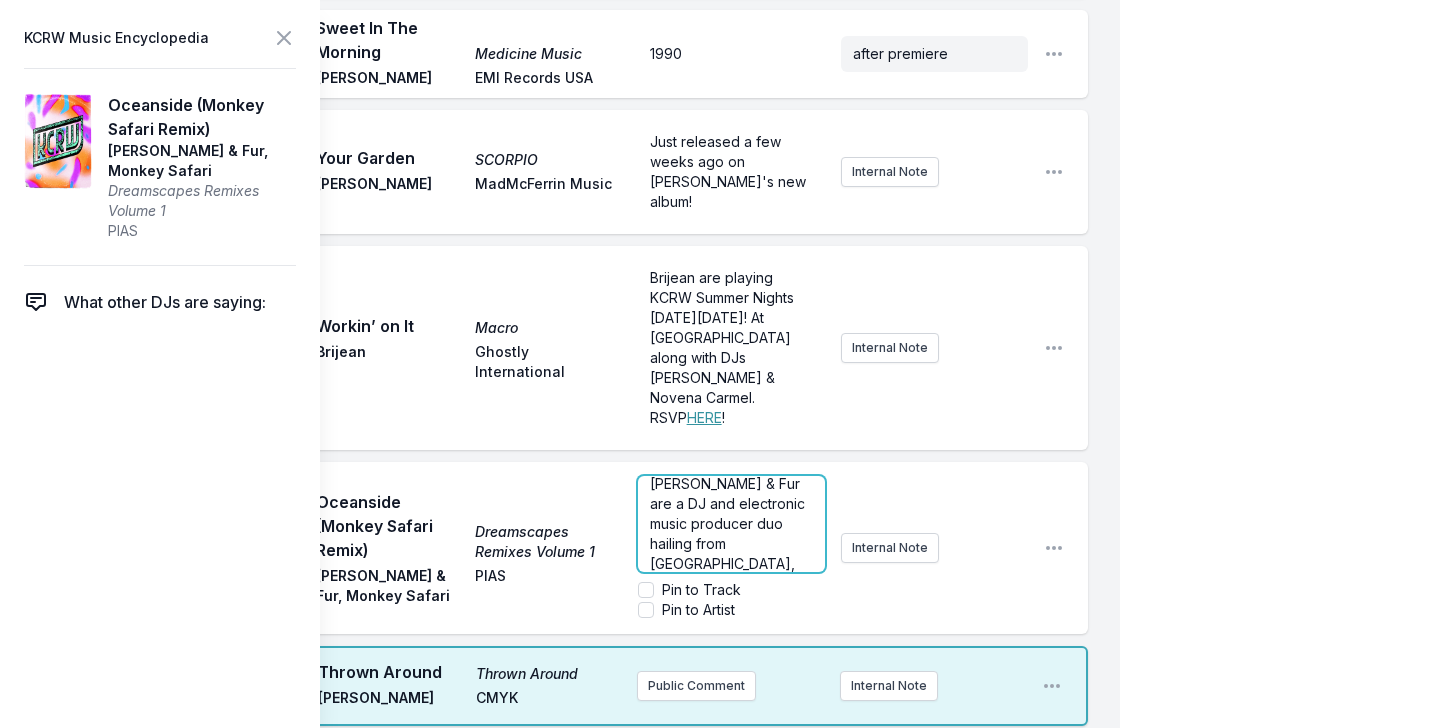 click on "[PERSON_NAME] & Fur are a DJ and electronic music producer duo hailing from [GEOGRAPHIC_DATA], [GEOGRAPHIC_DATA]. Playing Dream Rooftop" at bounding box center [729, 543] 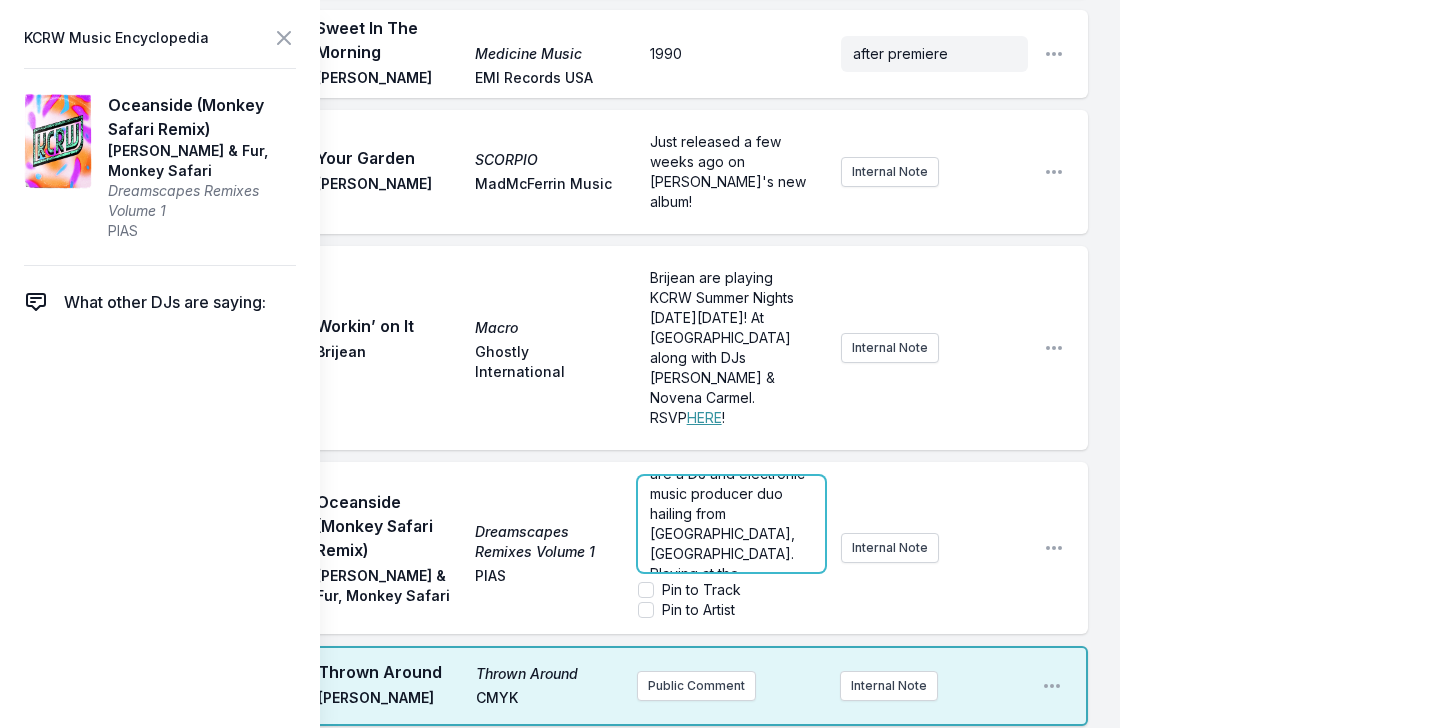 click on "[PERSON_NAME] & Fur are a DJ and electronic music producer duo hailing from [GEOGRAPHIC_DATA], [GEOGRAPHIC_DATA]. Playing at the [GEOGRAPHIC_DATA]" at bounding box center (731, 524) 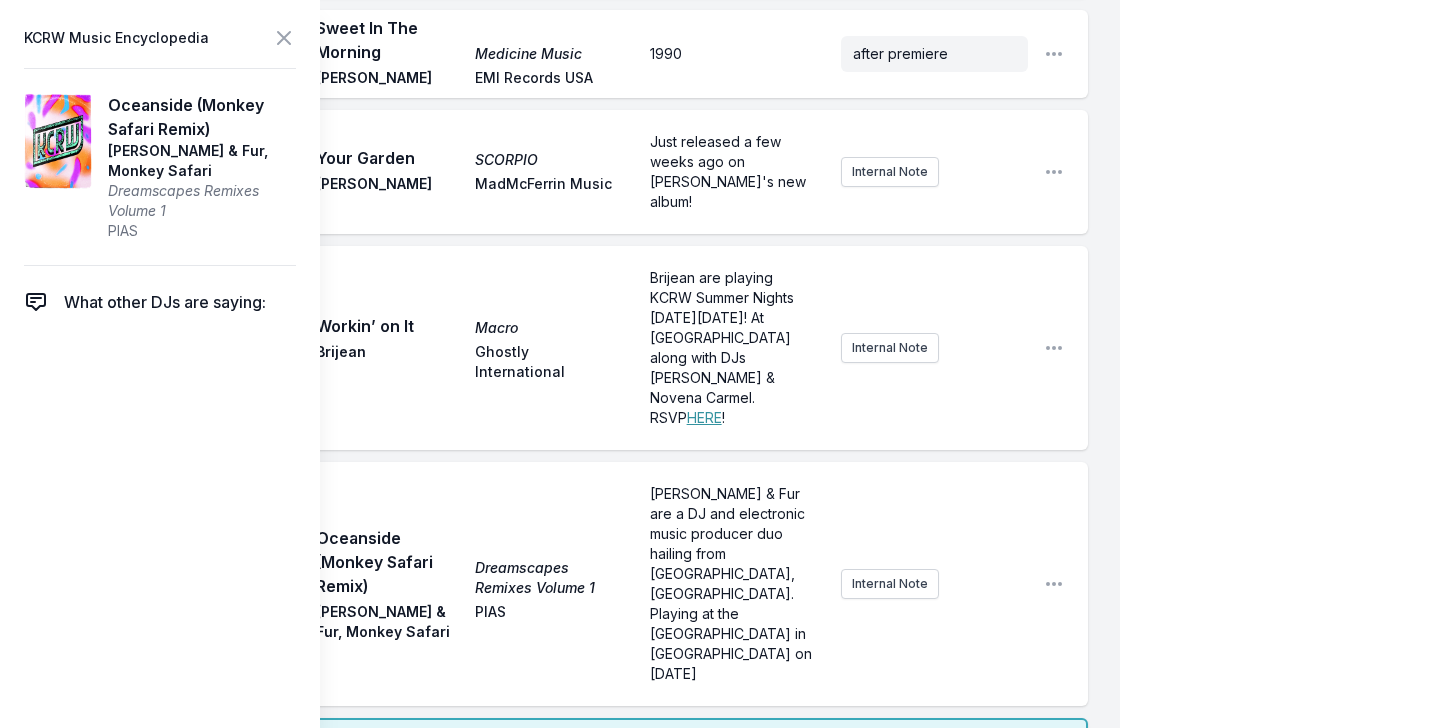 click on "My Playlist KCRW Playlist Directory Reports AC NC User Guide Report Bug Sign out Morning Becomes Eclectic Live Novena Carmel Simulcast [DATE] 9:00 AM - 12:00 PM Edit Open options View Missing Data Some of your tracks are missing record label information. This info helps artists get paid! It needs to be filled out within 24 hours of showtime. 9:04 AM Look Around Look Around [PERSON_NAME] & Karate Boogaloo Add record label Public Comment Internal Note Open playlist item options 9:08 AM Heart of Gold Heart Of Gold: The Songs Of [PERSON_NAME], Vol. 1 [PERSON_NAME] Killphonic Public Comment Internal Note Open playlist item options 9:18 AM Summer Sweat Earthstar Mountain [PERSON_NAME] Bella Union Public Comment Internal Note Open playlist item options 9:22 AM Somebody New Thee Black [PERSON_NAME] [PERSON_NAME] Sub Pop Public Comment Internal Note Open playlist item options 9:25 AM What's It Like in the Sunshine Gremlin [PERSON_NAME] [no label] Internal Note Open playlist item options 9:30 AM Break 9:31 AM Run Free Soulwax" at bounding box center (720, 162) 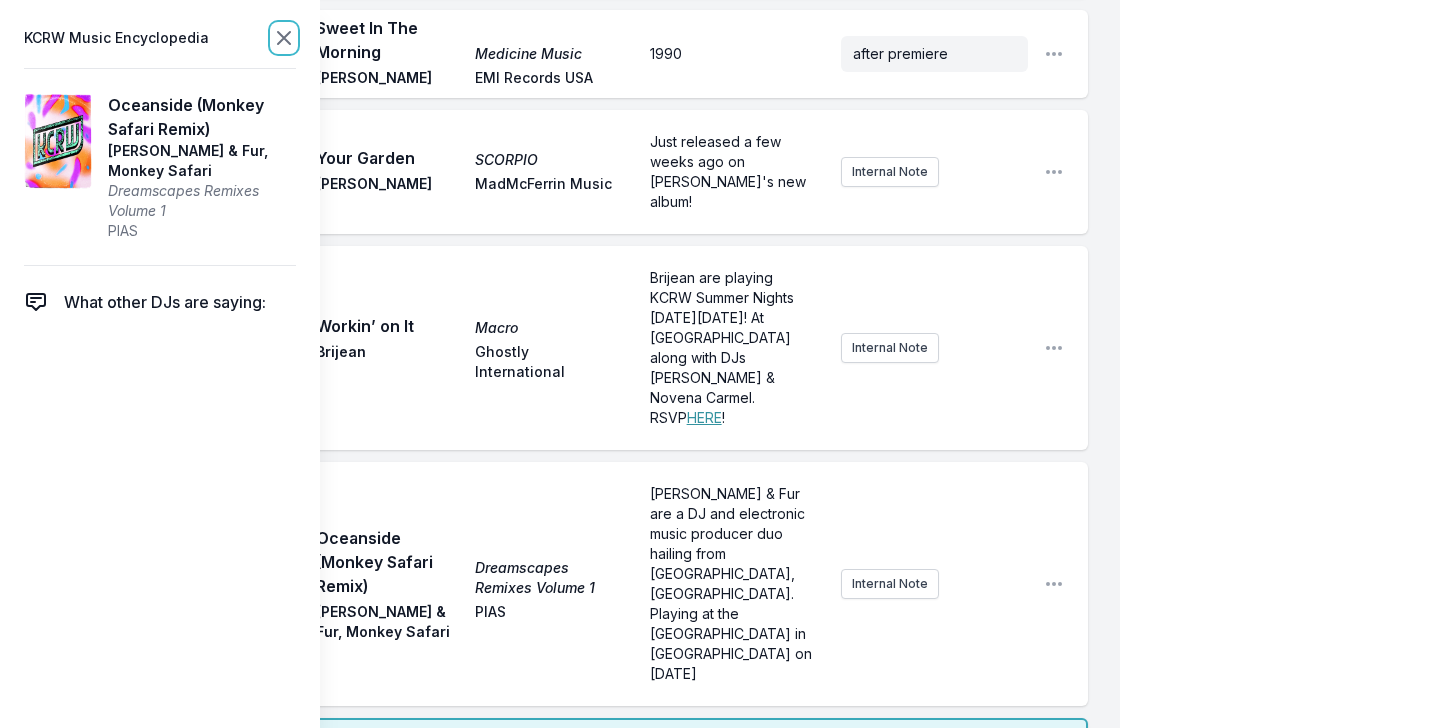 click 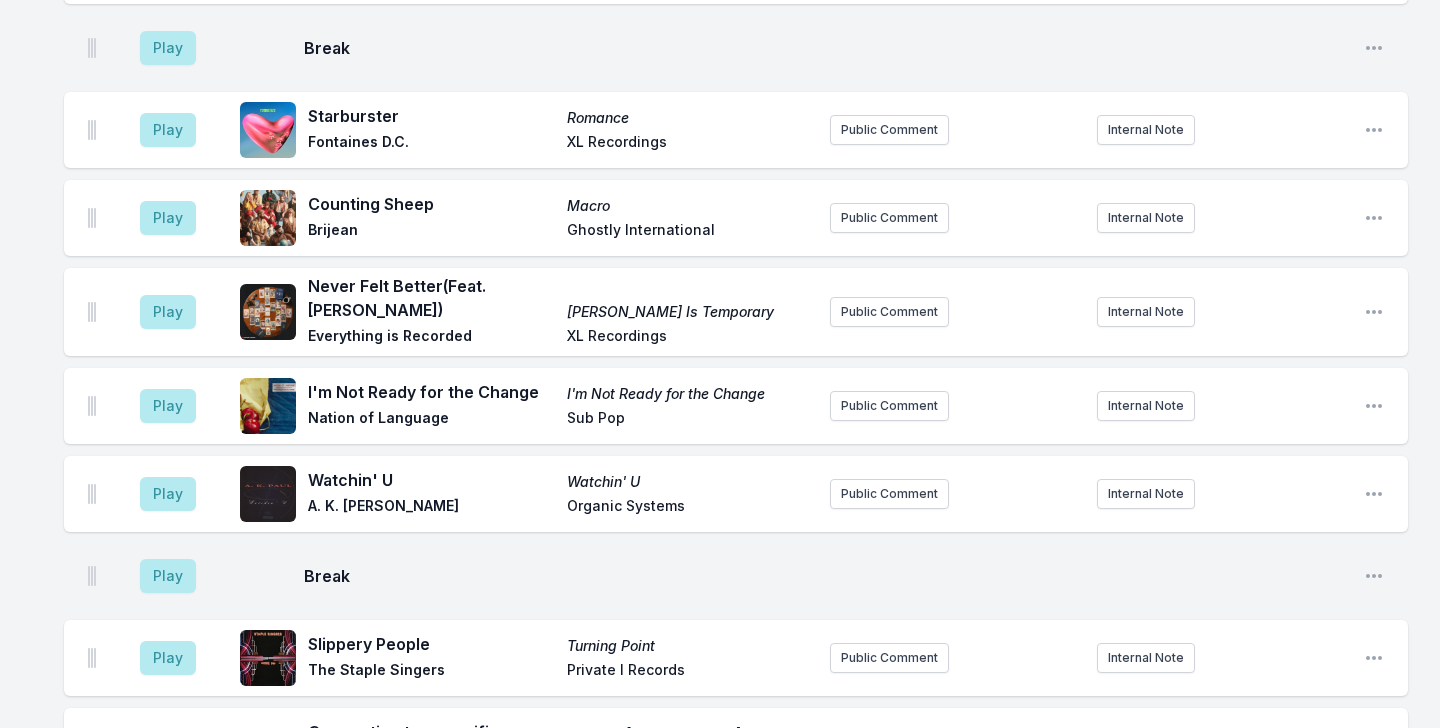 scroll, scrollTop: 4112, scrollLeft: 0, axis: vertical 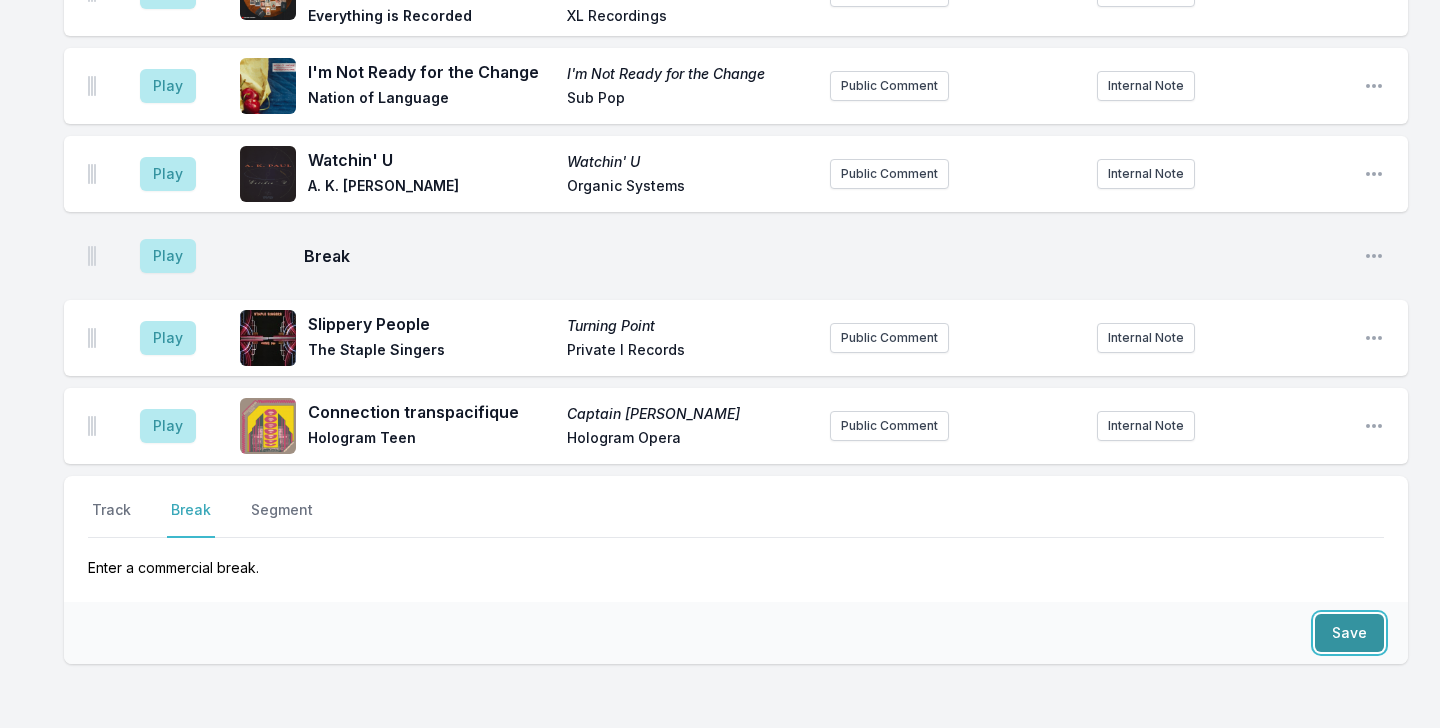 click on "Save" at bounding box center [1349, 633] 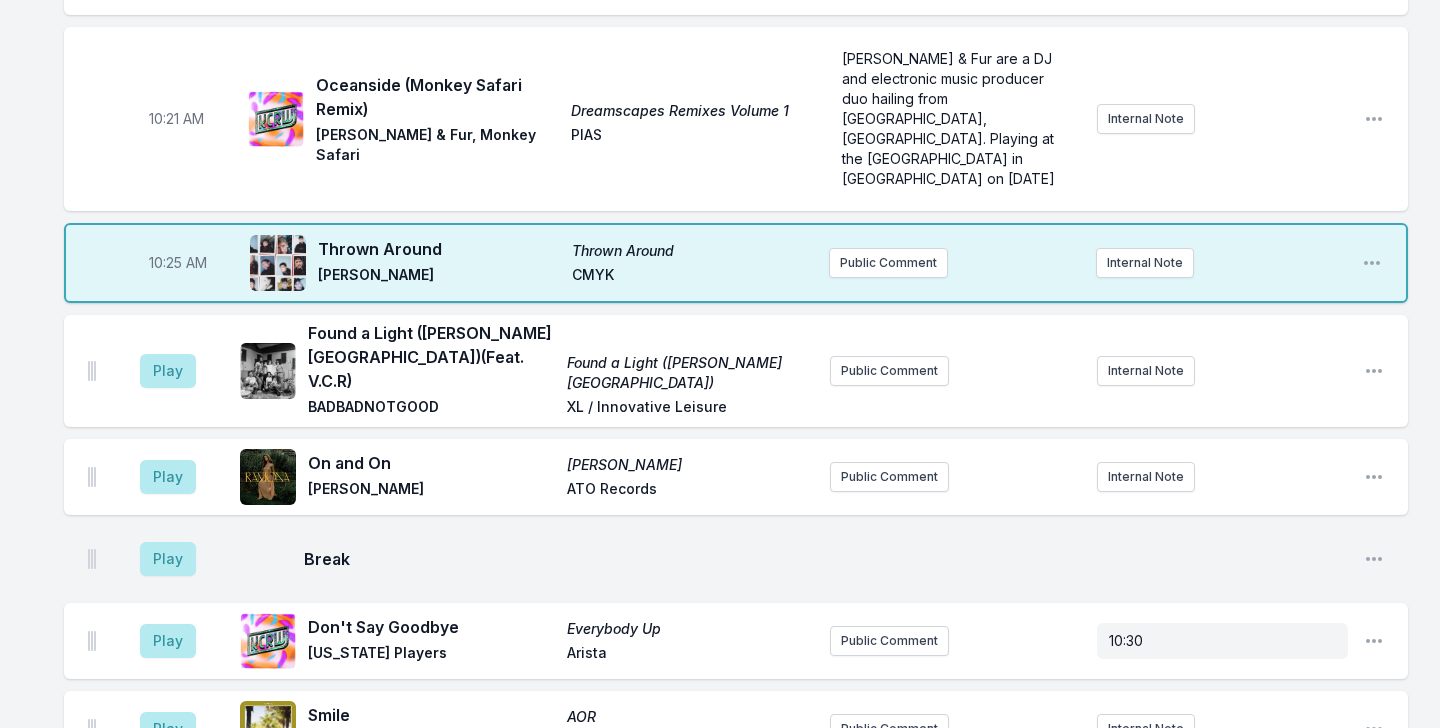 scroll, scrollTop: 2548, scrollLeft: 0, axis: vertical 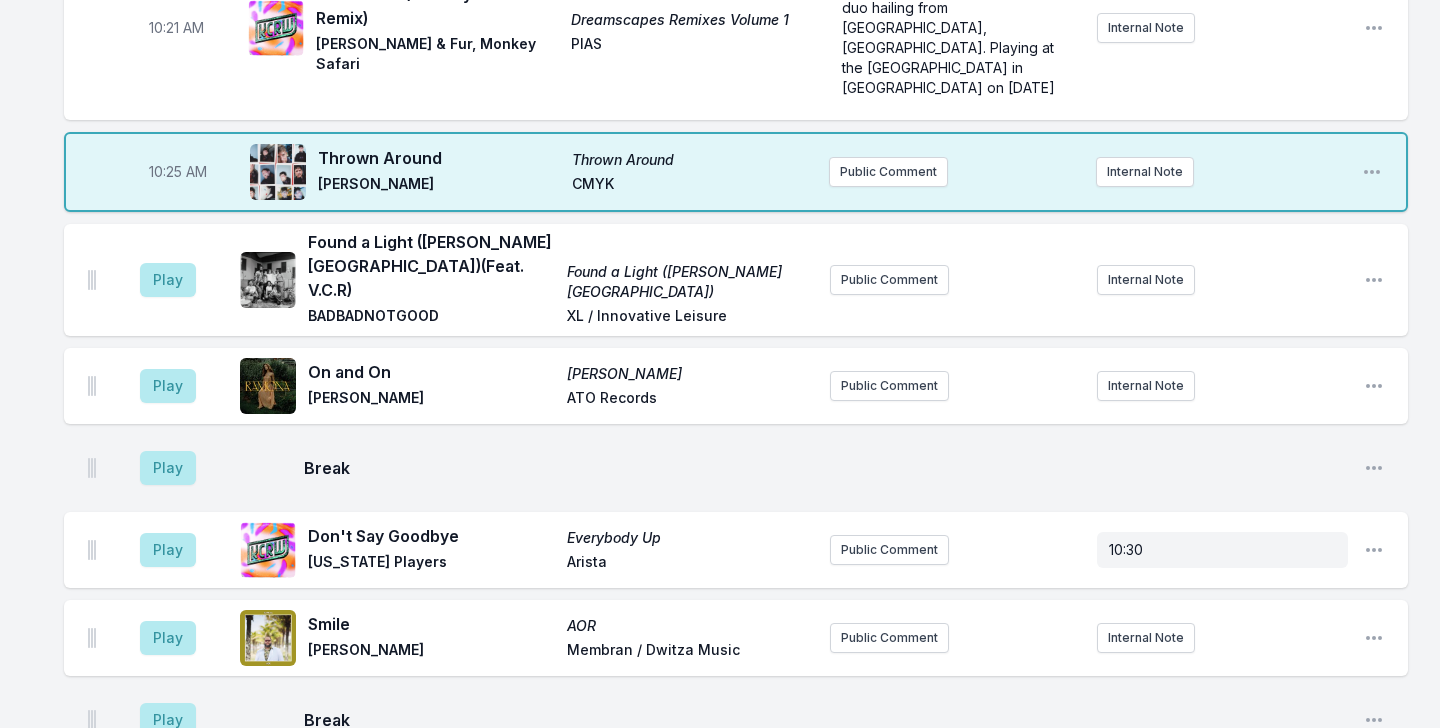 type 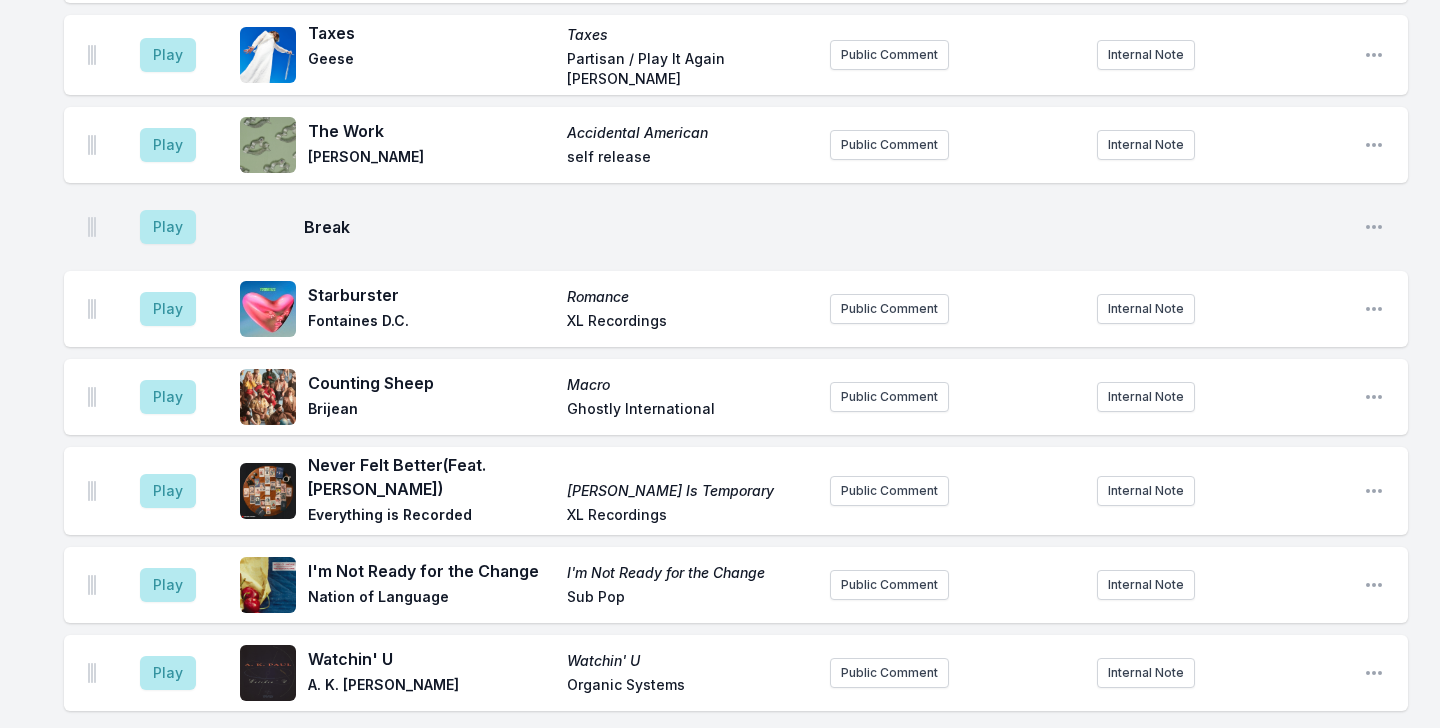 scroll, scrollTop: 4188, scrollLeft: 0, axis: vertical 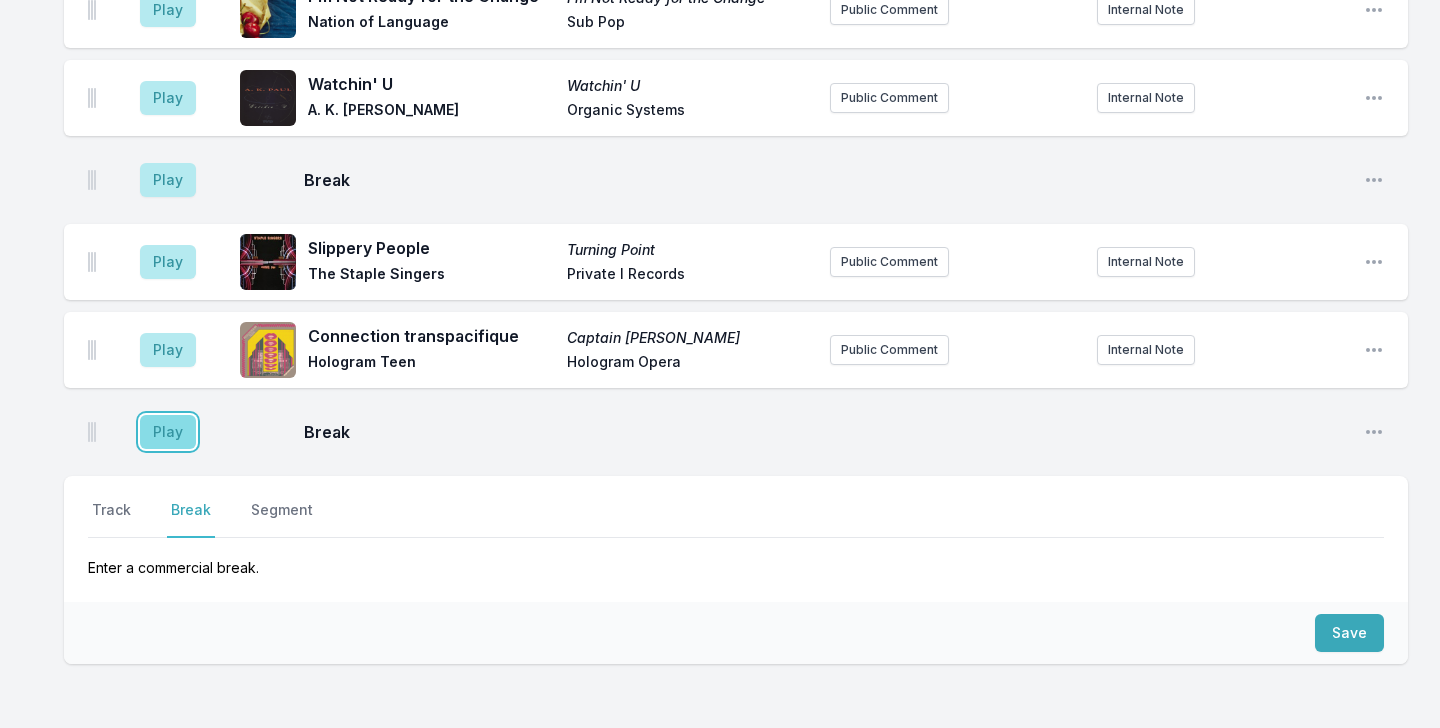 click on "Play" at bounding box center (168, 432) 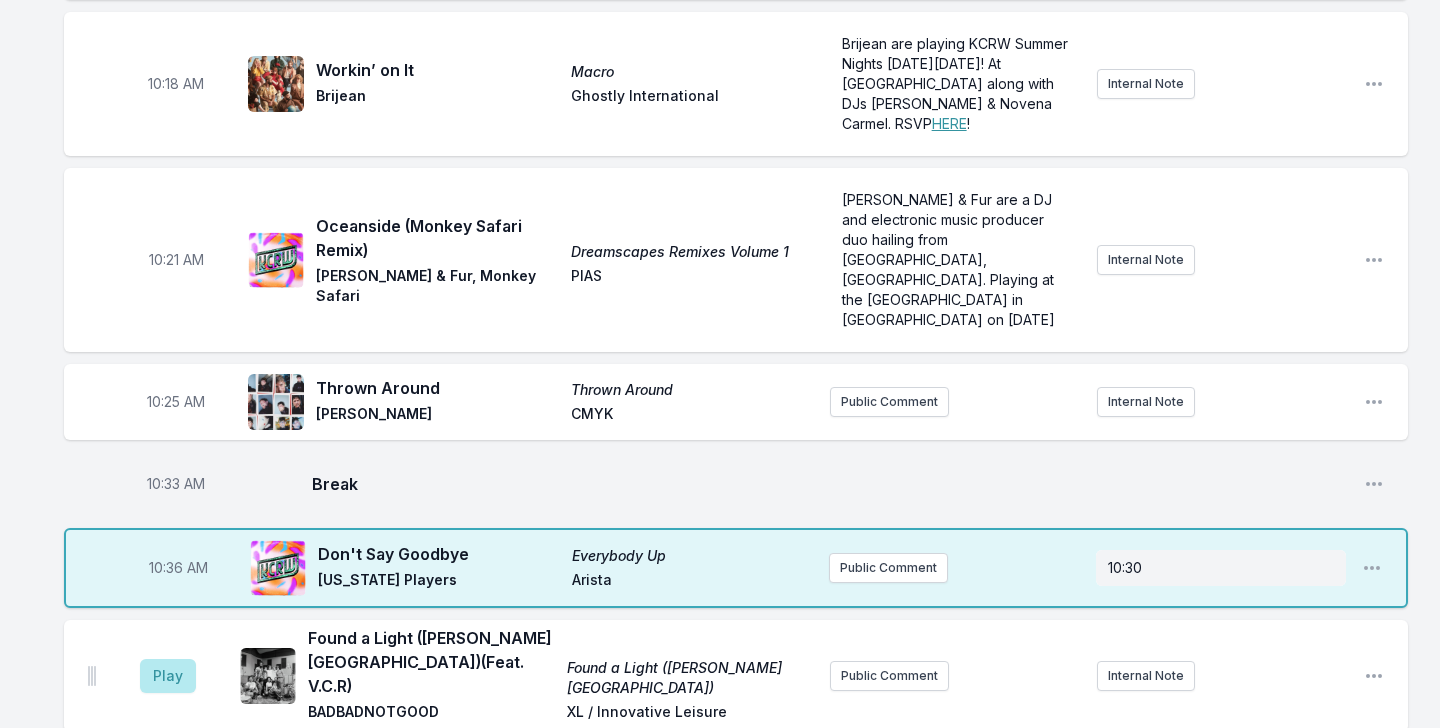 scroll, scrollTop: 2459, scrollLeft: 0, axis: vertical 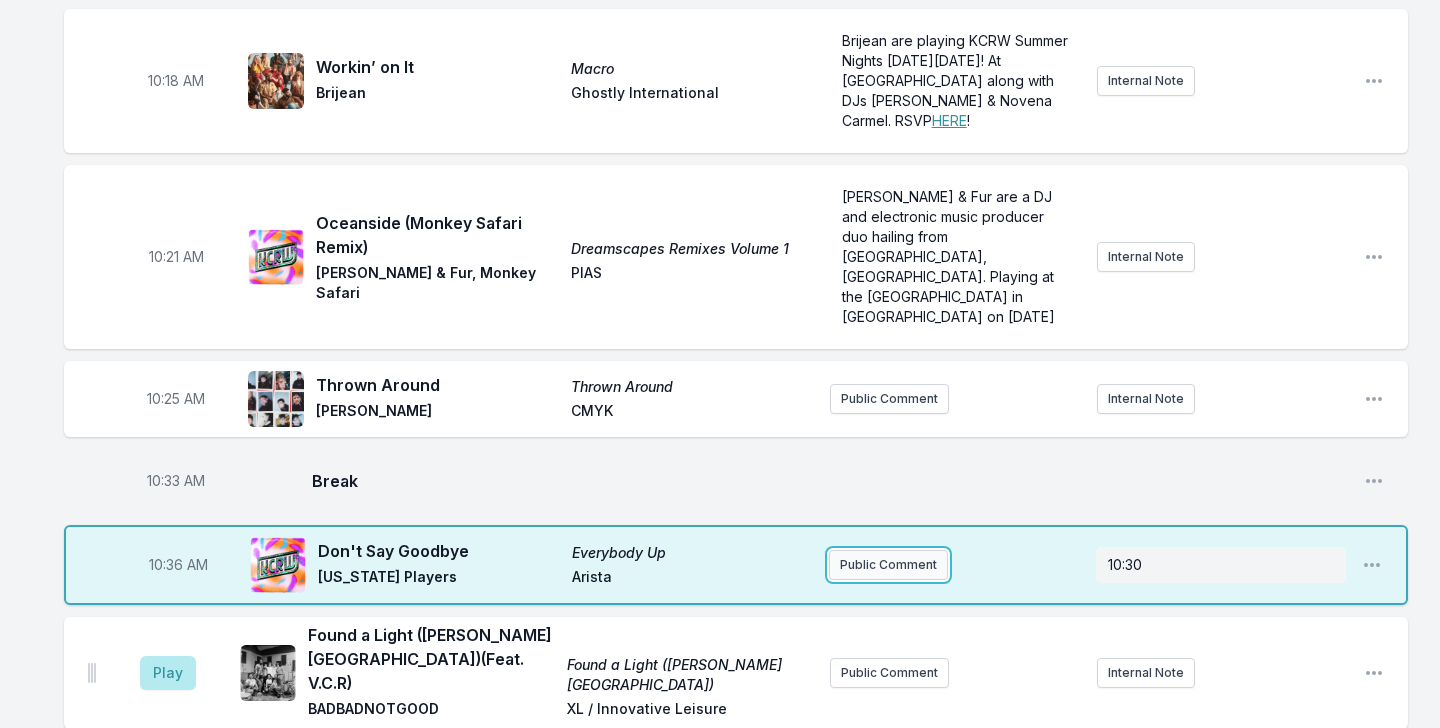 click on "Public Comment" at bounding box center [888, 565] 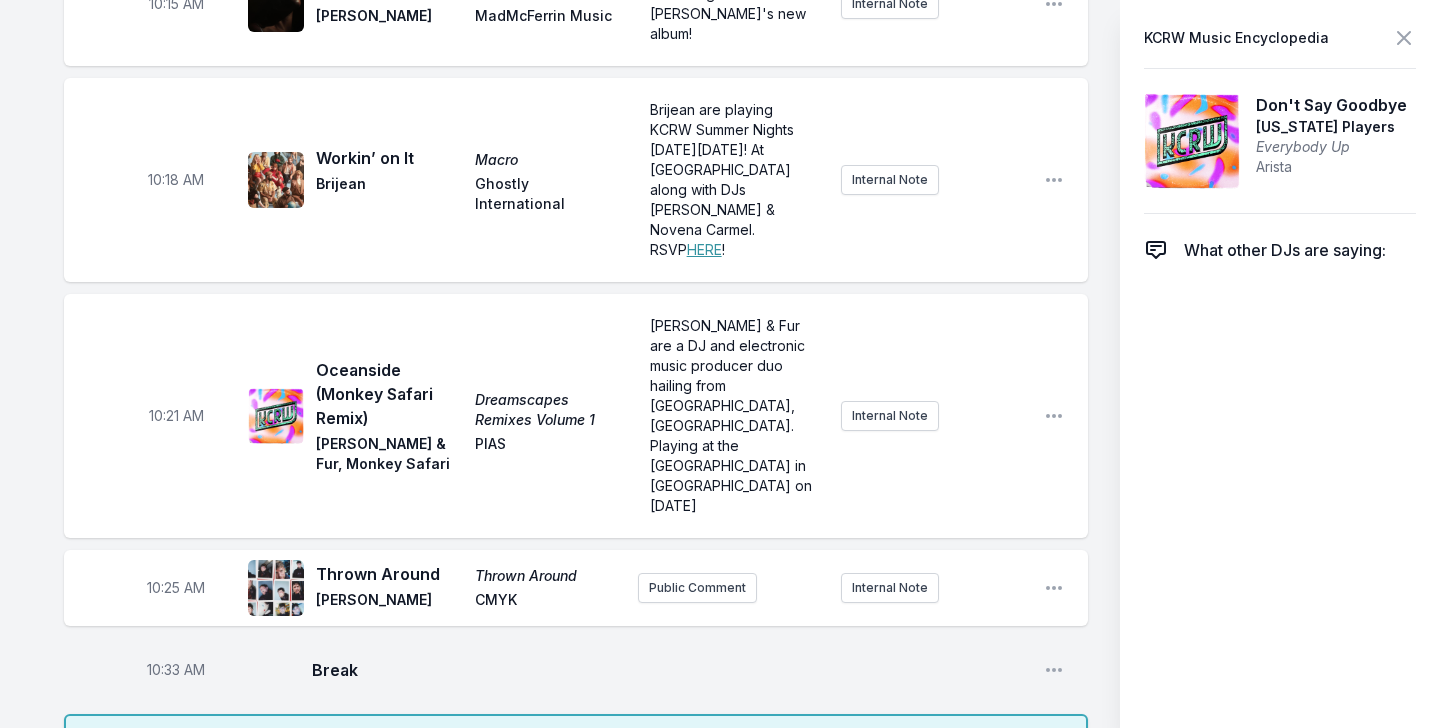 scroll, scrollTop: 2947, scrollLeft: 0, axis: vertical 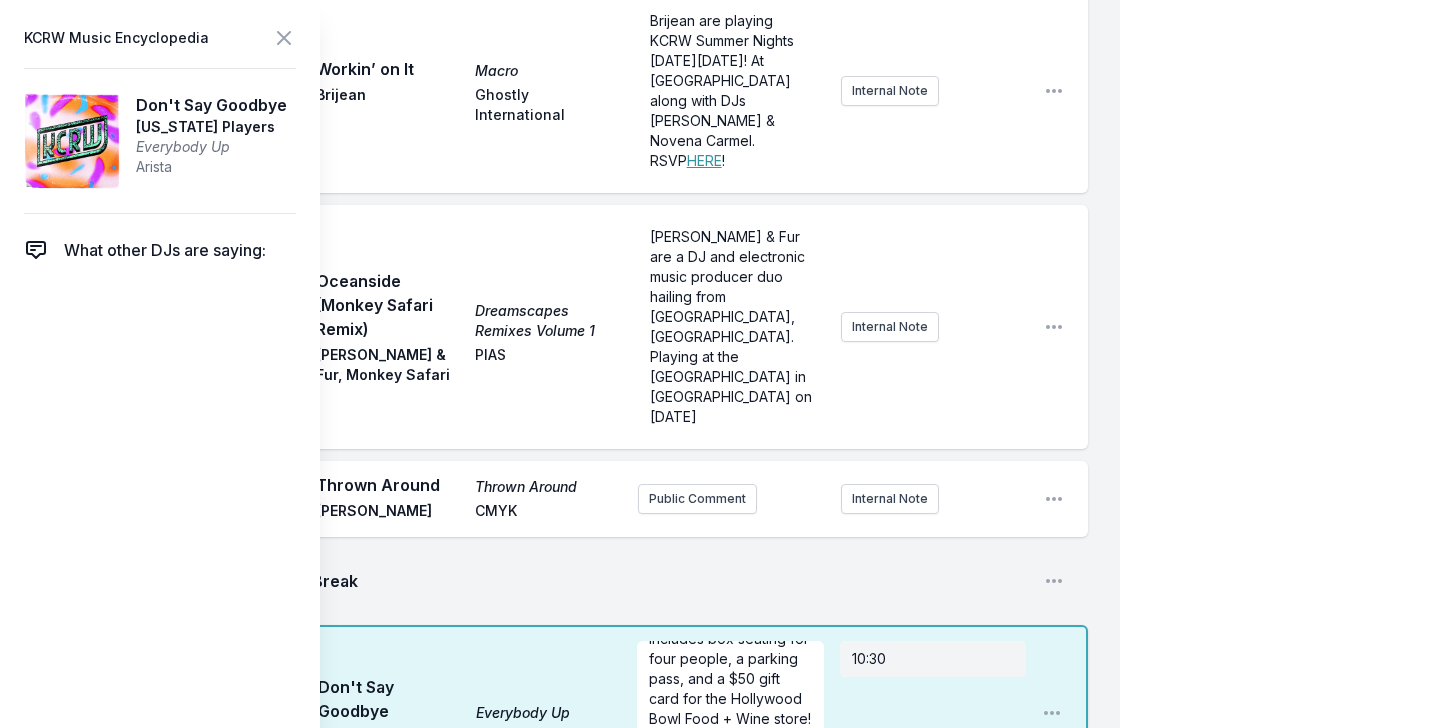 click on "10:36 AM Don't Say Goodbye Everybody Up [US_STATE] Players Arista [DATE][DATE], [PERSON_NAME] and Friends deliver a night of smooth Summer Jazz under the stars at the [GEOGRAPHIC_DATA]. ﻿ We’re giving away a prize package that includes box seating for four people, a parking pass, and a $50 gift card for the Hollywood Bowl Food + Wine store!  Pin to Track Pin to Artist 10:30 Open playlist item options" at bounding box center (576, 713) 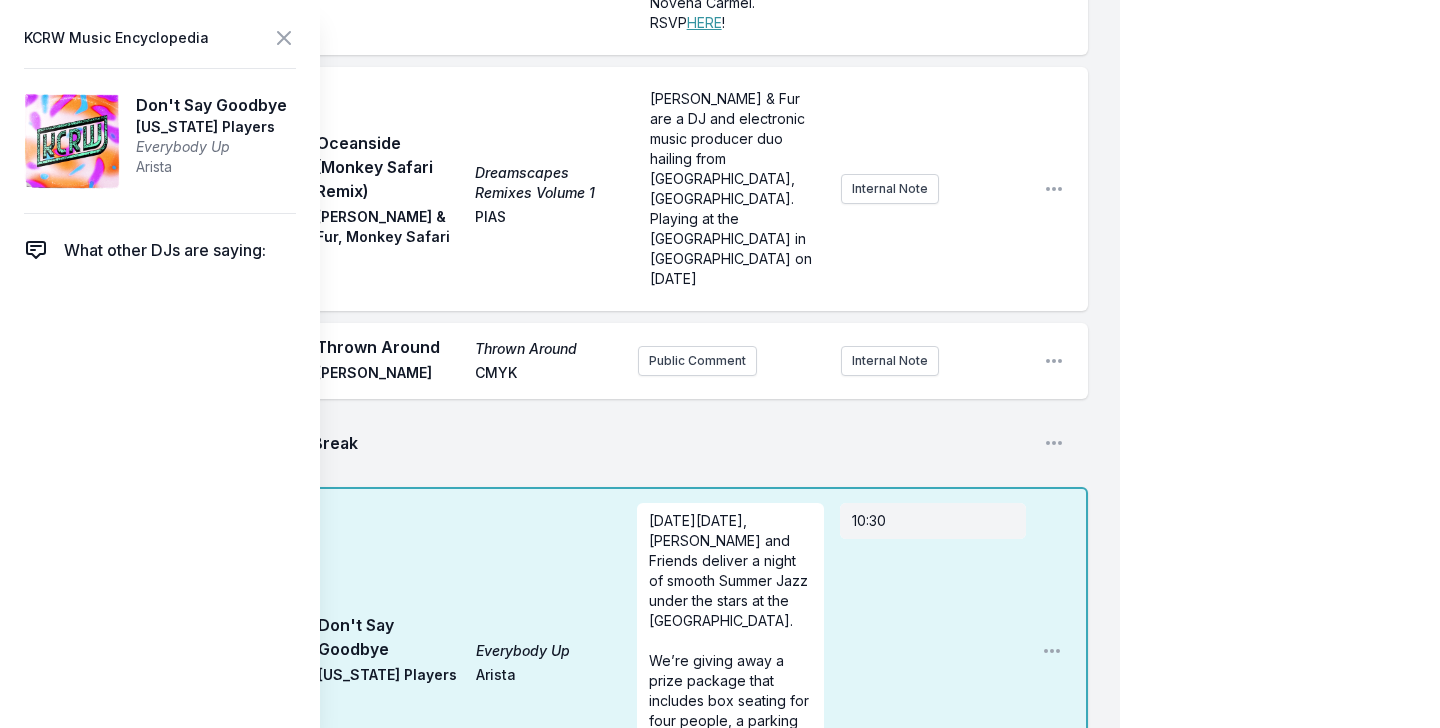scroll, scrollTop: 3119, scrollLeft: 0, axis: vertical 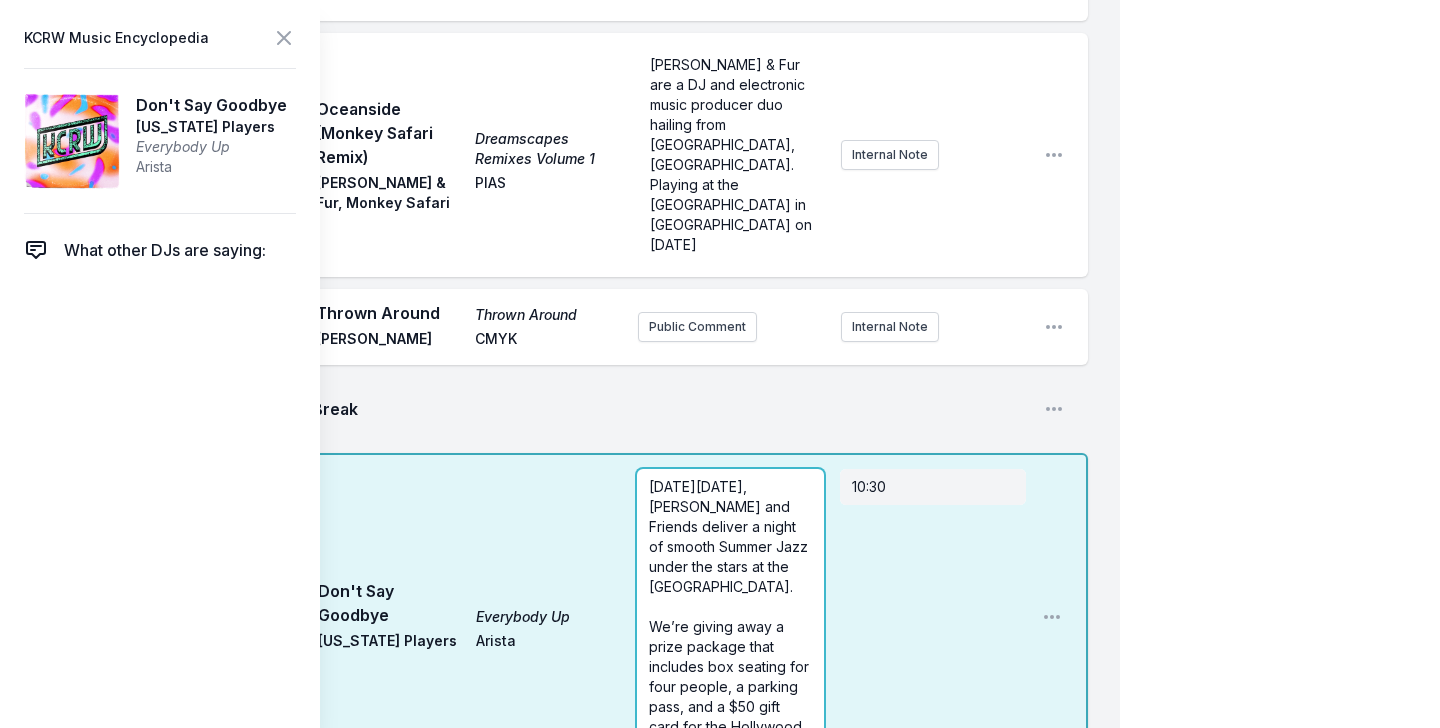 click on "[DATE][DATE], [PERSON_NAME] and Friends deliver a night of smooth Summer Jazz under the stars at the [GEOGRAPHIC_DATA]. ﻿ We’re giving away a prize package that includes box seating for four people, a parking pass, and a $50 gift card for the Hollywood Bowl Food + Wine store!" at bounding box center (730, 617) 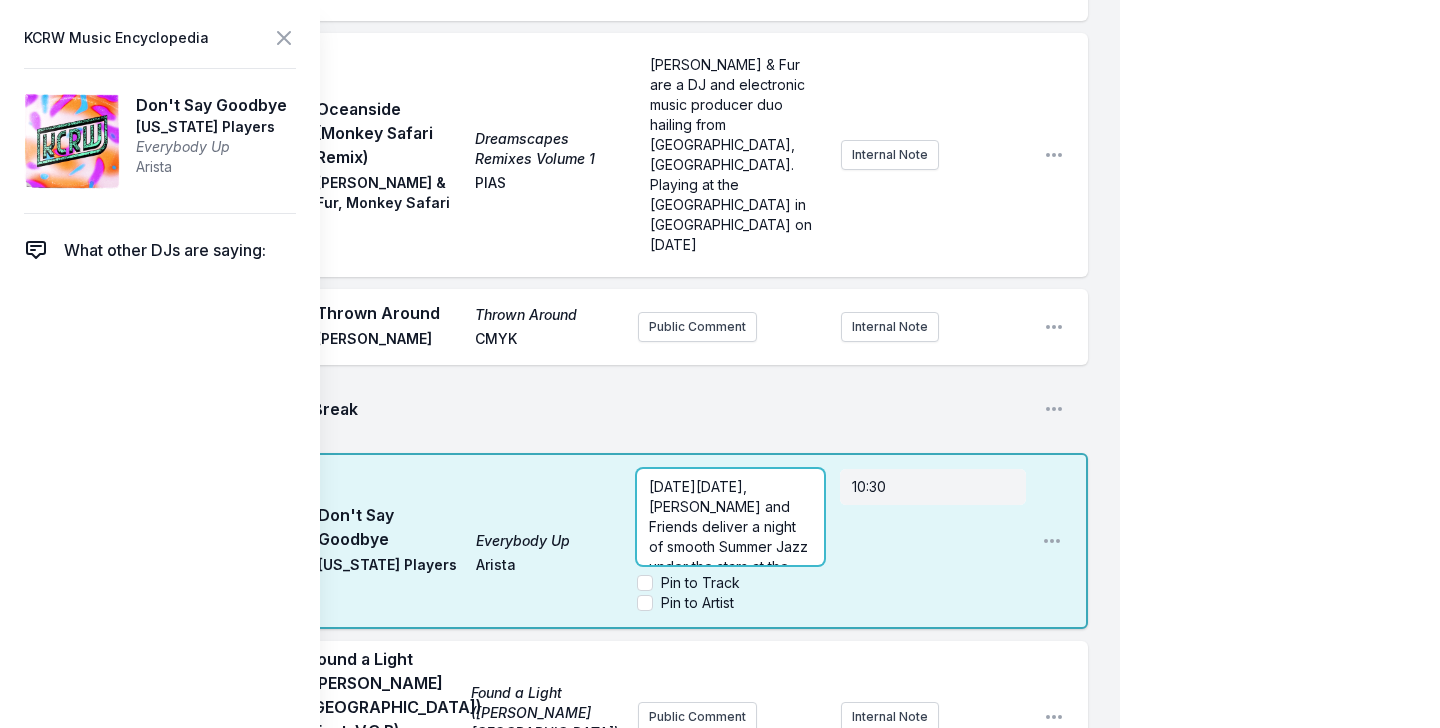 type 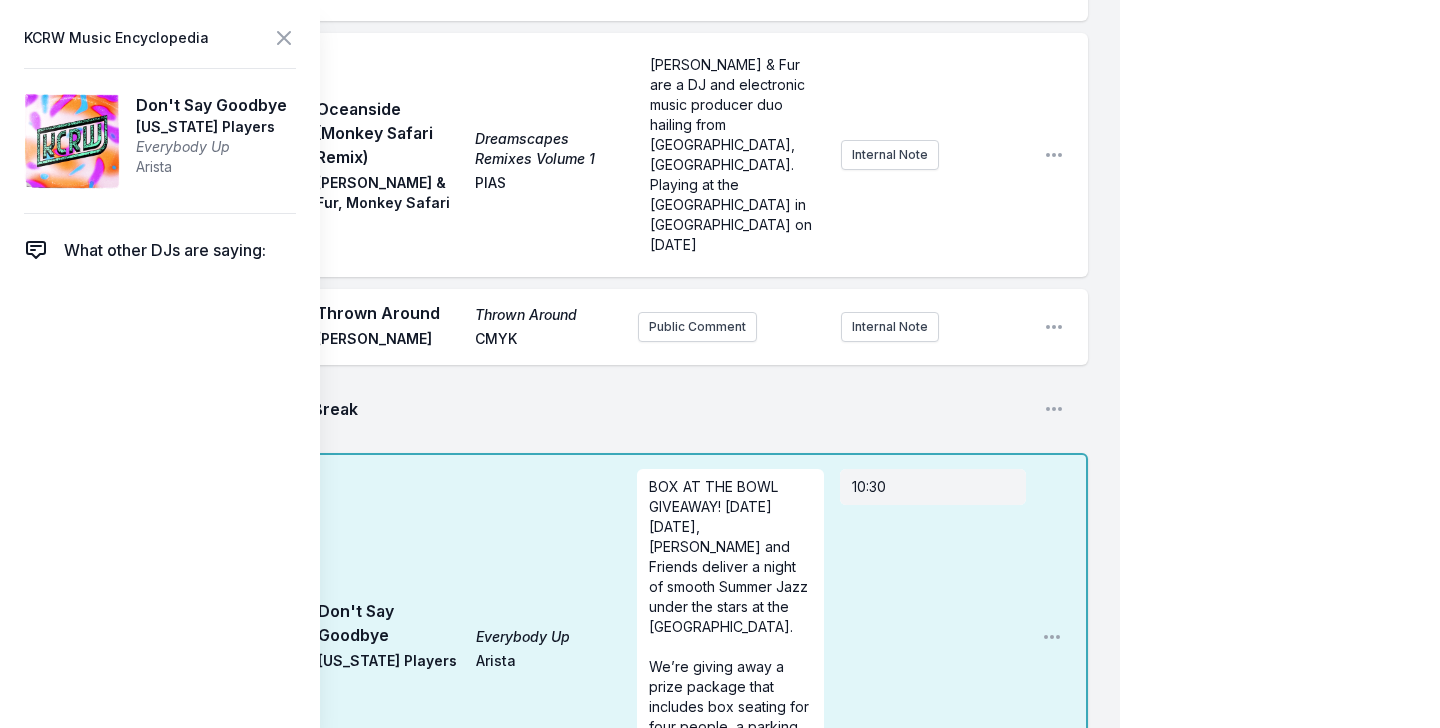 click on "Break" at bounding box center (670, 409) 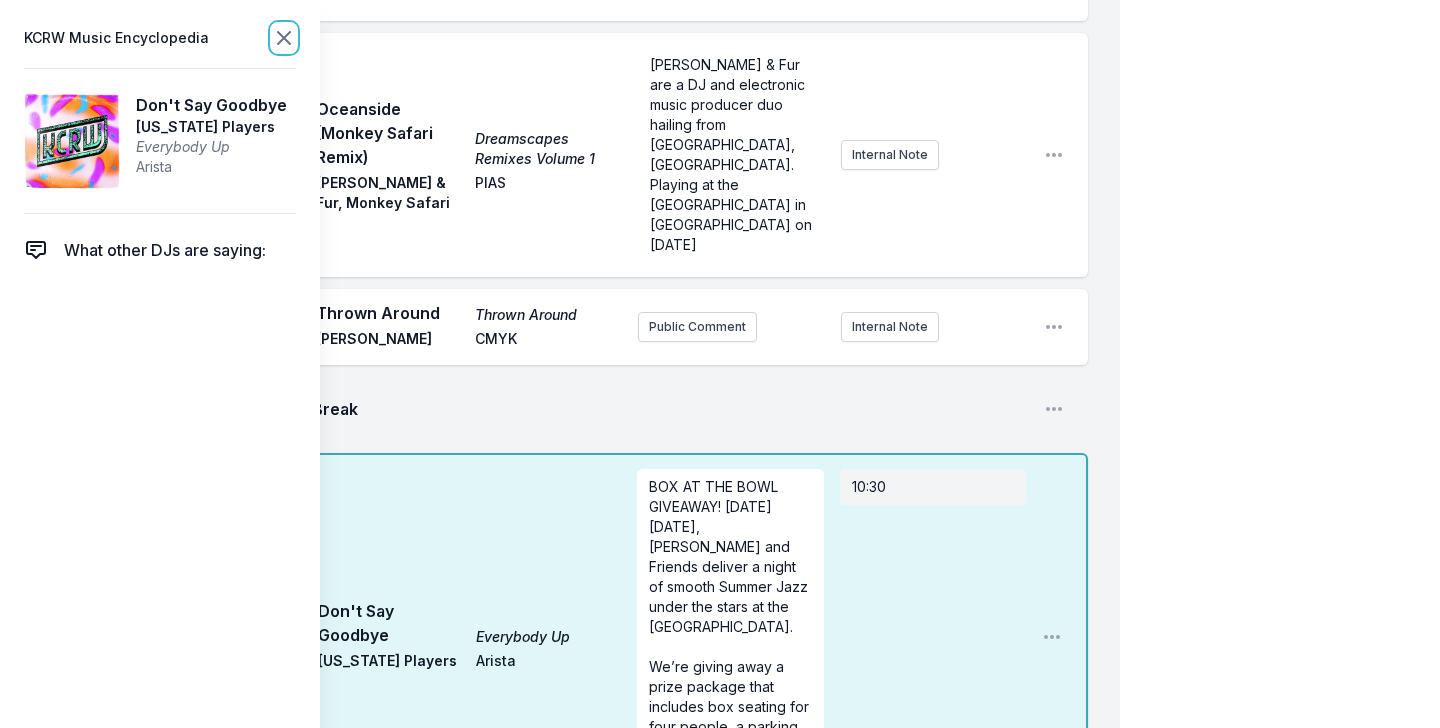 click 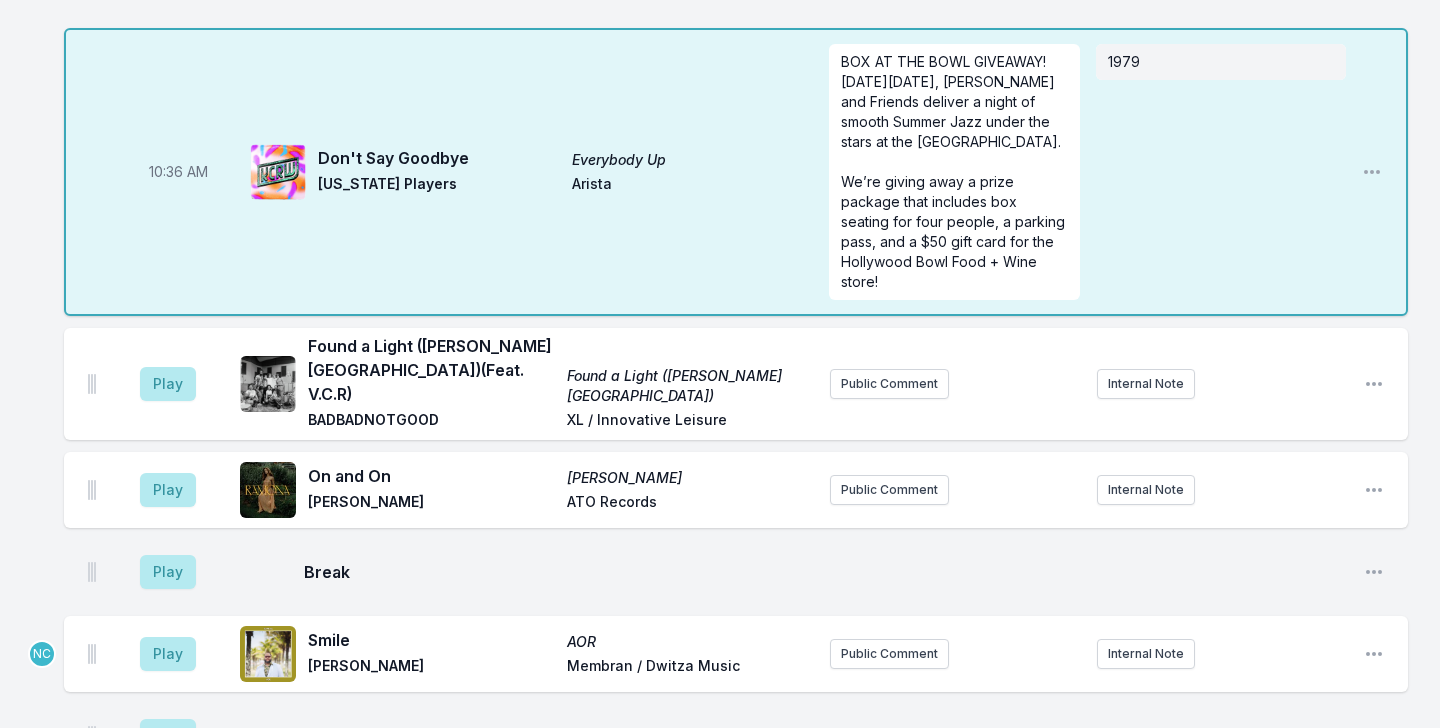 scroll, scrollTop: 2958, scrollLeft: 0, axis: vertical 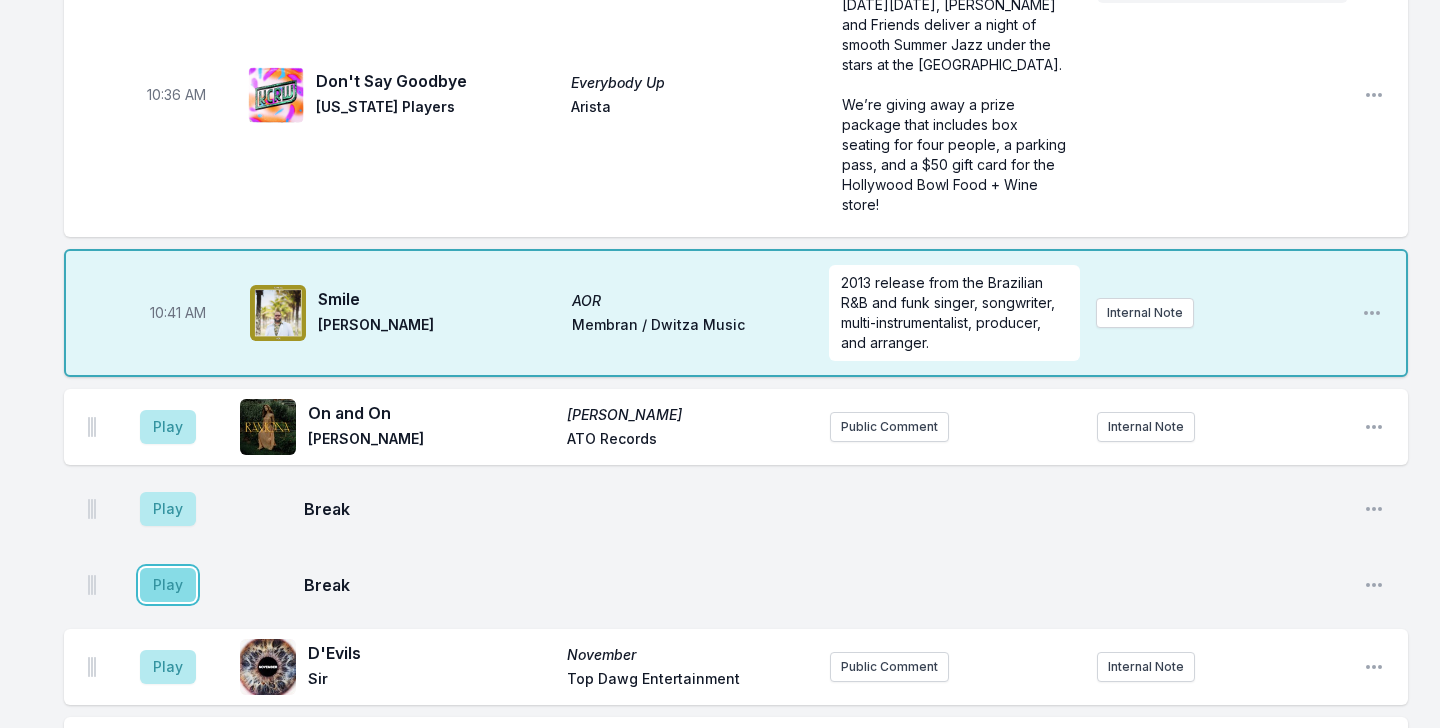 click on "Play" at bounding box center [168, 585] 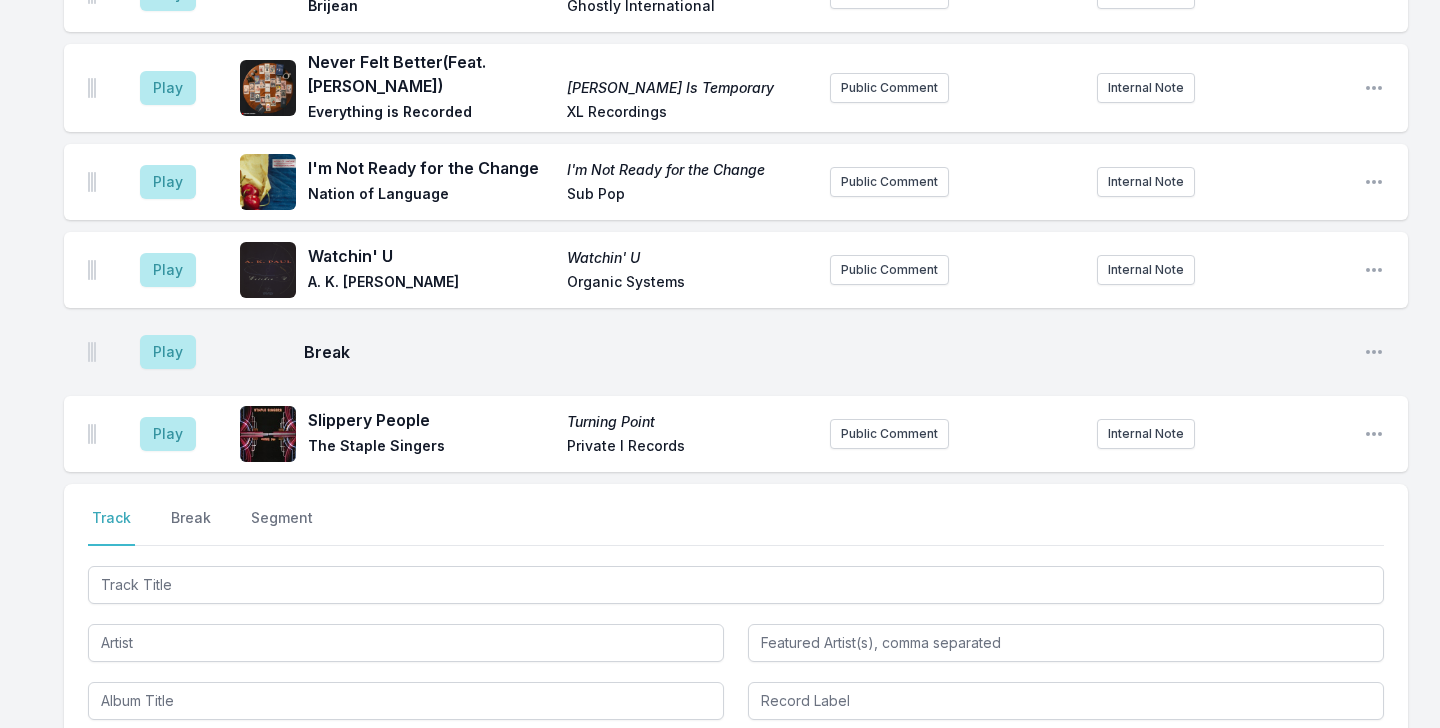 scroll, scrollTop: 4822, scrollLeft: 0, axis: vertical 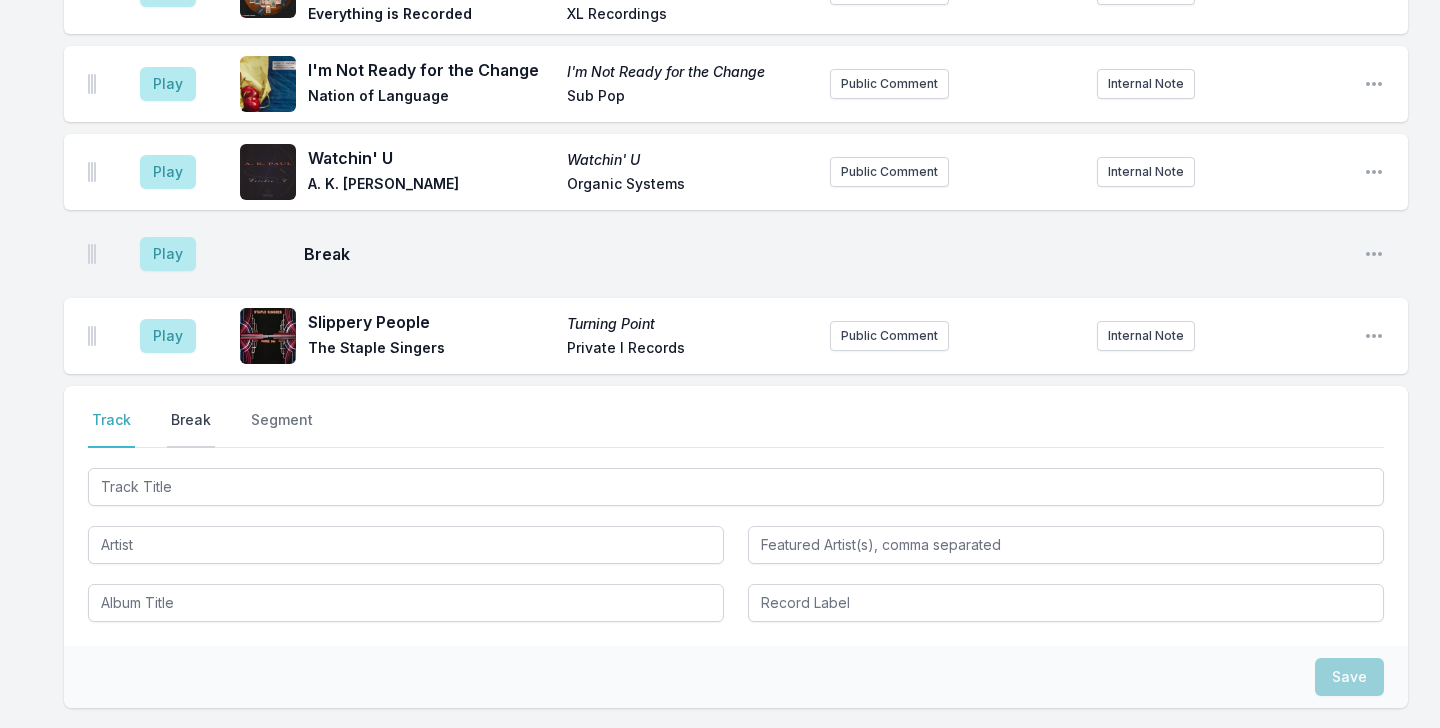 click on "Break" at bounding box center [191, 429] 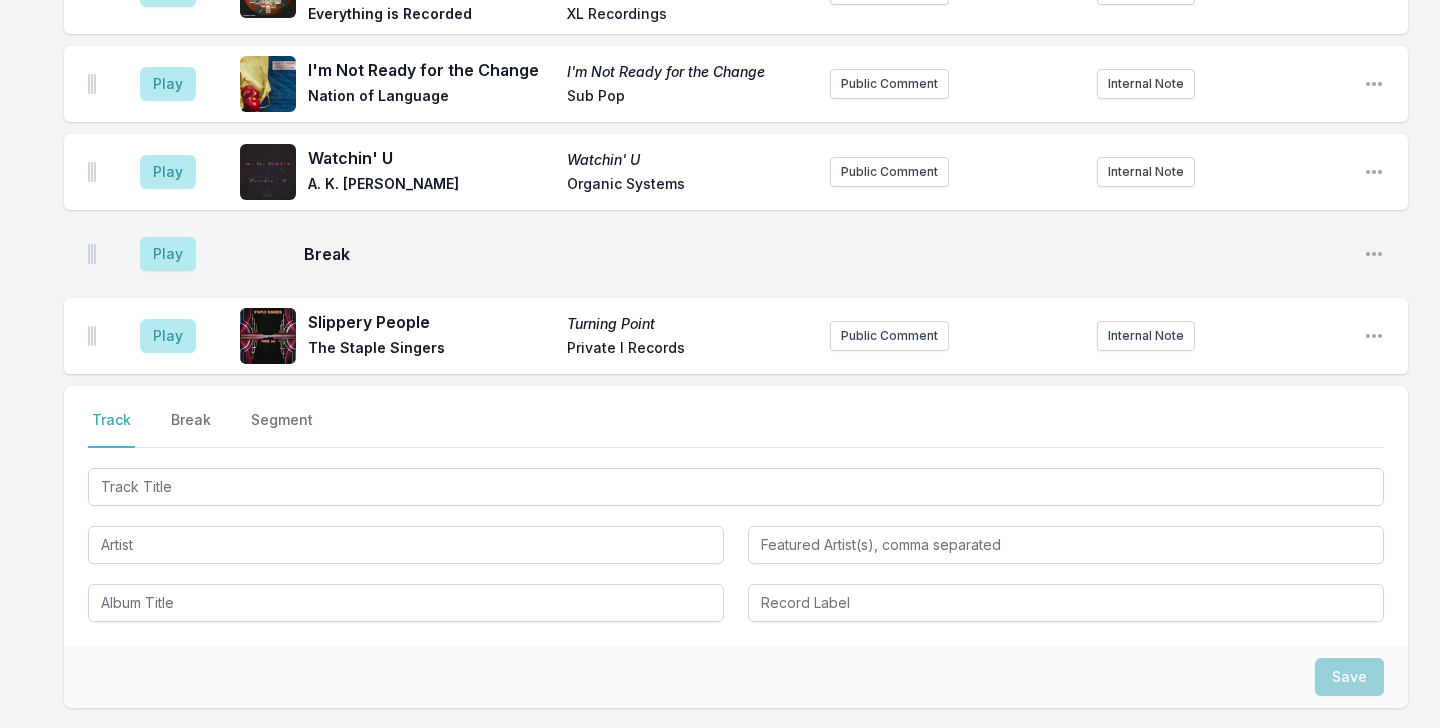 scroll, scrollTop: 4688, scrollLeft: 0, axis: vertical 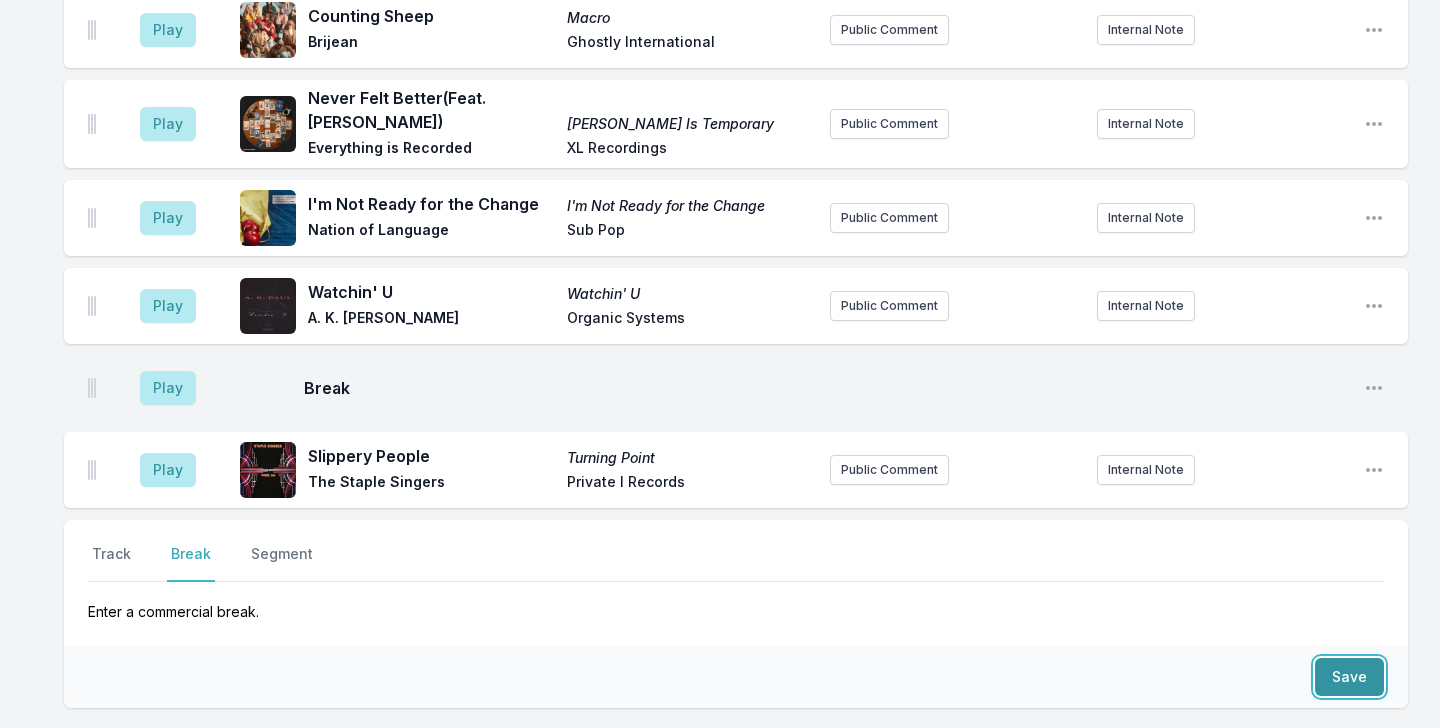 click on "Save" at bounding box center [1349, 677] 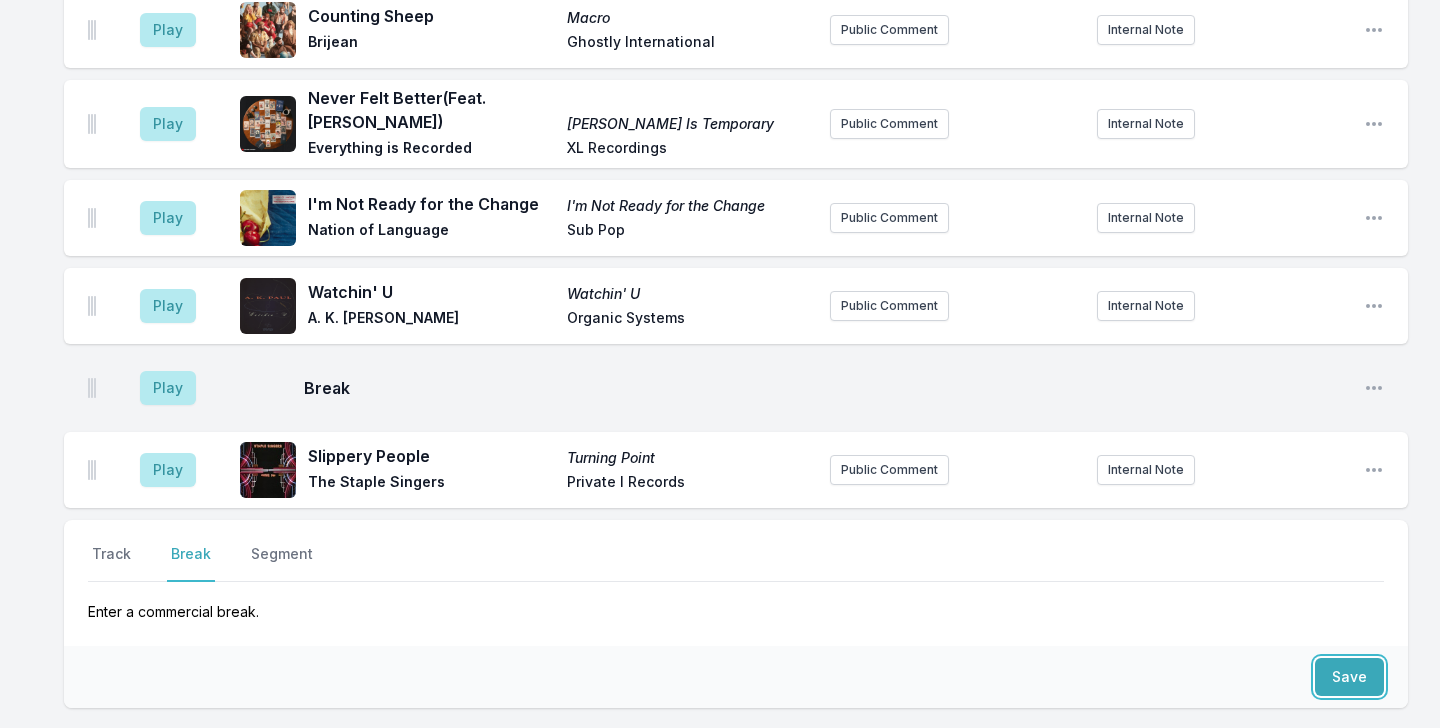 scroll, scrollTop: 4764, scrollLeft: 0, axis: vertical 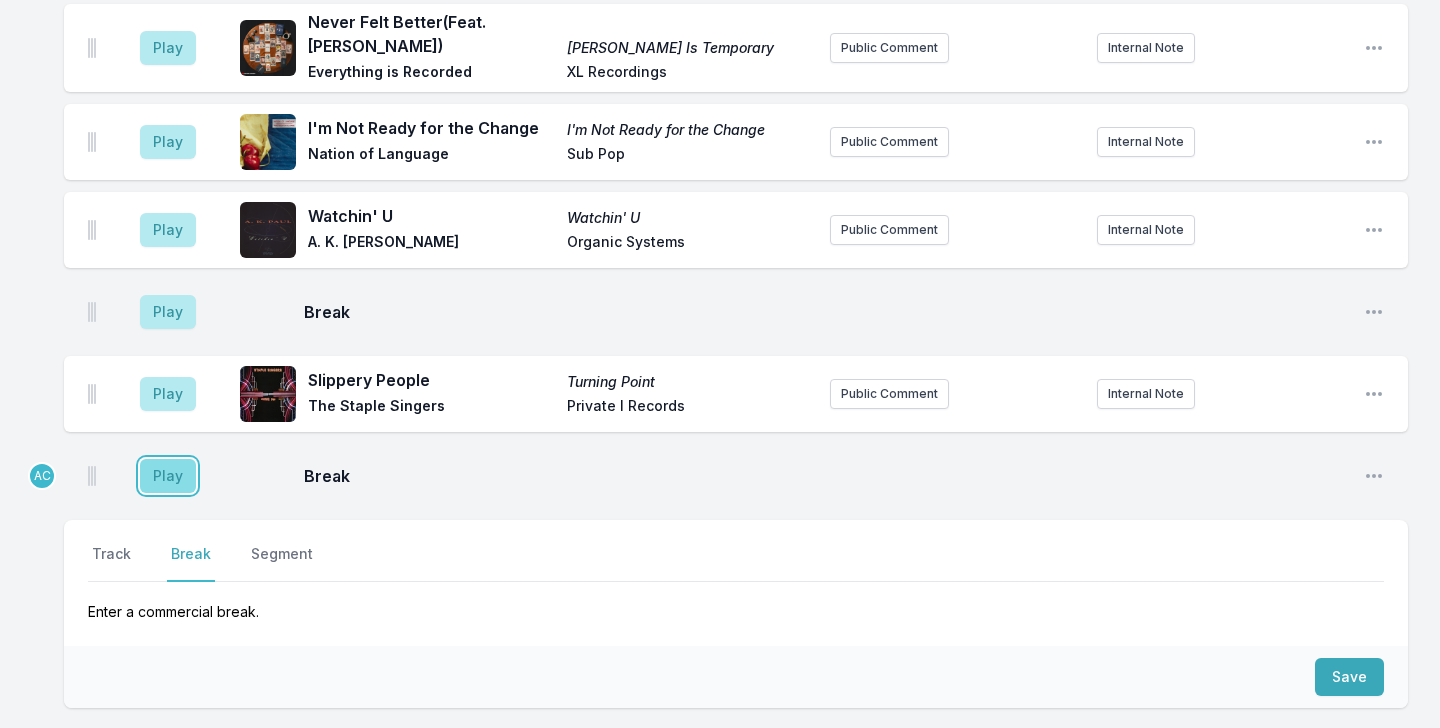 click on "Play" at bounding box center (168, 476) 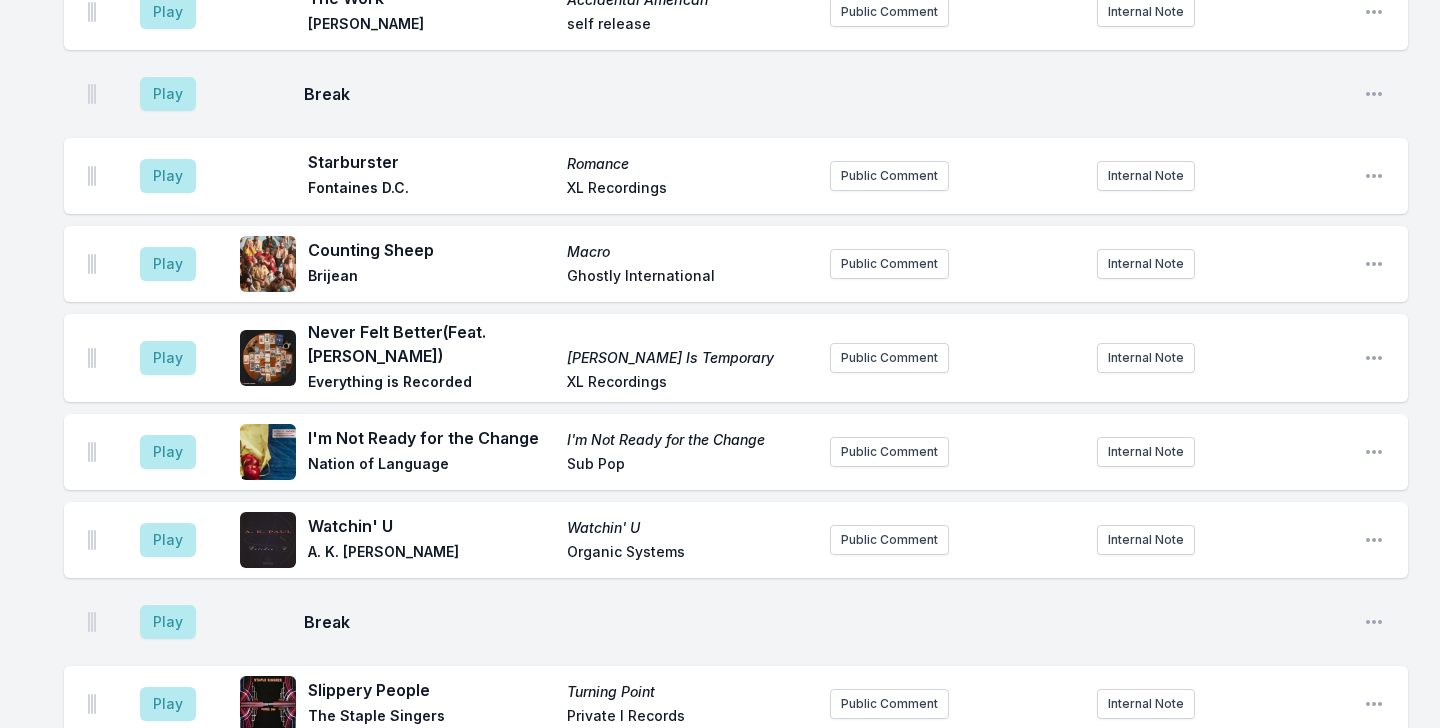 scroll, scrollTop: 4764, scrollLeft: 0, axis: vertical 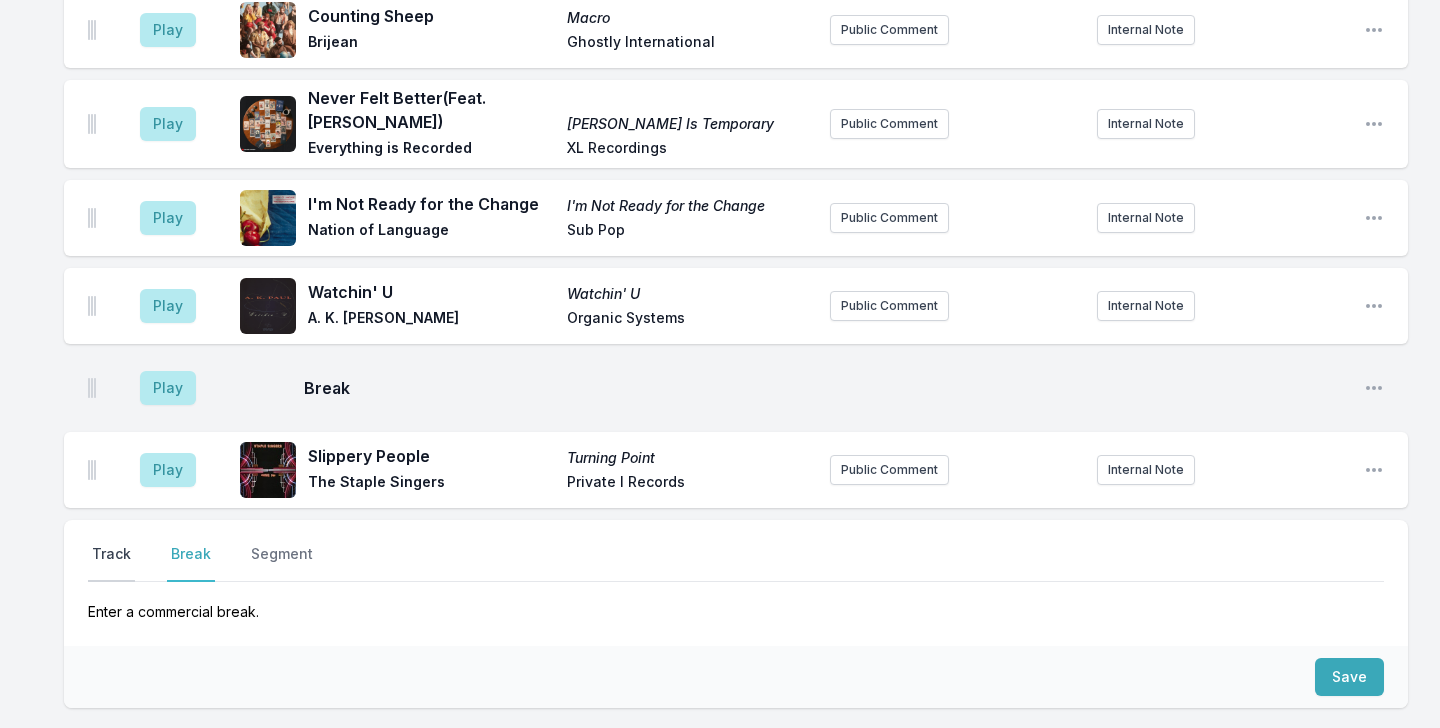 click on "Track" at bounding box center [111, 563] 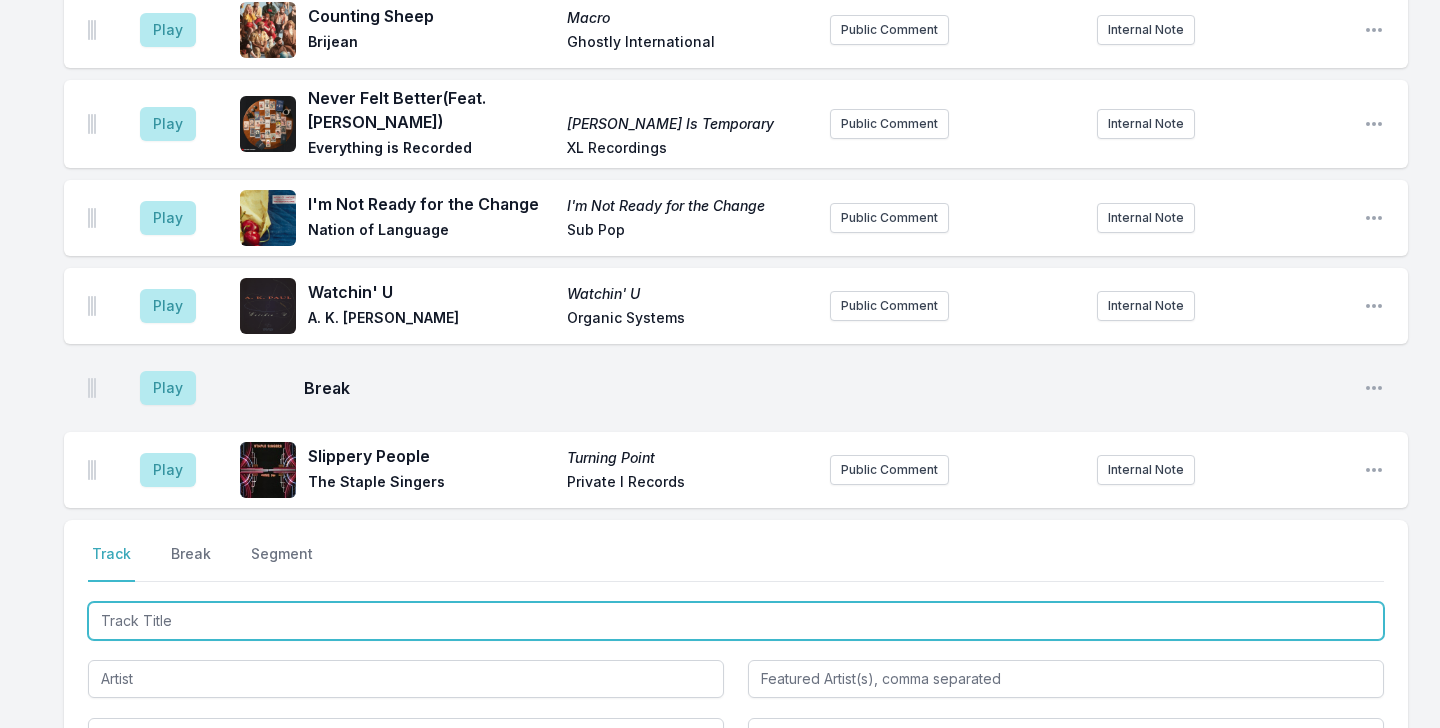 click at bounding box center (736, 621) 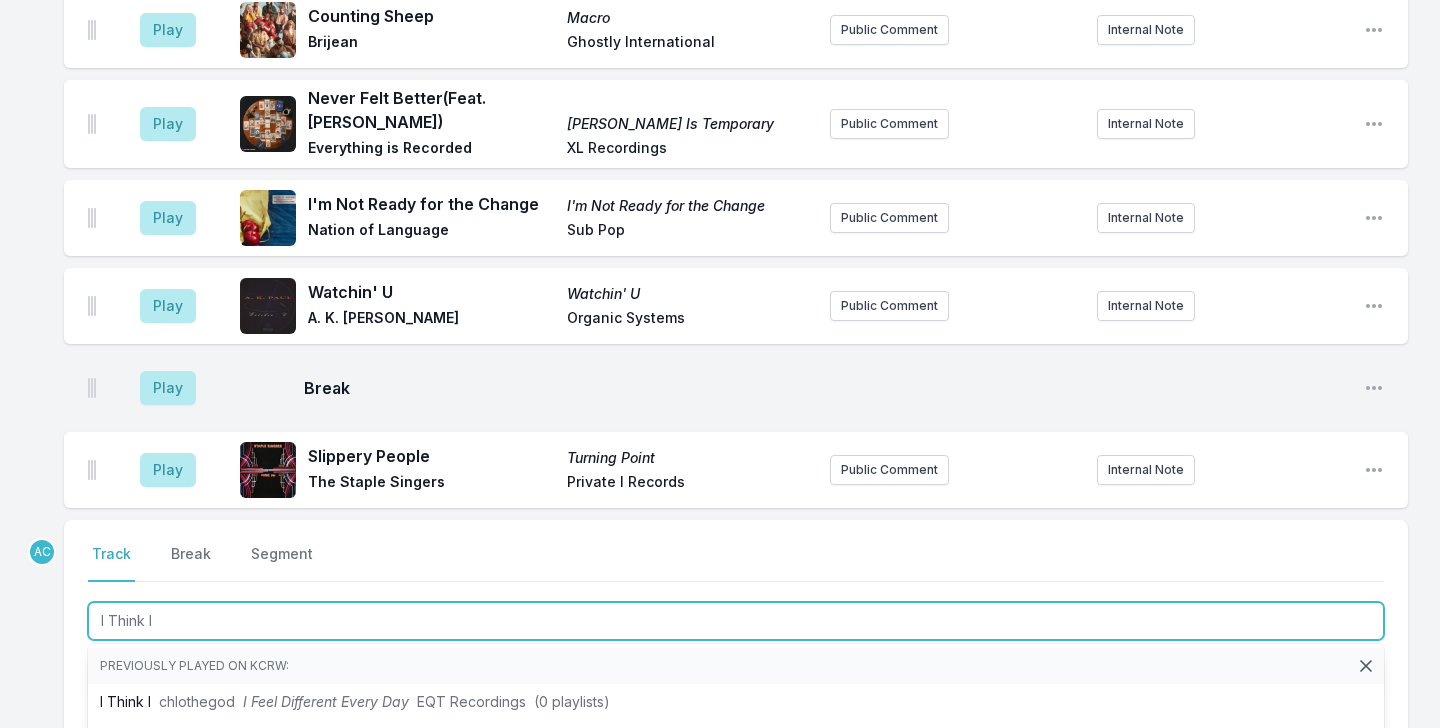 type on "I Think I" 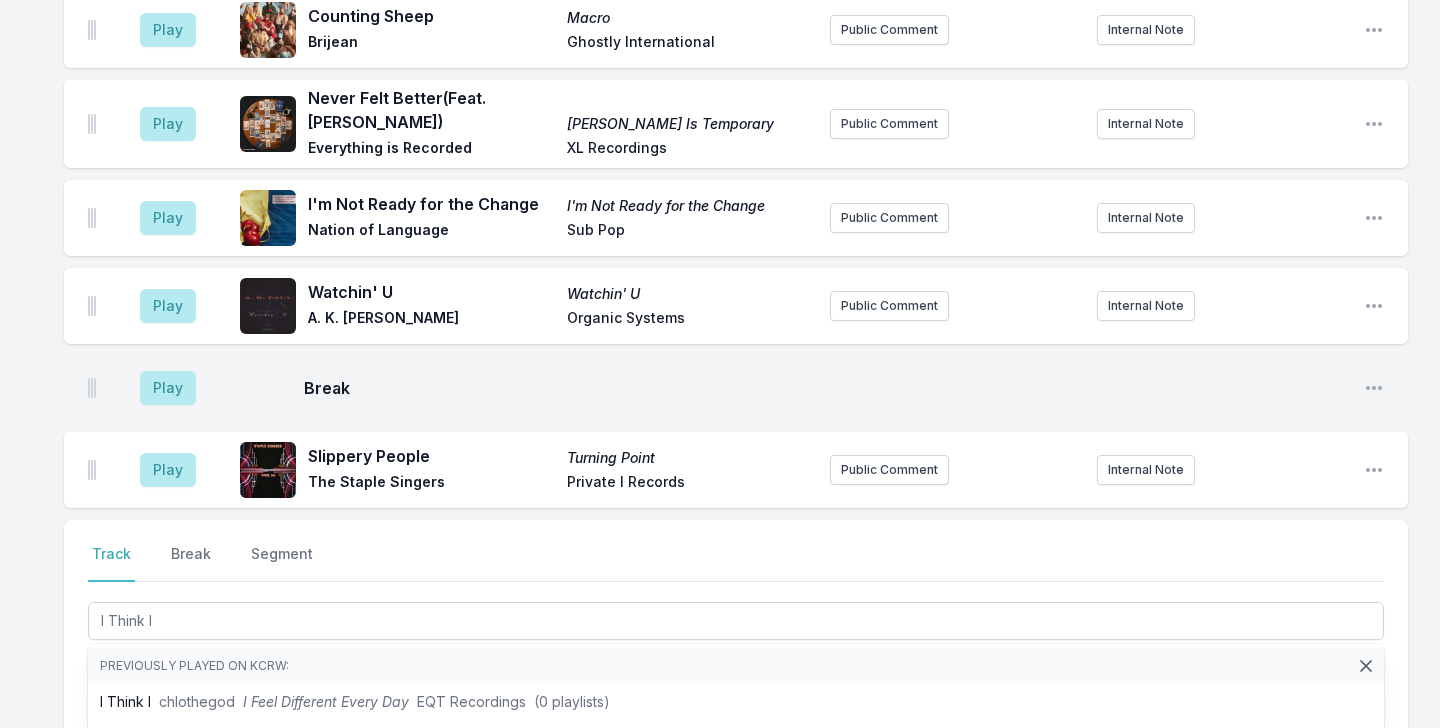 click on "Missing Data Some of your tracks are missing record label information. This info helps artists get paid! It needs to be filled out within 24 hours of showtime. 9:04 AM Look Around Look Around Danielle Ponder & Karate Boogaloo Add record label Public Comment Internal Note Open playlist item options 9:08 AM Heart of Gold Heart Of Gold: The Songs Of Neil Young, Vol. 1 Fiona Apple Killphonic Public Comment Internal Note Open playlist item options 9:11 AM Found a Light (Beale Street)  (Feat. V.C.R) Found a Light (Beale Street) BADBADNOTGOOD XL / Innovative Leisure Public Comment Internal Note Open playlist item options 9:18 AM Summer Sweat Earthstar Mountain Hannah Cohen Bella Union Public Comment Internal Note Open playlist item options 9:22 AM Somebody New Thee Black Boltz Tunde Adebimpe Sub Pop Public Comment Internal Note Open playlist item options 9:25 AM What's It Like in the Sunshine Gremlin Jaco Jaco [no label] Internal Note Open playlist item options 9:30 AM Break Open playlist item options 9:31 AM 9:30 !" at bounding box center [720, -1767] 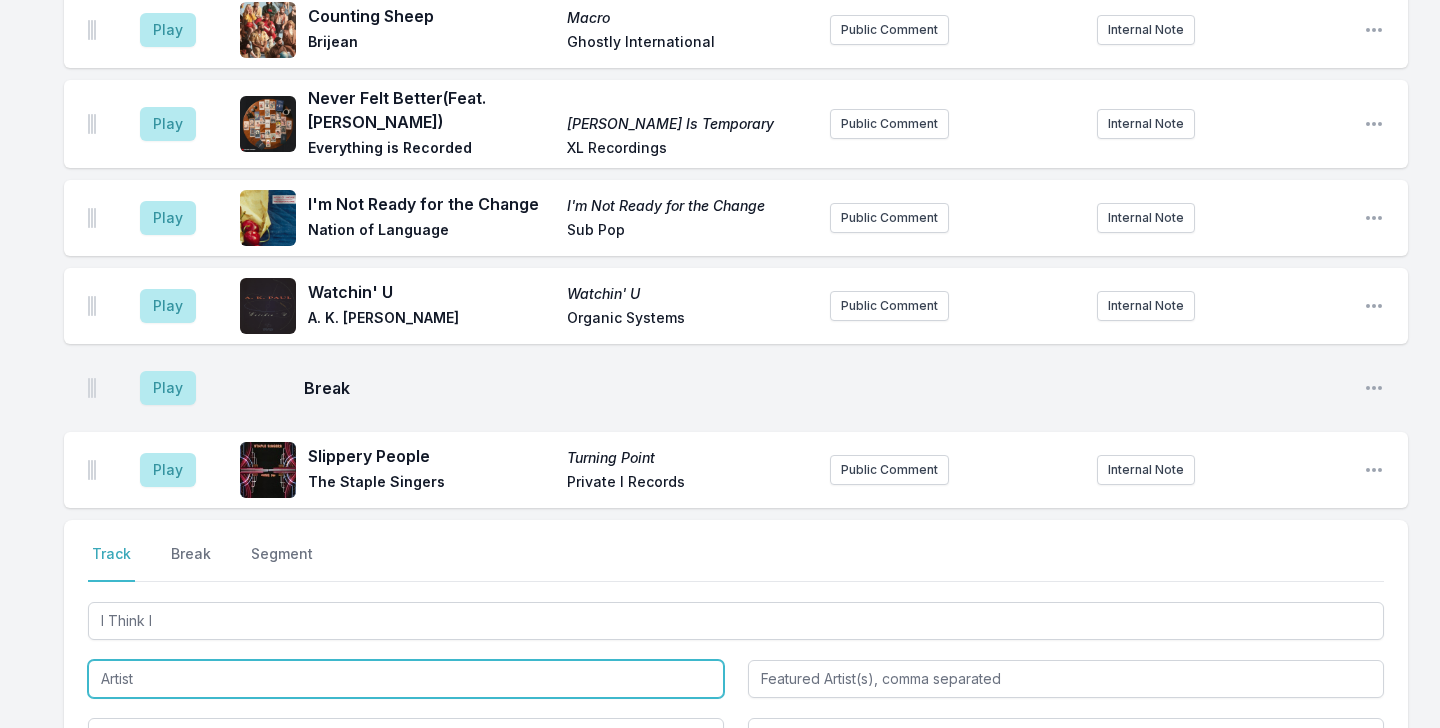 click at bounding box center [406, 679] 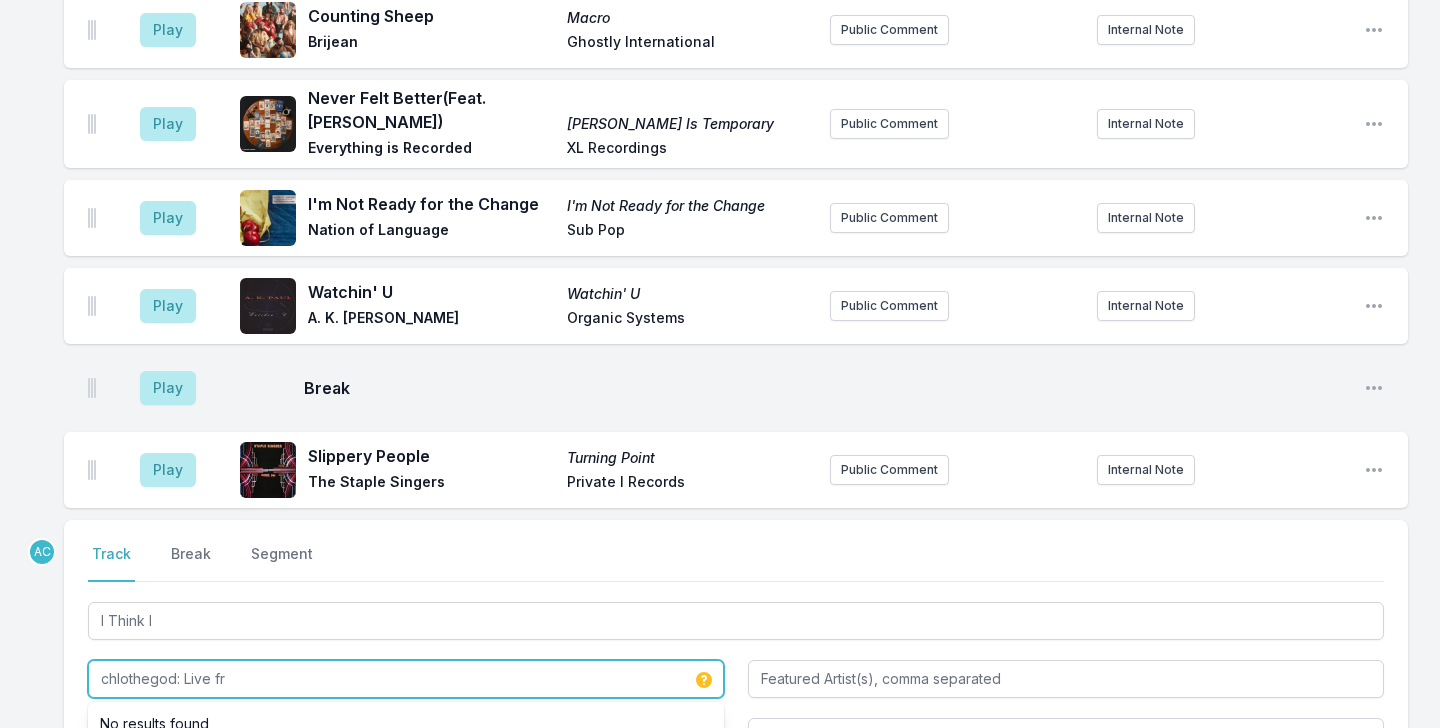 type on "chlothegod: Live fr" 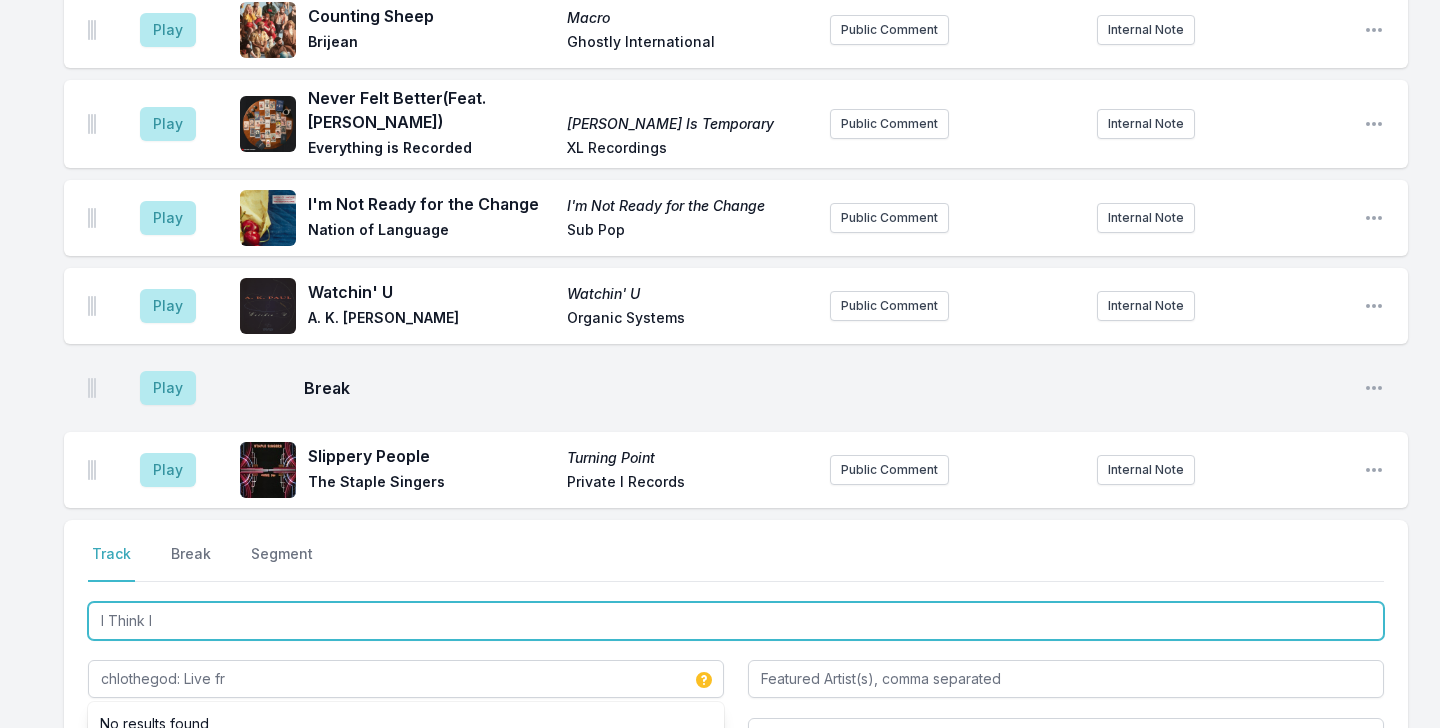 click on "I Think I" at bounding box center (736, 621) 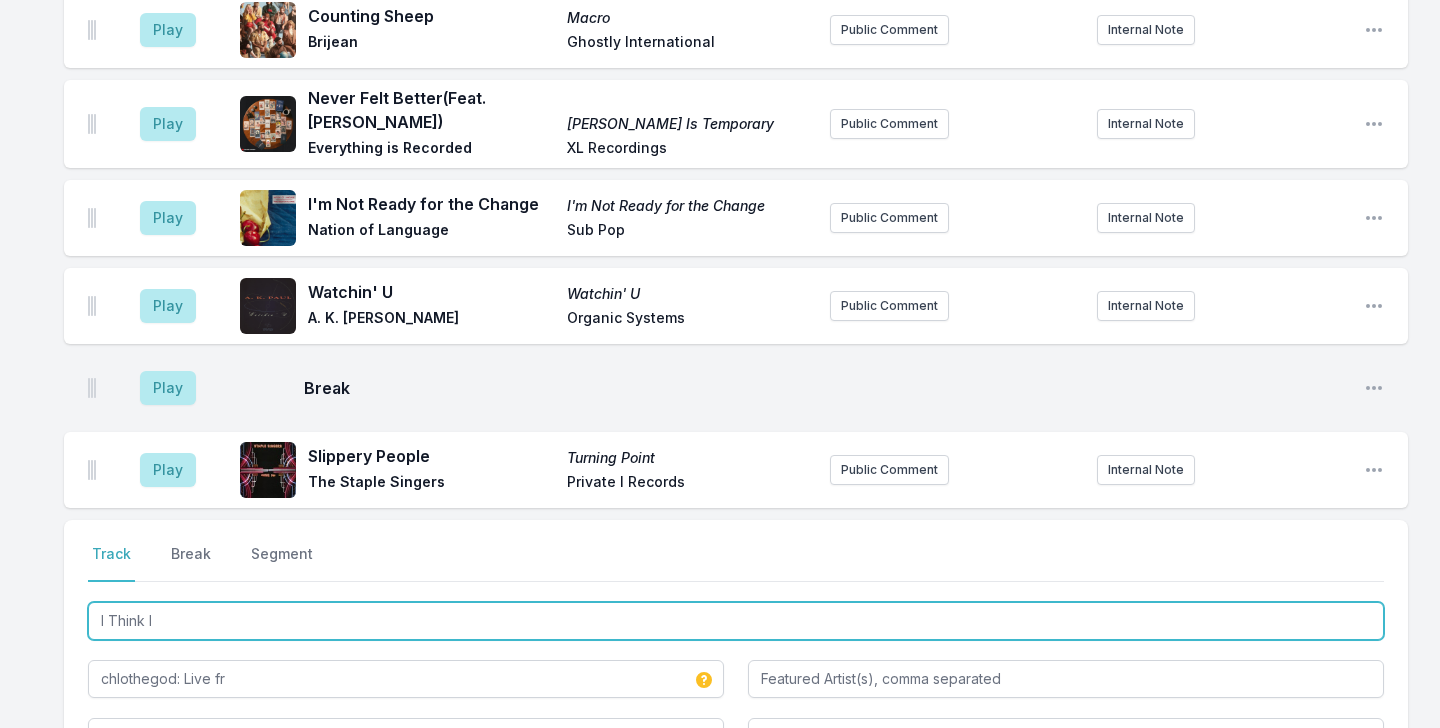 click on "I Think I" at bounding box center (736, 621) 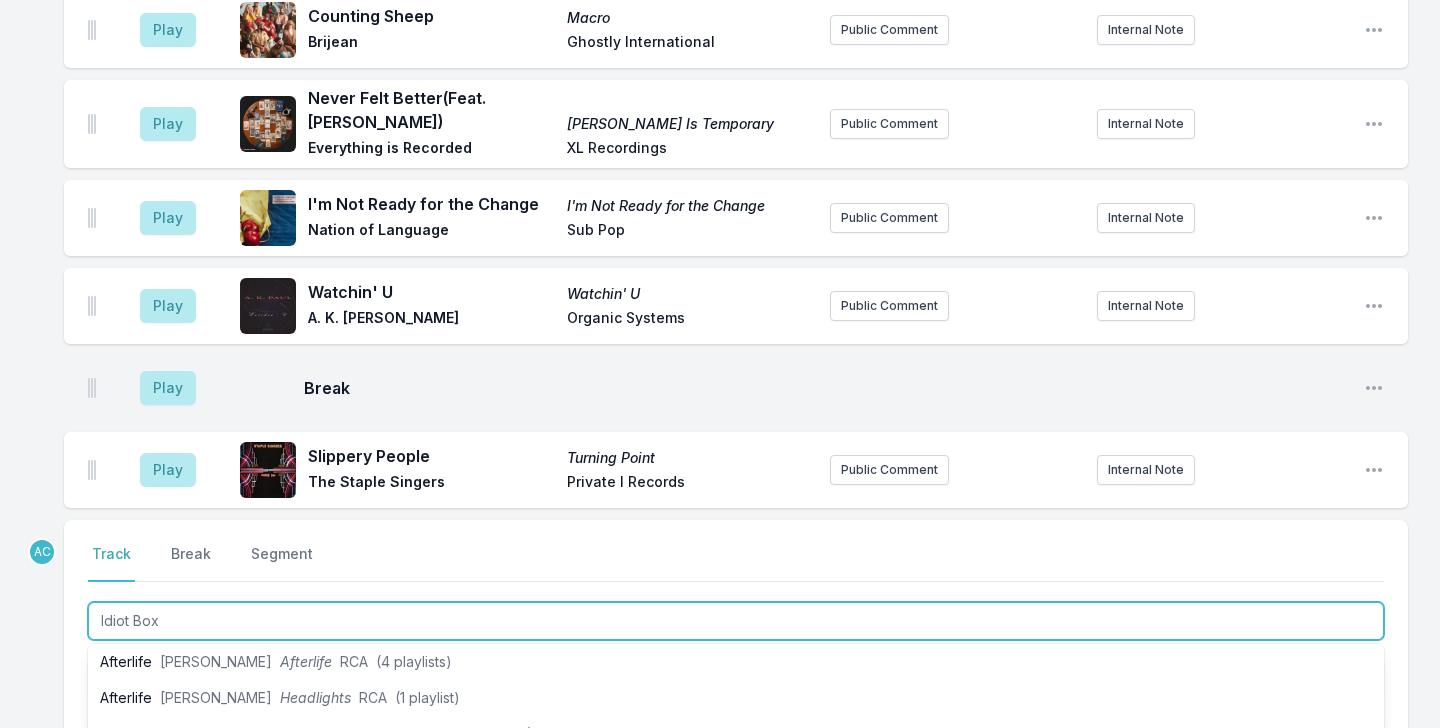 scroll, scrollTop: 0, scrollLeft: 0, axis: both 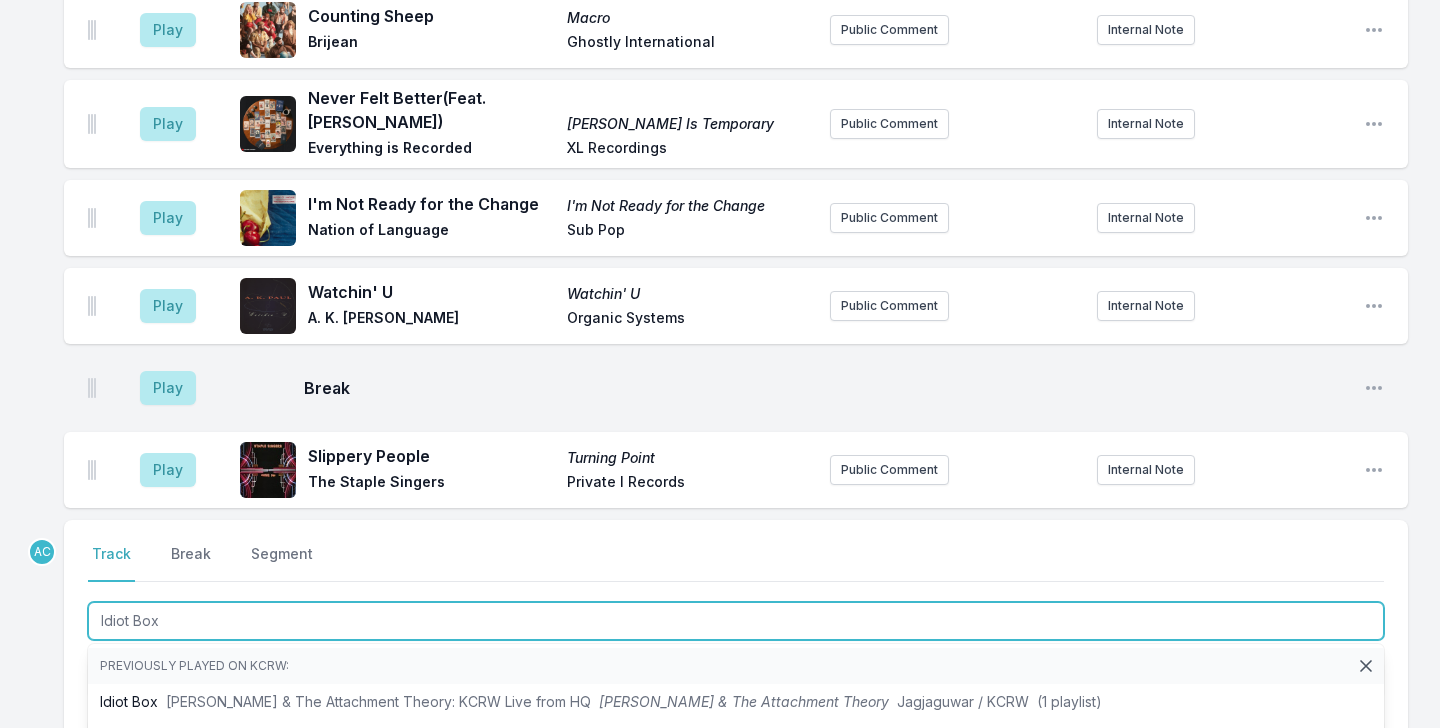 type on "Idiot Box" 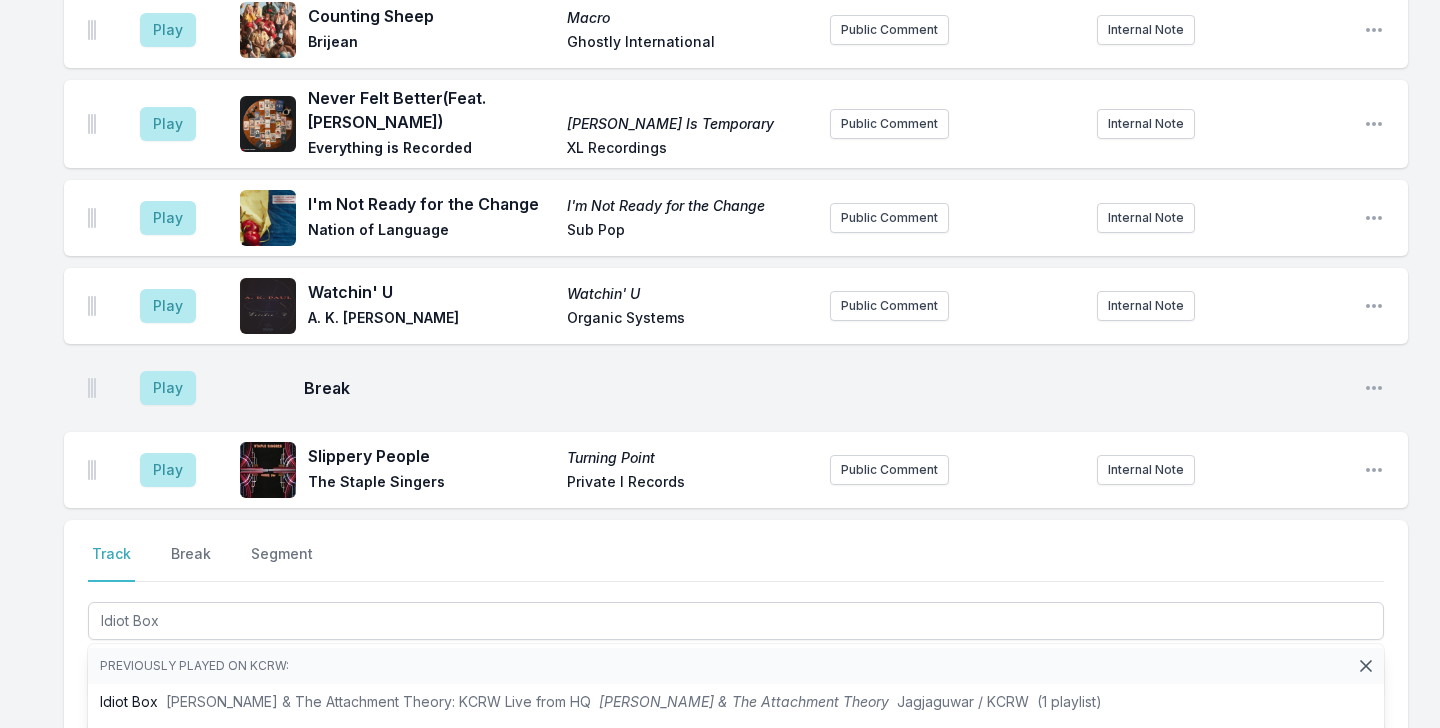 click on "Select a tab Track Break Segment Track Break Segment Idiot Box Previously played on KCRW: Idiot Box Sharon Van Etten & The Attachment Theory: KCRW Live from HQ Sharon Van Etten & The Attachment Theory Jagjaguwar / KCRW (1 playlist) Idiot Box The Damned Music for Pleasure Stiff Records (0 playlists) Idiot Box Sharon Van Etten Sharon Van Etten & The Attachment Theory Jagjaguwar (1 playlist) Idiot Box Incubus S.C.I.E.N.C.E. Epic / Legacy / Immortal Records (0 playlists) Idiot Box The Damned Music for Pleasure Stiff Records (0 playlists) chlothegod: Live fr" at bounding box center [736, 650] 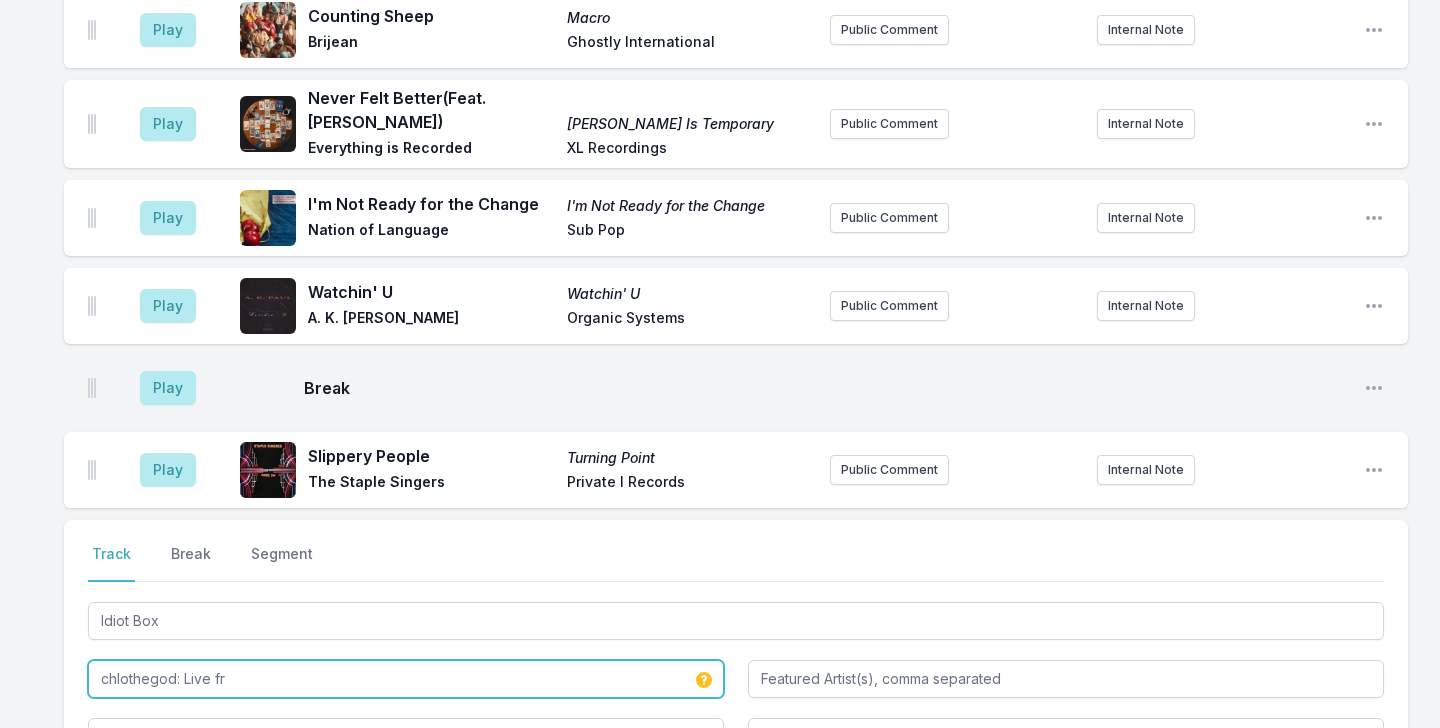 click on "chlothegod: Live fr" at bounding box center (406, 679) 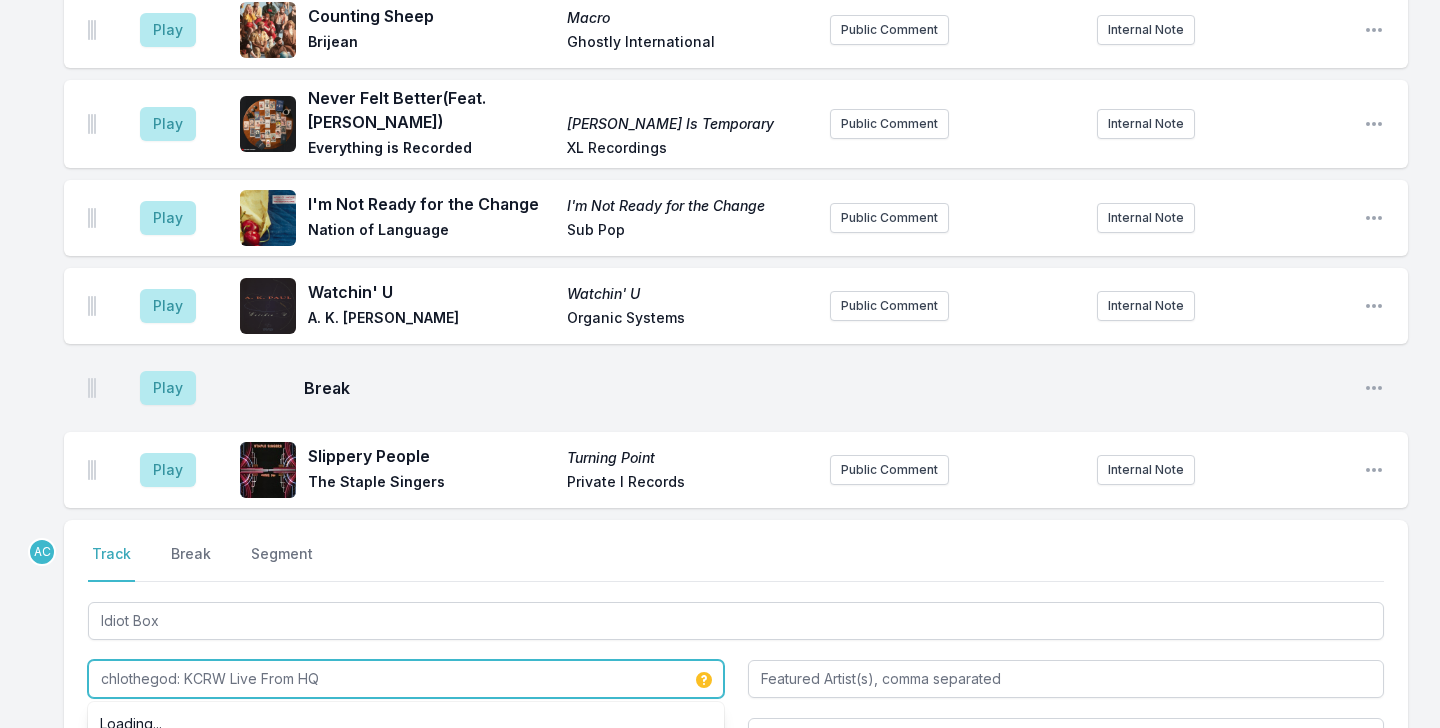 type on "chlothegod: KCRW Live From HQ" 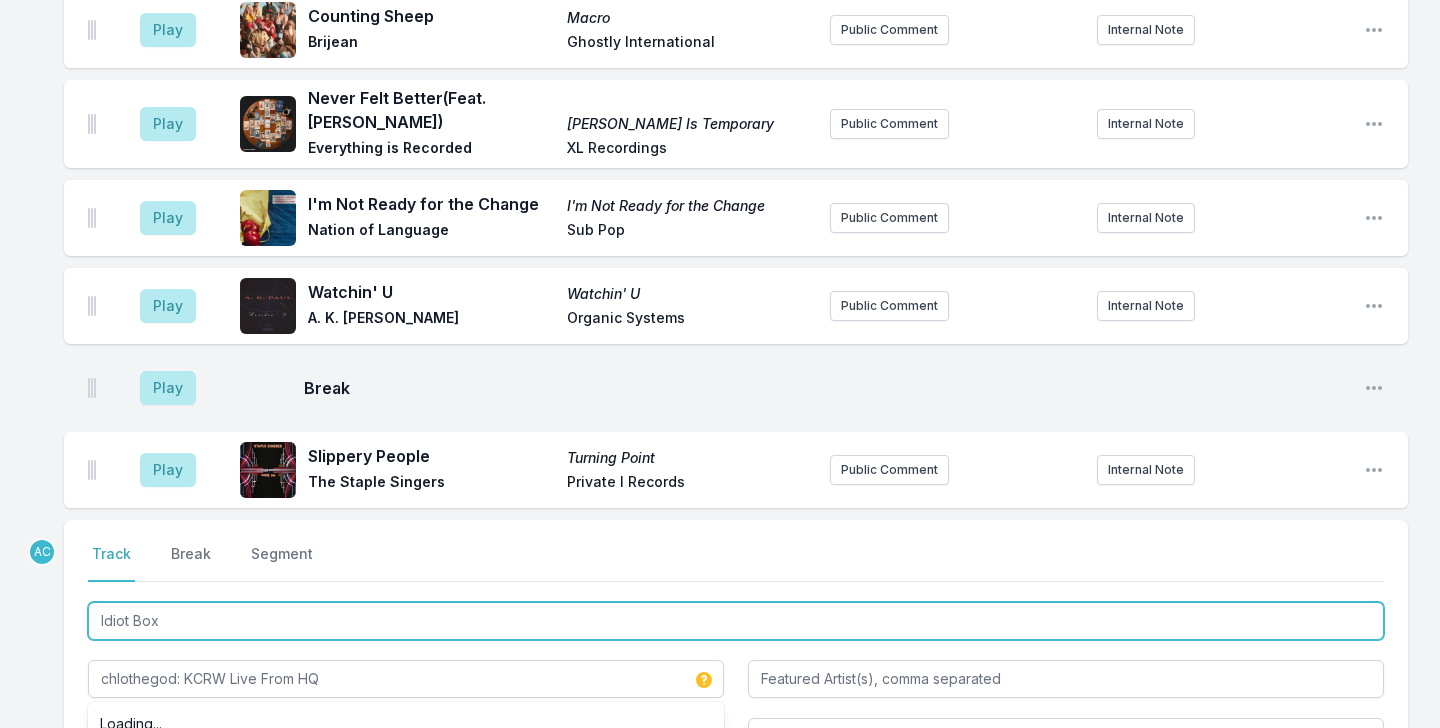 click on "Idiot Box" at bounding box center (736, 621) 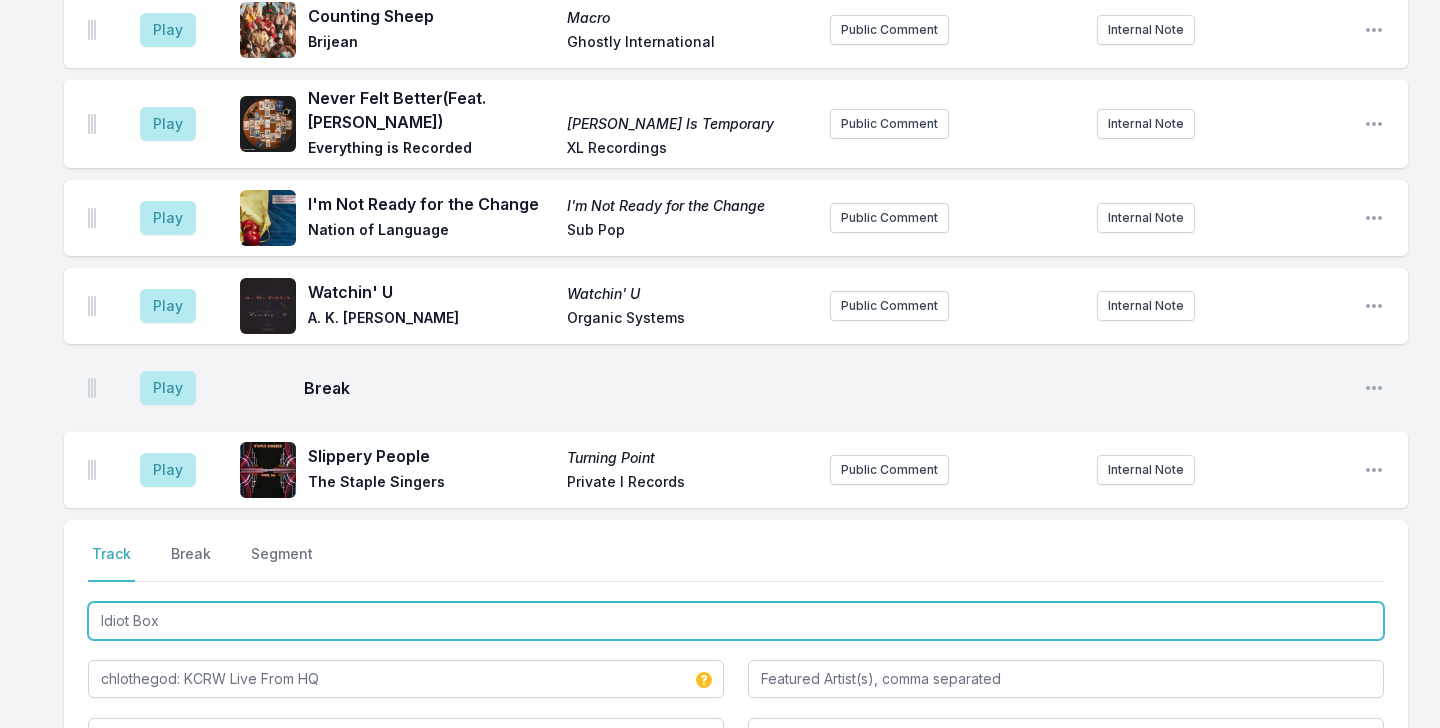 click on "Idiot Box" at bounding box center (736, 621) 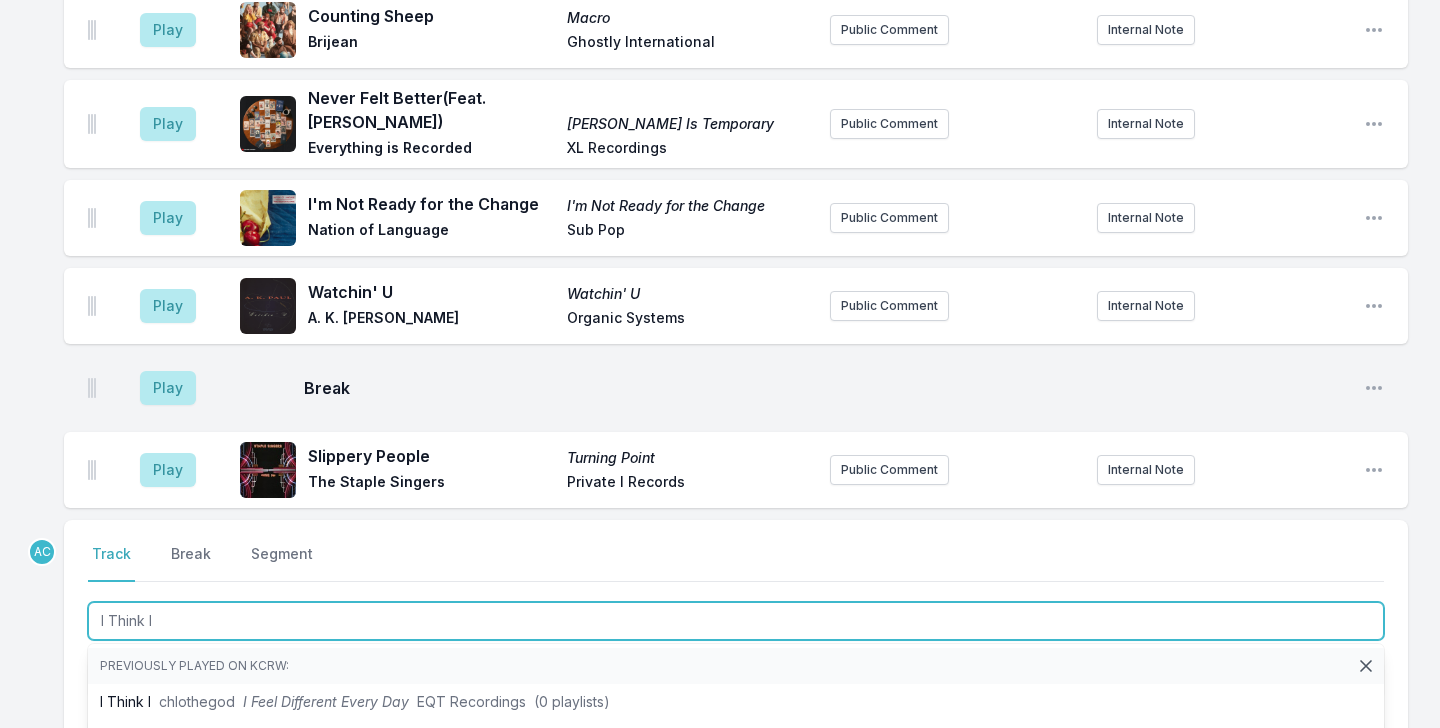 type on "I Think I" 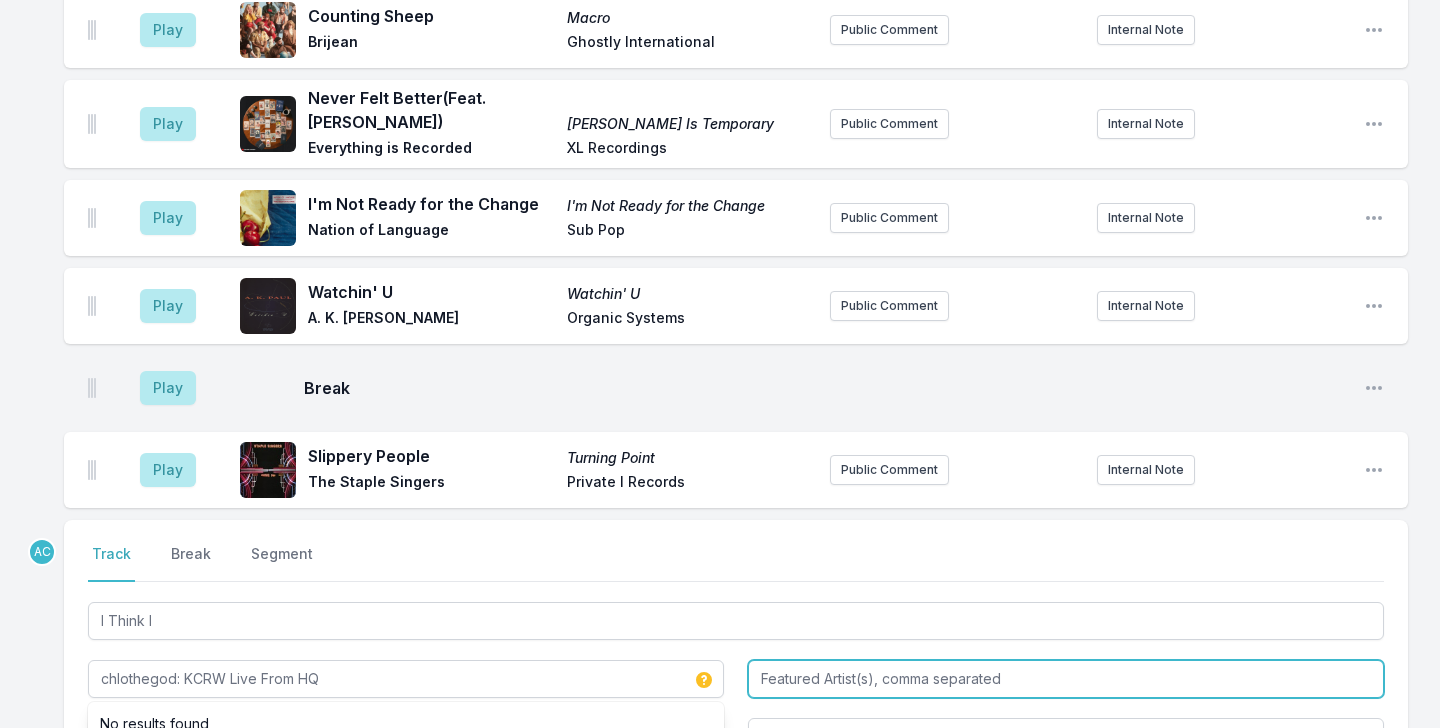 type on "chlothegod: KCRW Live From HQ" 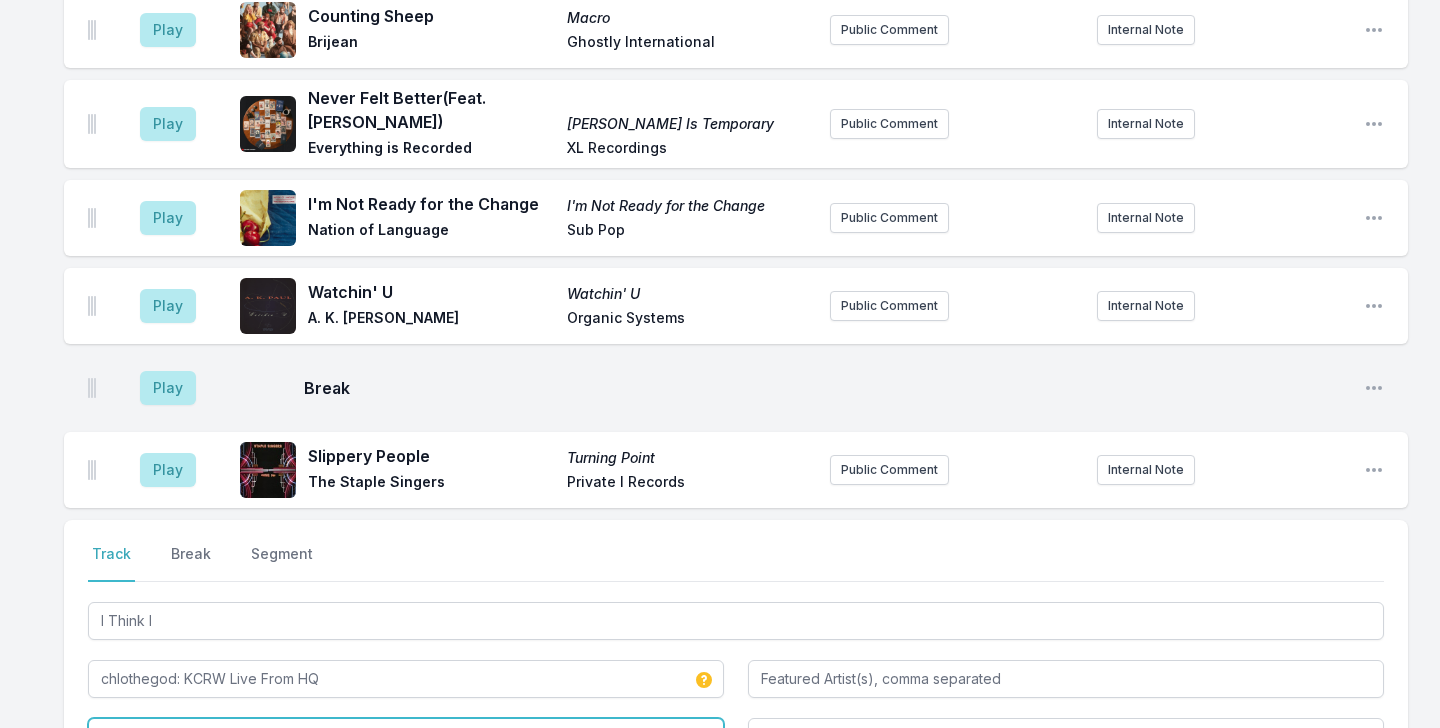 click at bounding box center (406, 737) 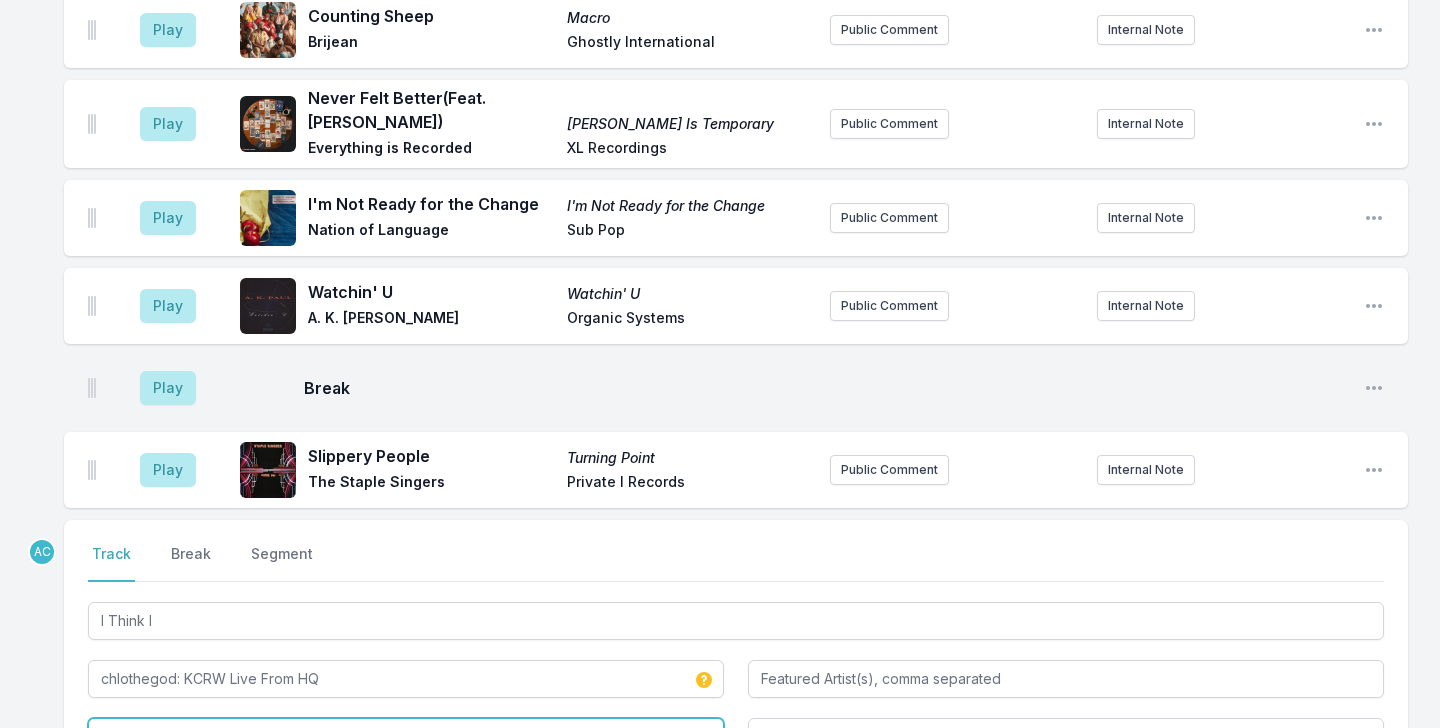 click on "I Feel Different Every Day" at bounding box center (406, 782) 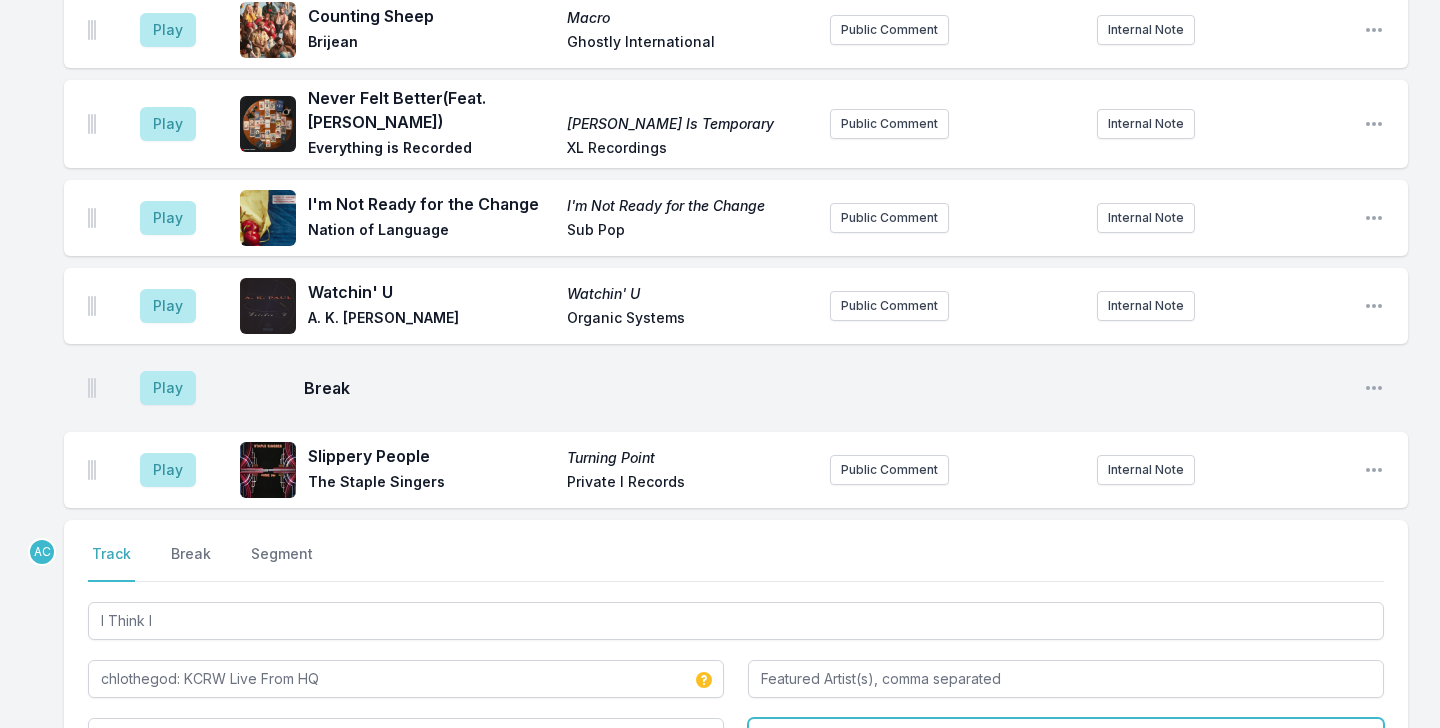 type on "I Feel Different Every Day" 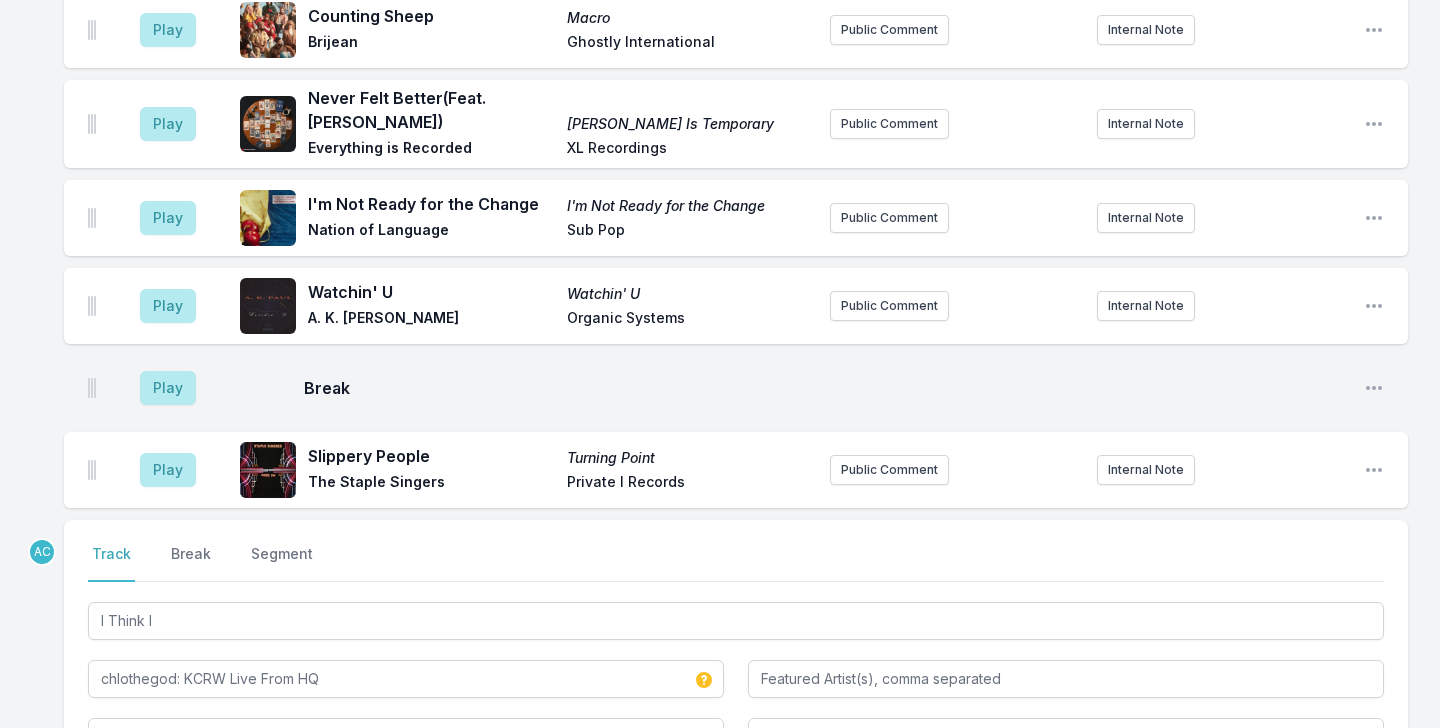 click on "Track Break Segment" at bounding box center [736, 563] 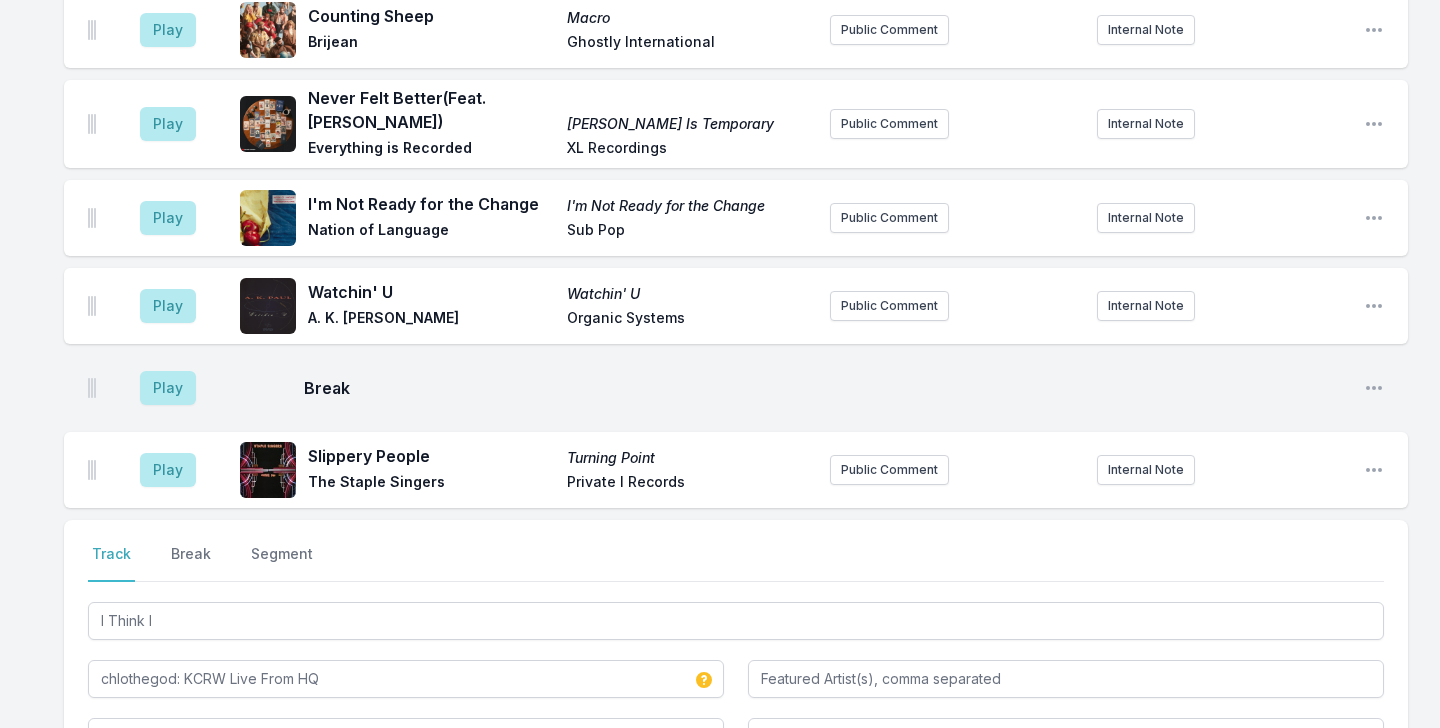 click on "Save" at bounding box center (1349, 811) 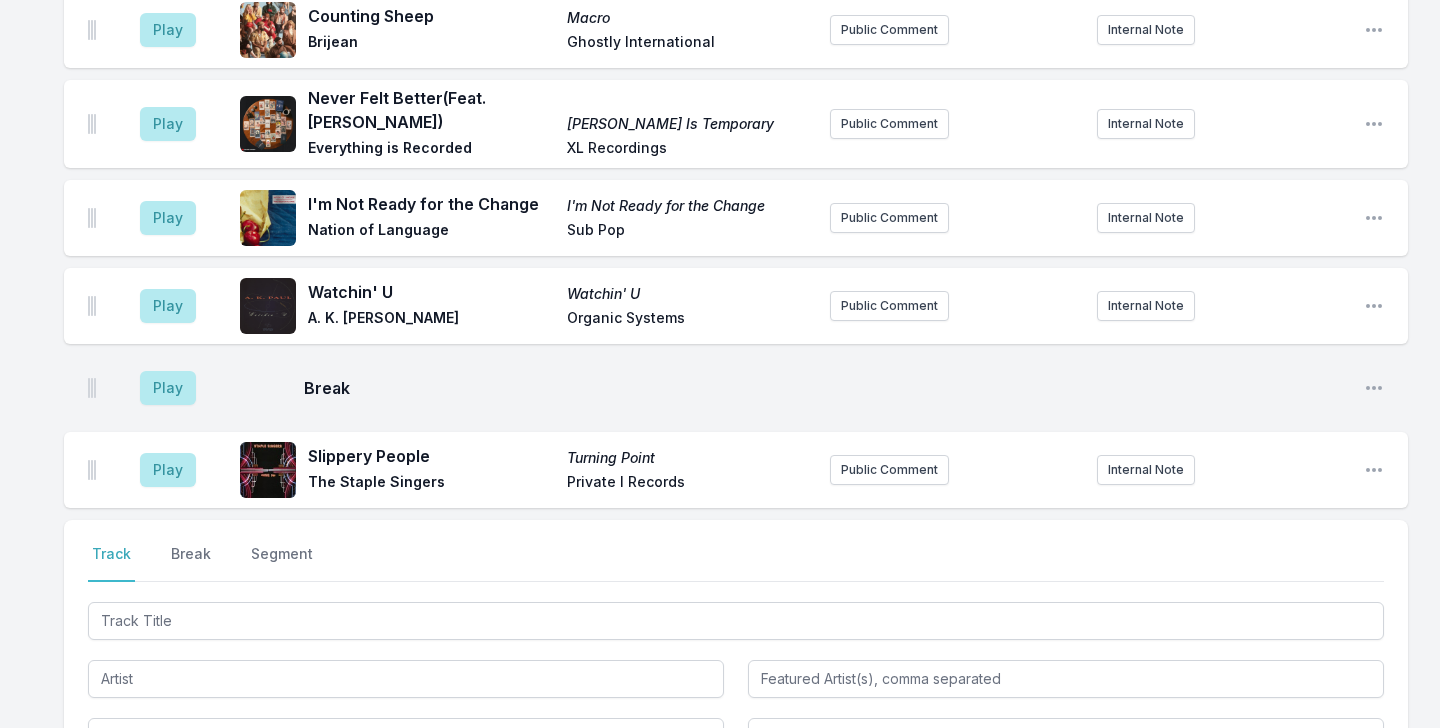 scroll, scrollTop: 4852, scrollLeft: 0, axis: vertical 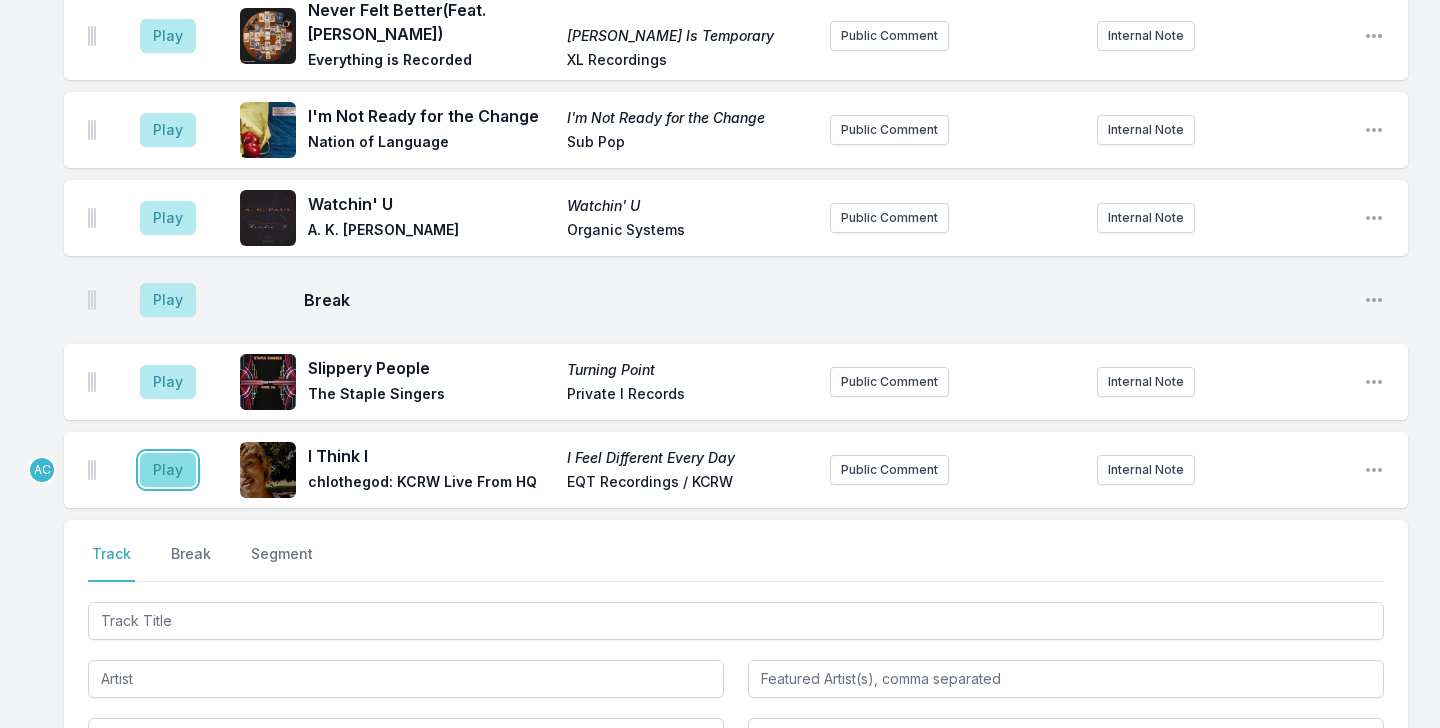click on "Play" at bounding box center (168, 470) 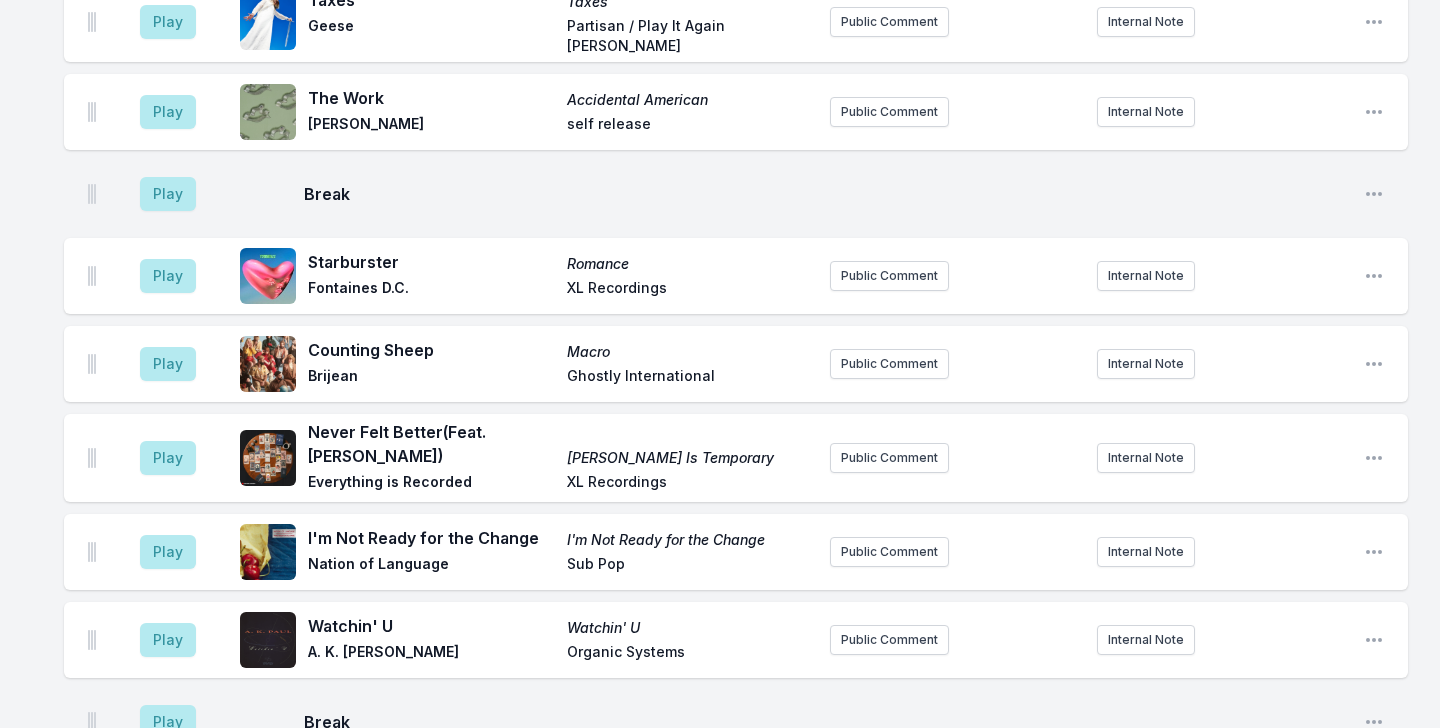 scroll, scrollTop: 4986, scrollLeft: 0, axis: vertical 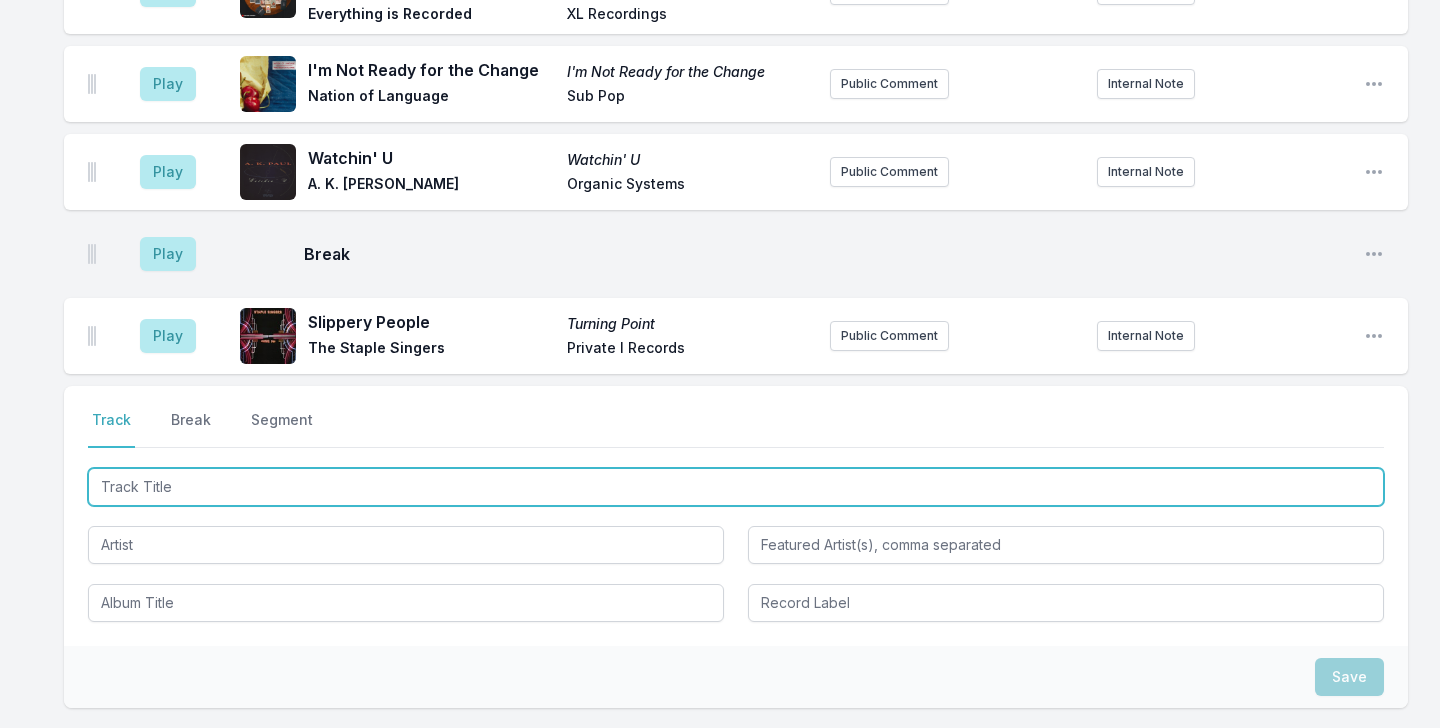 click at bounding box center (736, 487) 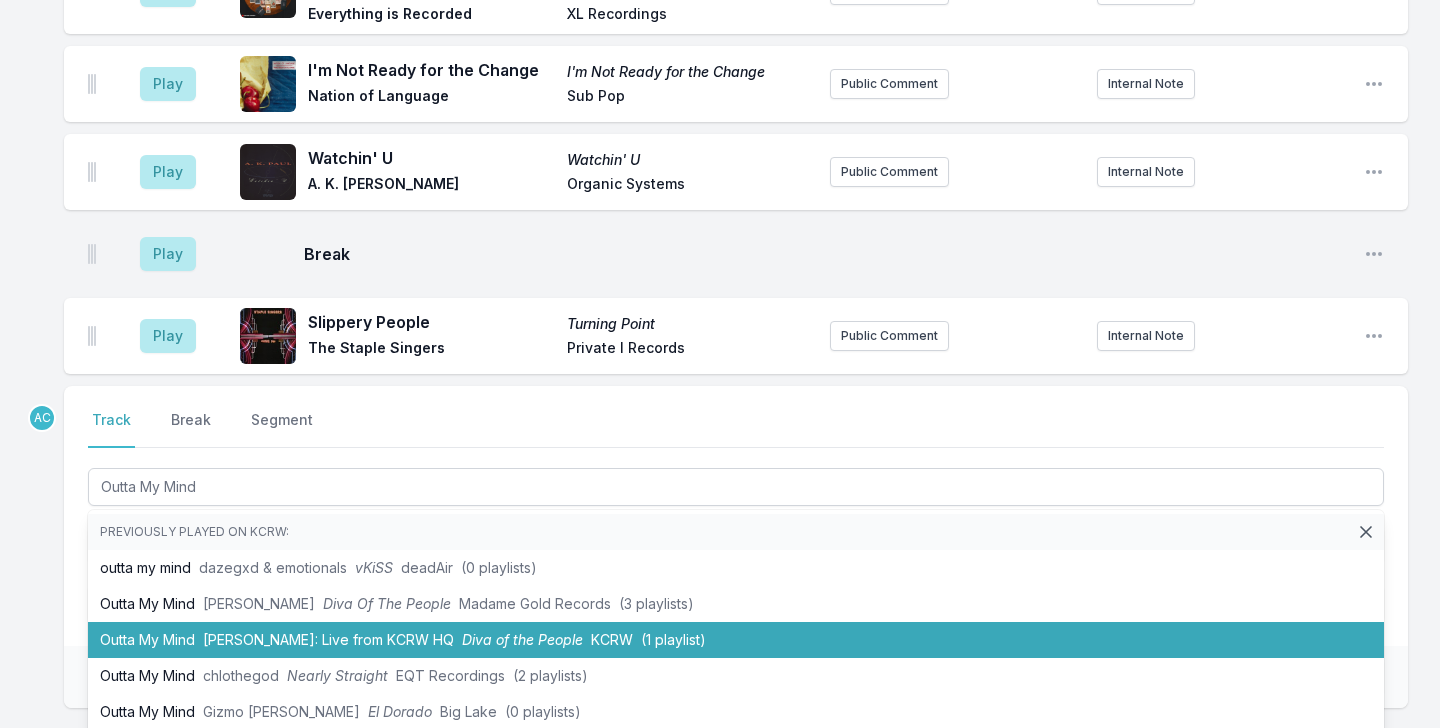 click on "Select a tab Track Break Segment Track Break Segment Outta My Mind Previously played on KCRW: outta my mind dazegxd & emotionals vKiSS deadAir (0 playlists) Outta My Mind Gavin Turek Diva Of The People Madame Gold Records (3 playlists) Outta My Mind Gavin Turek: Live from KCRW HQ Diva of the People KCRW (1 playlist) Outta My Mind chlothegod Nearly Straight EQT Recordings (2 playlists) Outta My Mind Gizmo Varillas El Dorado Big Lake (0 playlists) Outta My Mind The Arcs Yours, Dreamily, Uncut (0 playlists) Outta My Mind Busta Rhymes Extinction Level Event 2: The Wrath of God EMPIRE / The Conglomerate Entertainment (0 playlists) Outta My Mind The Arcs Yours, Dreamily, Nonesuch (0 playlists) Can’t Get You Outta My Mind Ramones Brain Drain Sire Records (0 playlists)" at bounding box center [736, 516] 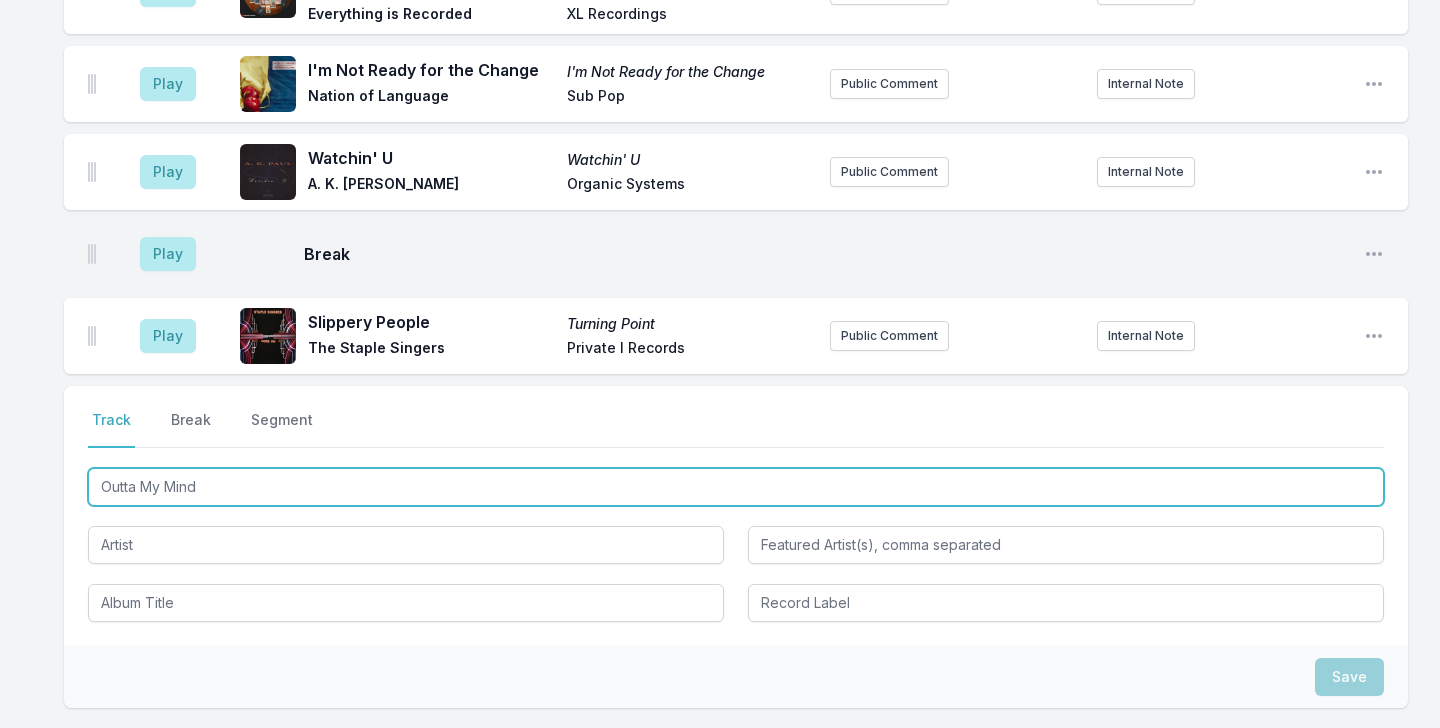 click on "Outta My Mind" at bounding box center (736, 487) 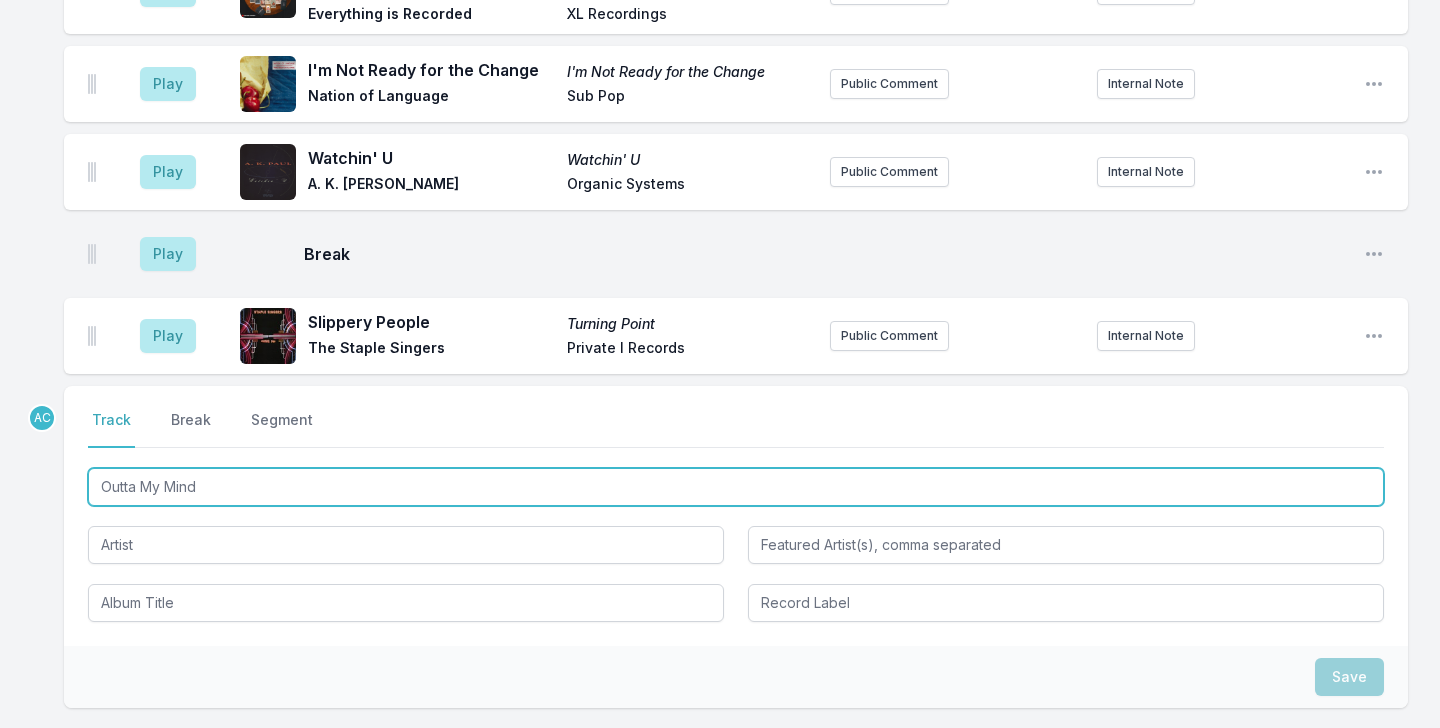click on "Outta My Mind" at bounding box center [736, 487] 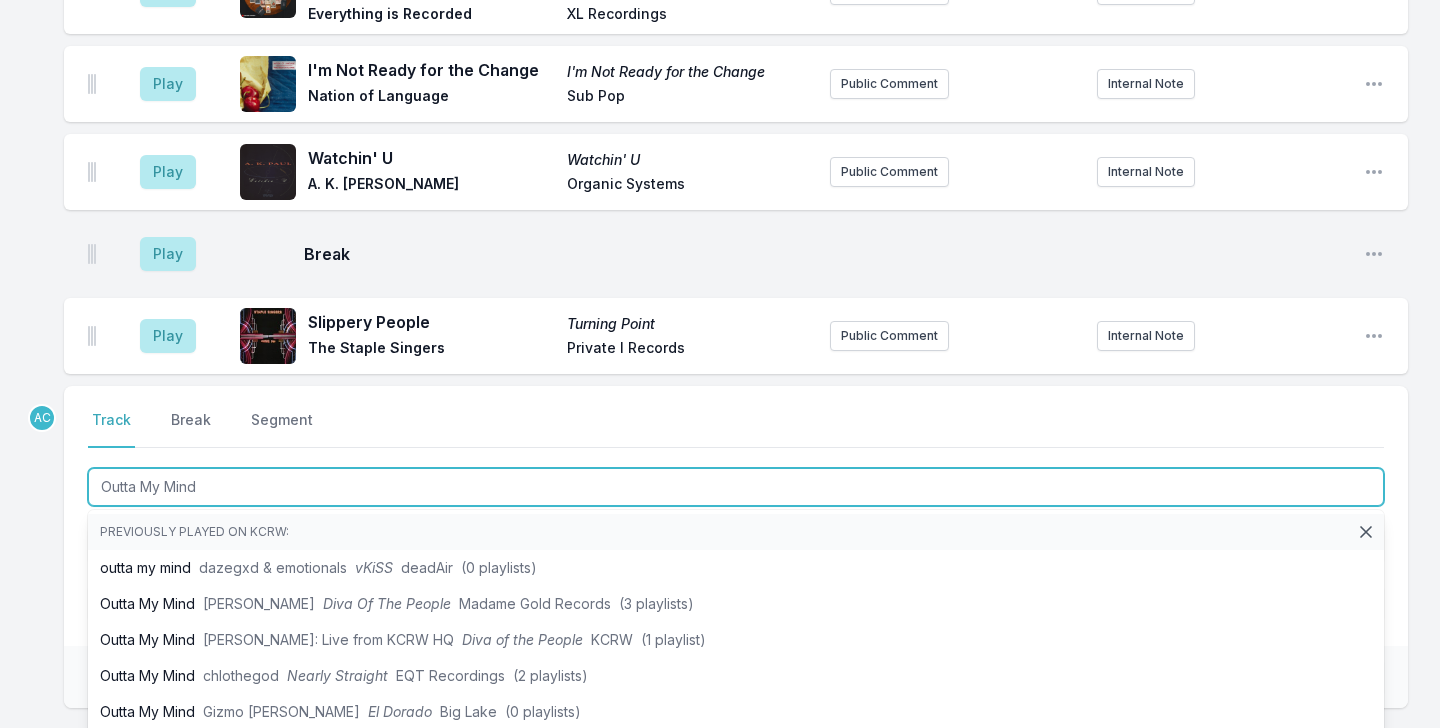 type on "Outta My Mind" 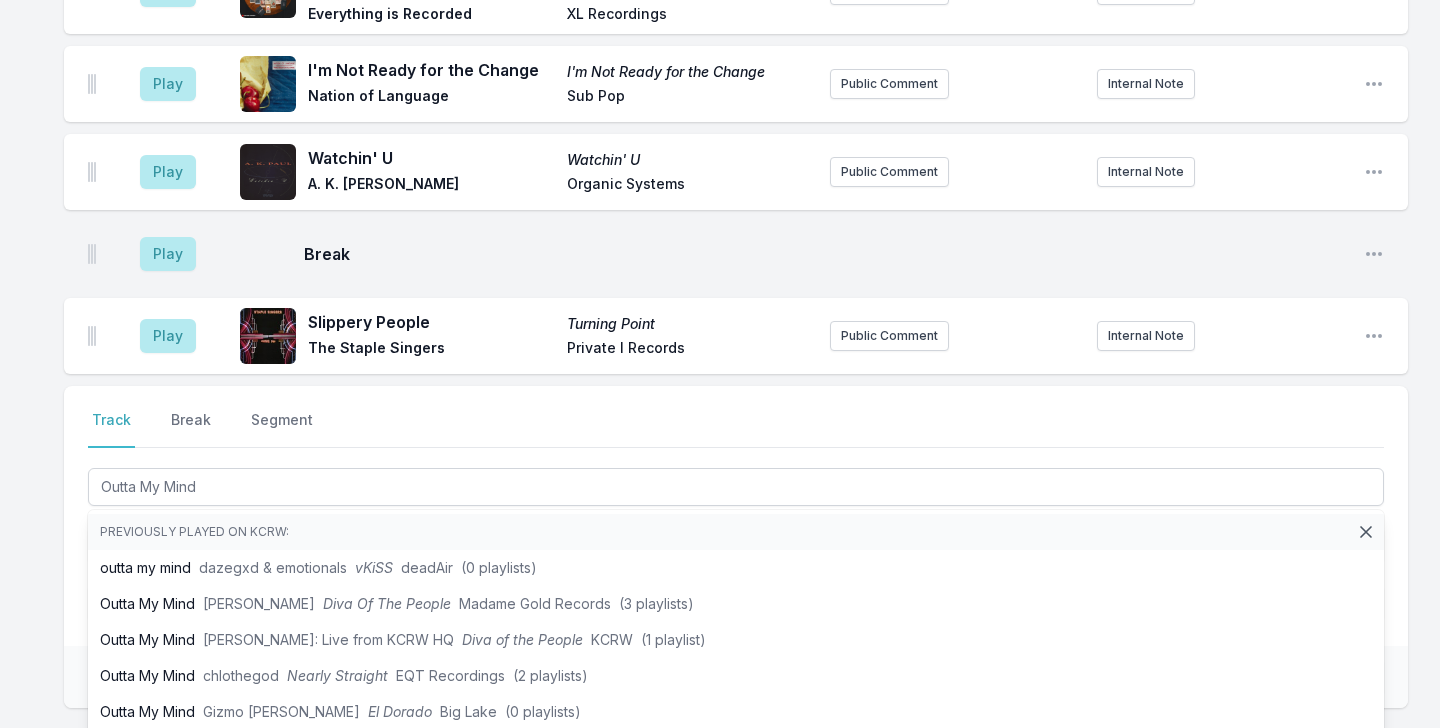 click on "Missing Data Some of your tracks are missing record label information. This info helps artists get paid! It needs to be filled out within 24 hours of showtime. 9:04 AM Look Around Look Around Danielle Ponder & Karate Boogaloo Add record label Public Comment Internal Note Open playlist item options 9:08 AM Heart of Gold Heart Of Gold: The Songs Of Neil Young, Vol. 1 Fiona Apple Killphonic Public Comment Internal Note Open playlist item options 9:11 AM Found a Light (Beale Street)  (Feat. V.C.R) Found a Light (Beale Street) BADBADNOTGOOD XL / Innovative Leisure Public Comment Internal Note Open playlist item options 9:18 AM Summer Sweat Earthstar Mountain Hannah Cohen Bella Union Public Comment Internal Note Open playlist item options 9:22 AM Somebody New Thee Black Boltz Tunde Adebimpe Sub Pop Public Comment Internal Note Open playlist item options 9:25 AM What's It Like in the Sunshine Gremlin Jaco Jaco [no label] Internal Note Open playlist item options 9:30 AM Break Open playlist item options 9:31 AM 9:30 !" at bounding box center (720, -1945) 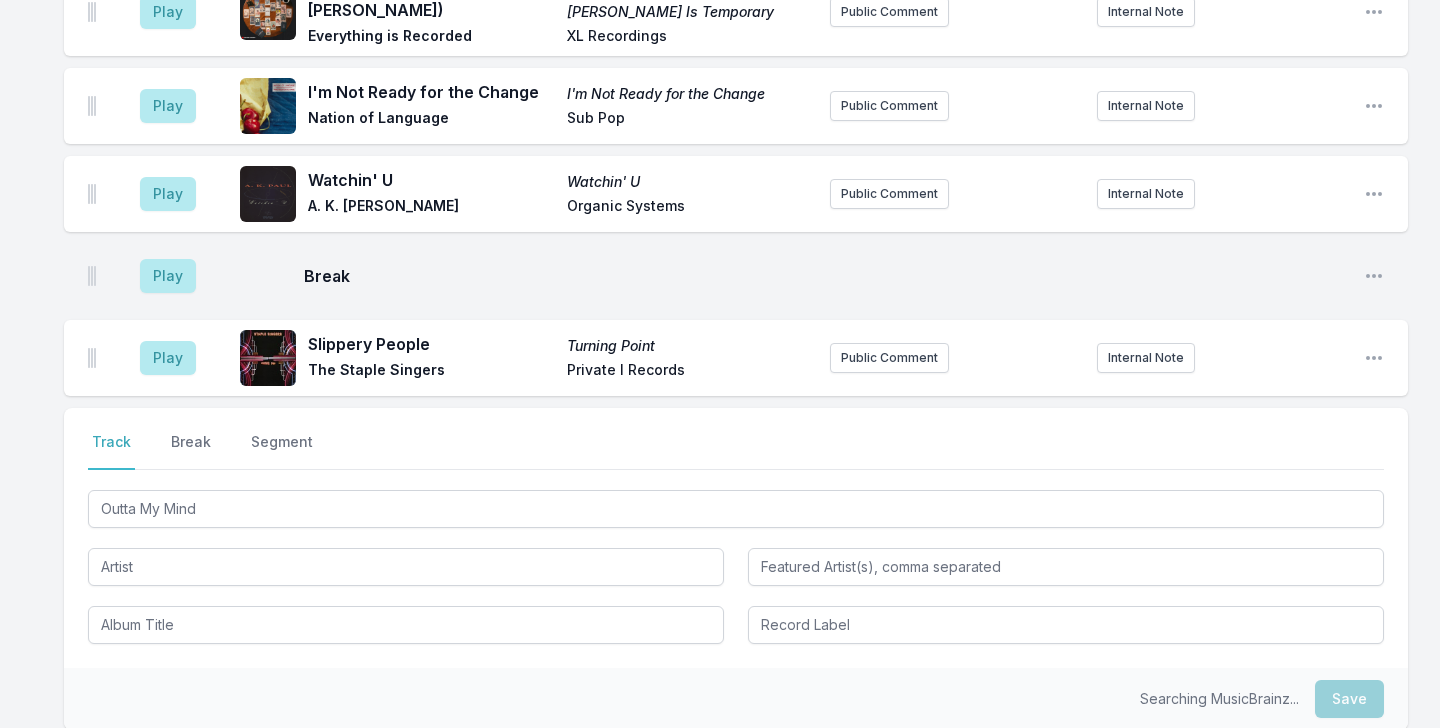 scroll, scrollTop: 4966, scrollLeft: 0, axis: vertical 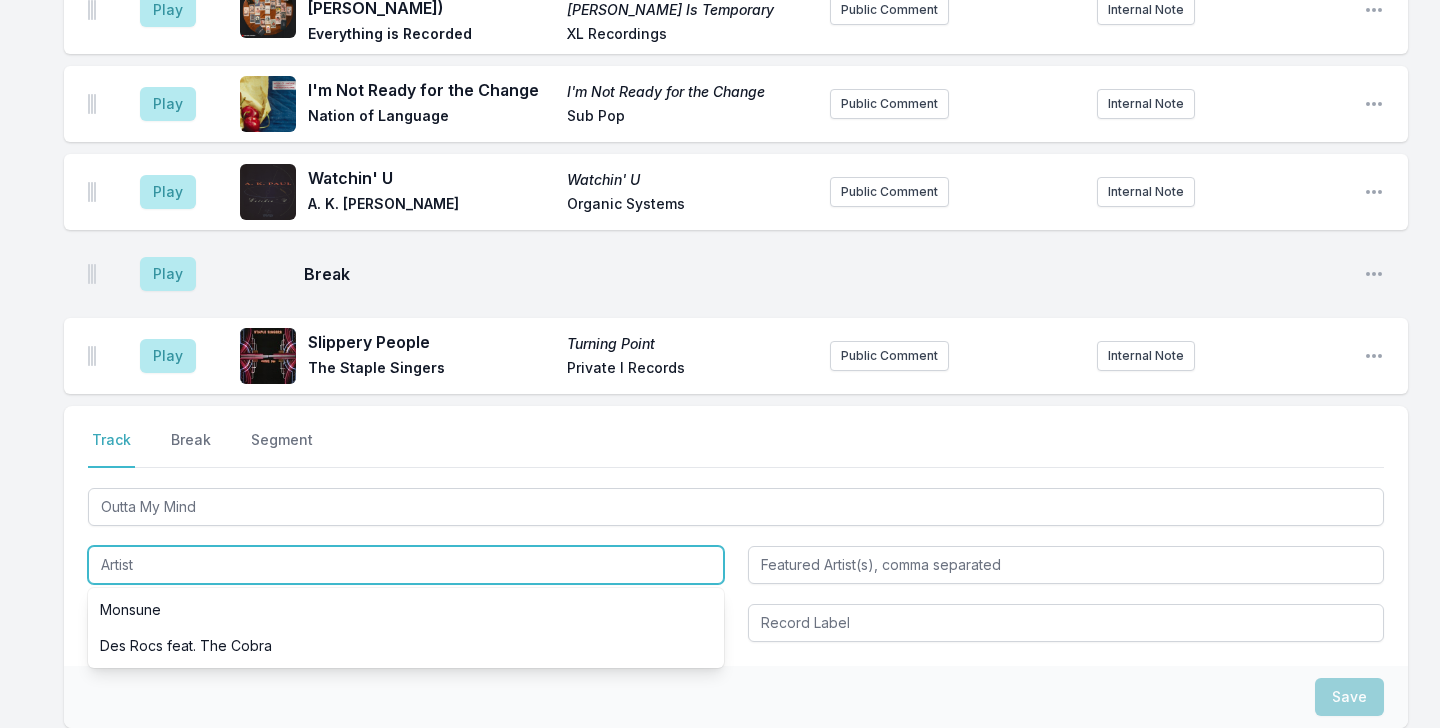click at bounding box center (406, 565) 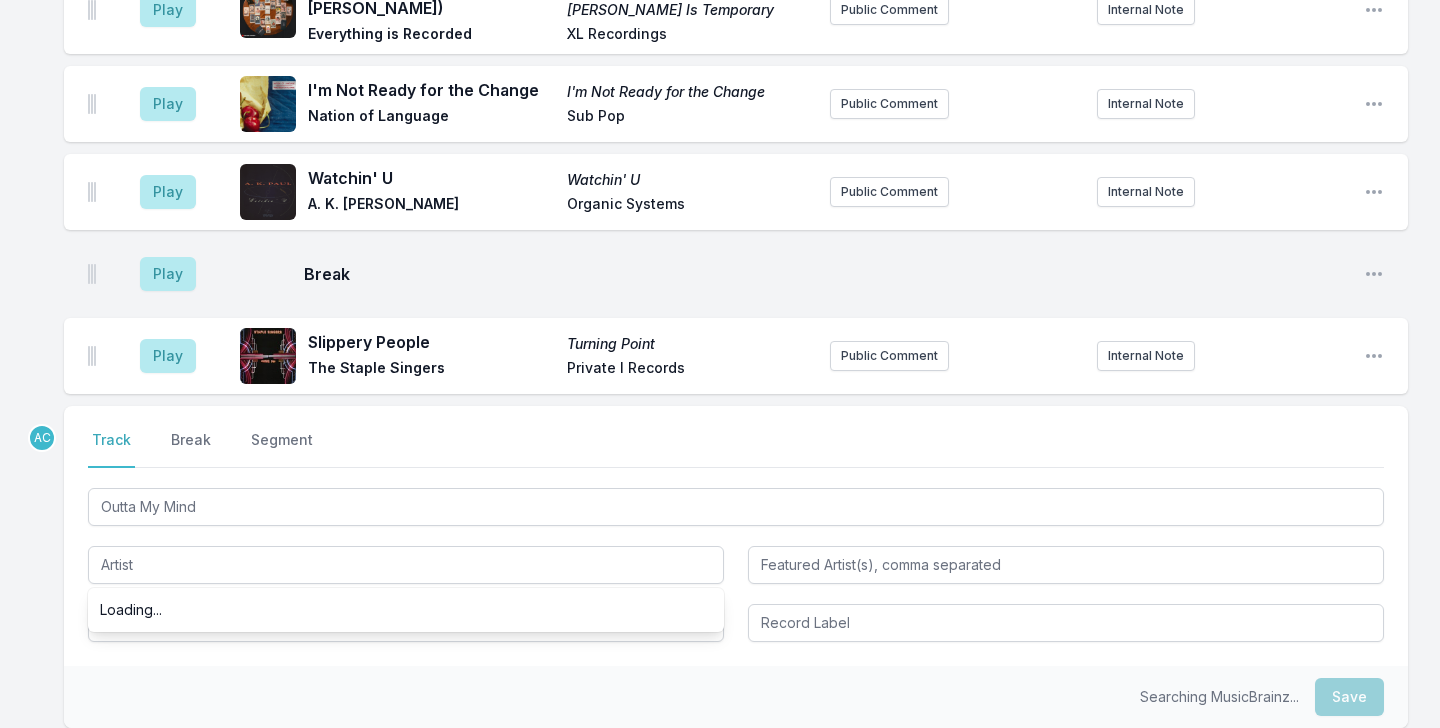 click on "Searching MusicBrainz... Save" at bounding box center (736, 697) 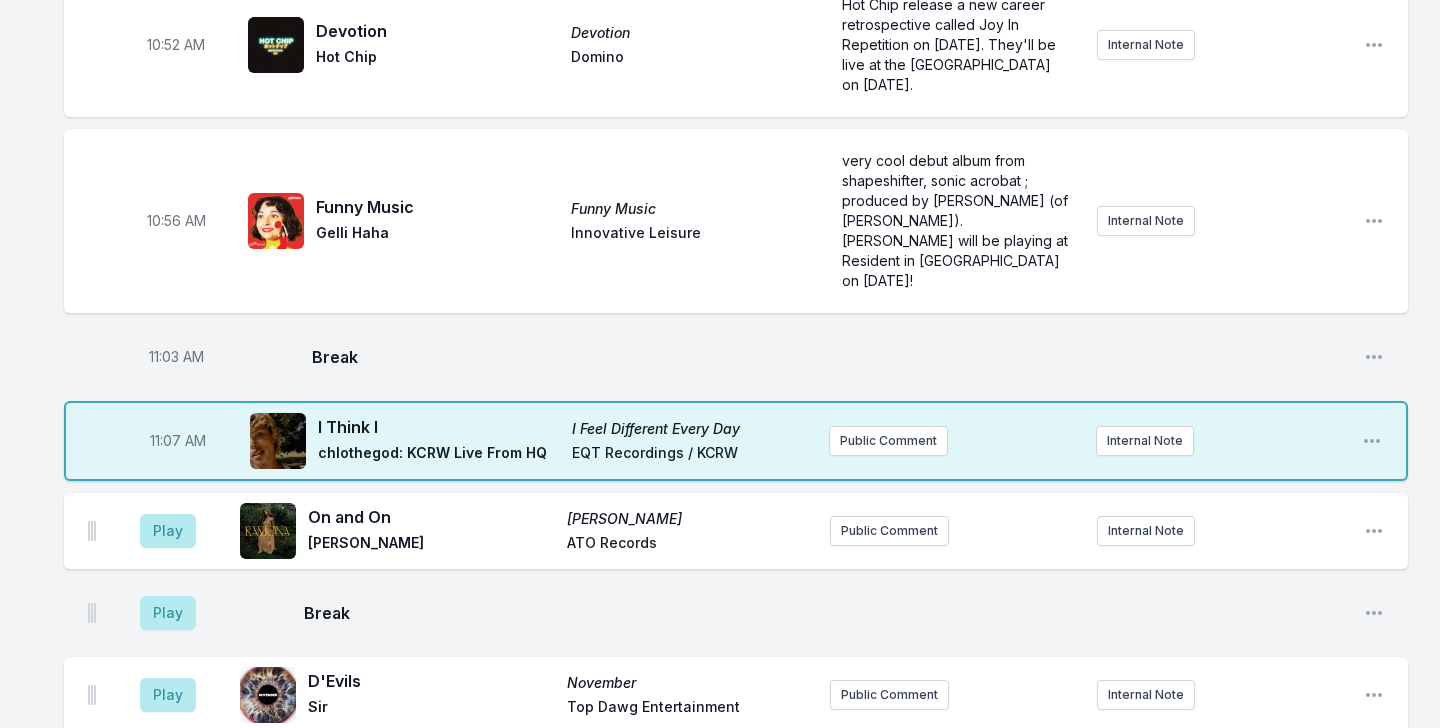 scroll, scrollTop: 3757, scrollLeft: 0, axis: vertical 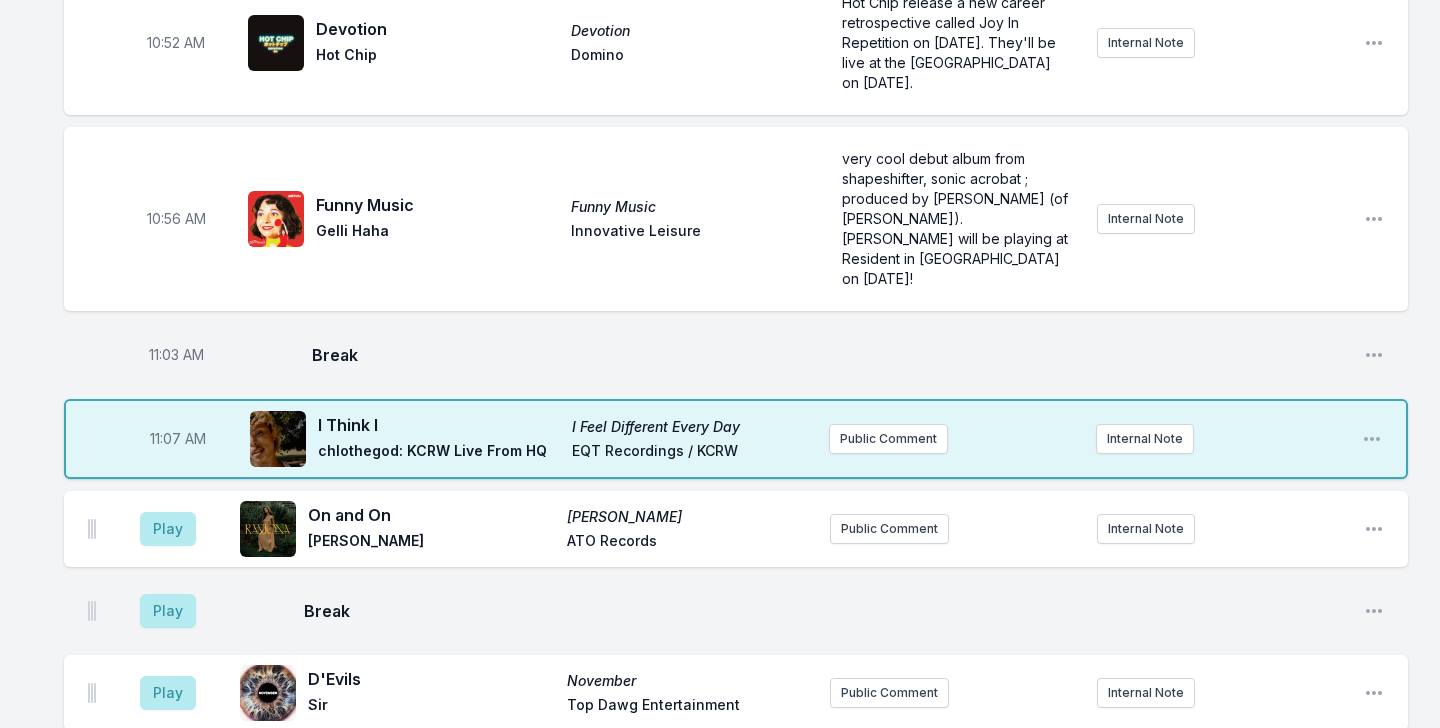 click on "chlothegod: KCRW Live From HQ" at bounding box center [439, 453] 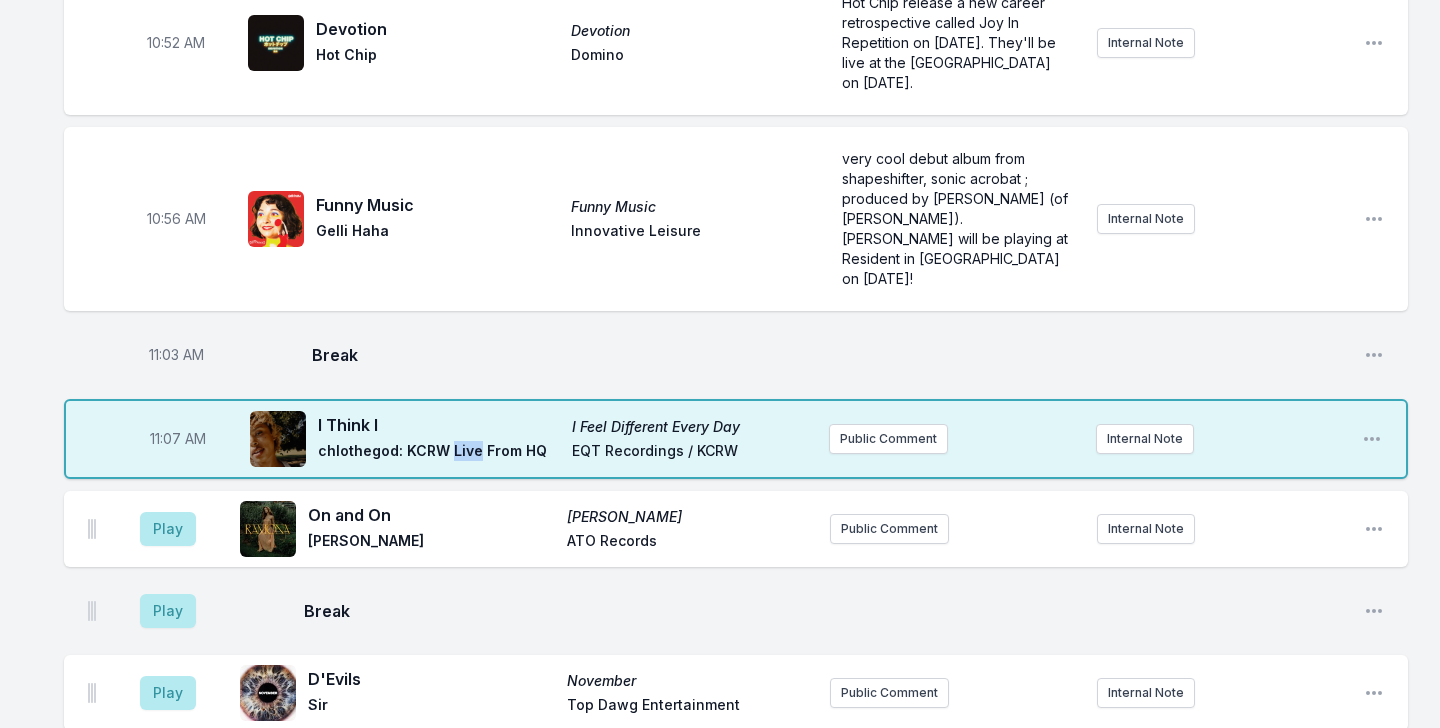 click on "chlothegod: KCRW Live From HQ" at bounding box center [439, 453] 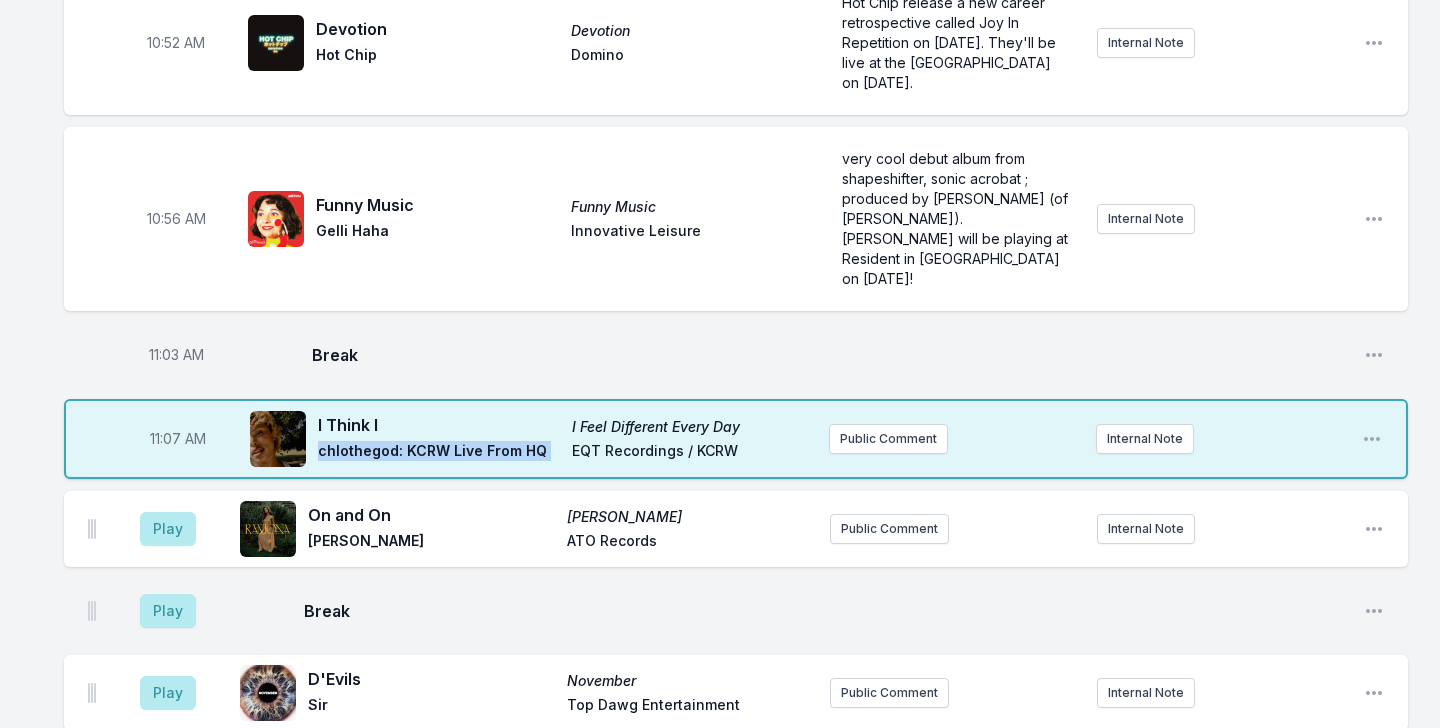 click on "chlothegod: KCRW Live From HQ" at bounding box center (439, 453) 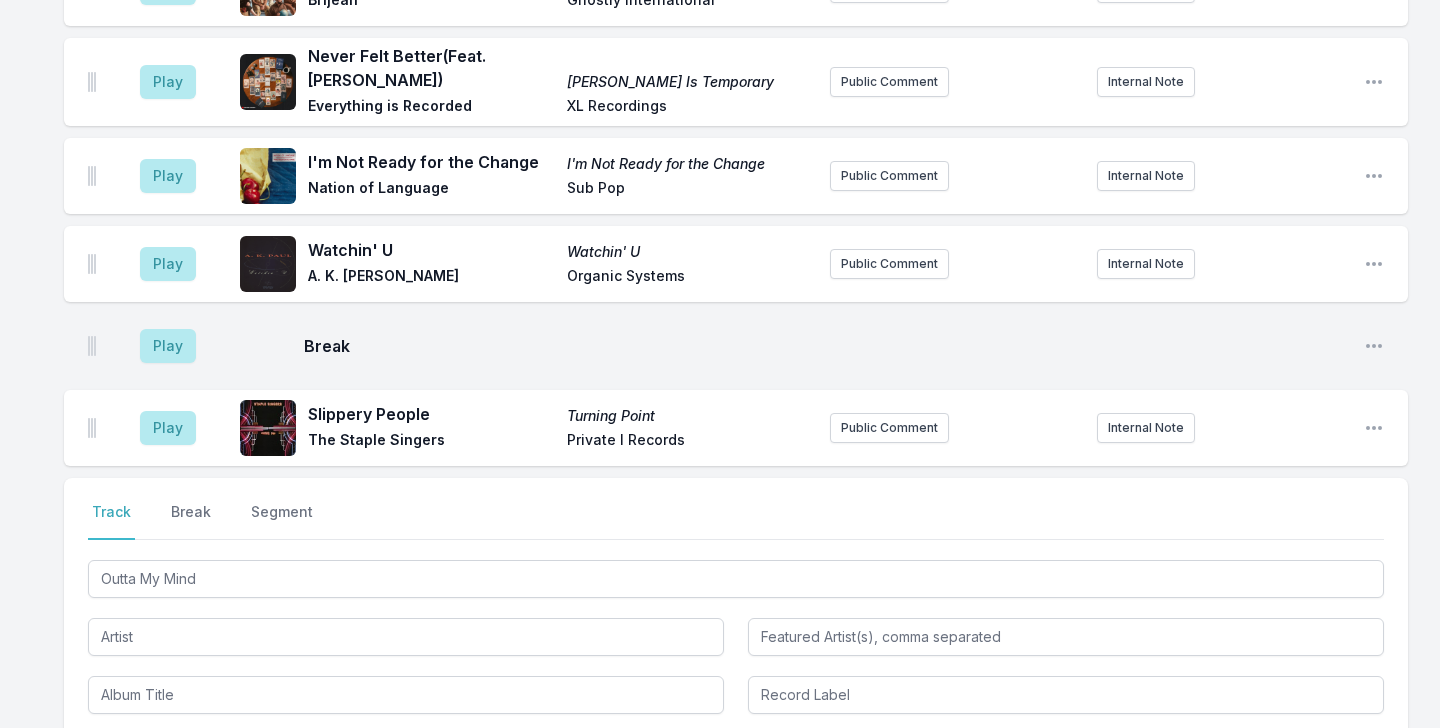 scroll, scrollTop: 4986, scrollLeft: 0, axis: vertical 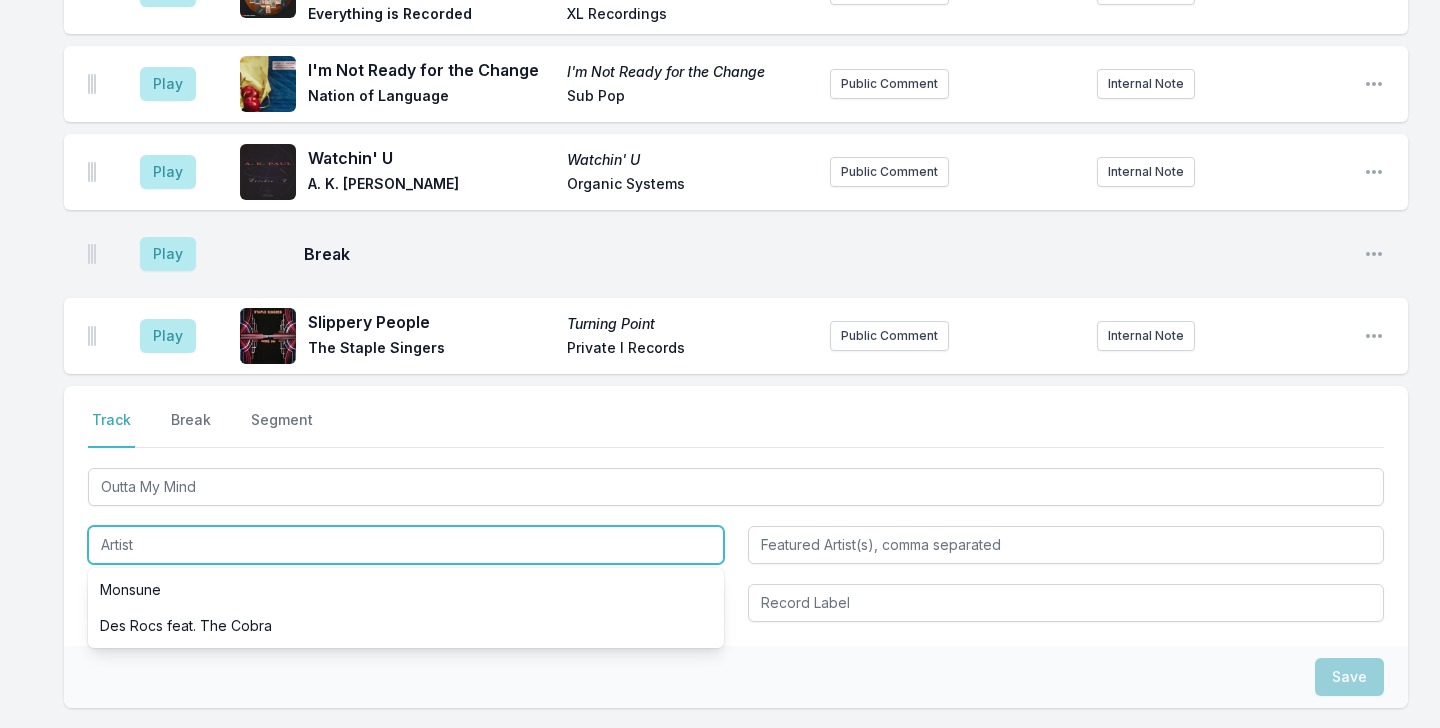 click at bounding box center (406, 545) 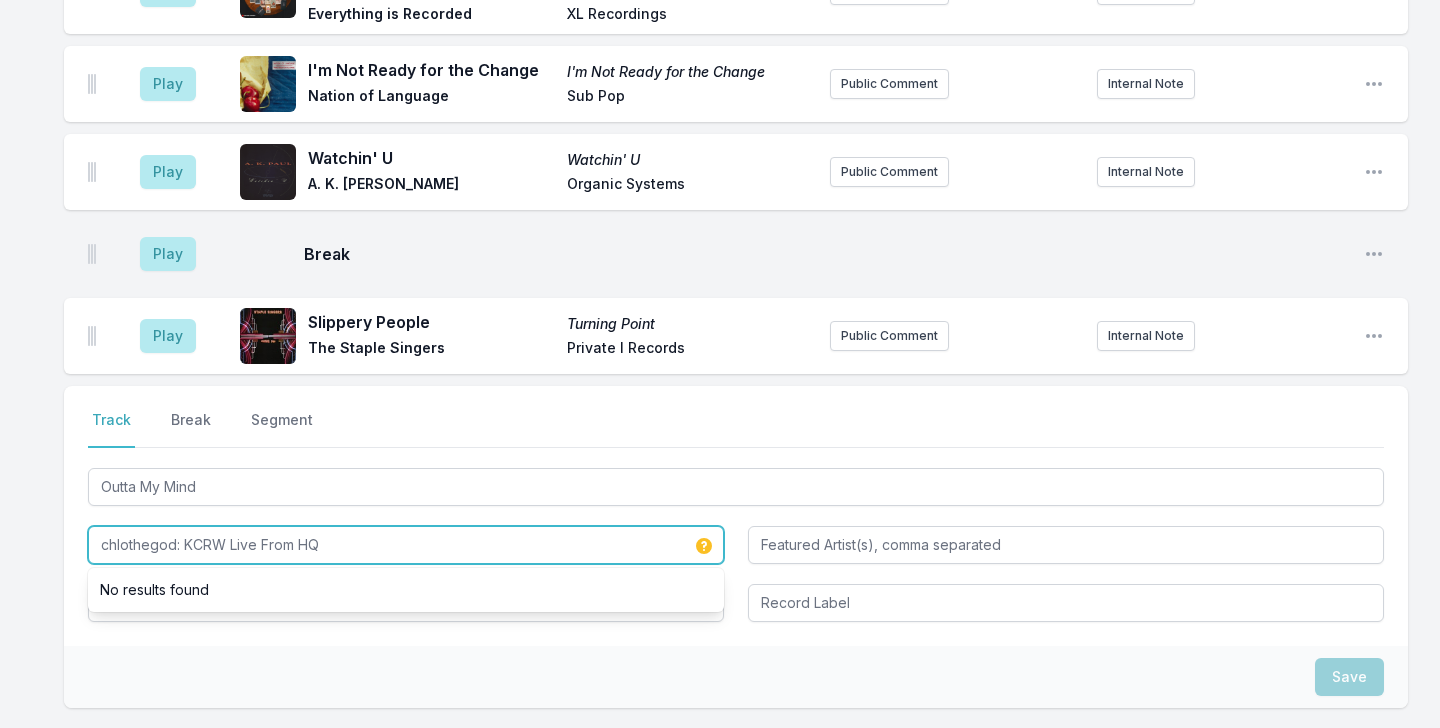 type on "chlothegod: KCRW Live From HQ" 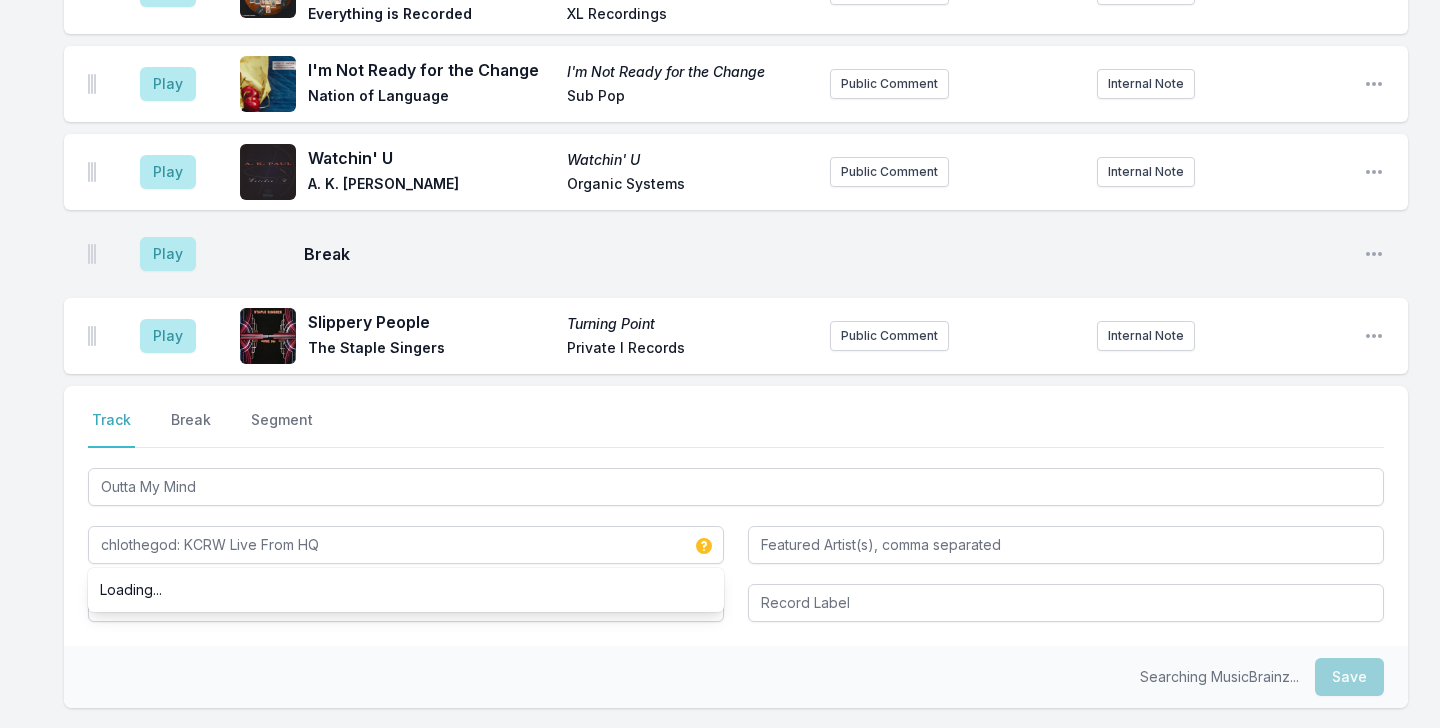 click on "Missing Data Some of your tracks are missing record label information. This info helps artists get paid! It needs to be filled out within 24 hours of showtime. 9:04 AM Look Around Look Around Danielle Ponder & Karate Boogaloo Add record label Public Comment Internal Note Open playlist item options 9:08 AM Heart of Gold Heart Of Gold: The Songs Of Neil Young, Vol. 1 Fiona Apple Killphonic Public Comment Internal Note Open playlist item options 9:11 AM Found a Light (Beale Street)  (Feat. V.C.R) Found a Light (Beale Street) BADBADNOTGOOD XL / Innovative Leisure Public Comment Internal Note Open playlist item options 9:18 AM Summer Sweat Earthstar Mountain Hannah Cohen Bella Union Public Comment Internal Note Open playlist item options 9:22 AM Somebody New Thee Black Boltz Tunde Adebimpe Sub Pop Public Comment Internal Note Open playlist item options 9:25 AM What's It Like in the Sunshine Gremlin Jaco Jaco [no label] Internal Note Open playlist item options 9:30 AM Break Open playlist item options 9:31 AM 9:30 !" at bounding box center (720, -1945) 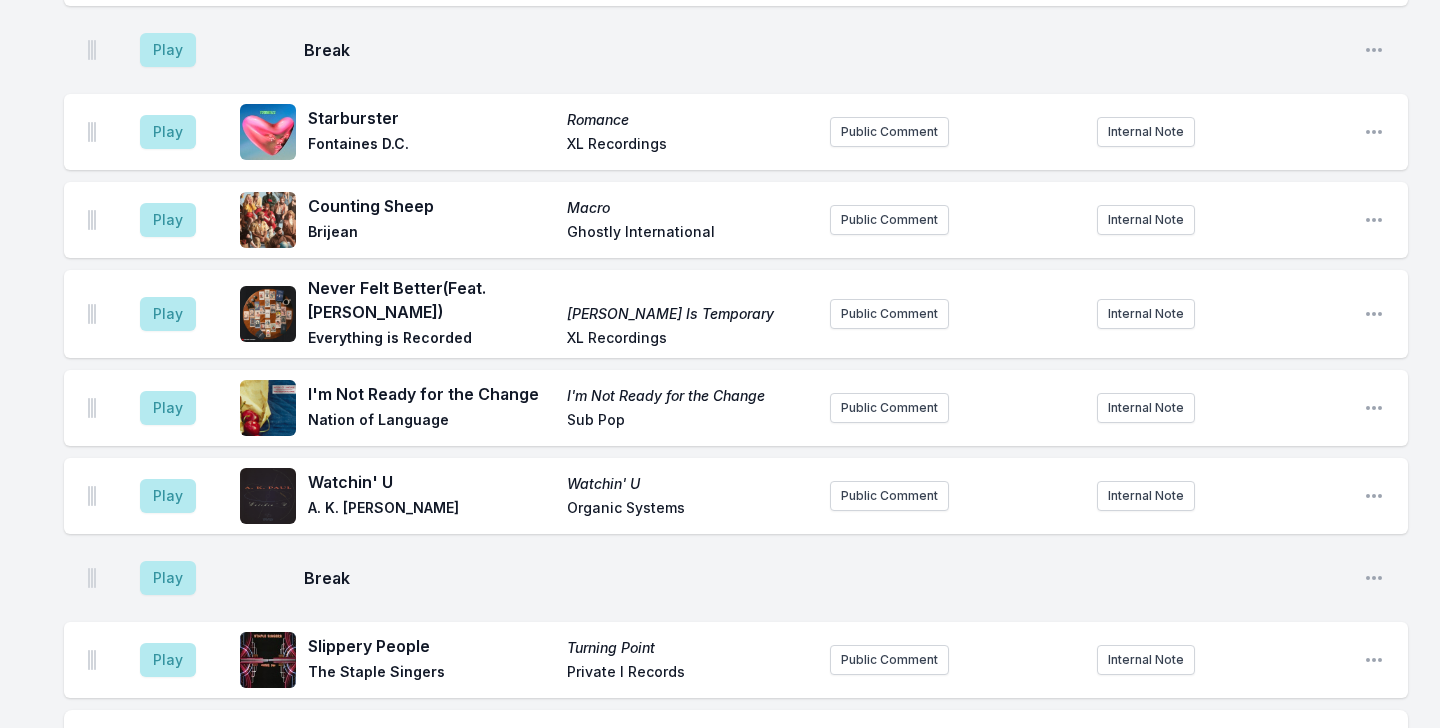 scroll, scrollTop: 4986, scrollLeft: 0, axis: vertical 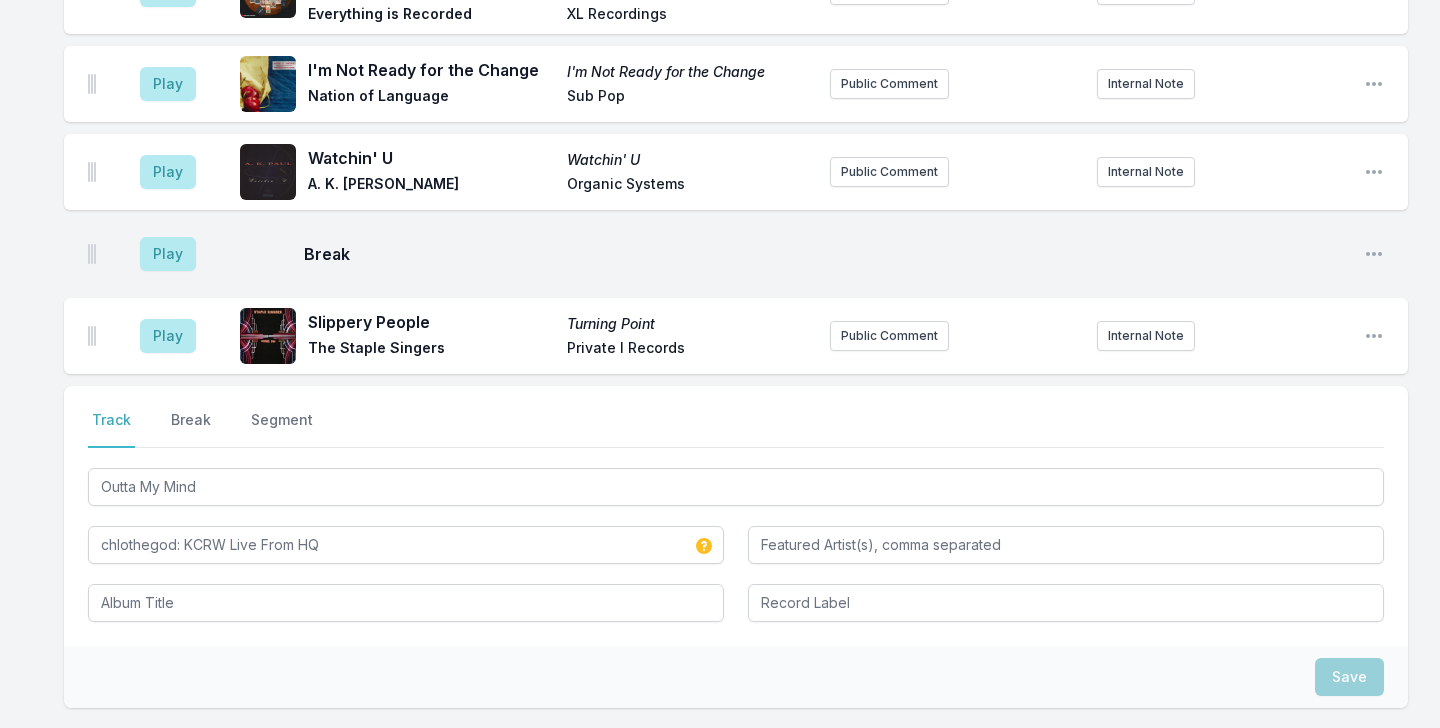 click on "Select a tab Track Break Segment Track Break Segment Outta My Mind chlothegod: KCRW Live From HQ" at bounding box center (736, 516) 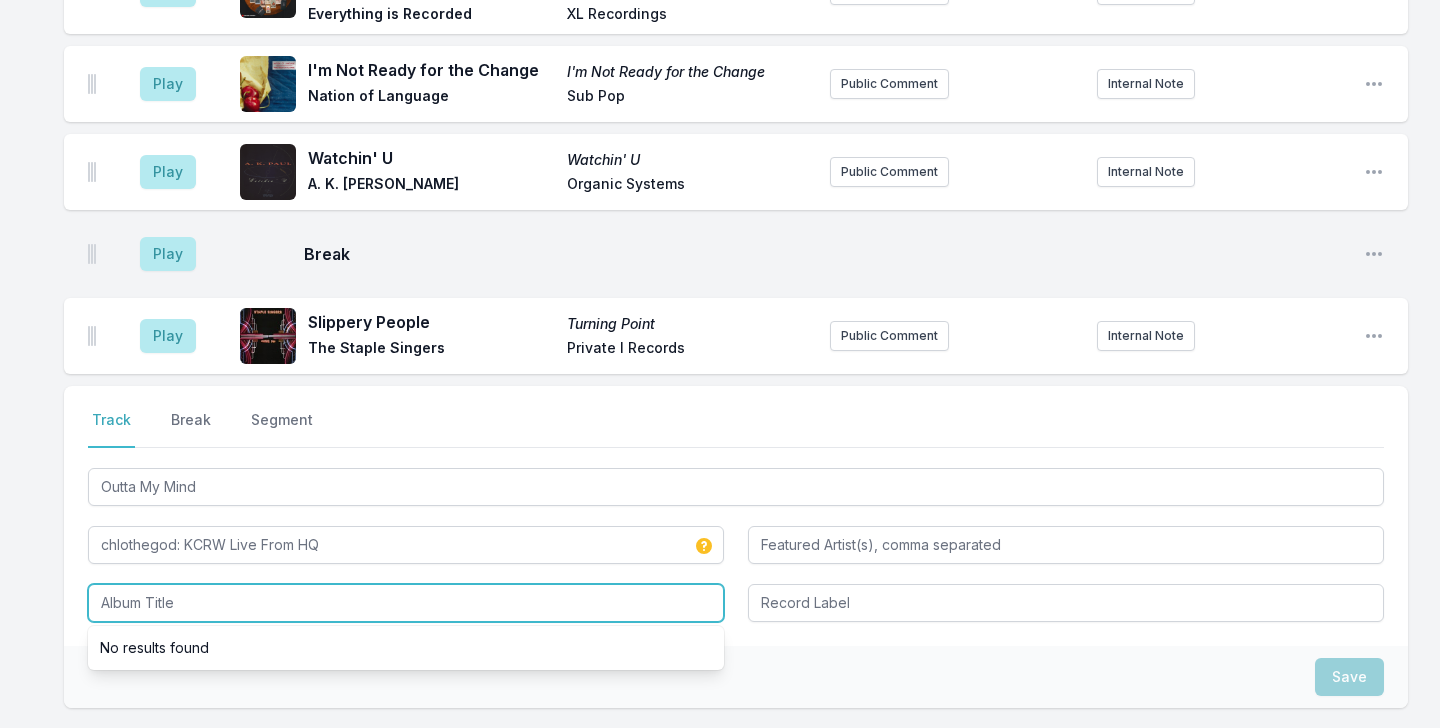 click at bounding box center (406, 603) 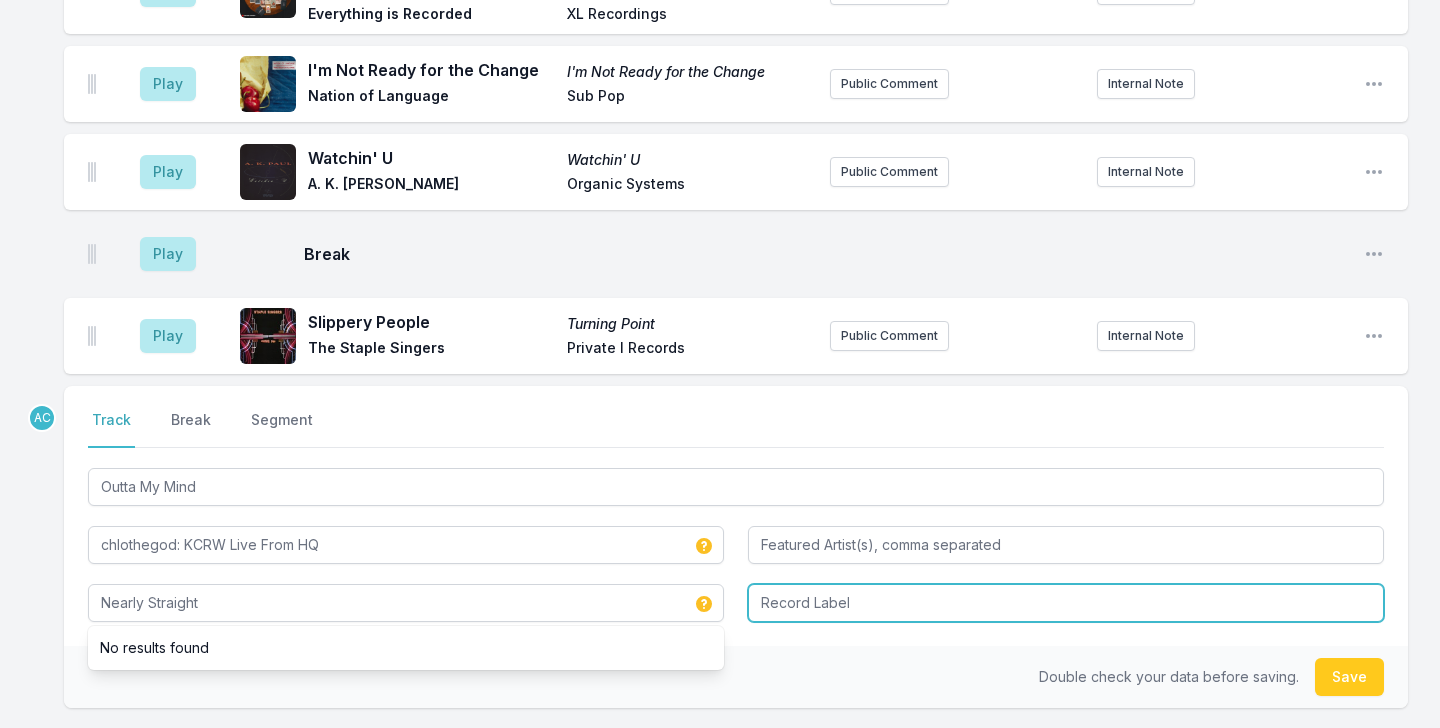 type on "Nearly Straight" 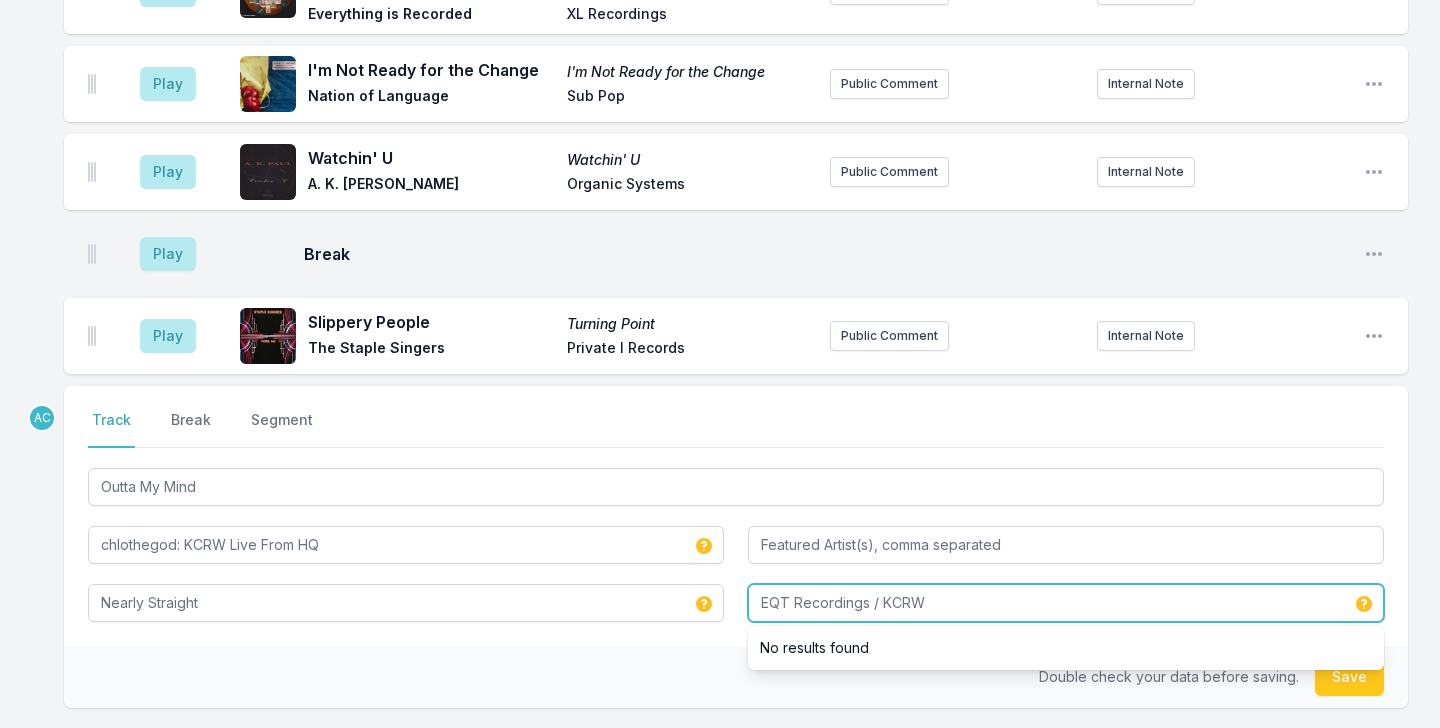 type on "EQT Recordings / KCRW" 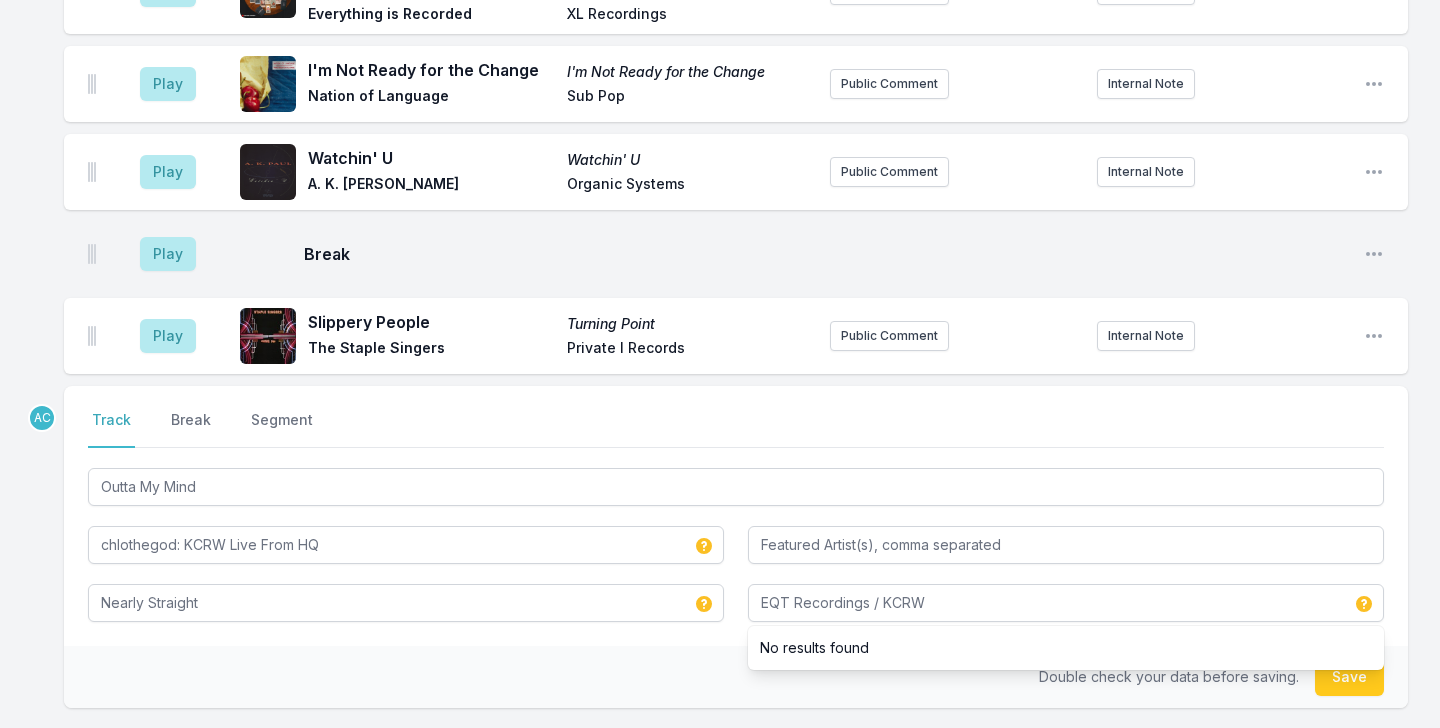 click on "AC Select a tab Track Break Segment Track Break Segment Outta My Mind chlothegod: KCRW Live From HQ Nearly Straight EQT Recordings / KCRW No results found Double check your data before saving. Save" at bounding box center [736, 611] 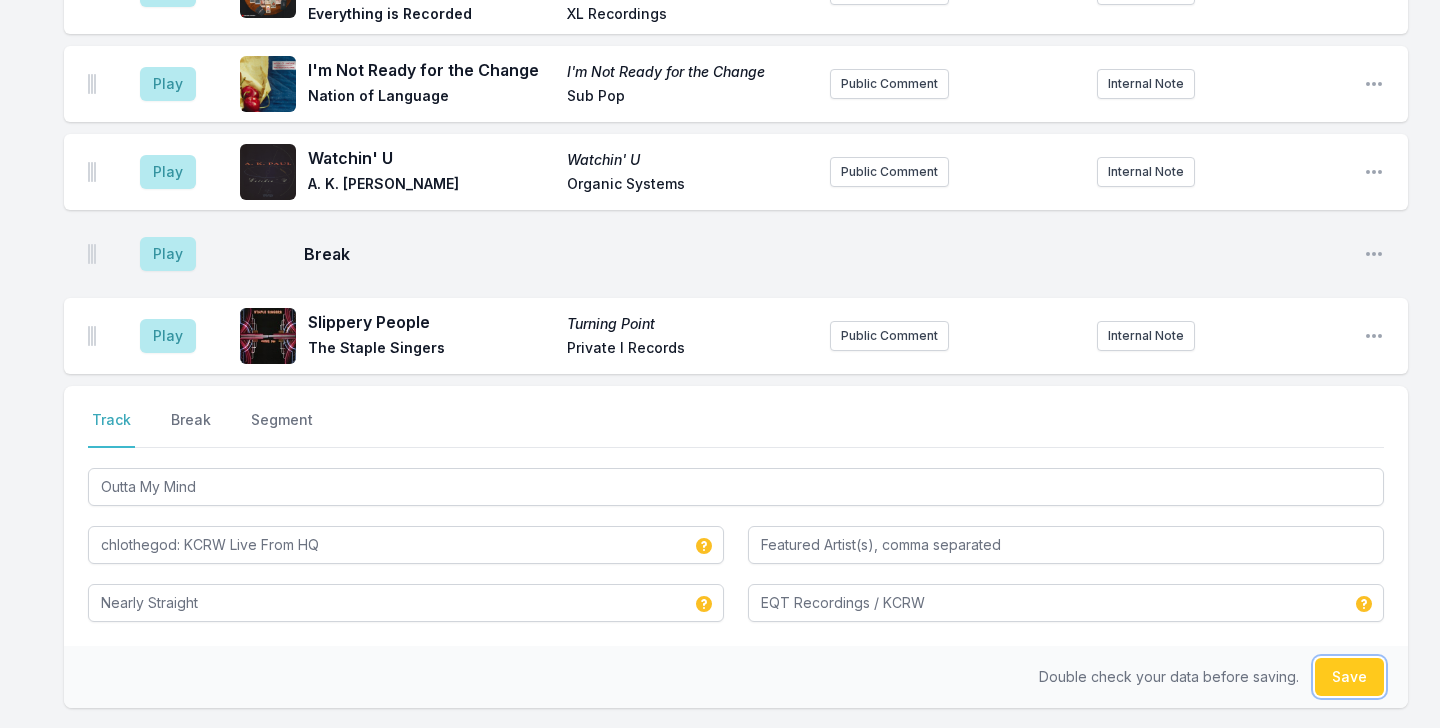 click on "Save" at bounding box center [1349, 677] 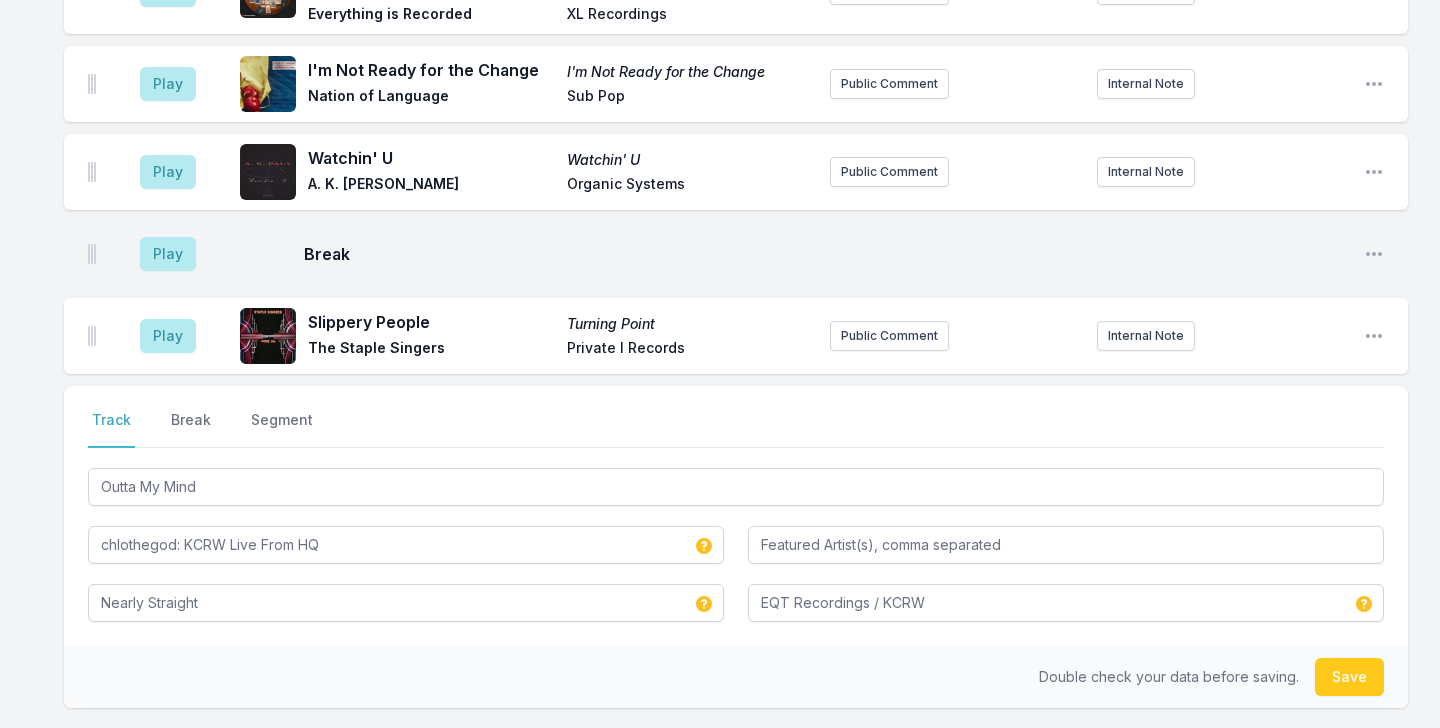 type 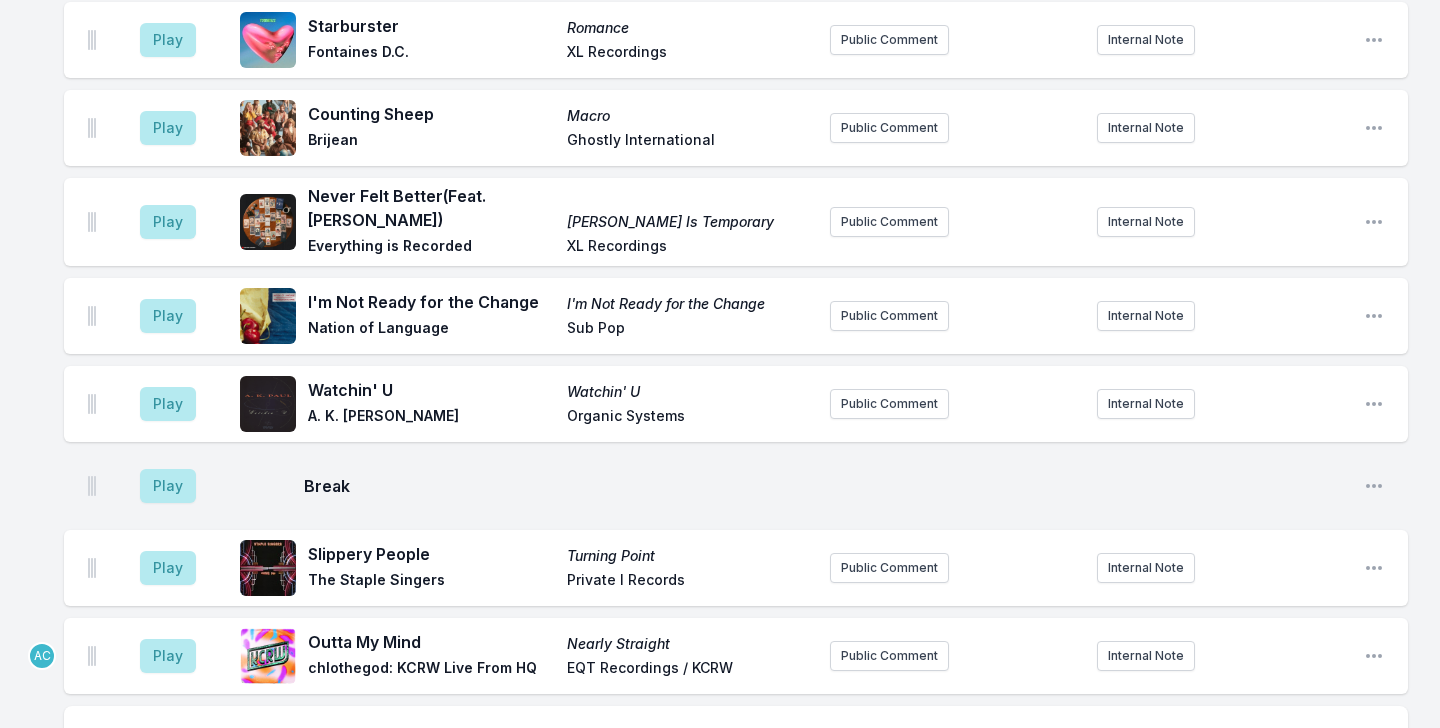 scroll, scrollTop: 5074, scrollLeft: 0, axis: vertical 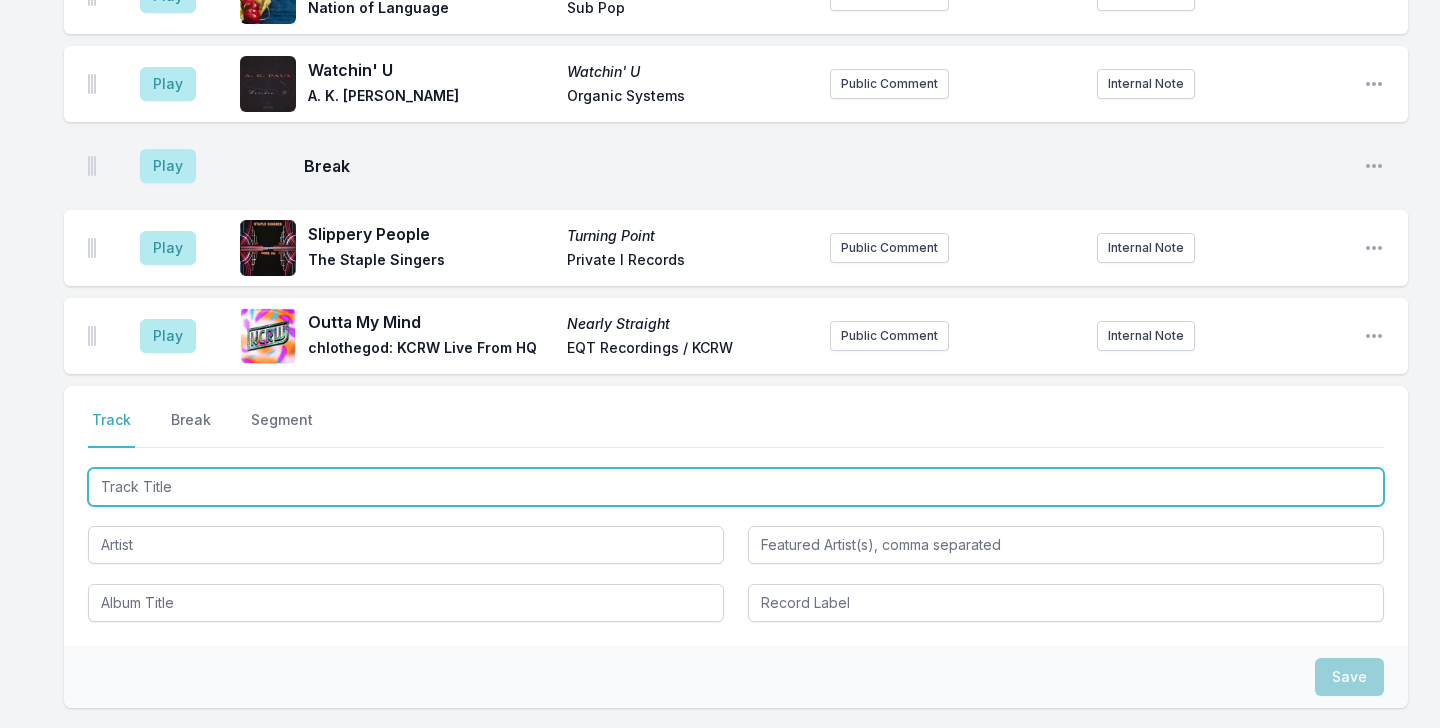 click at bounding box center [736, 487] 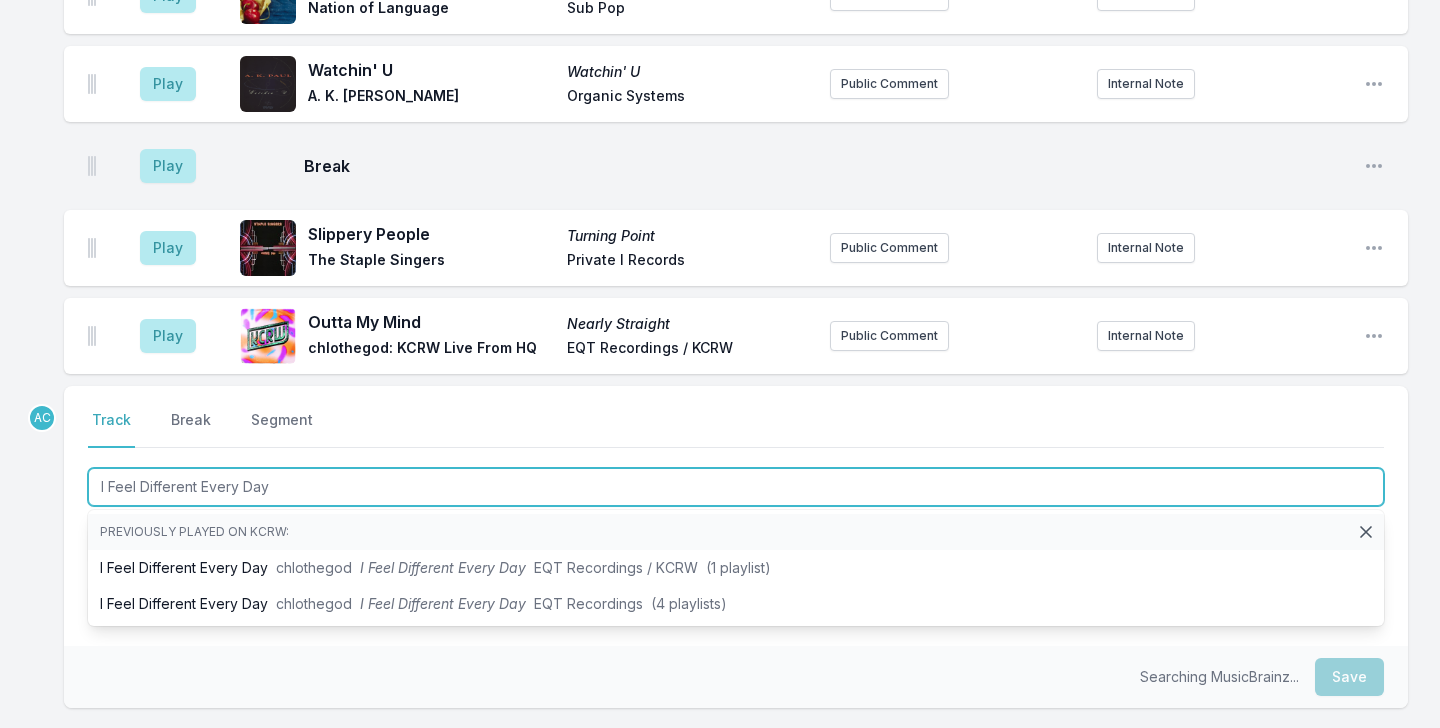 type on "I Feel Different Every Day" 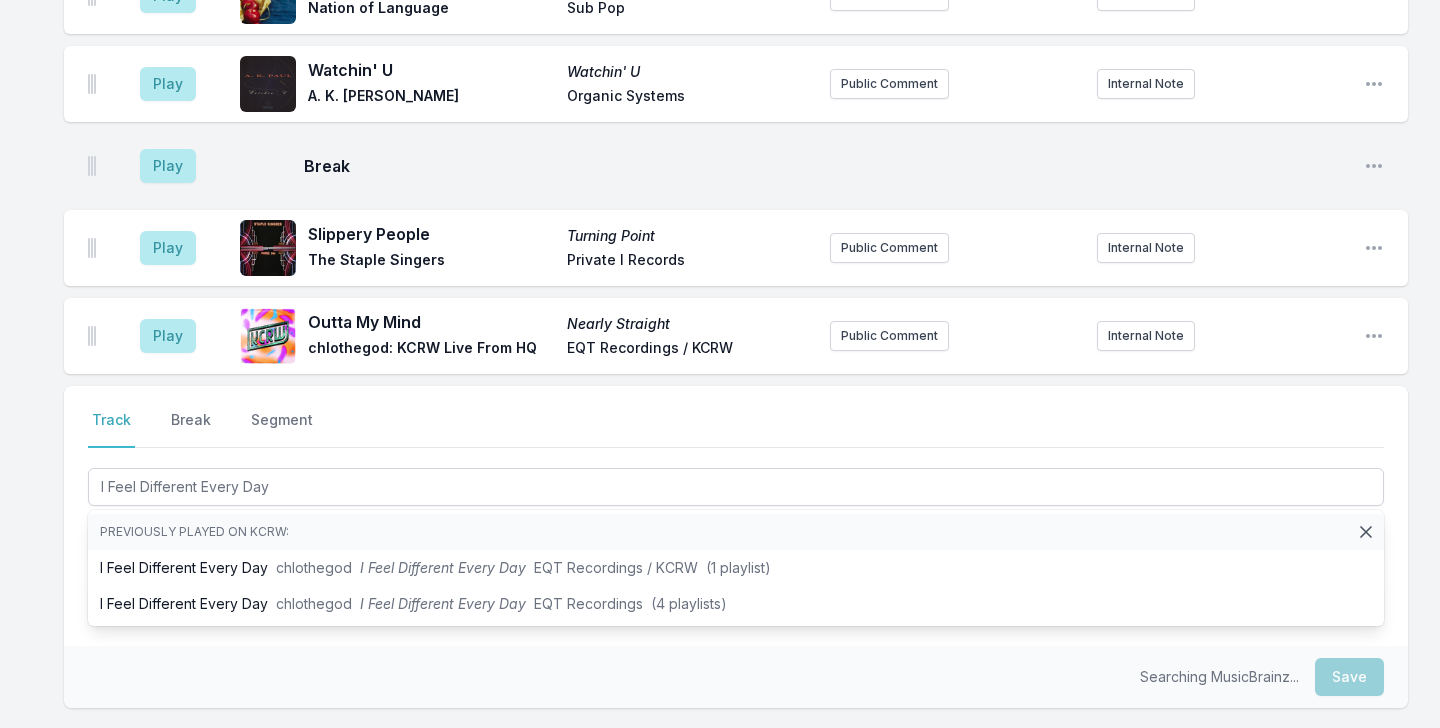 click on "chlothegod: KCRW Live From HQ" at bounding box center [431, 350] 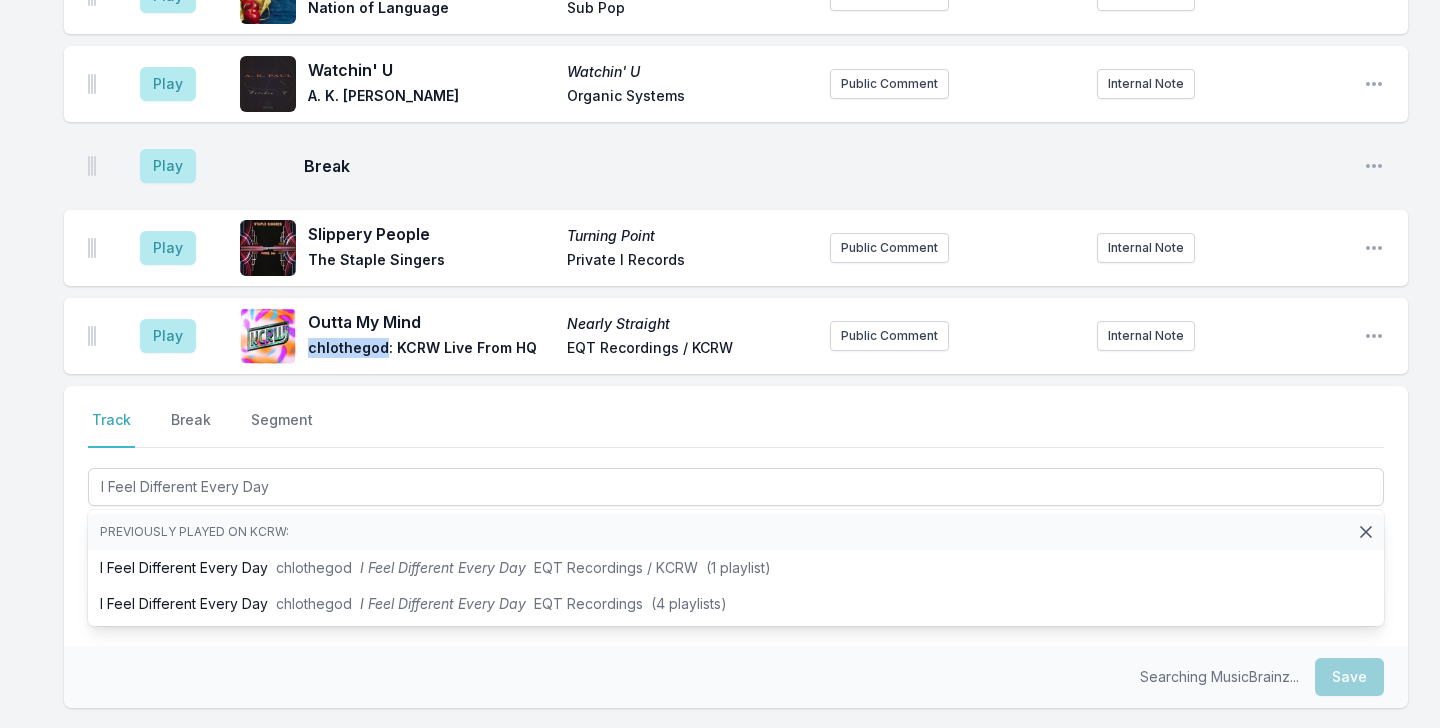 click on "chlothegod: KCRW Live From HQ" at bounding box center (431, 350) 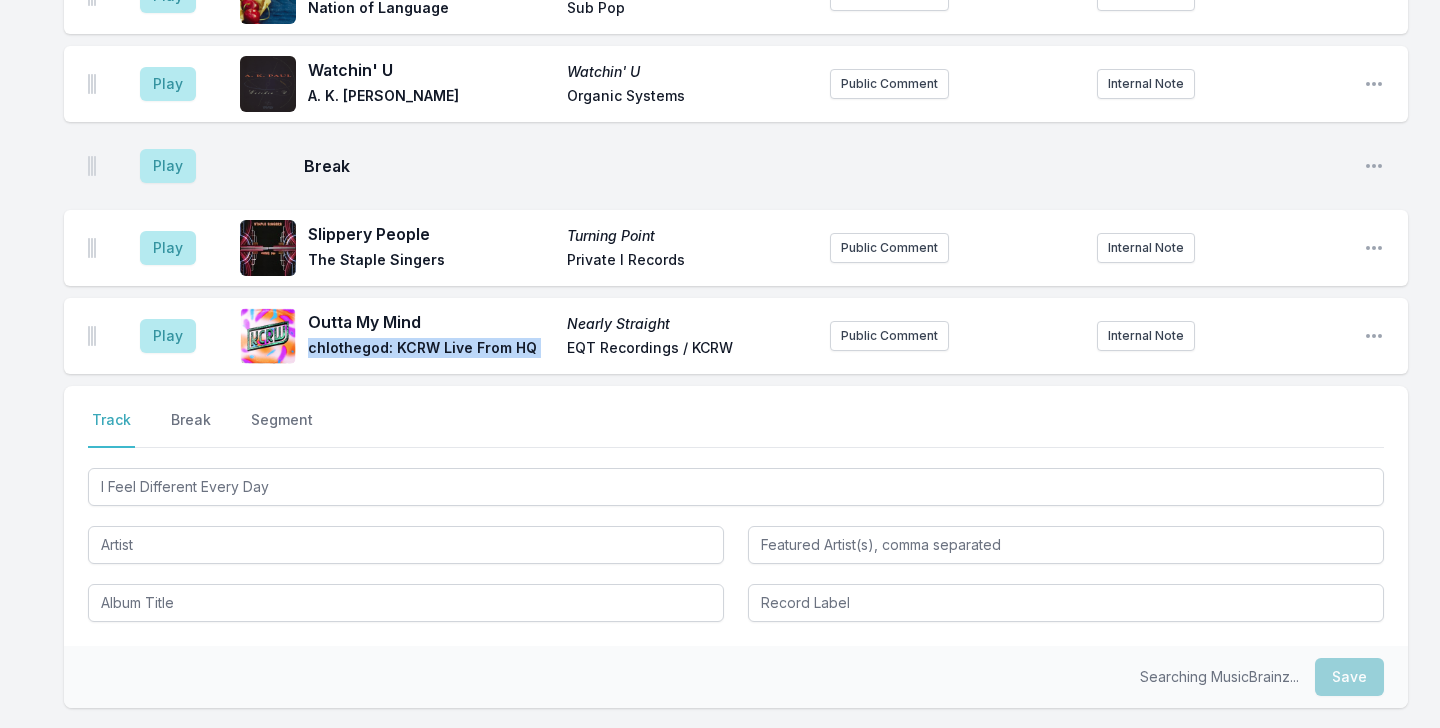 click on "chlothegod: KCRW Live From HQ" at bounding box center (431, 350) 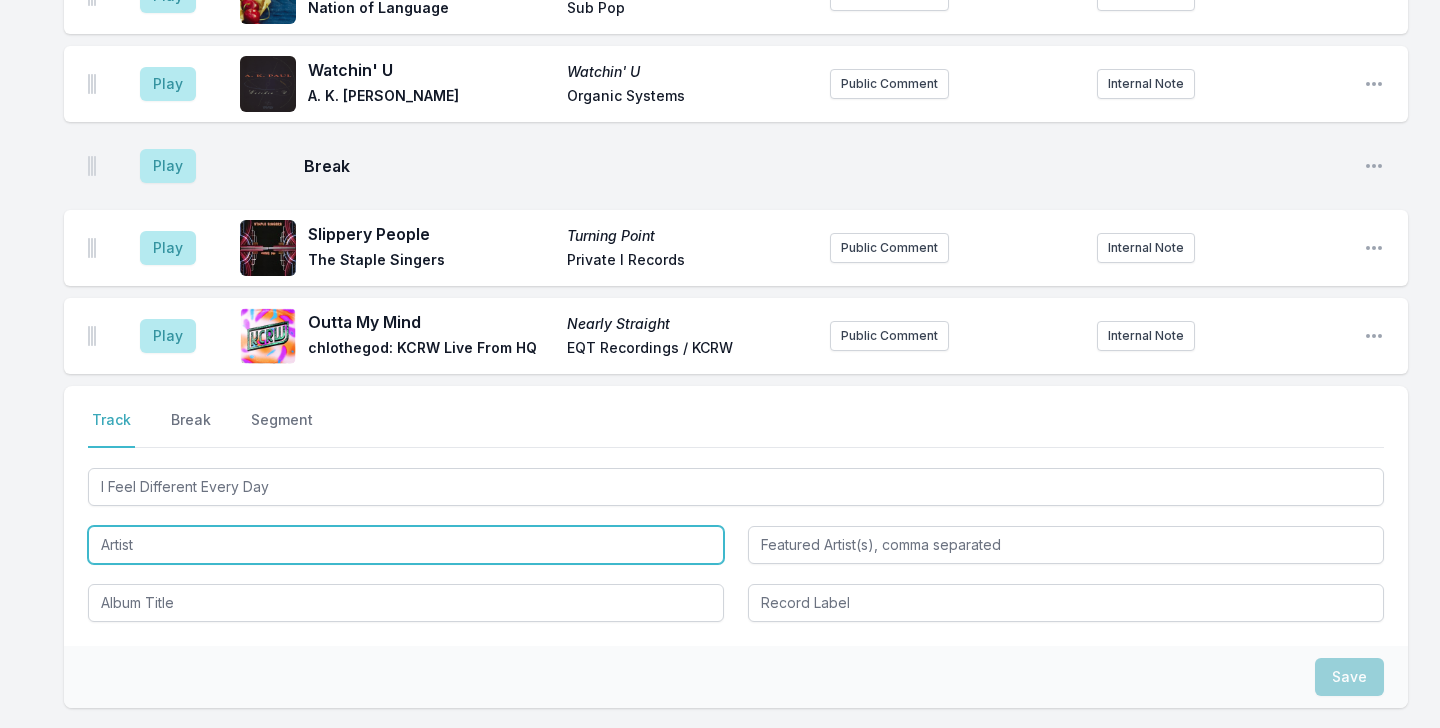 click at bounding box center (406, 545) 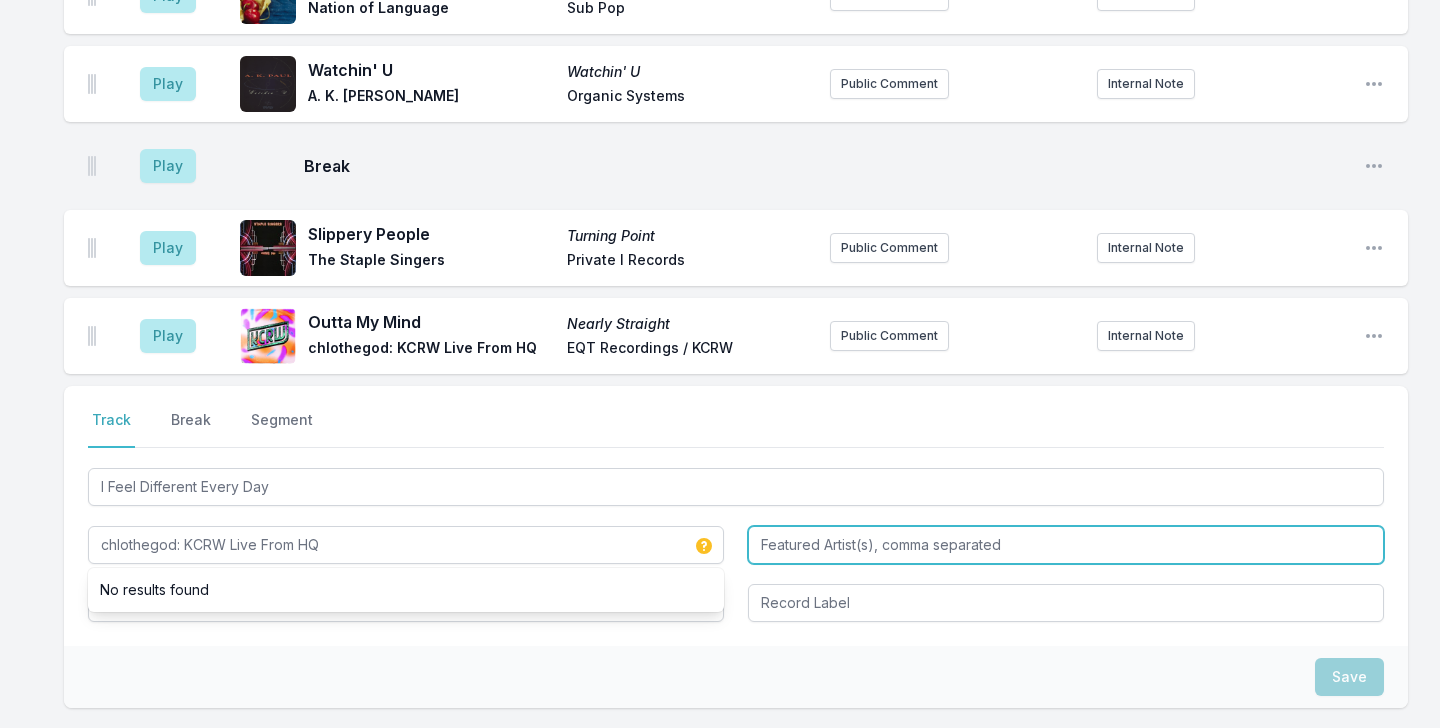 type on "chlothegod: KCRW Live From HQ" 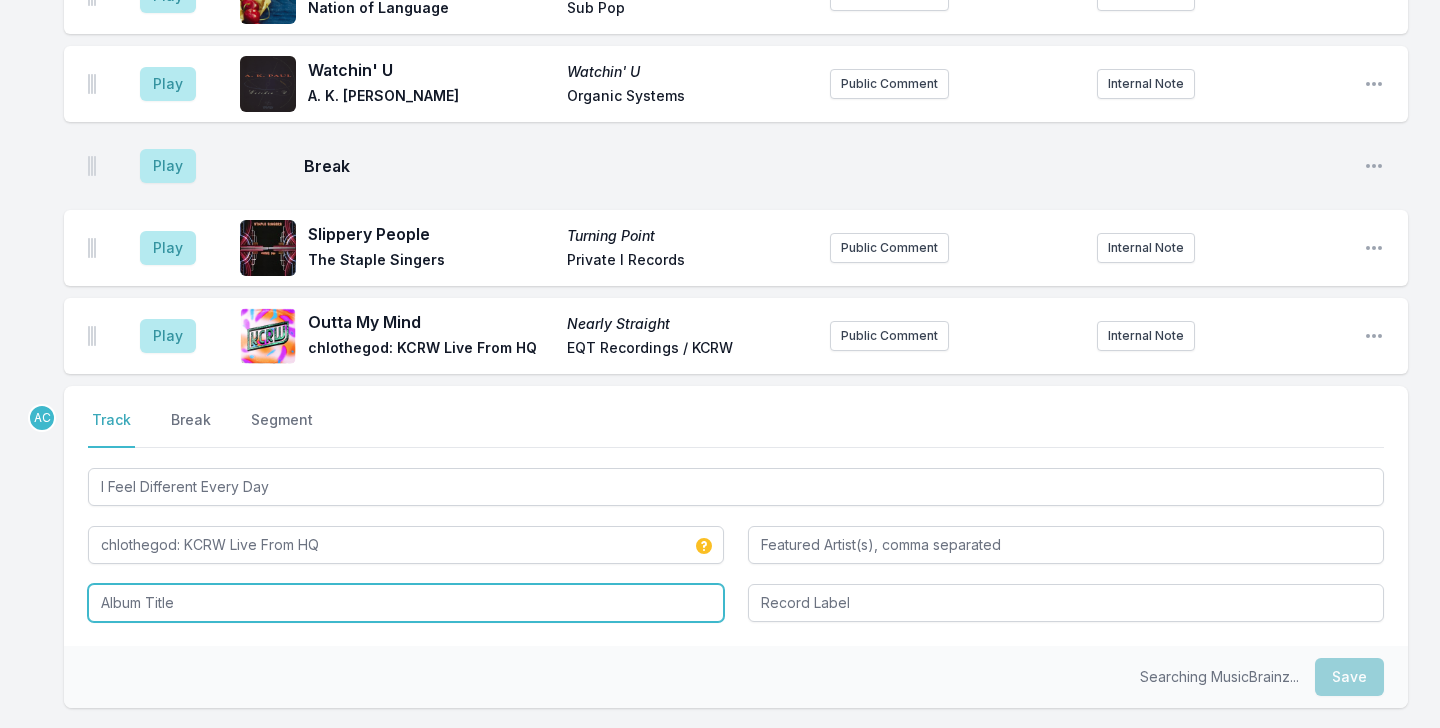 click at bounding box center (406, 603) 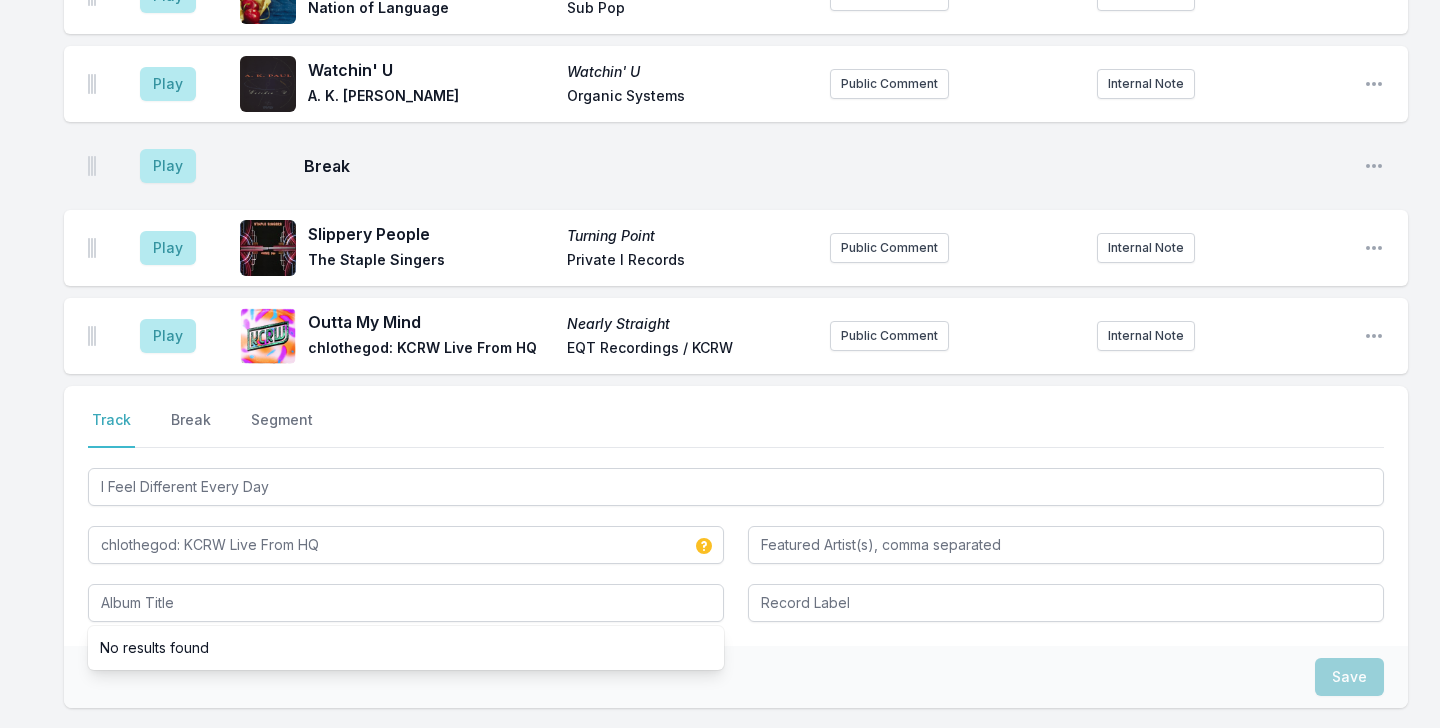 click on "Save" at bounding box center (736, 677) 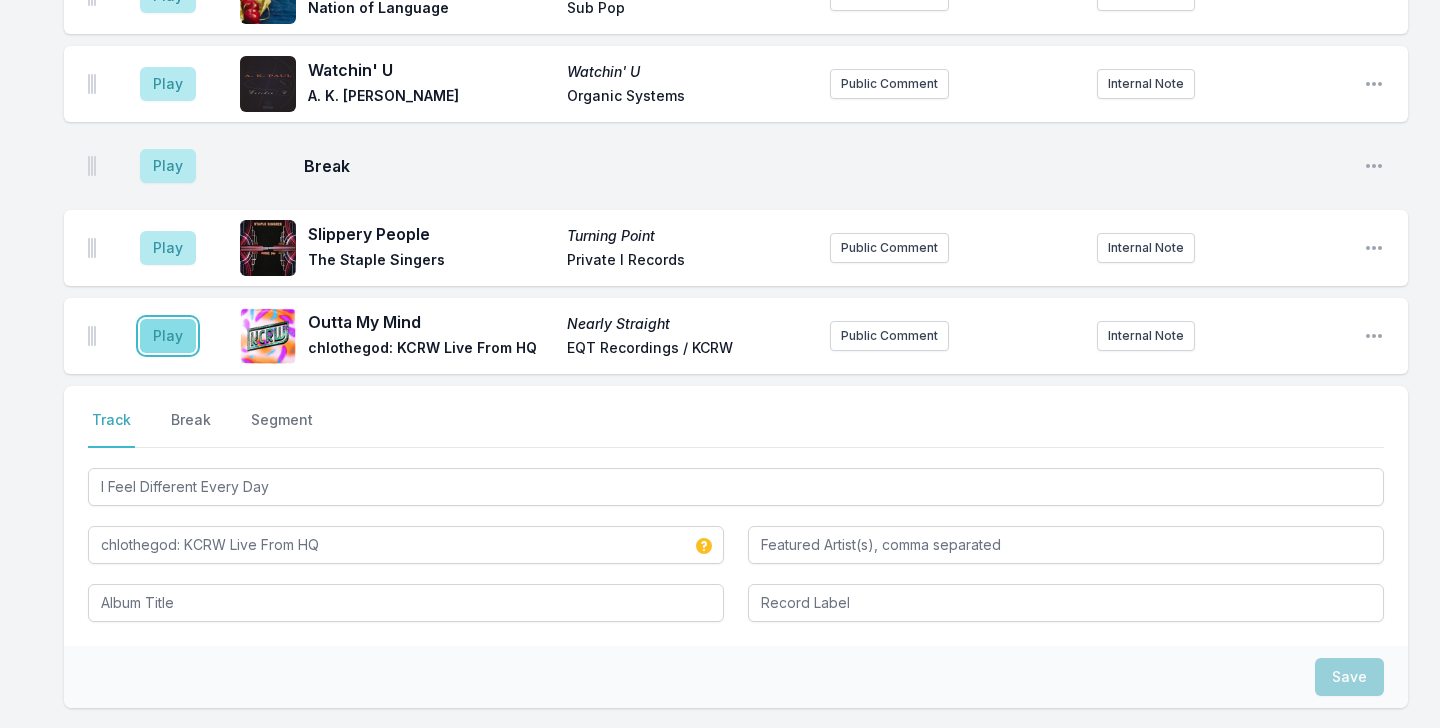 click on "Play" at bounding box center (168, 336) 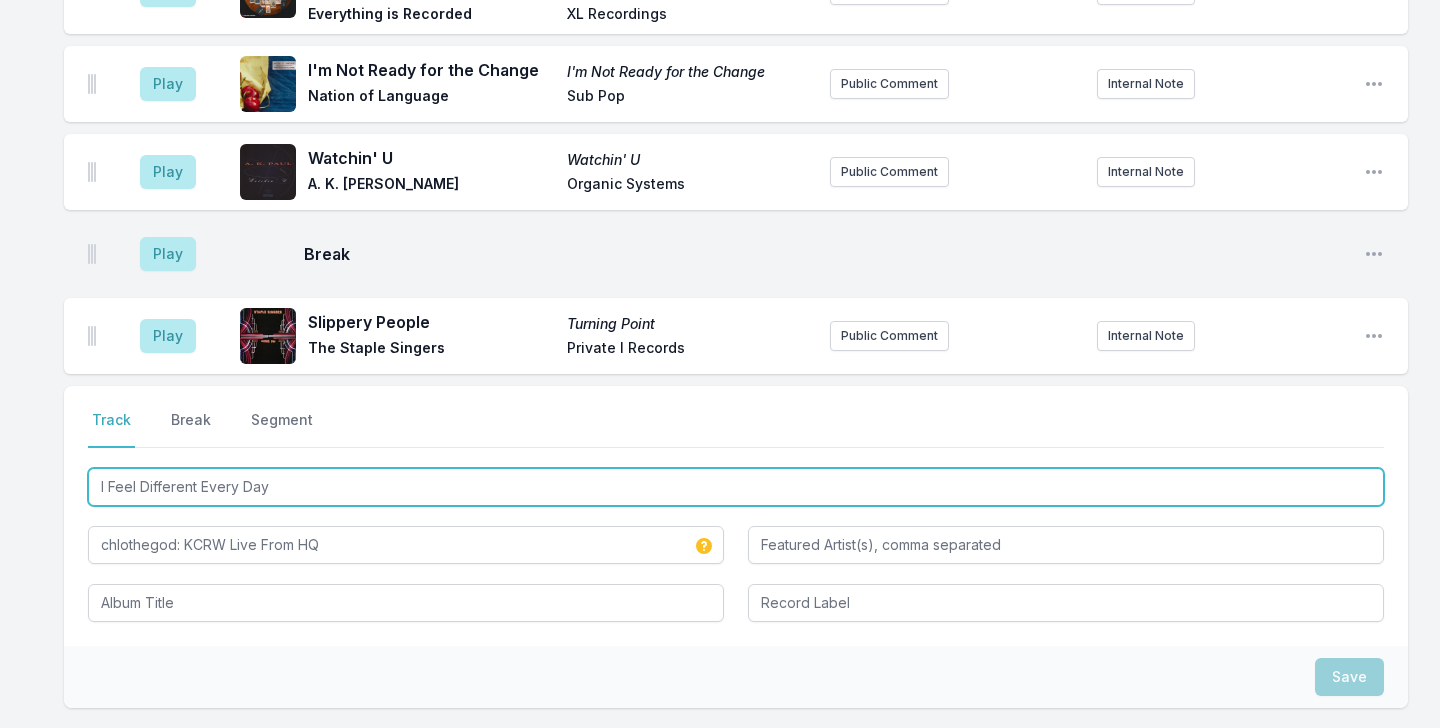 click on "I Feel Different Every Day" at bounding box center [736, 487] 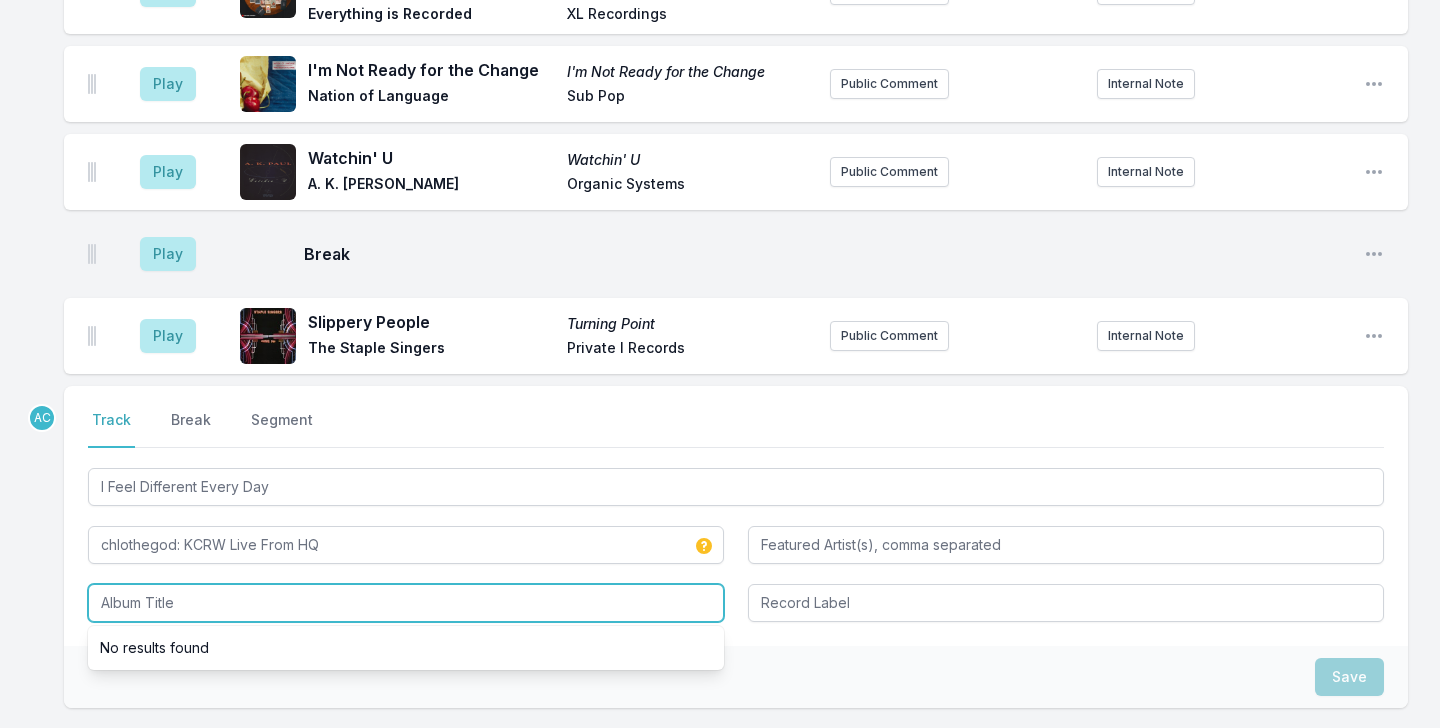 click at bounding box center (406, 603) 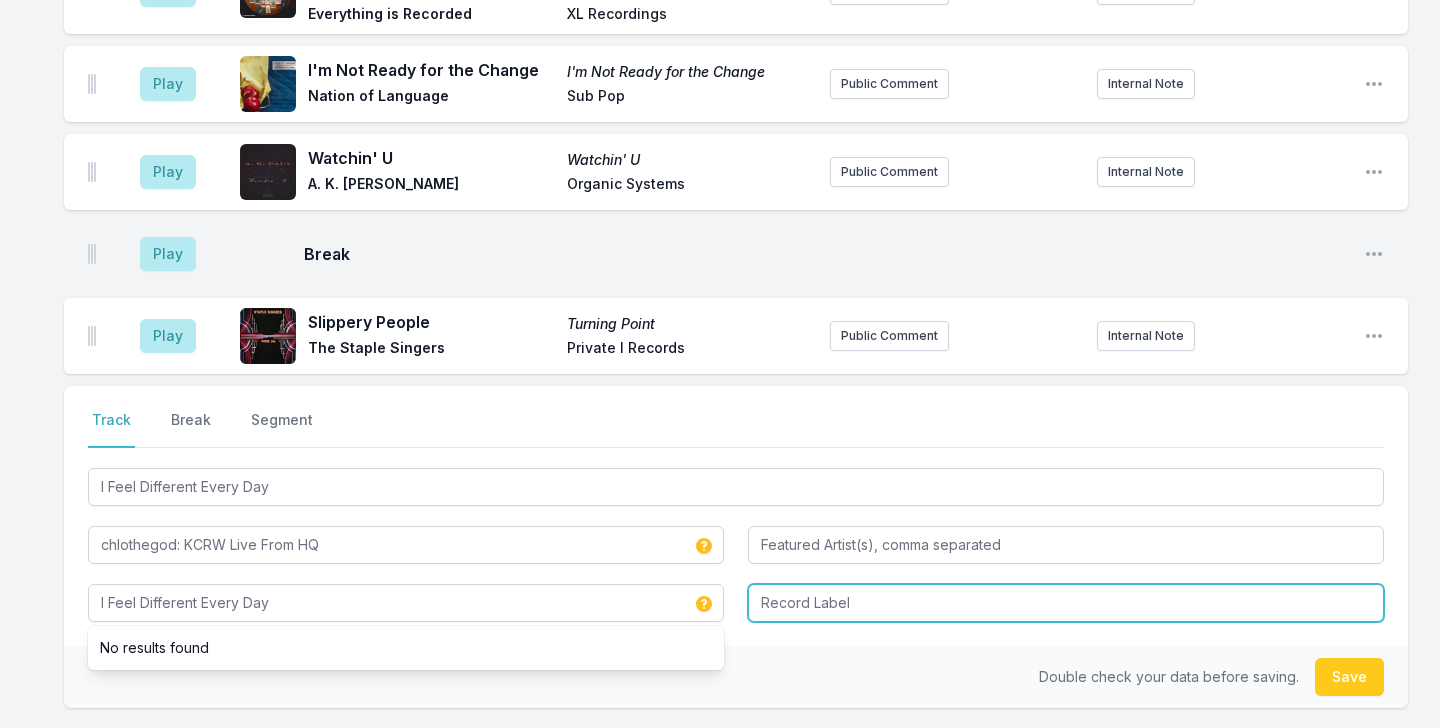 type on "I Feel Different Every Day" 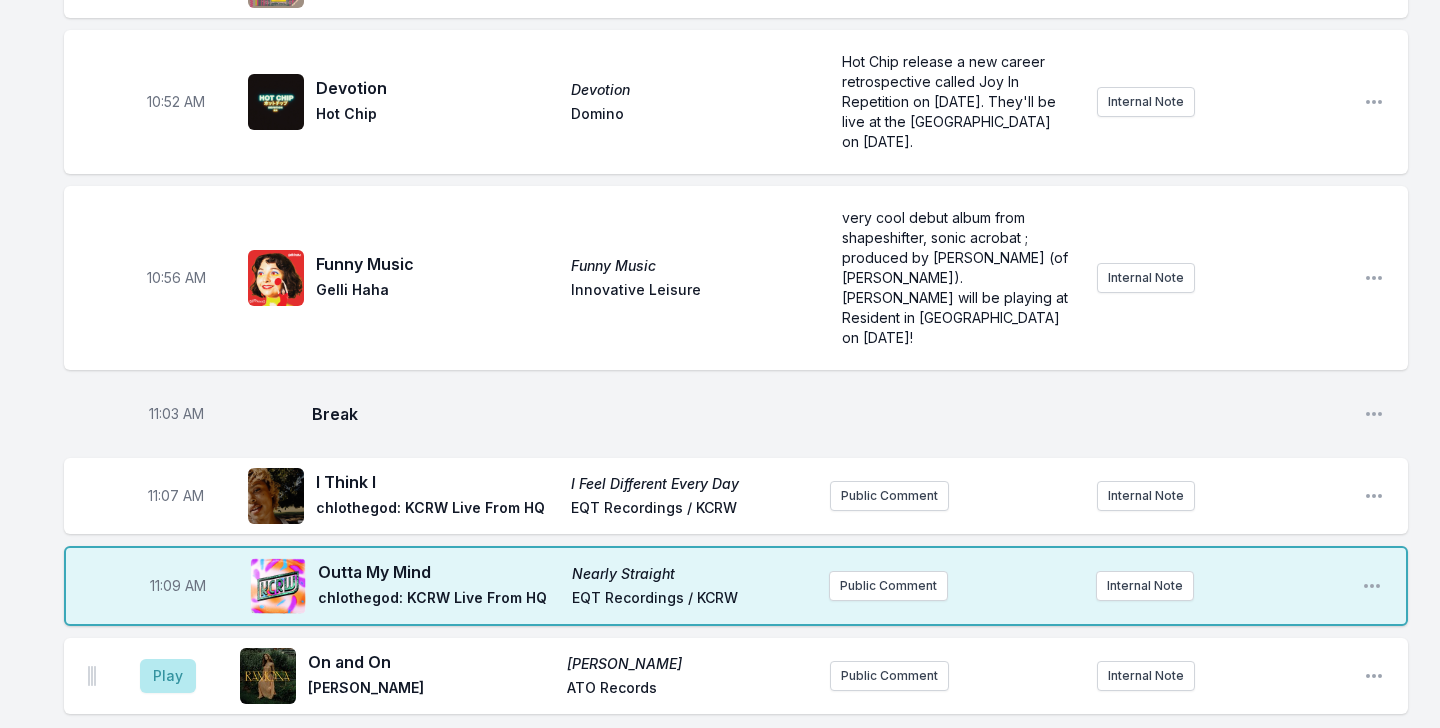 scroll, scrollTop: 3710, scrollLeft: 0, axis: vertical 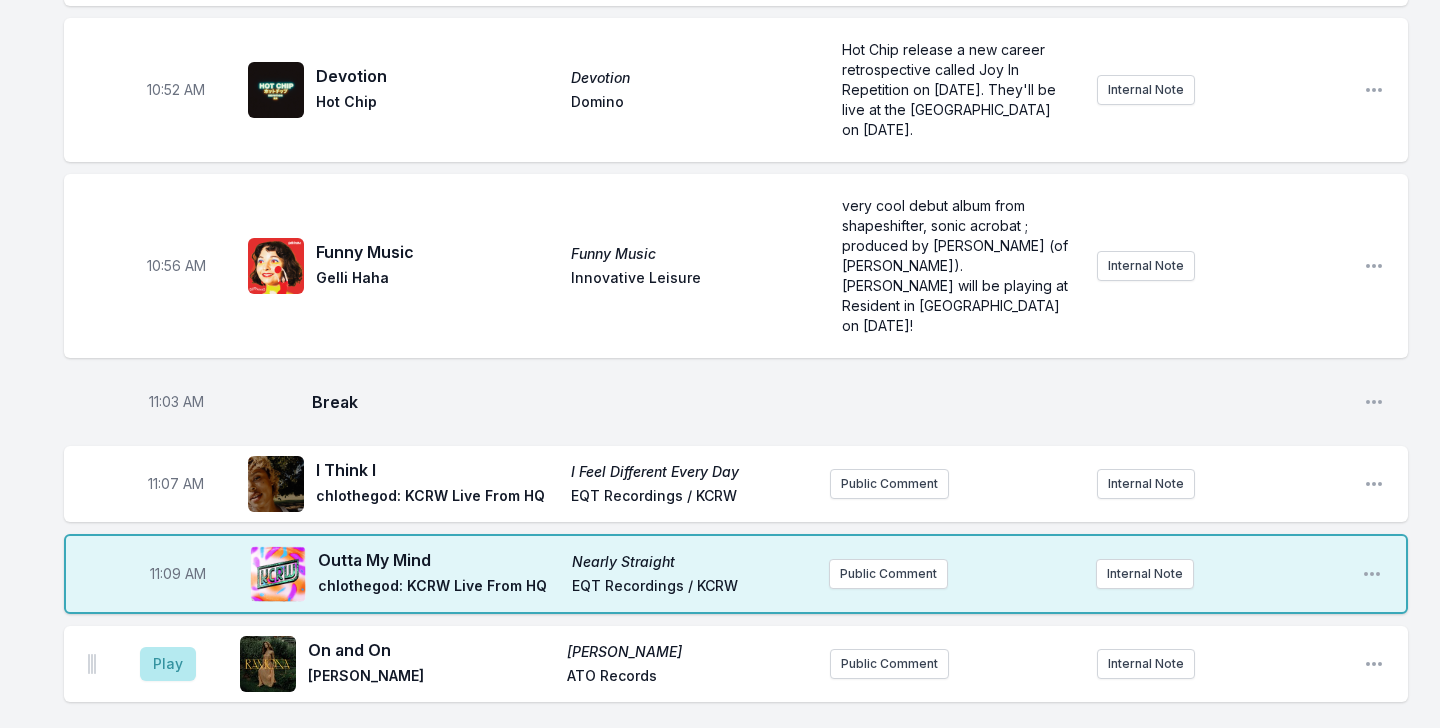 click on "EQT Recordings / KCRW" at bounding box center (693, 588) 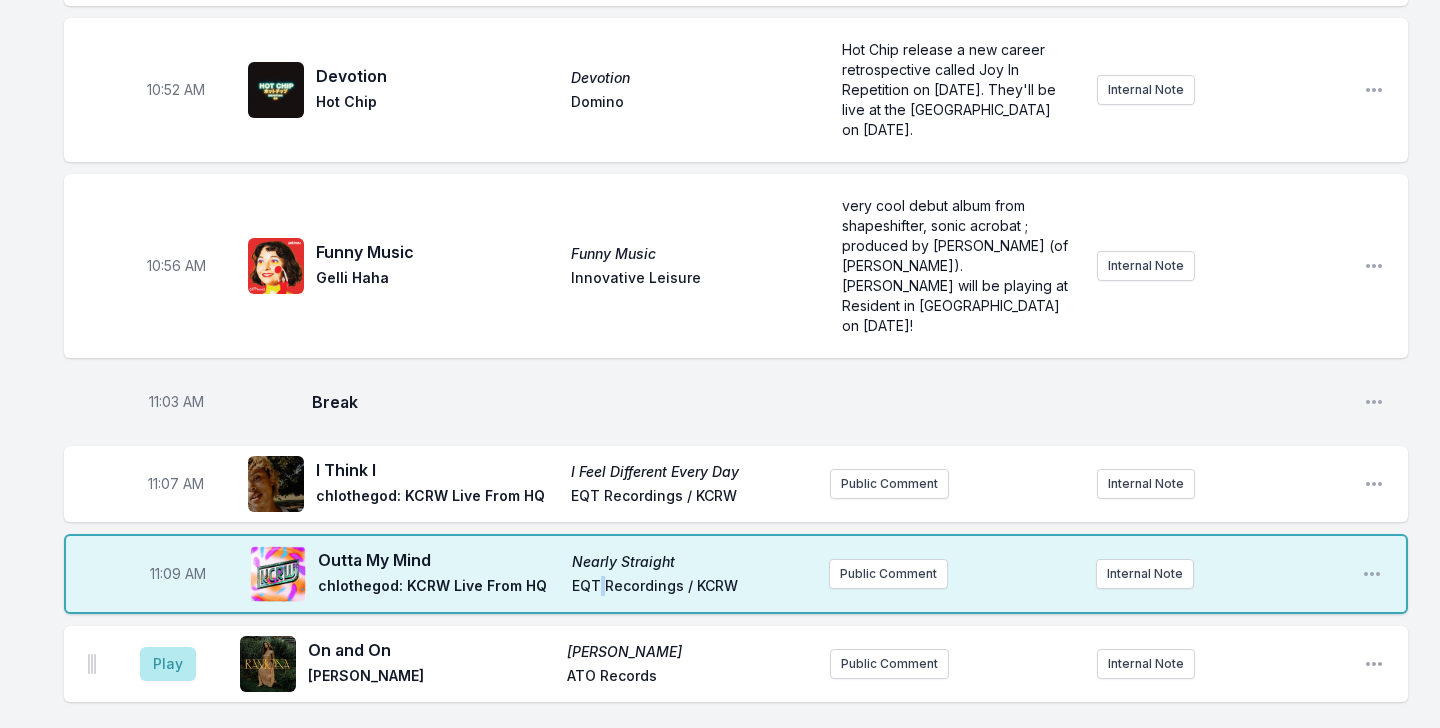 click on "EQT Recordings / KCRW" at bounding box center [693, 588] 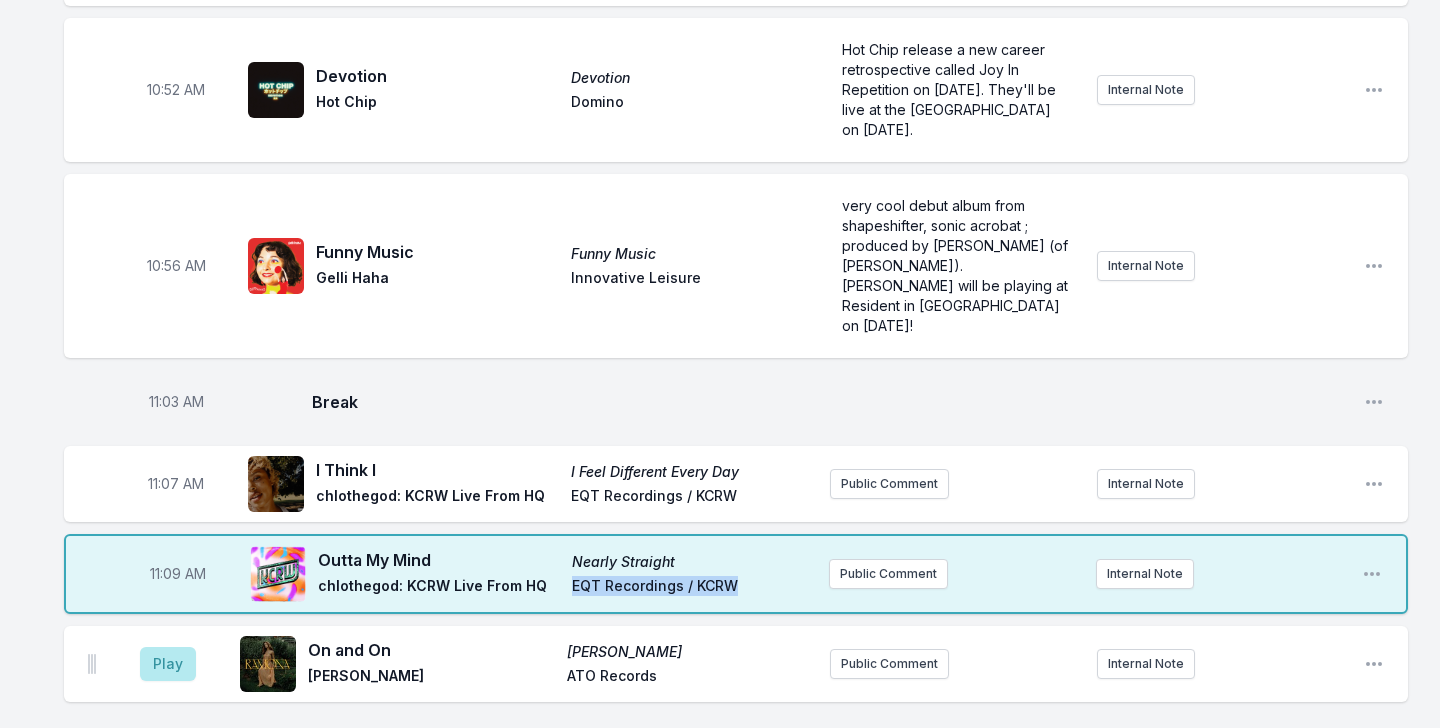 click on "EQT Recordings / KCRW" at bounding box center [693, 588] 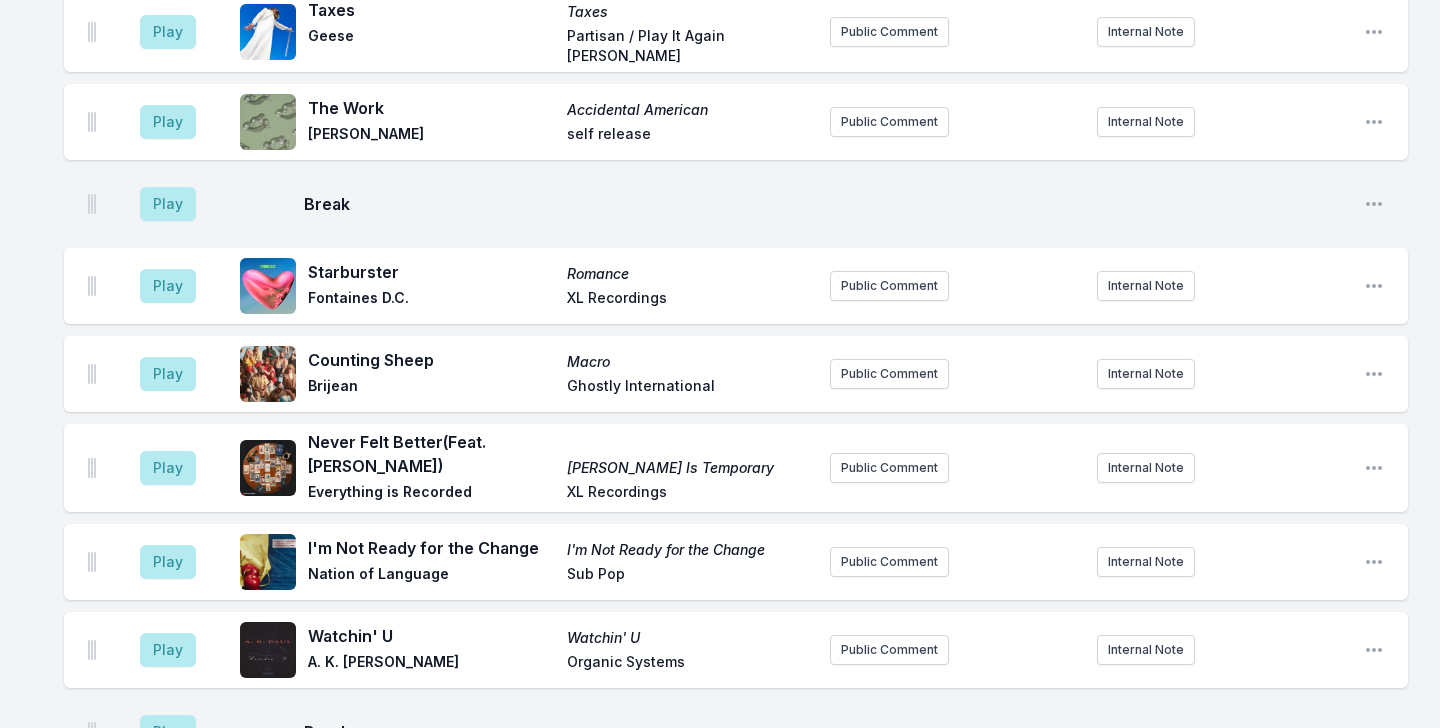 scroll, scrollTop: 5074, scrollLeft: 0, axis: vertical 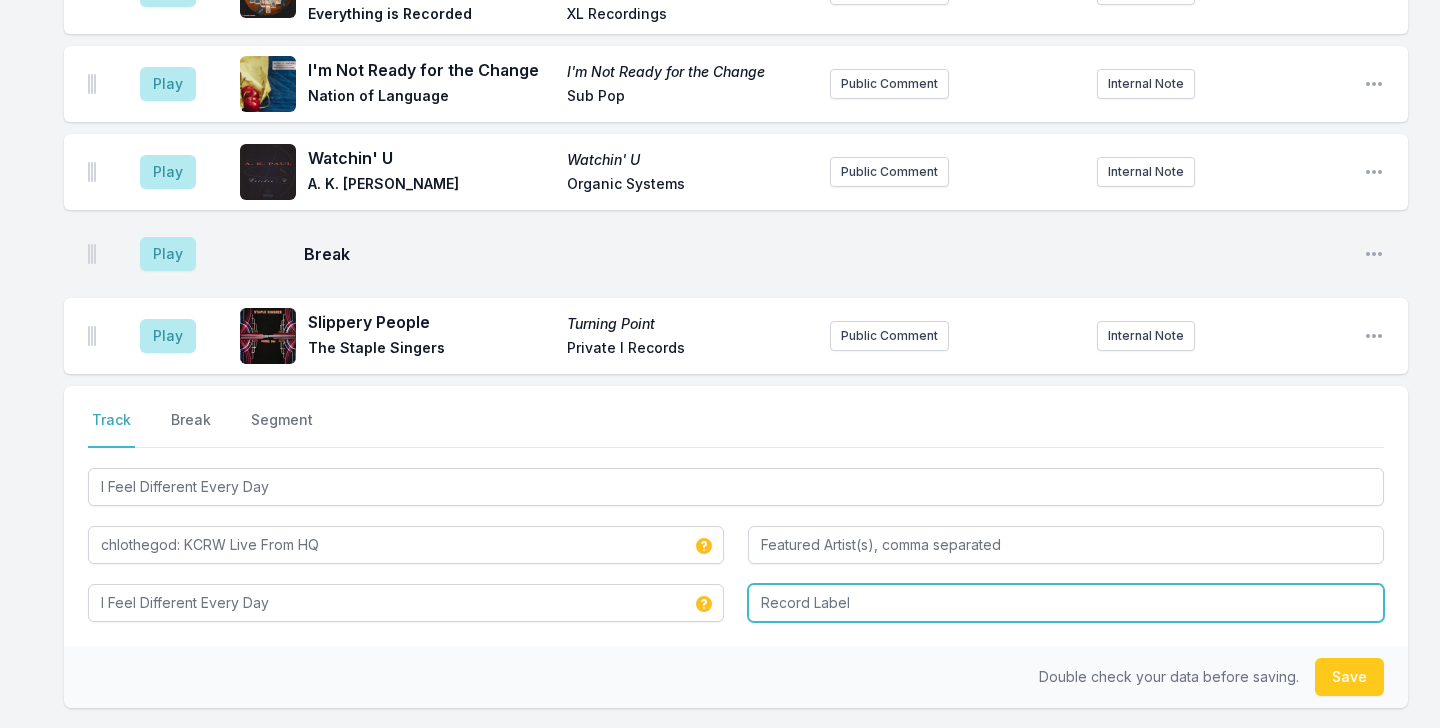 click at bounding box center [1066, 603] 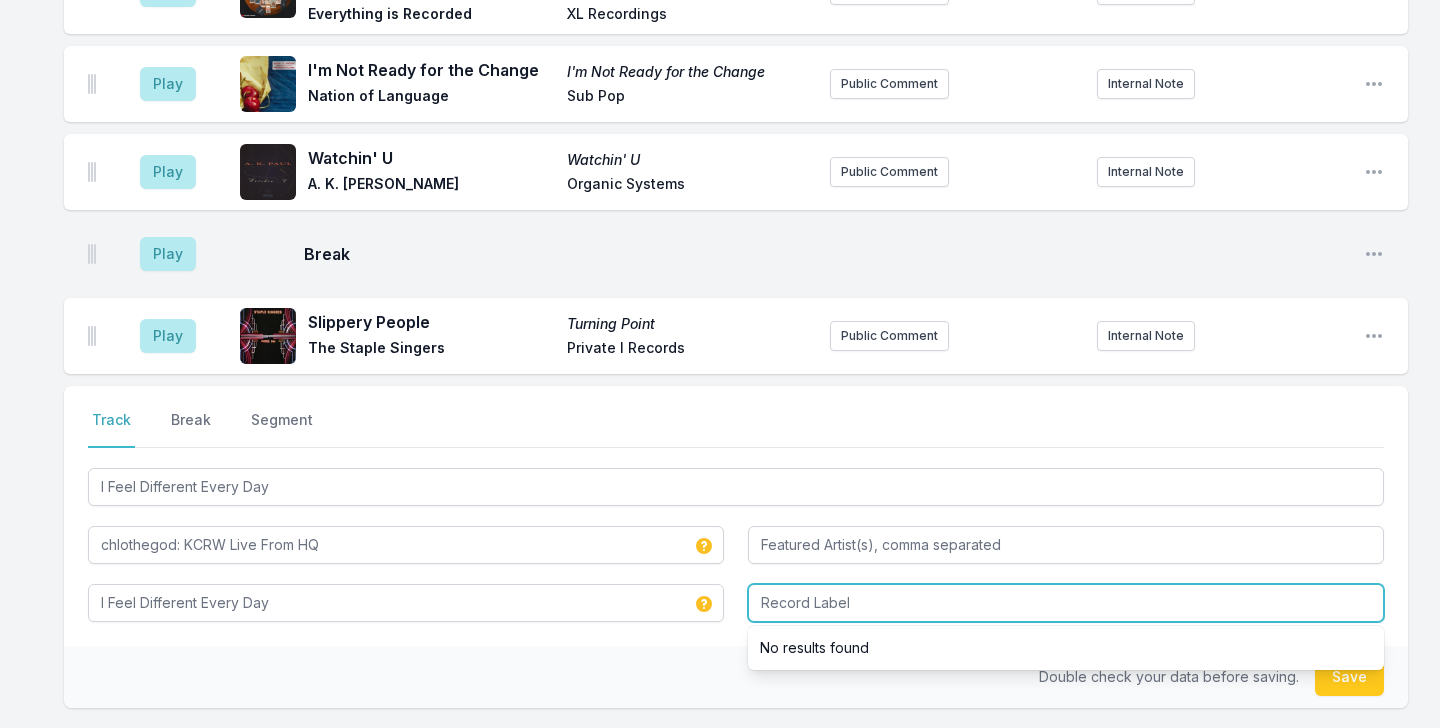 paste on "EQT Recordings / KCRW" 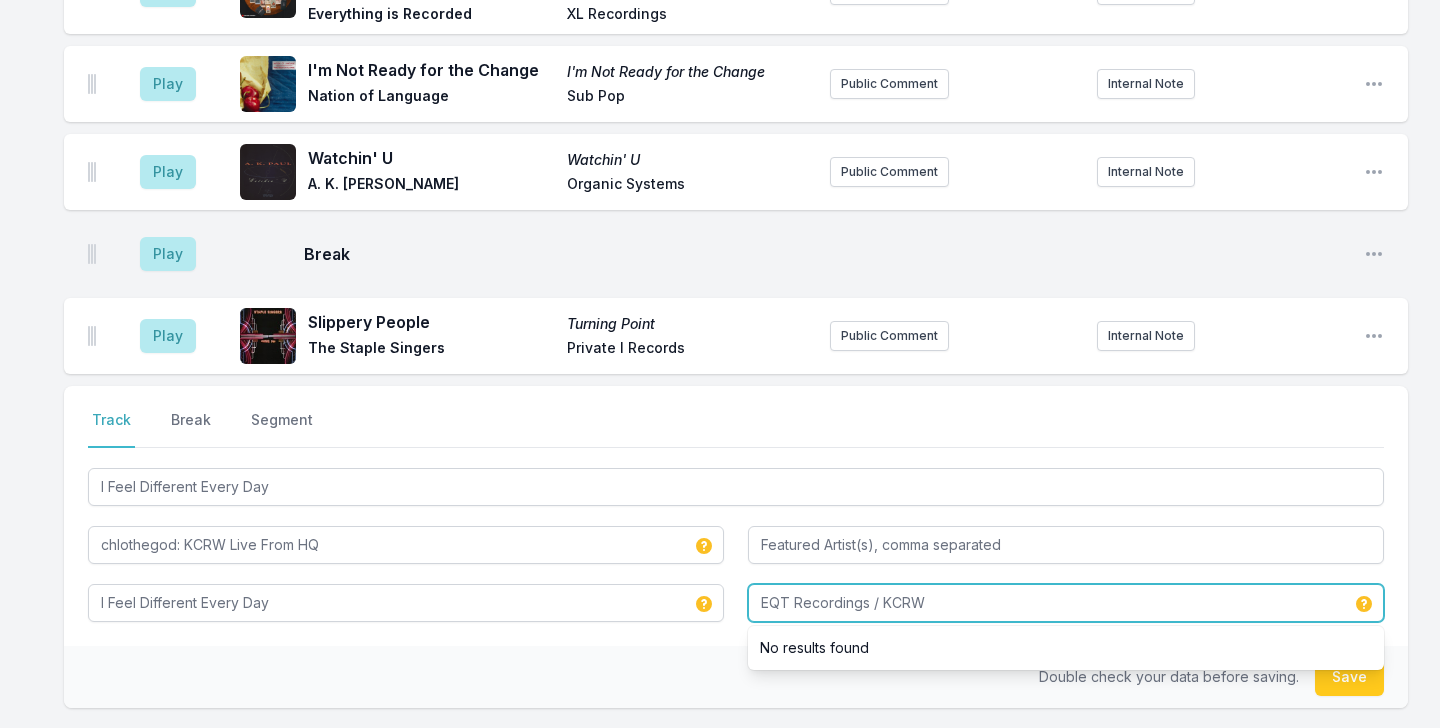 type on "EQT Recordings / KCRW" 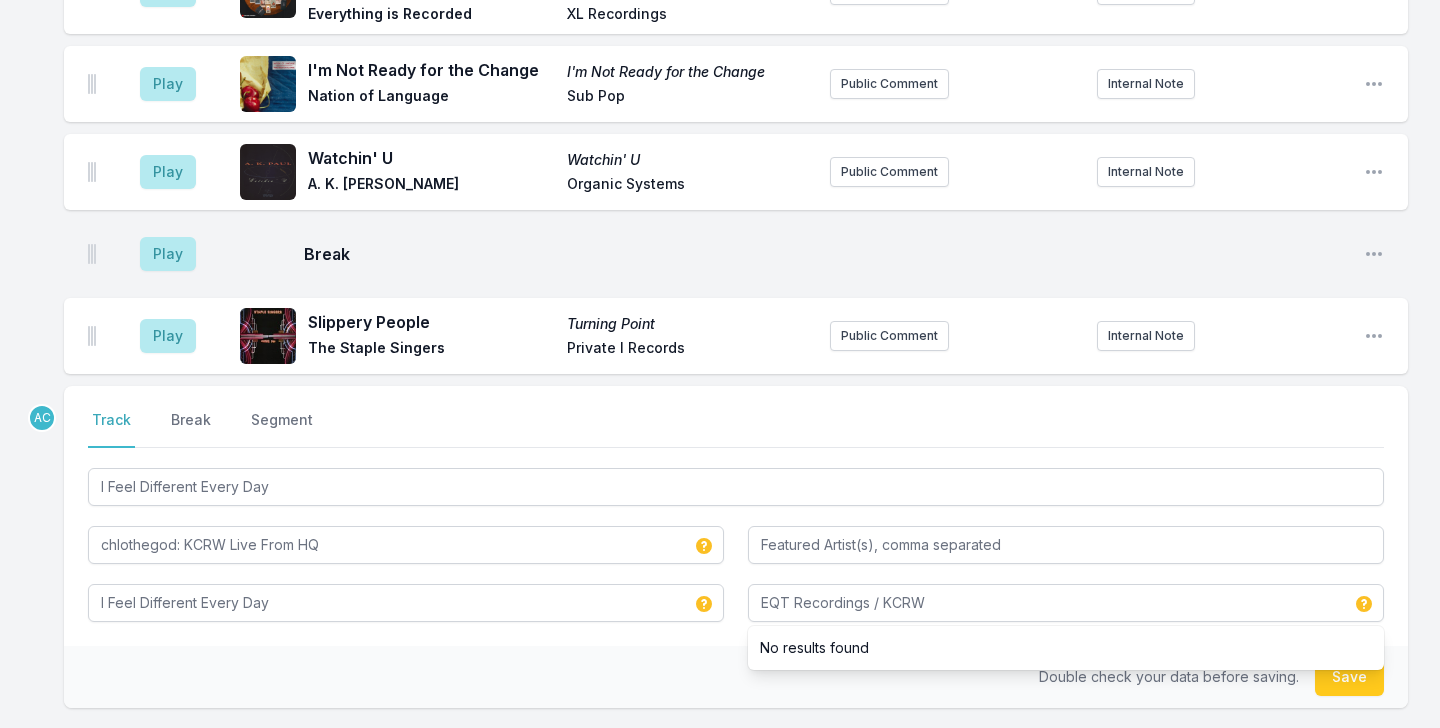 click on "AC Select a tab Track Break Segment Track Break Segment I Feel Different Every Day chlothegod: KCRW Live From HQ I Feel Different Every Day EQT Recordings / KCRW No results found Double check your data before saving. Save" at bounding box center (736, 611) 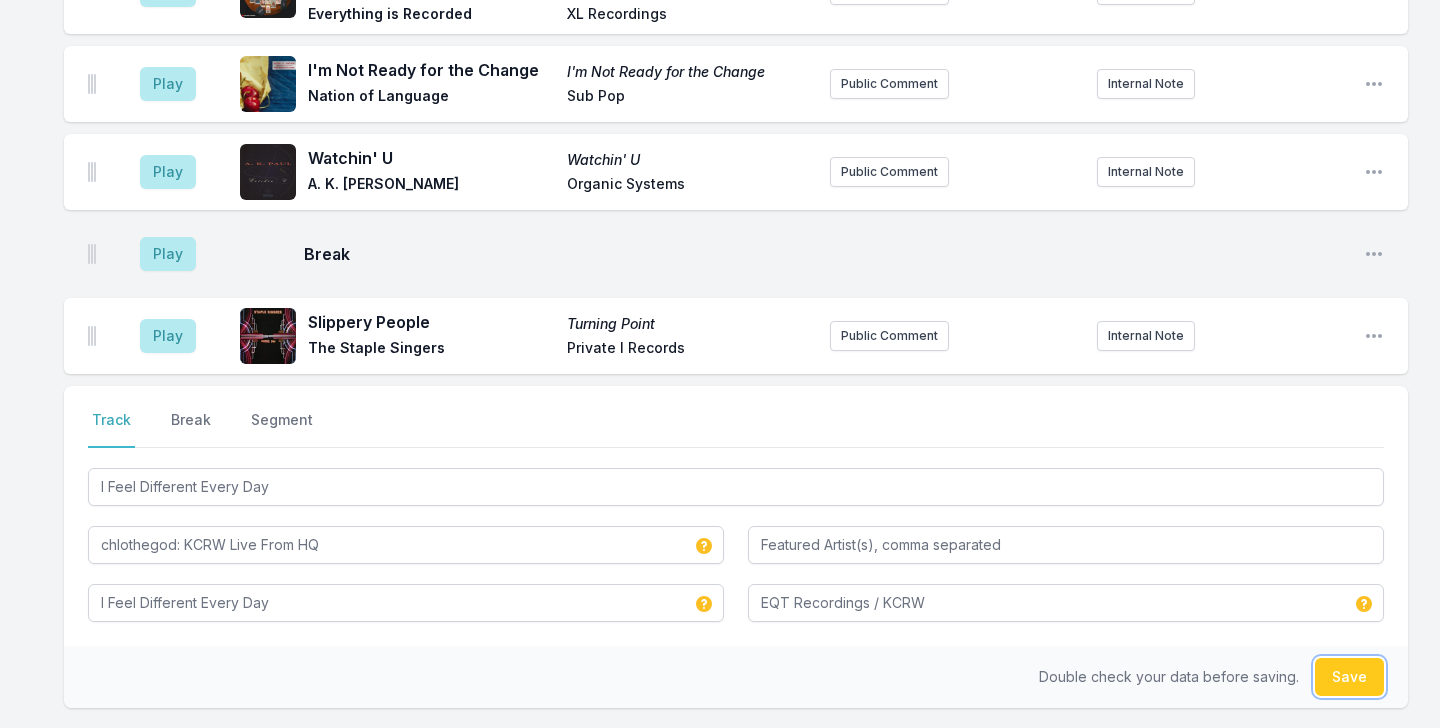 click on "Save" at bounding box center (1349, 677) 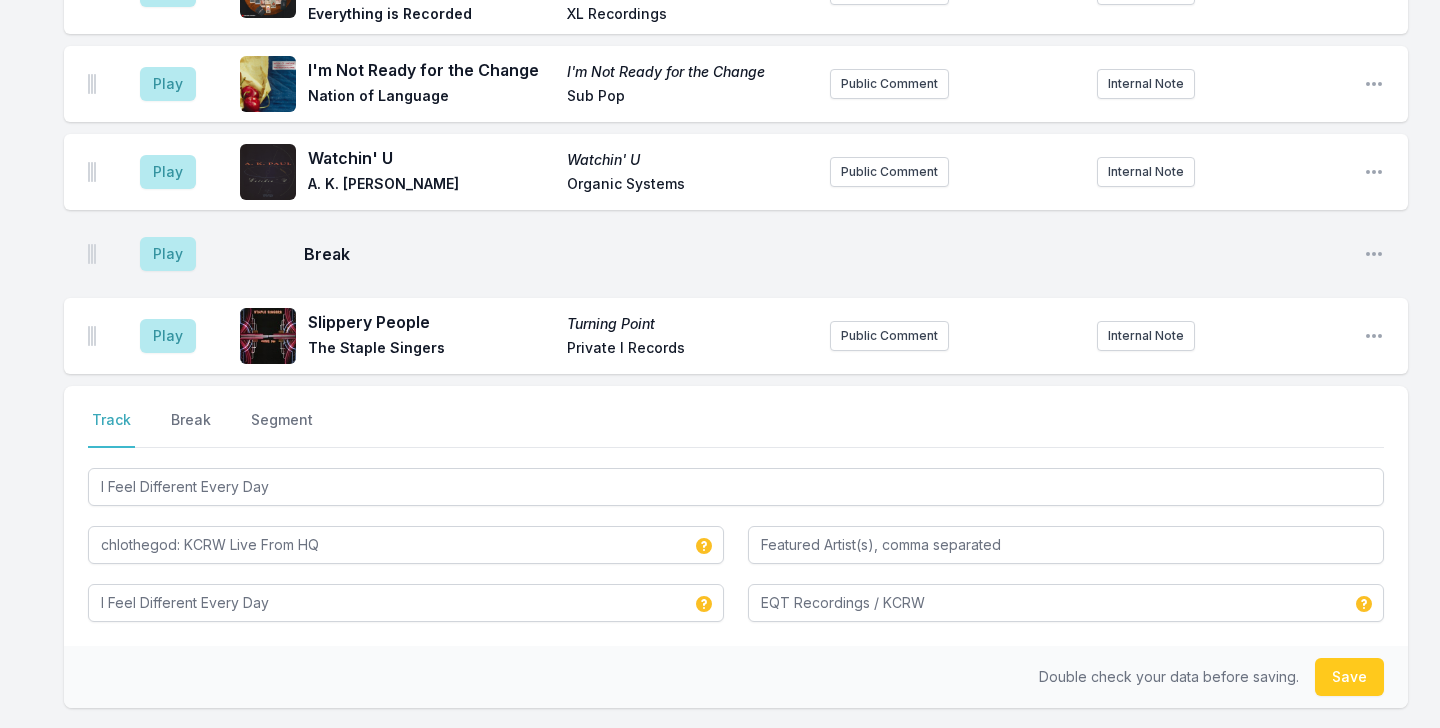 type 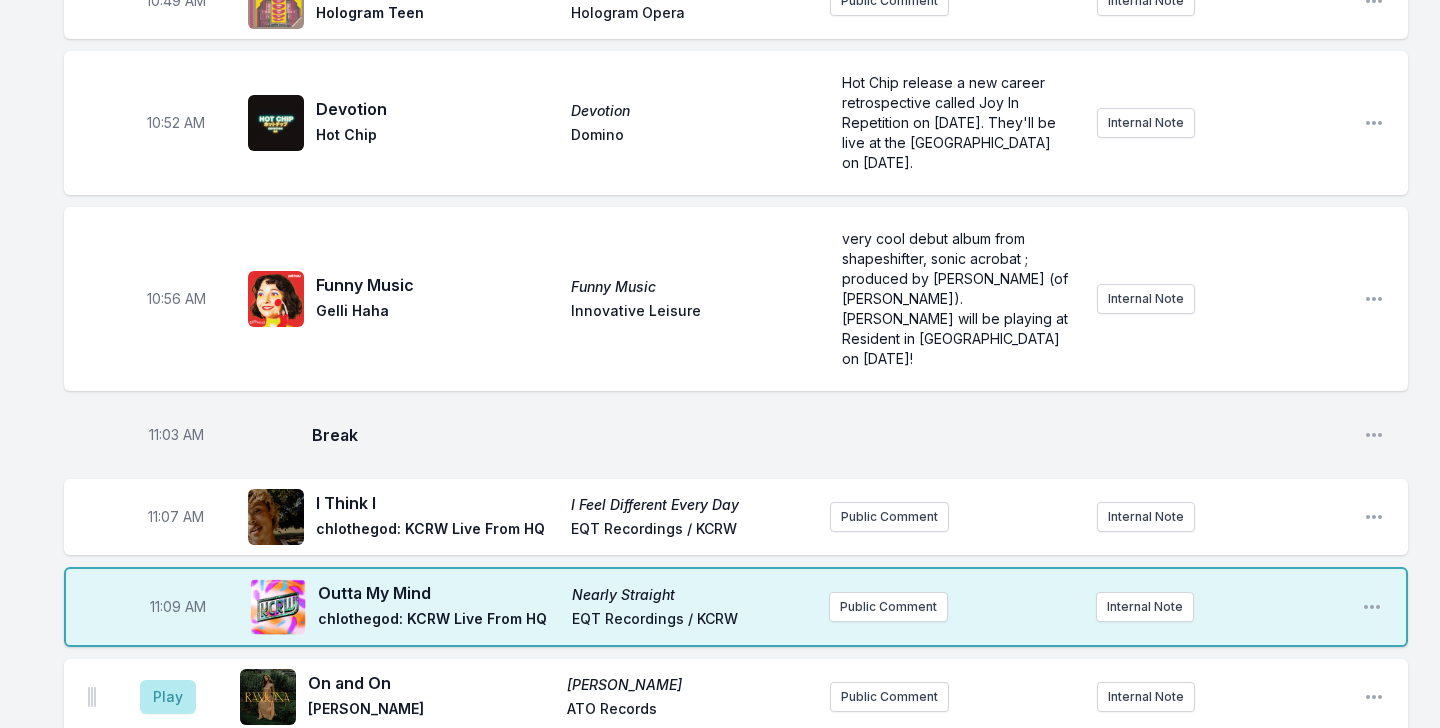 scroll, scrollTop: 3714, scrollLeft: 0, axis: vertical 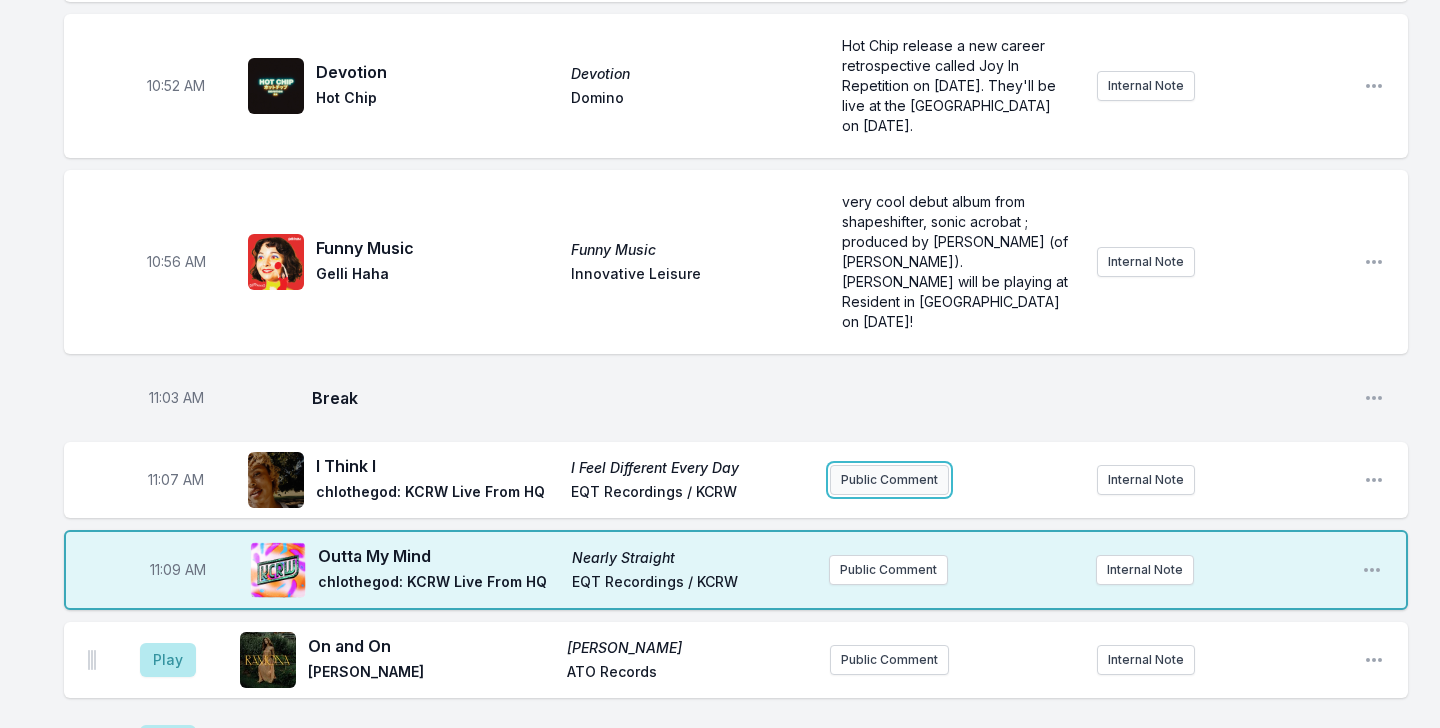 click on "Public Comment" at bounding box center [889, 480] 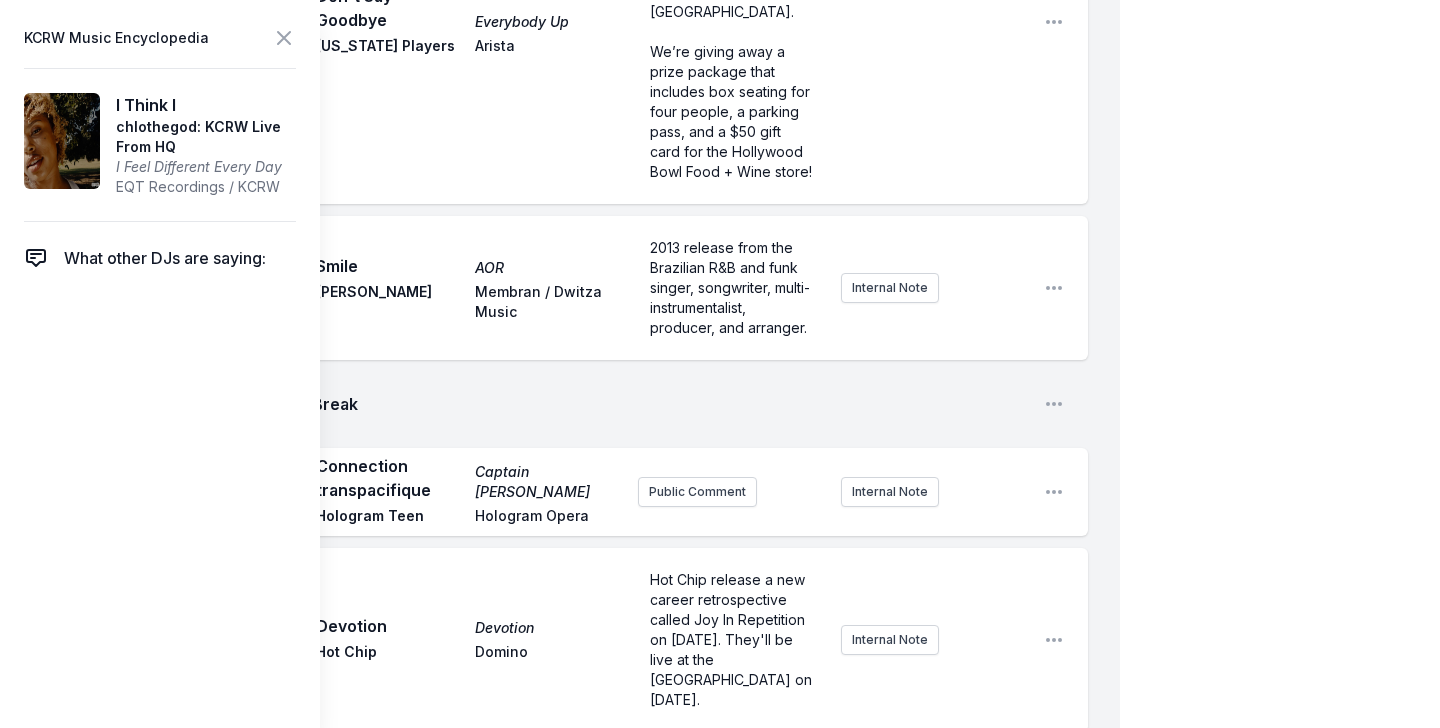 scroll, scrollTop: 4336, scrollLeft: 0, axis: vertical 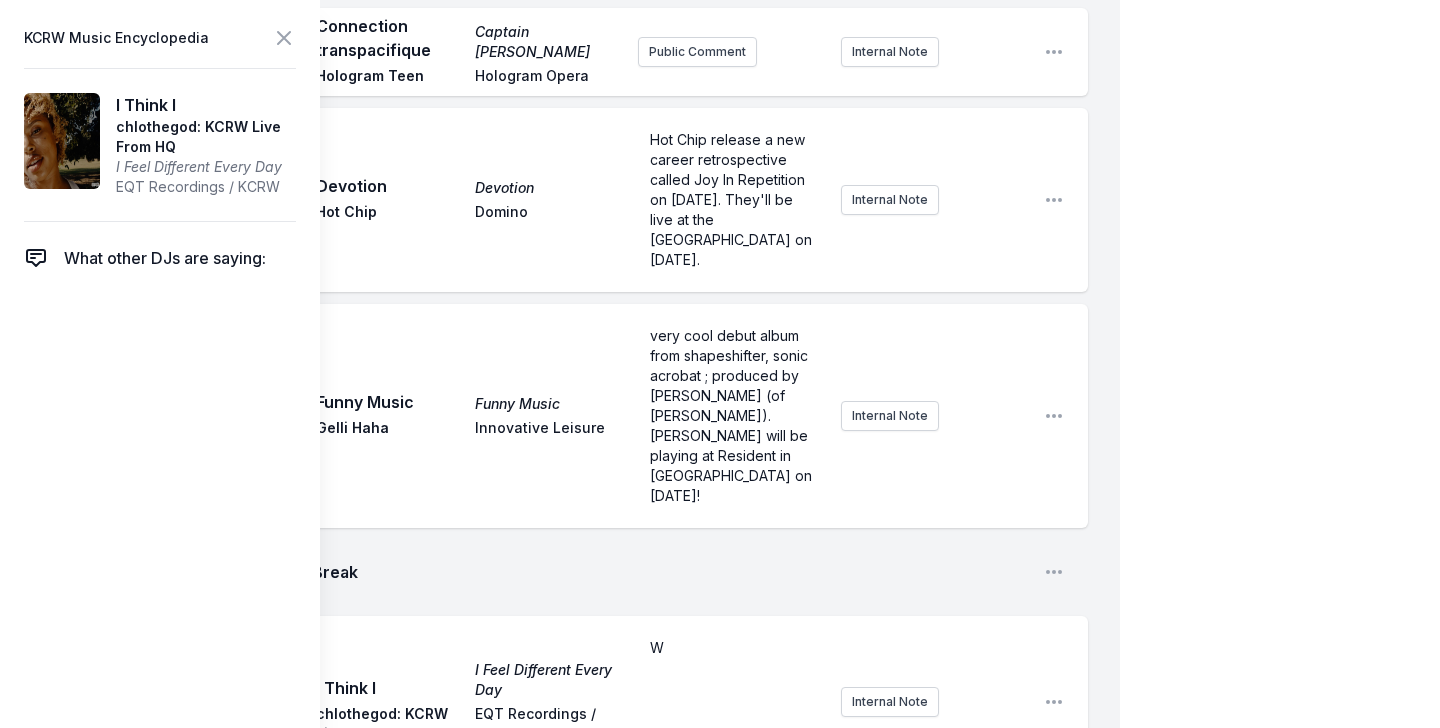 type 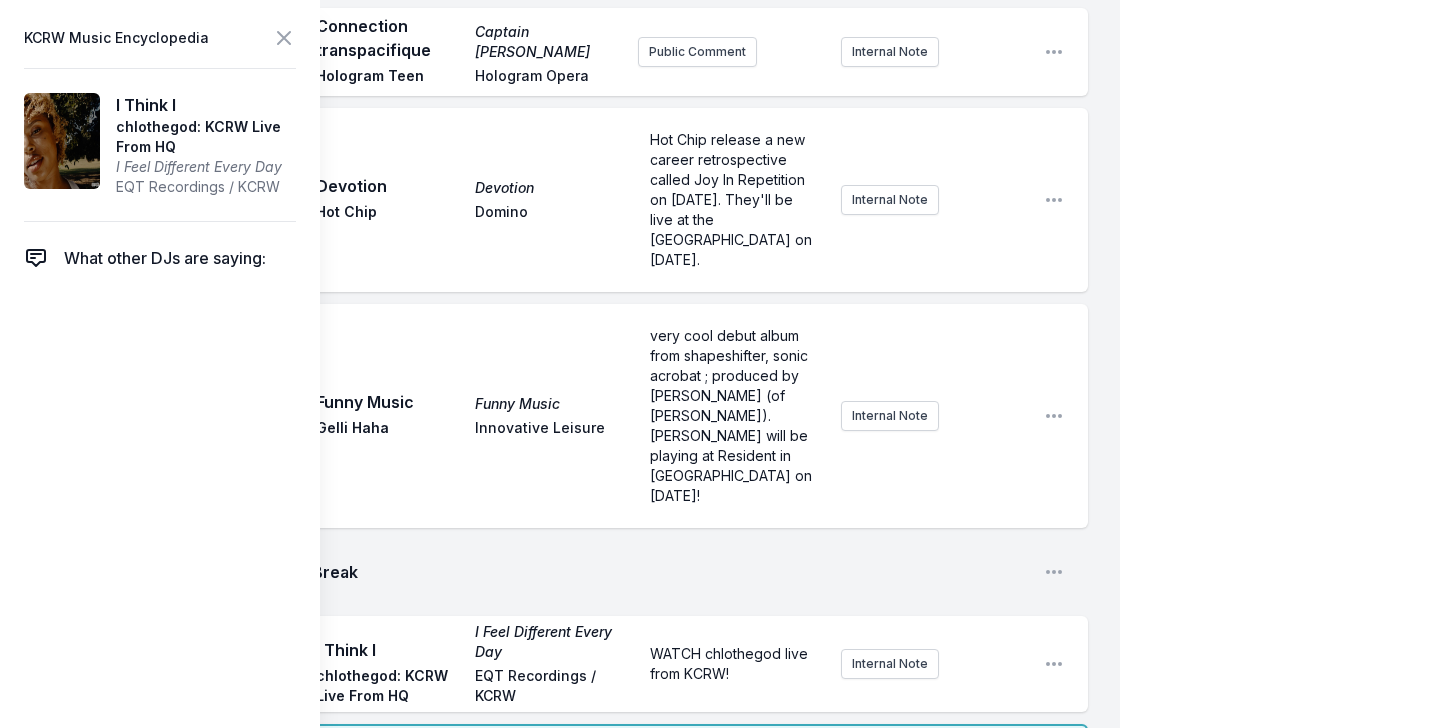 click on "Break" at bounding box center [670, 572] 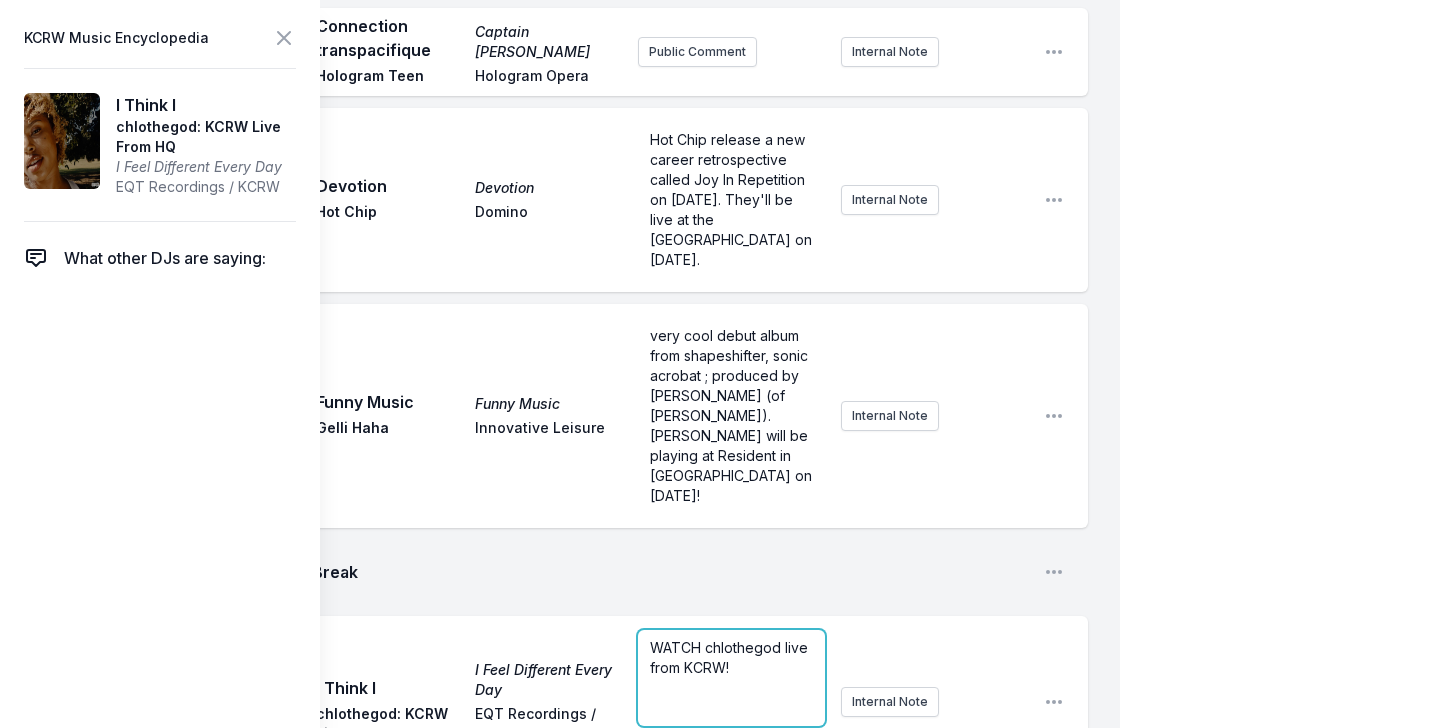click on "WATCH chlothegod live from KCRW!" at bounding box center [731, 658] 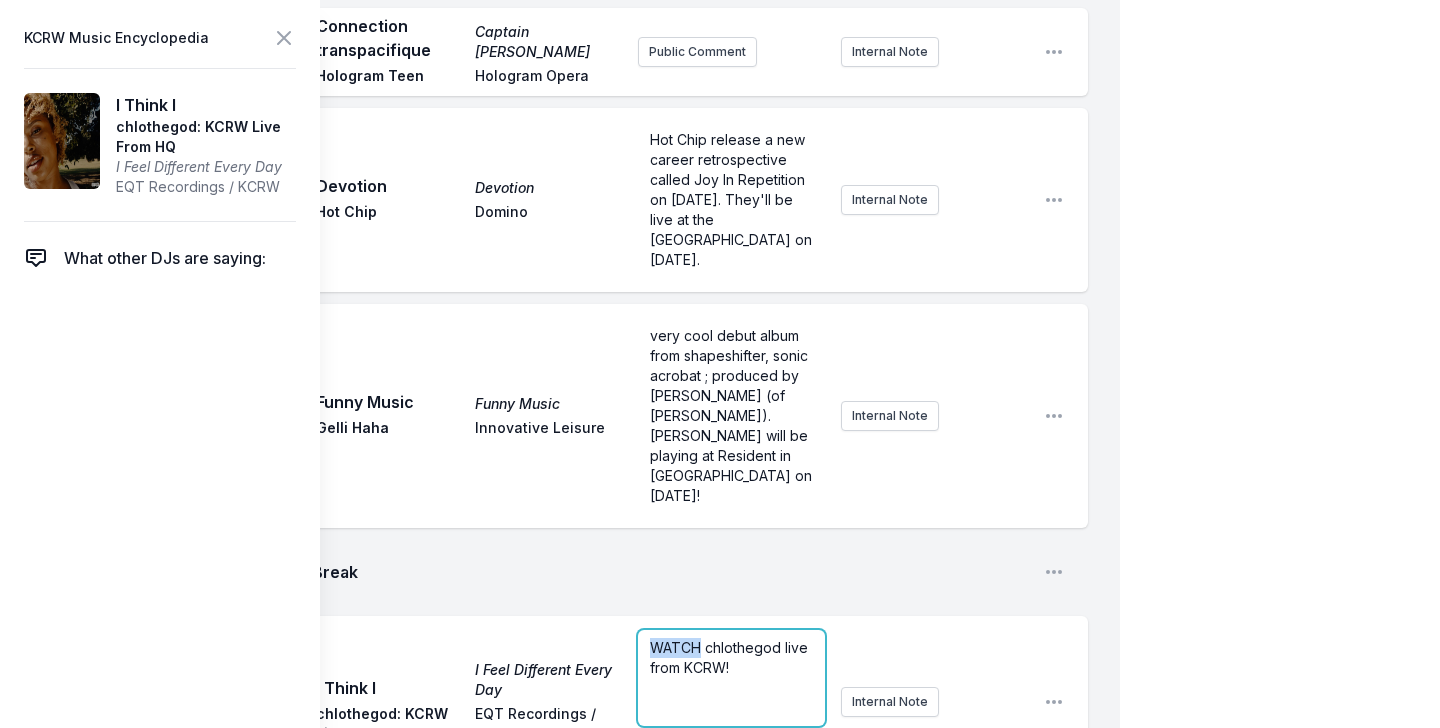 click on "WATCH chlothegod live from KCRW!" at bounding box center [731, 657] 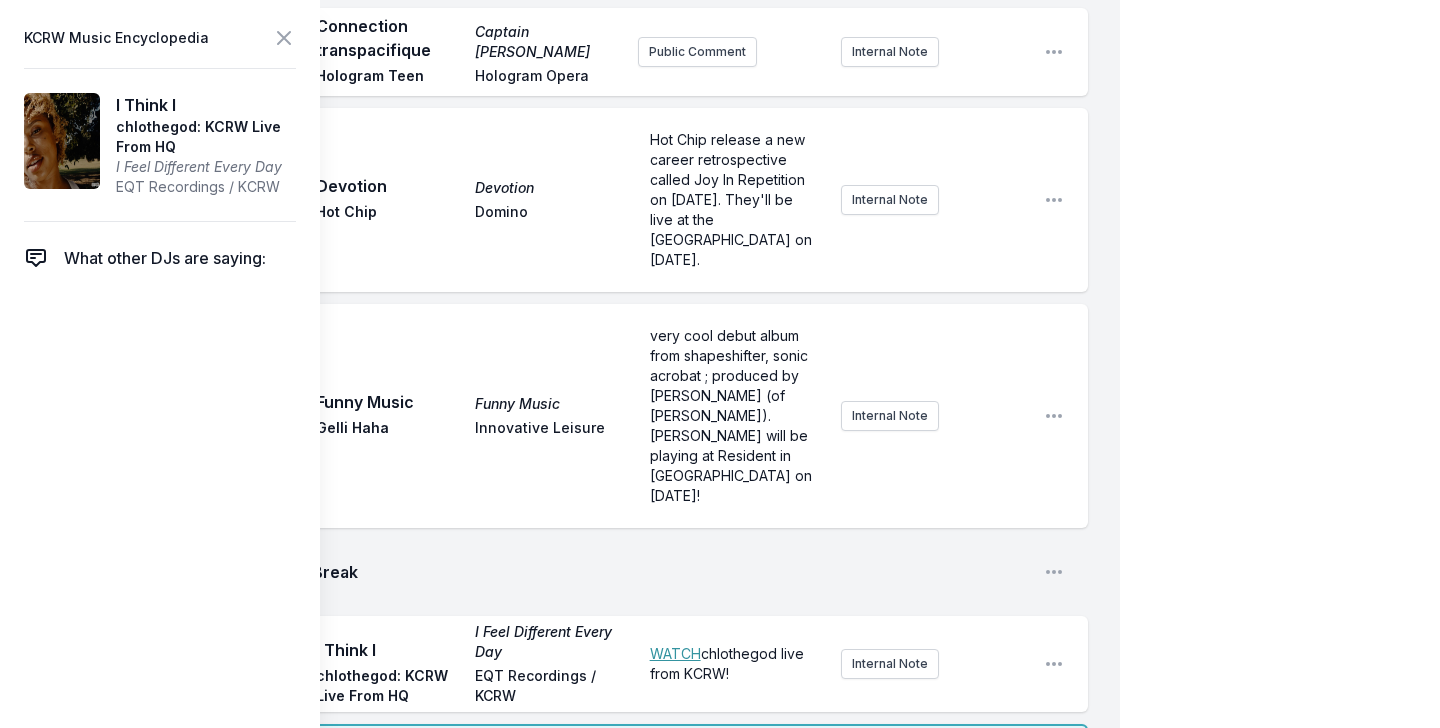 click on "11:07 AM I Think I I Feel Different Every Day chlothegod: KCRW Live From HQ EQT Recordings / KCRW ﻿ WATCH  chlothegod live from KCRW!  Internal Note Open playlist item options" at bounding box center (576, 664) 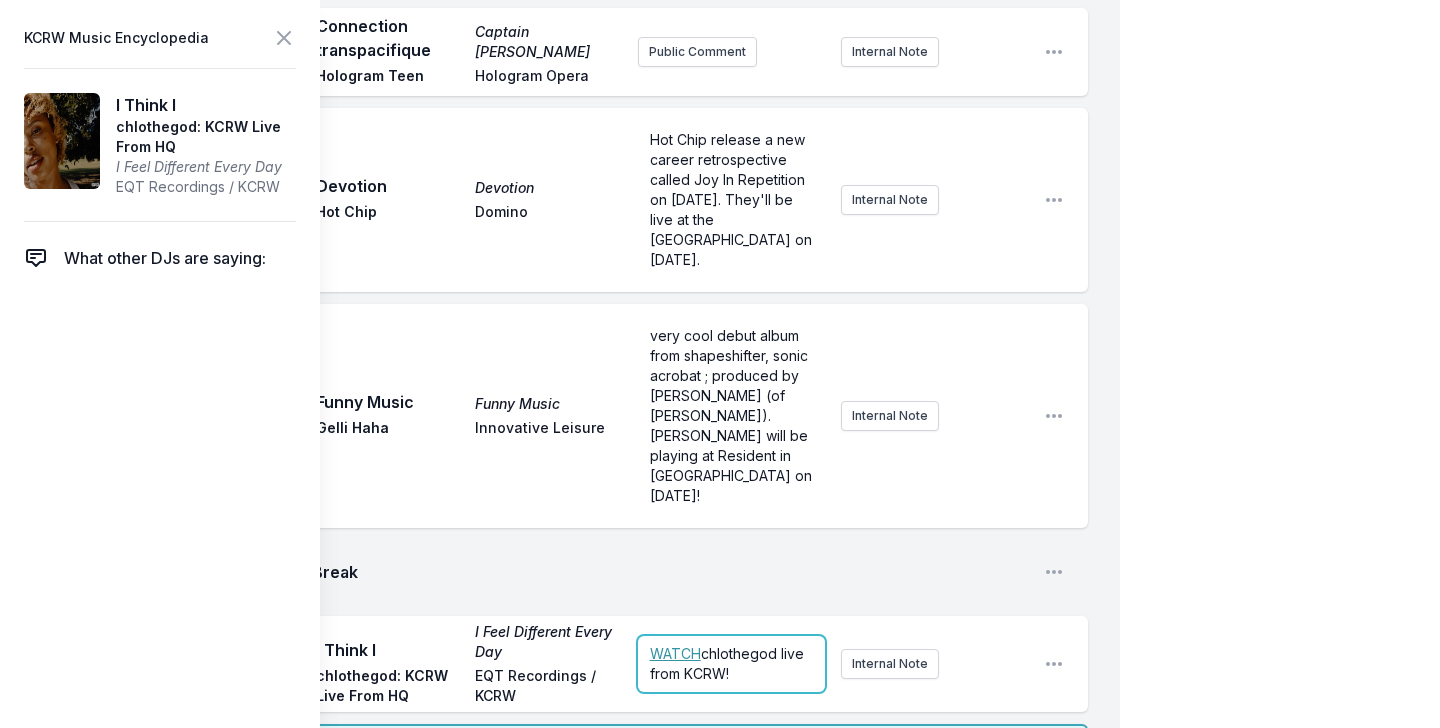 click on "﻿ WATCH  chlothegod live from KCRW!" at bounding box center [731, 664] 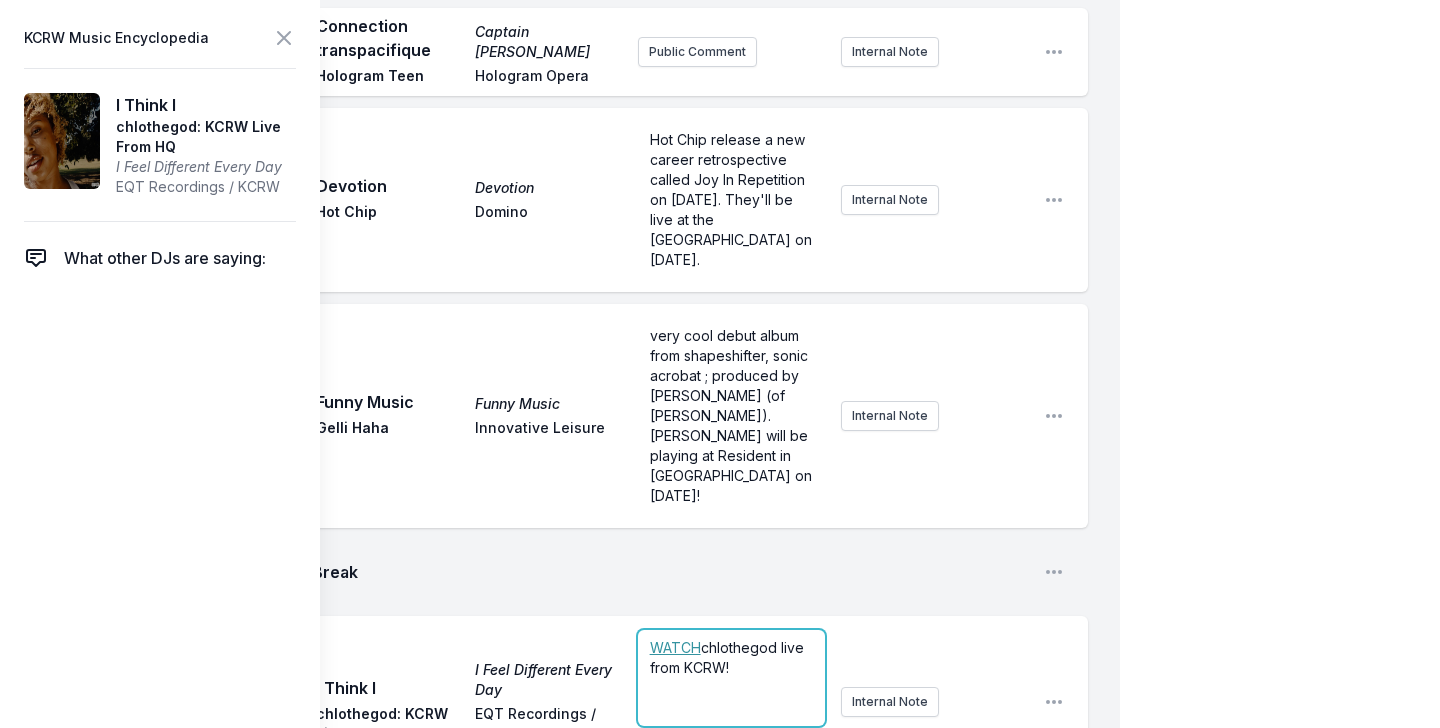 copy on "﻿ WATCH  chlothegod live from KCRW!" 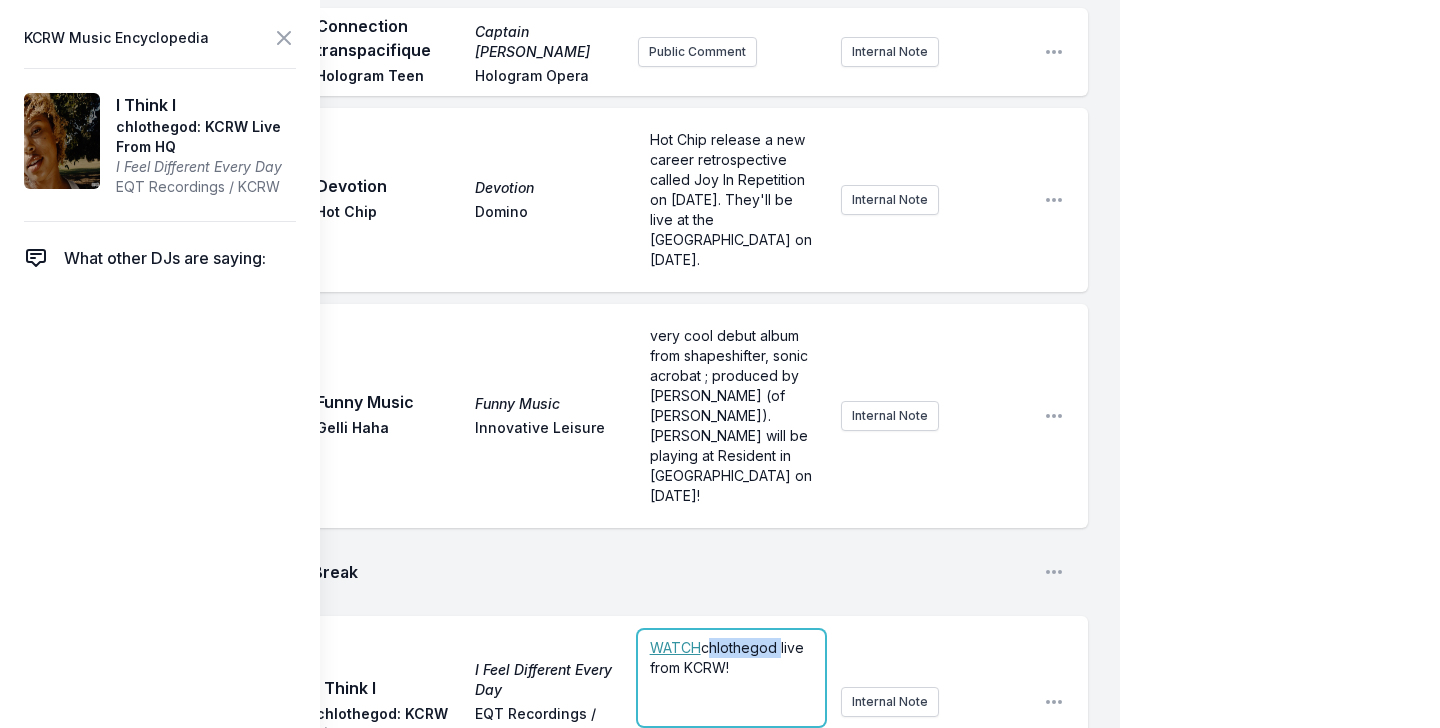 click on "chlothegod live from KCRW!" at bounding box center (729, 657) 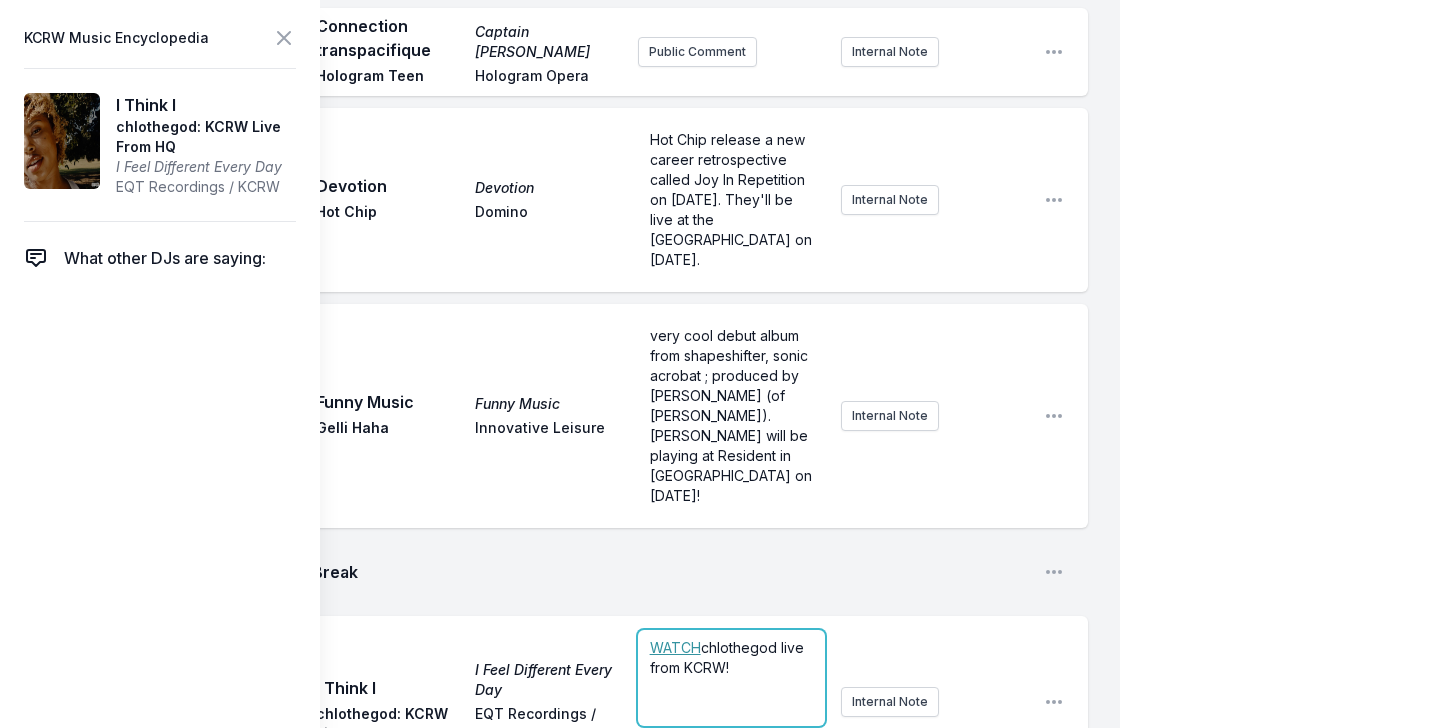 click on "﻿ WATCH  chlothegod live from KCRW!" at bounding box center [731, 678] 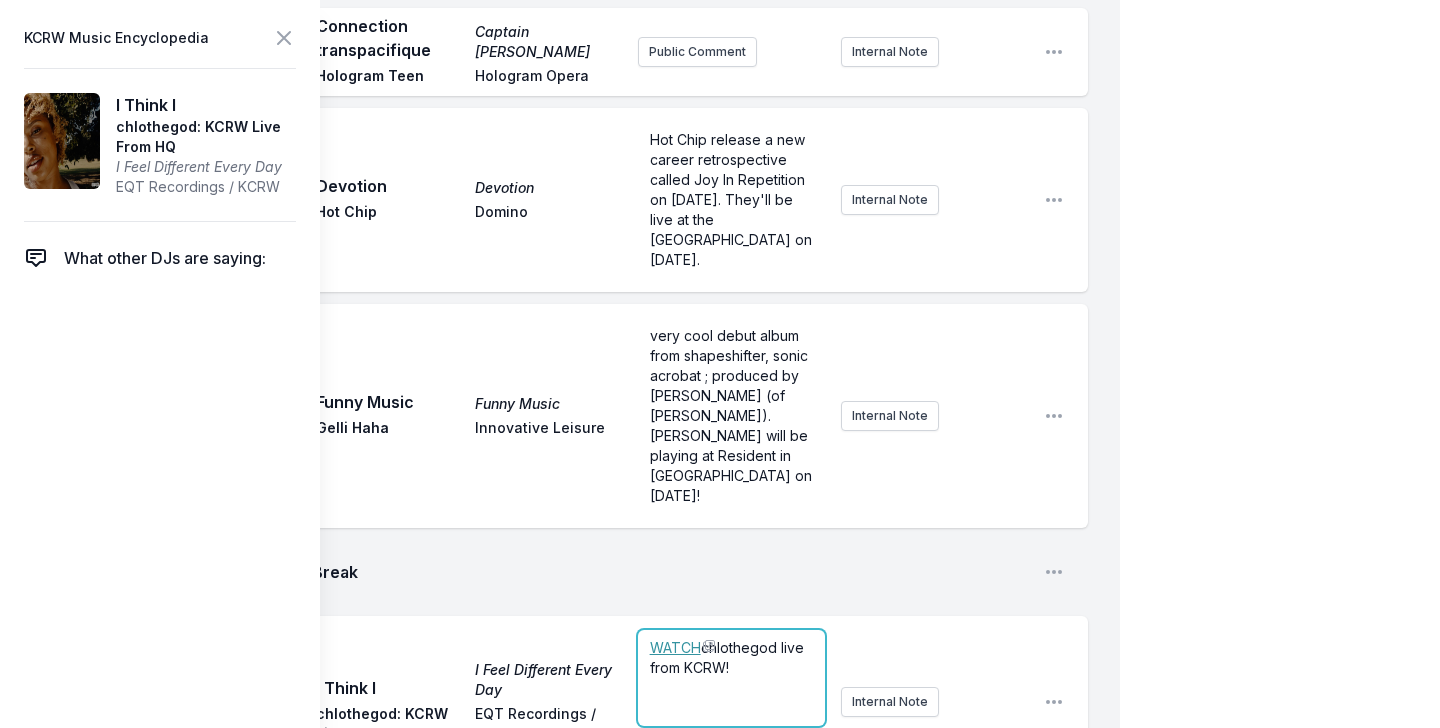 click on "WATCH" at bounding box center (675, 647) 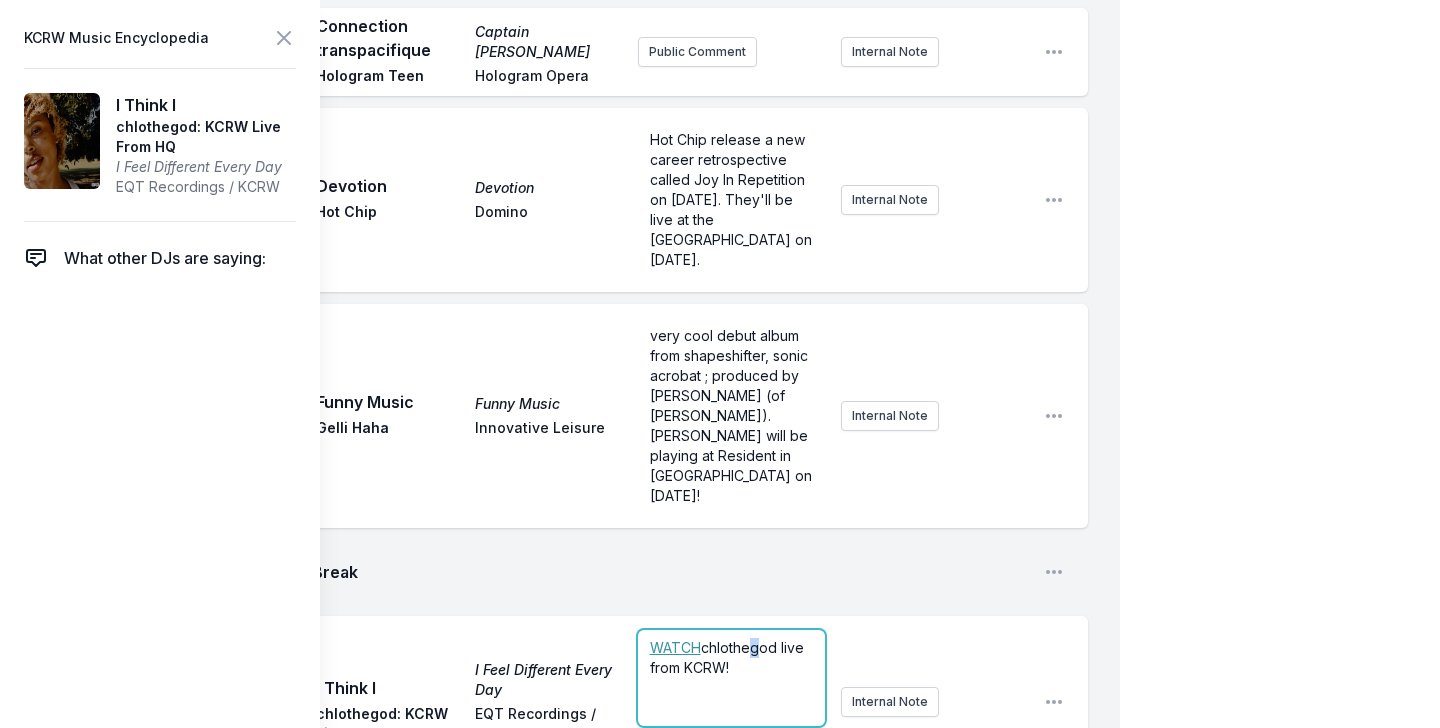 click on "chlothegod live from KCRW!" at bounding box center [729, 657] 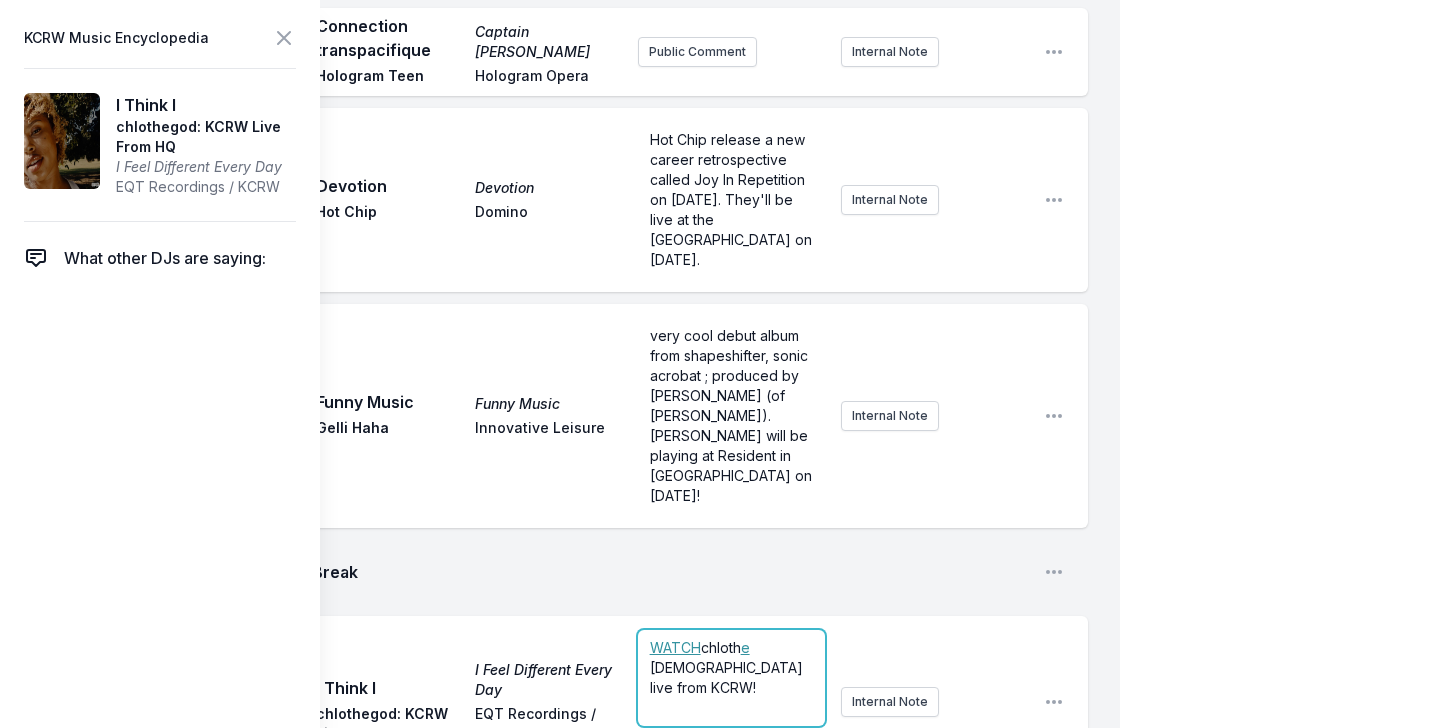 click on "chloth" at bounding box center (721, 647) 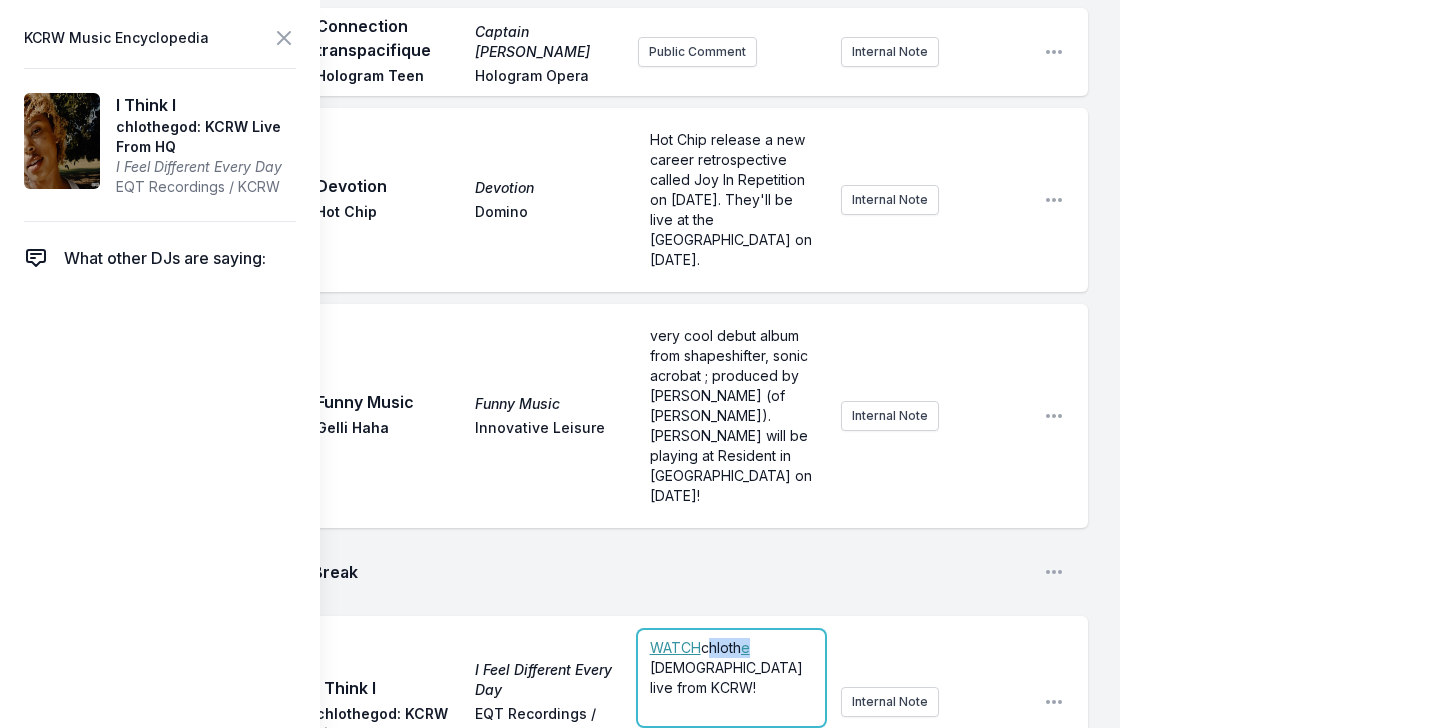 click on "chloth" at bounding box center (721, 647) 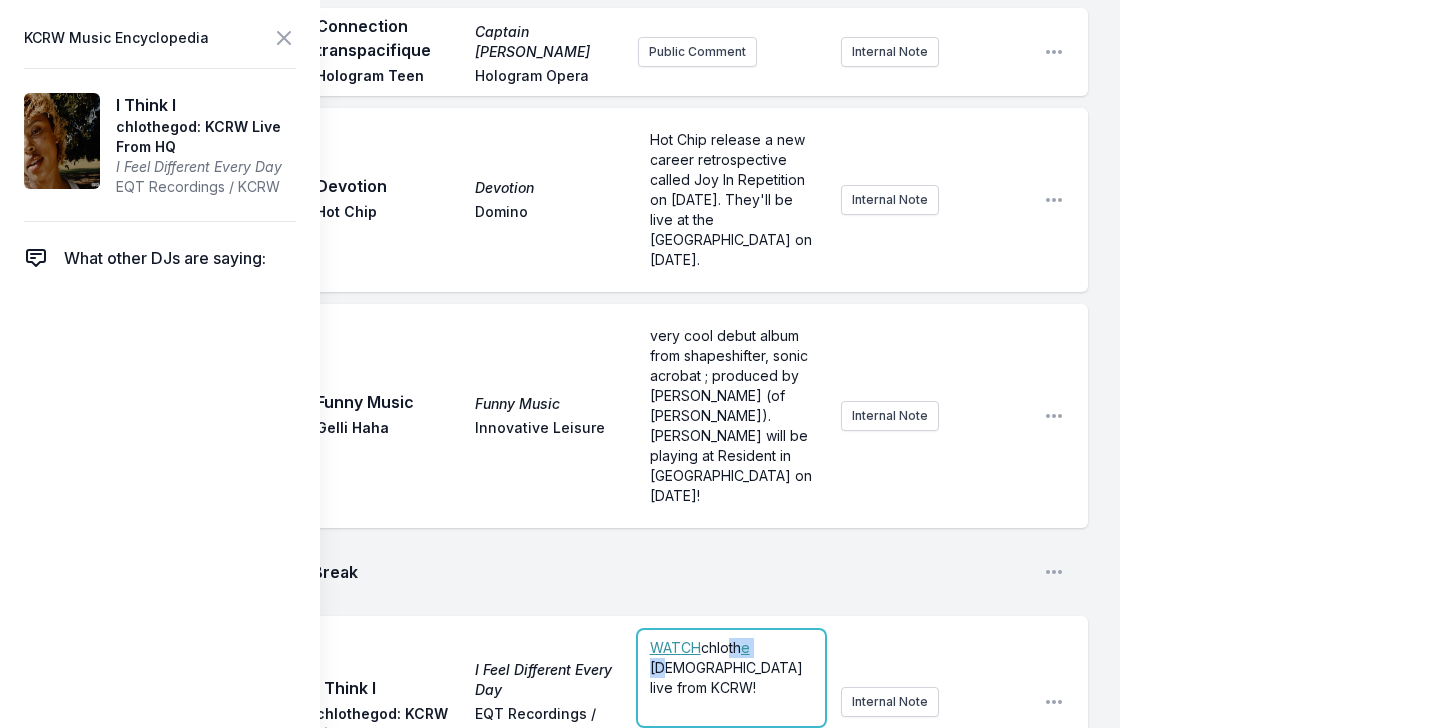 drag, startPoint x: 773, startPoint y: 365, endPoint x: 724, endPoint y: 365, distance: 49 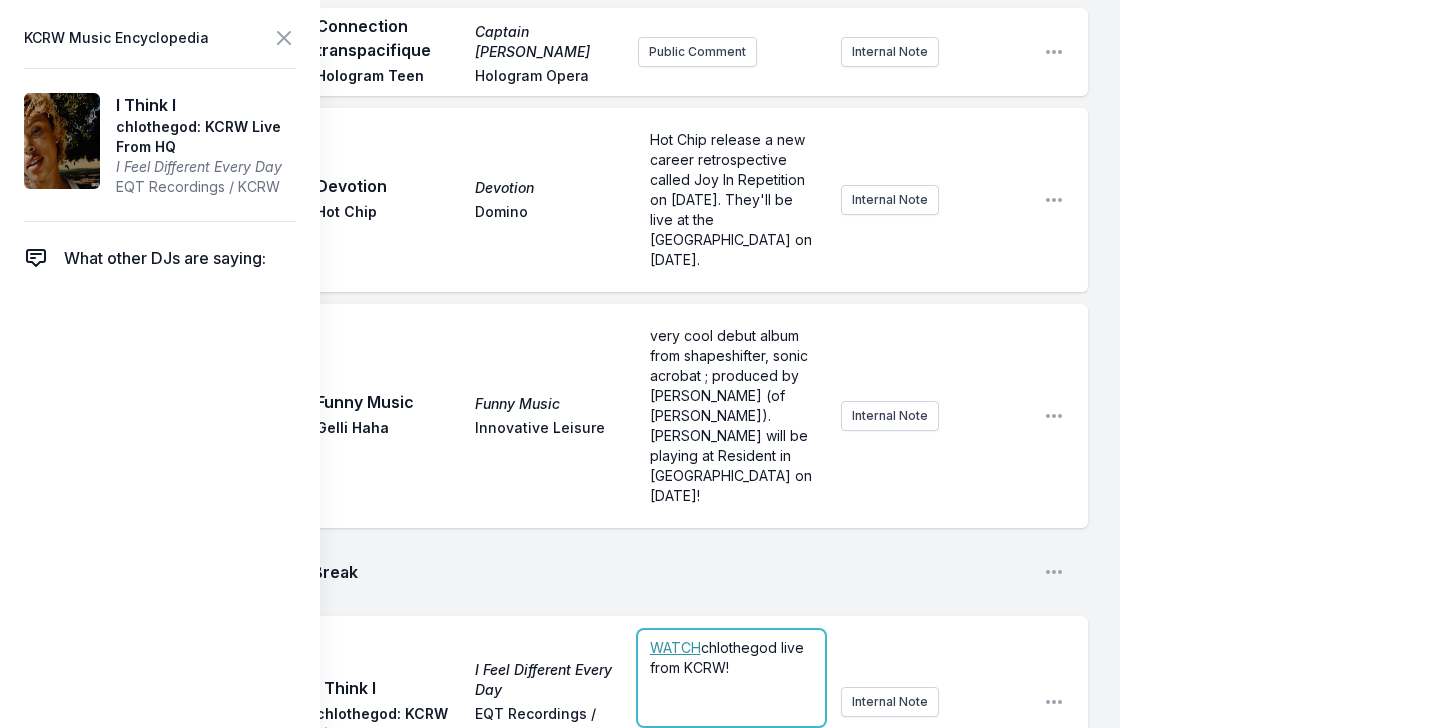 click on "﻿ WATCH  chlothegod live from KCRW!" at bounding box center (731, 658) 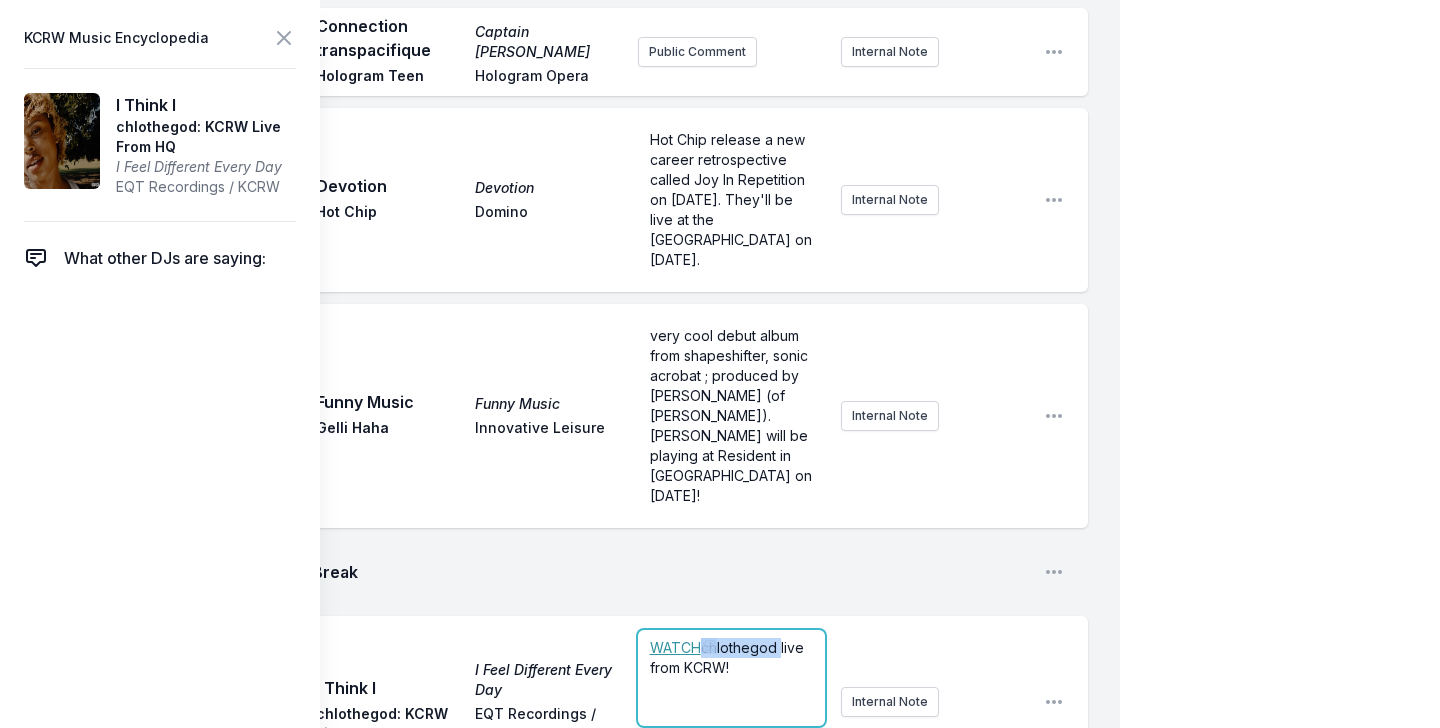drag, startPoint x: 776, startPoint y: 367, endPoint x: 708, endPoint y: 367, distance: 68 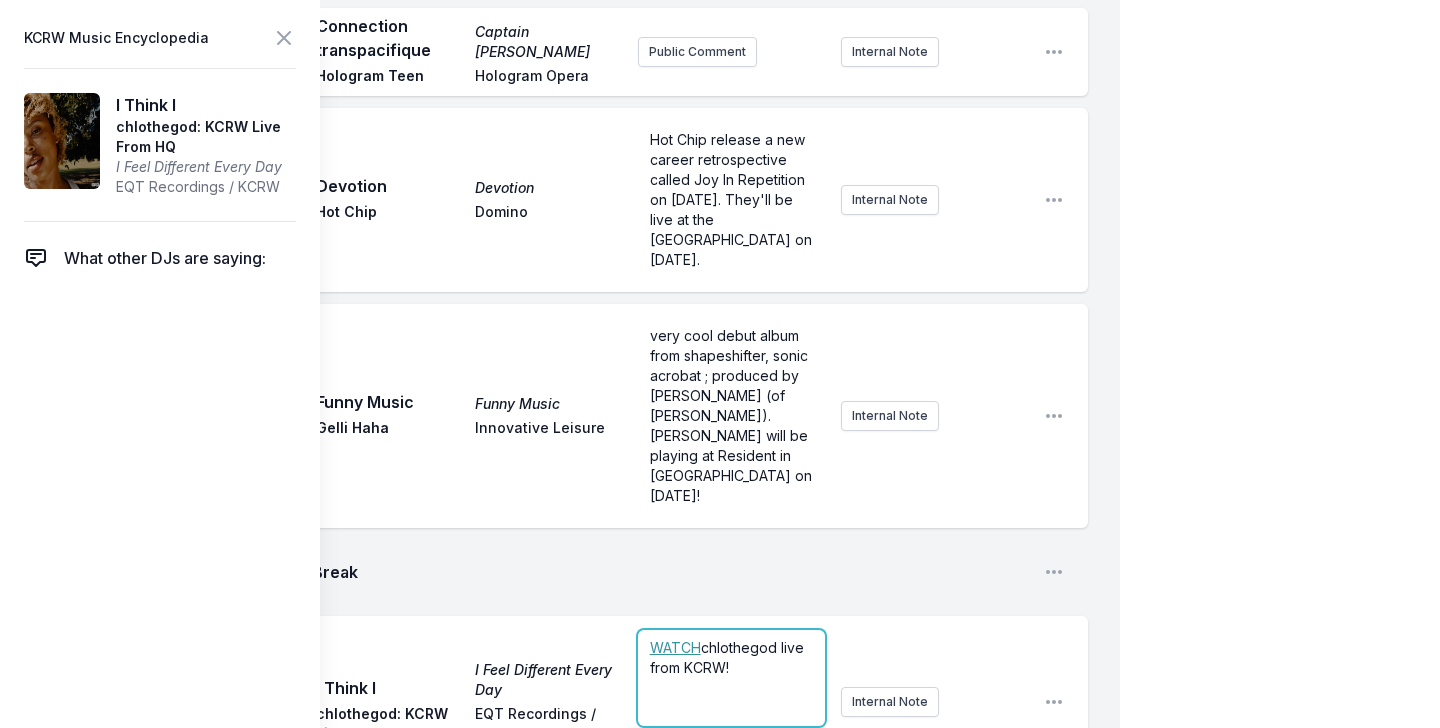 click on "﻿ WATCH  chlothegod live from KCRW!" at bounding box center (731, 678) 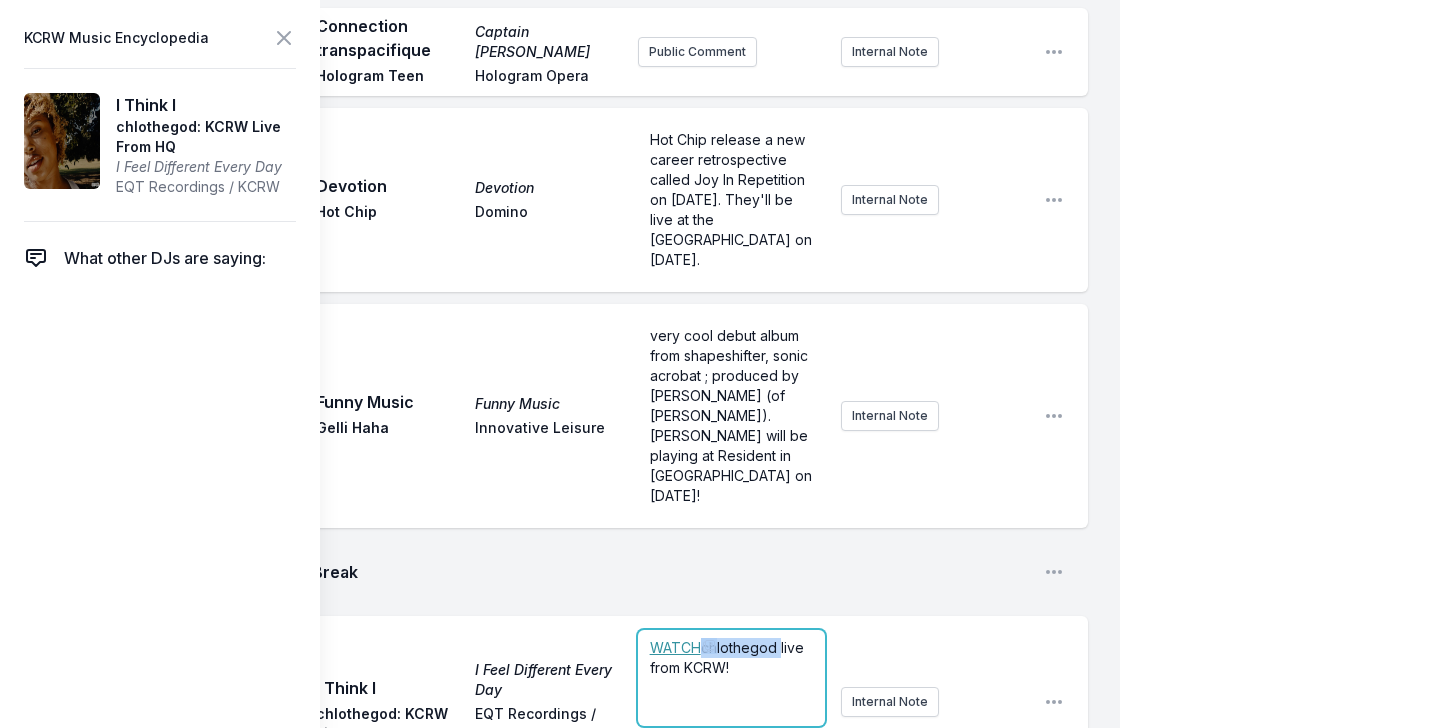 drag, startPoint x: 778, startPoint y: 364, endPoint x: 706, endPoint y: 364, distance: 72 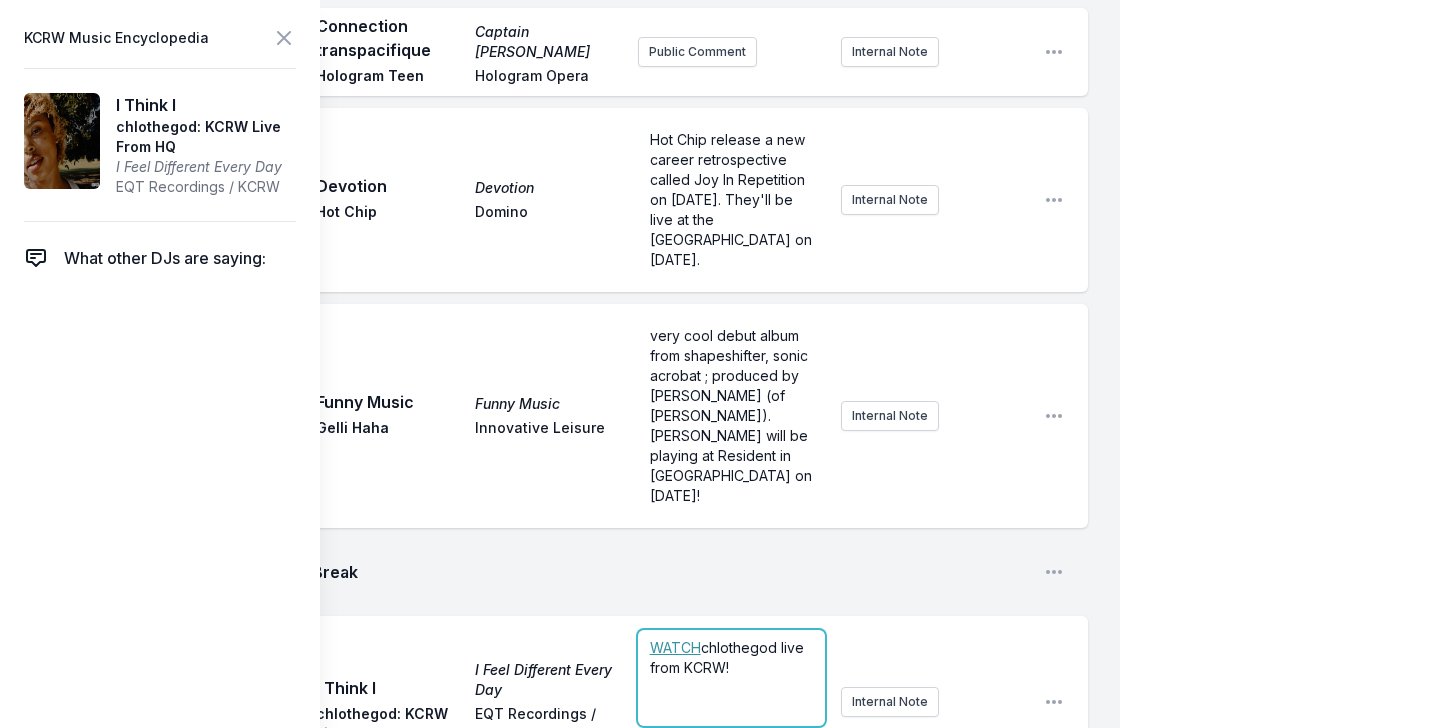click on "﻿ WATCH  chlothegod live from KCRW!" at bounding box center [731, 678] 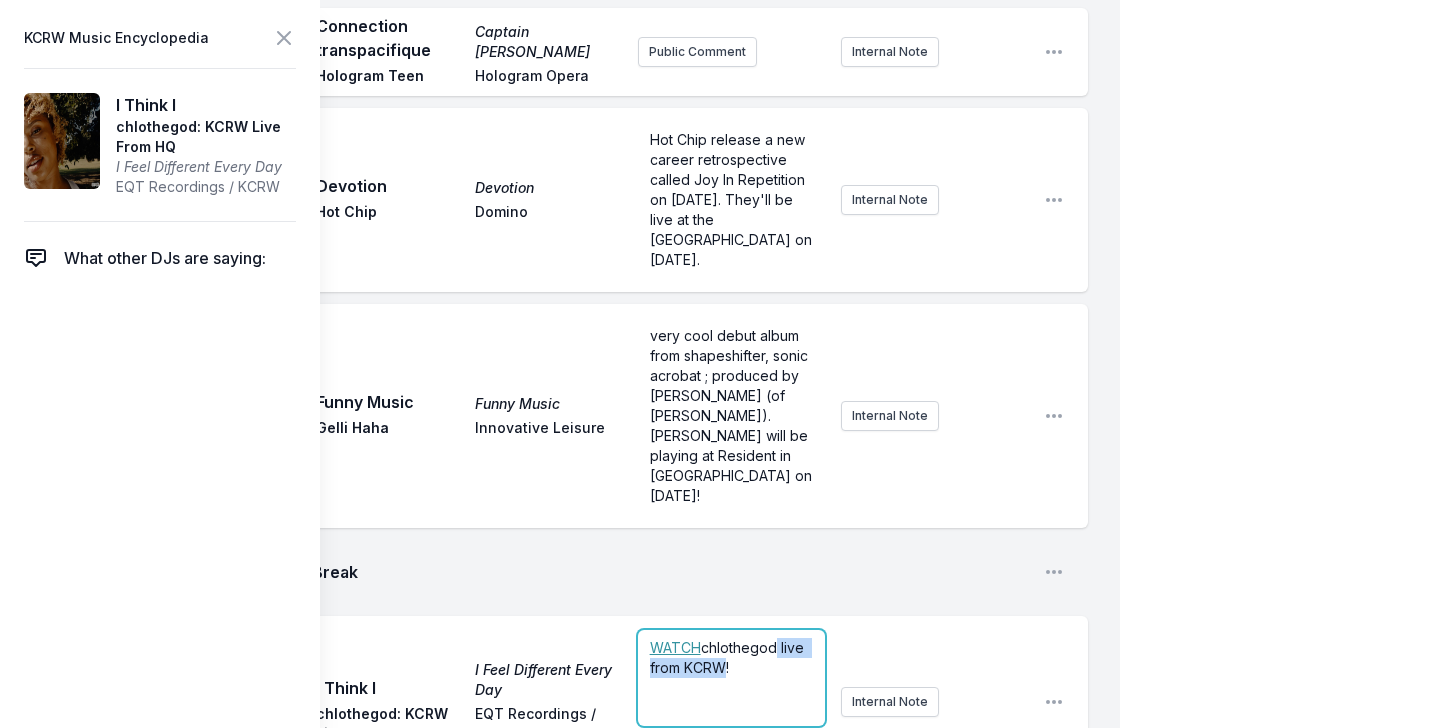 drag, startPoint x: 774, startPoint y: 373, endPoint x: 710, endPoint y: 374, distance: 64.00781 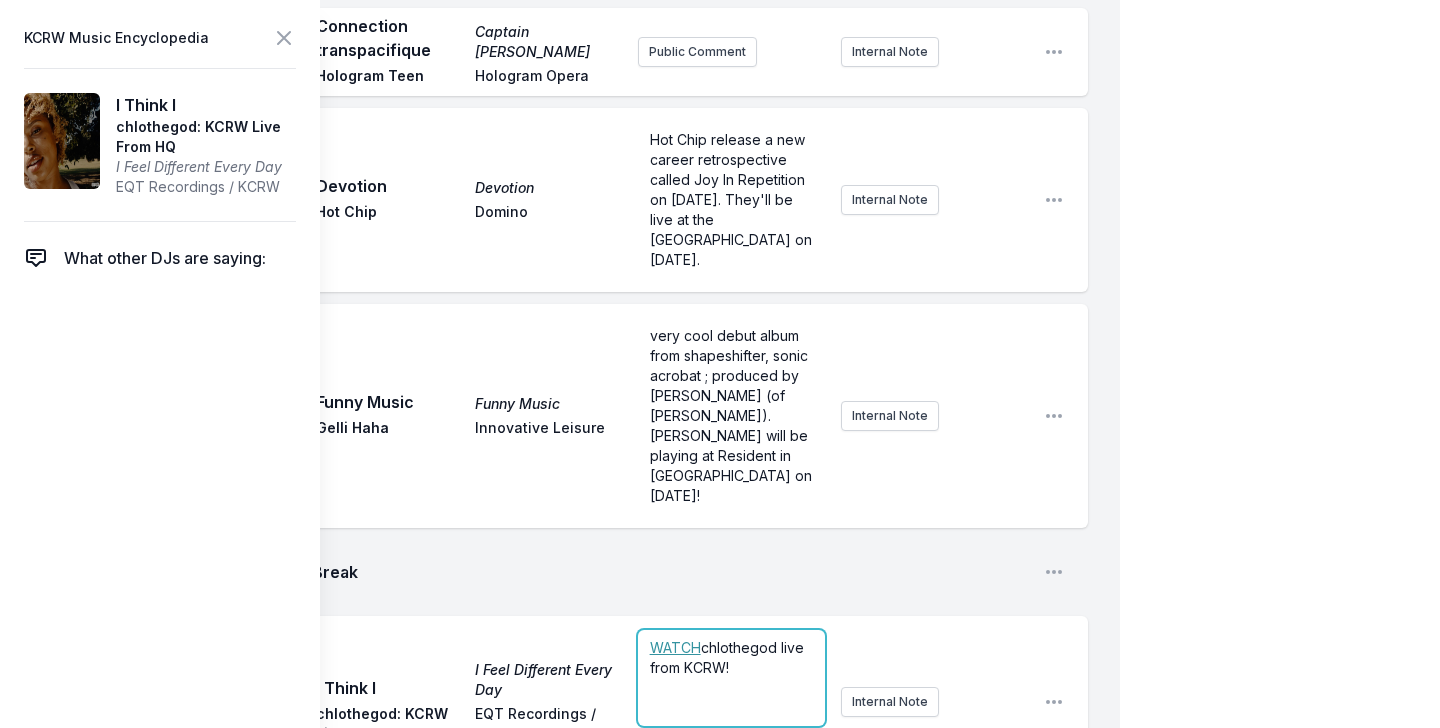 click on "﻿ WATCH  chlothegod live from KCRW!" at bounding box center [731, 658] 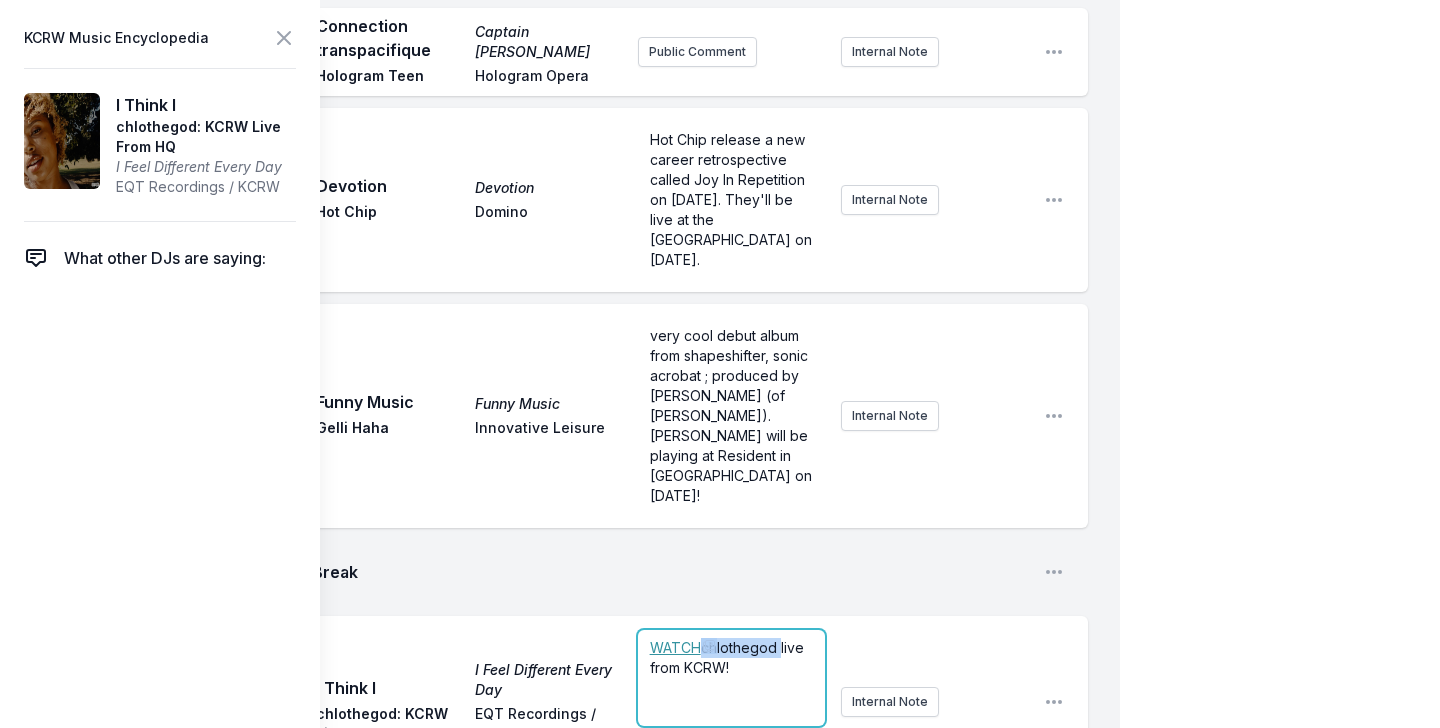 drag, startPoint x: 779, startPoint y: 365, endPoint x: 708, endPoint y: 365, distance: 71 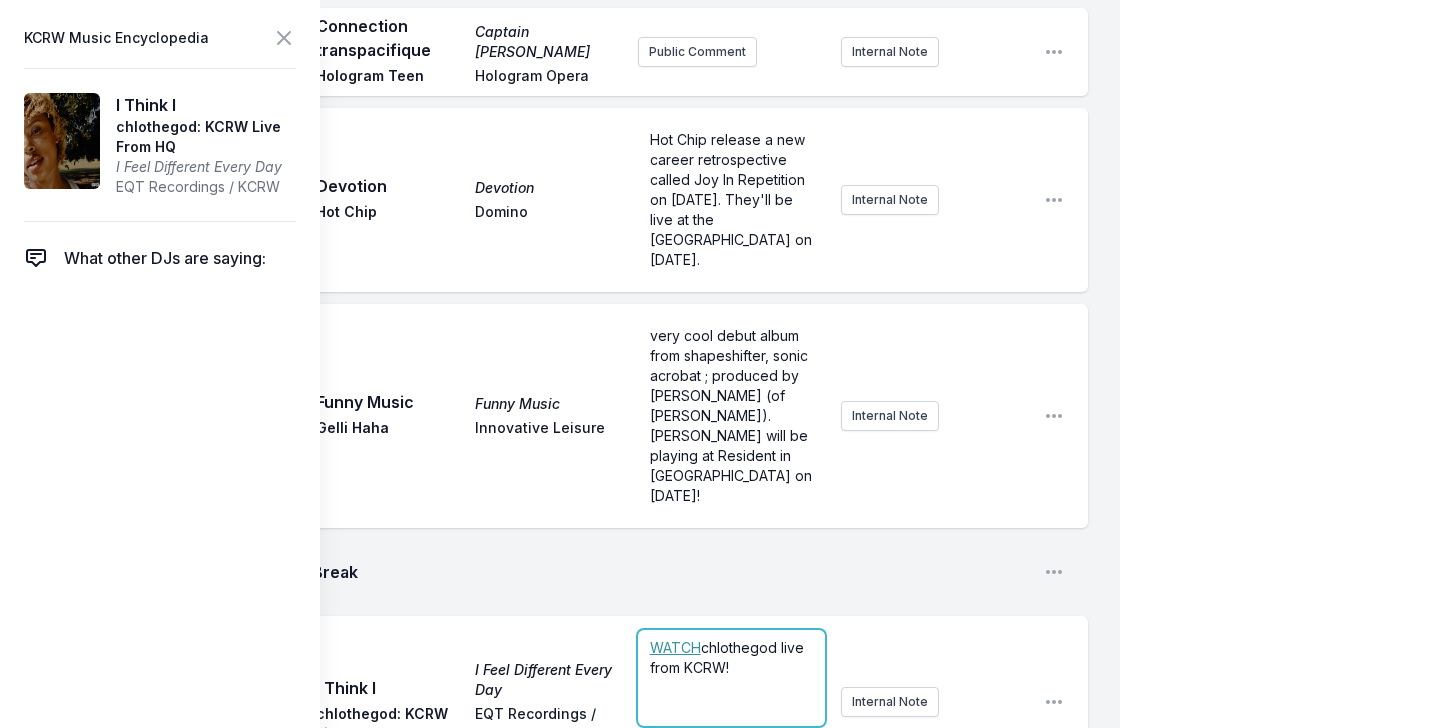click on "﻿ WATCH  chlothegod live from KCRW!" at bounding box center [731, 658] 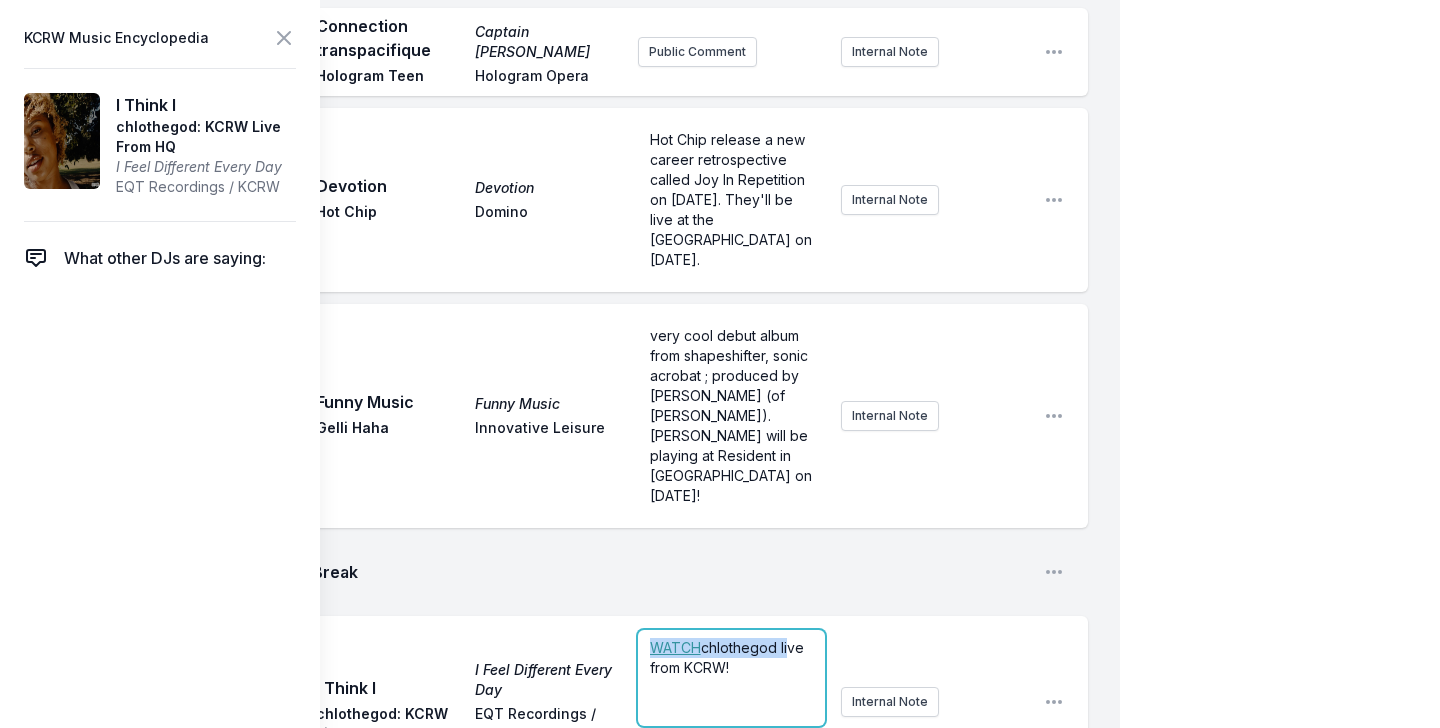 drag, startPoint x: 785, startPoint y: 365, endPoint x: 607, endPoint y: 358, distance: 178.13759 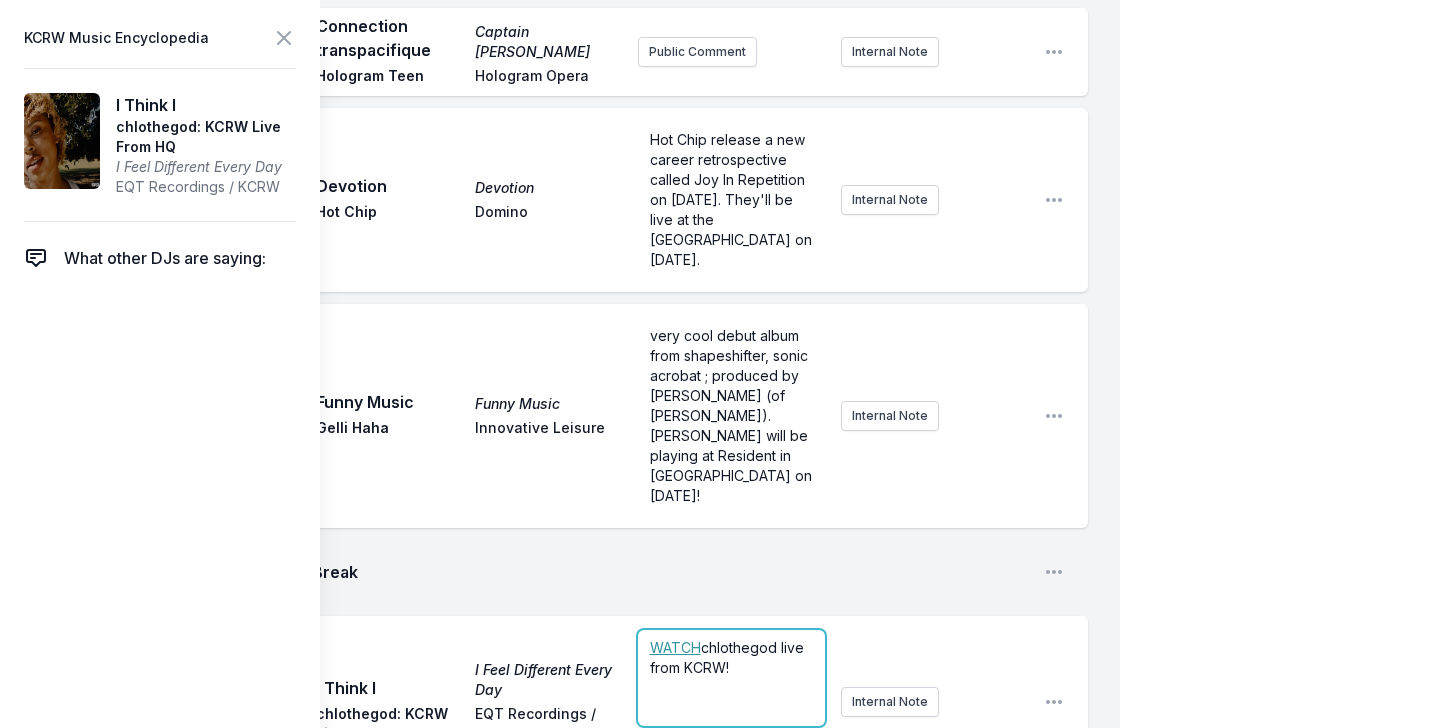 type 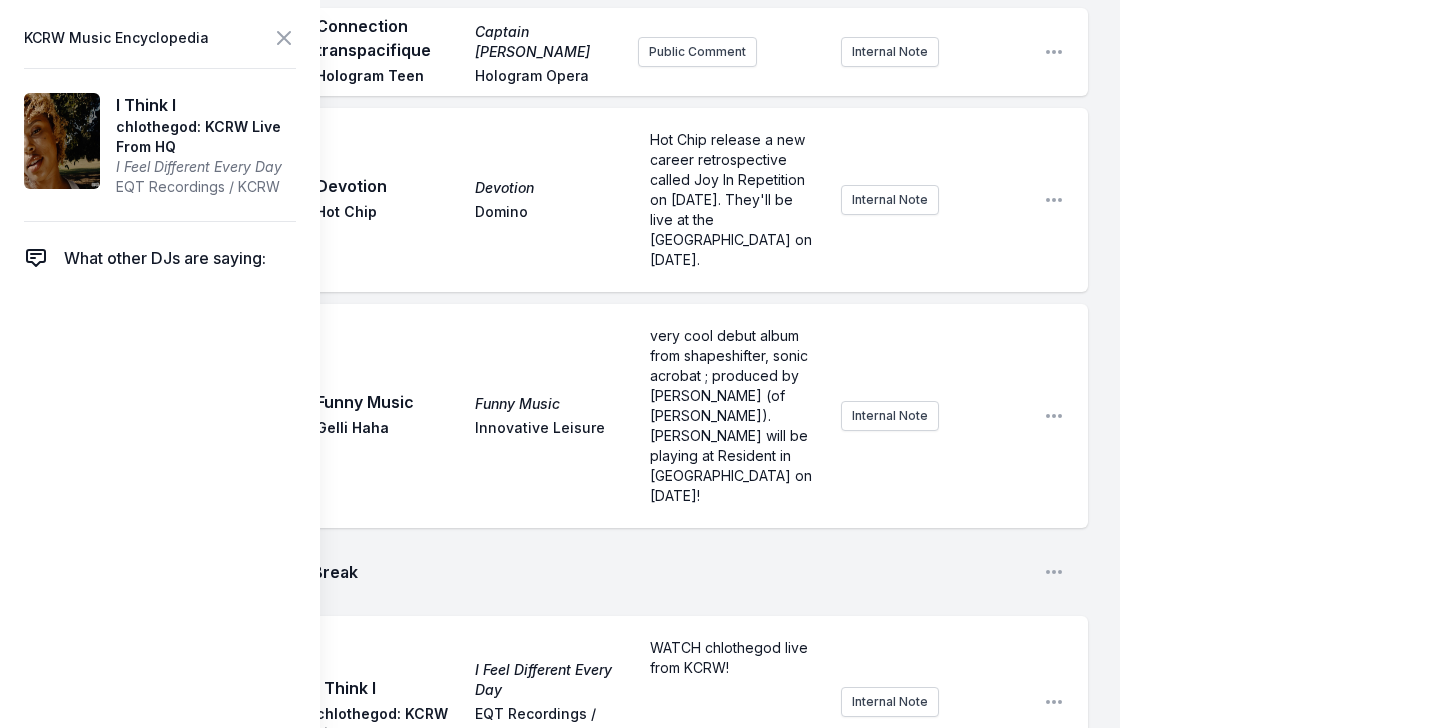 click on "9:04 AM Look Around Look Around Danielle Ponder & Karate Boogaloo Add record label Public Comment Internal Note Open playlist item options 9:08 AM Heart of Gold Heart Of Gold: The Songs Of Neil Young, Vol. 1 Fiona Apple Killphonic Public Comment Internal Note Open playlist item options 9:11 AM Found a Light (Beale Street)  (Feat. V.C.R) Found a Light (Beale Street) BADBADNOTGOOD XL / Innovative Leisure Public Comment Internal Note Open playlist item options 9:18 AM Summer Sweat Earthstar Mountain Hannah Cohen Bella Union Public Comment Internal Note Open playlist item options 9:22 AM Somebody New Thee Black Boltz Tunde Adebimpe Sub Pop Public Comment Internal Note Open playlist item options 9:25 AM What's It Like in the Sunshine Gremlin Jaco Jaco [no label] the project of Philadelphia-based musician, visual artist, and former member of beloved indie-rock trio Sports Internal Note Open playlist item options 9:30 AM Break Open playlist item options 9:31 AM Run Free All Systems Are Lying / Run Free Soulwax 9:30" at bounding box center (576, -1586) 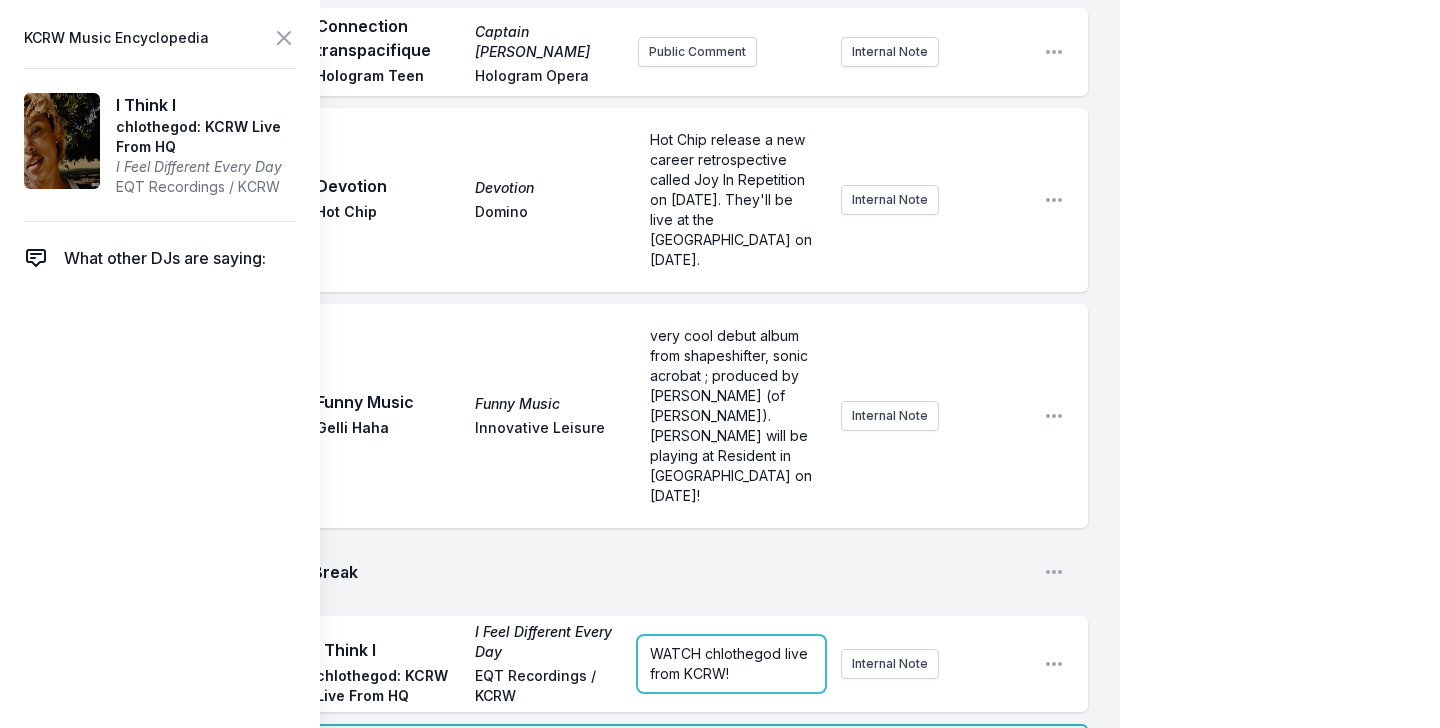 click on "WATCH chlothegod live from KCRW!" at bounding box center [731, 664] 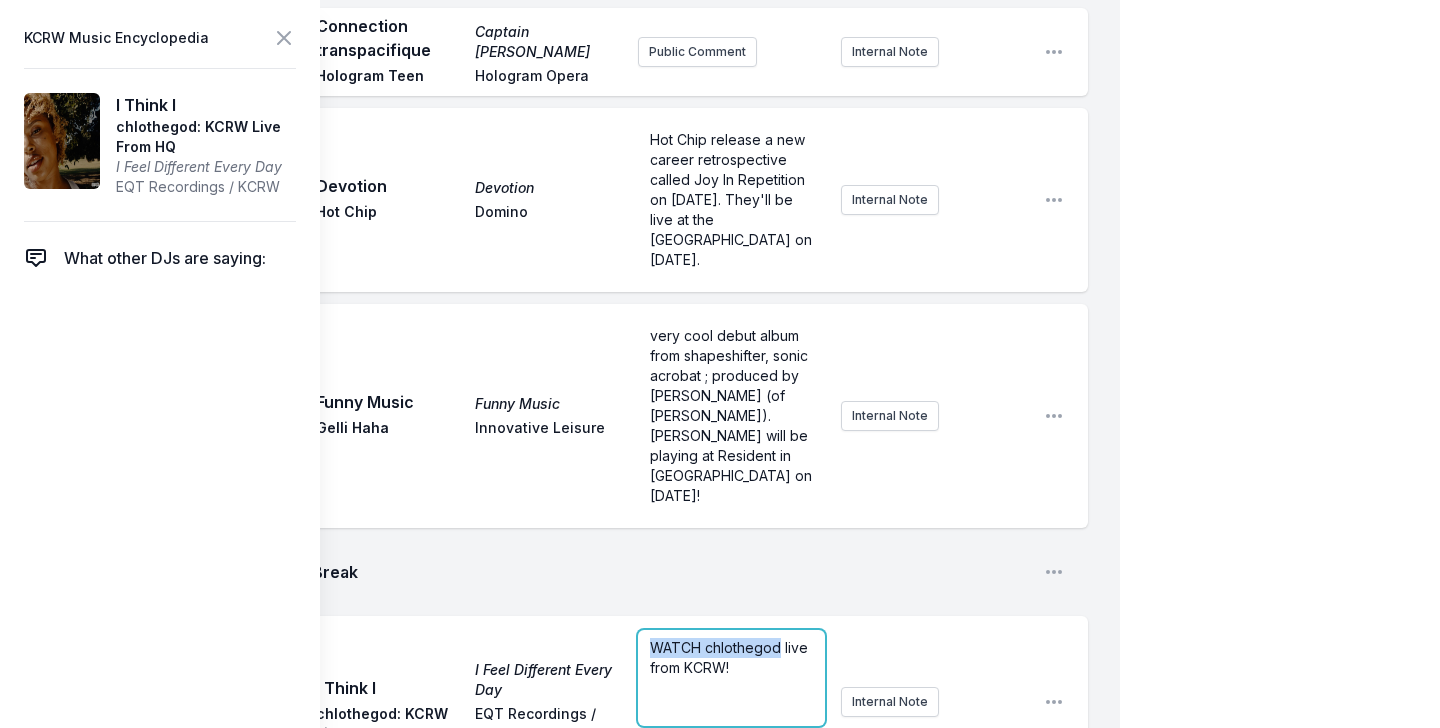 drag, startPoint x: 780, startPoint y: 368, endPoint x: 609, endPoint y: 358, distance: 171.29214 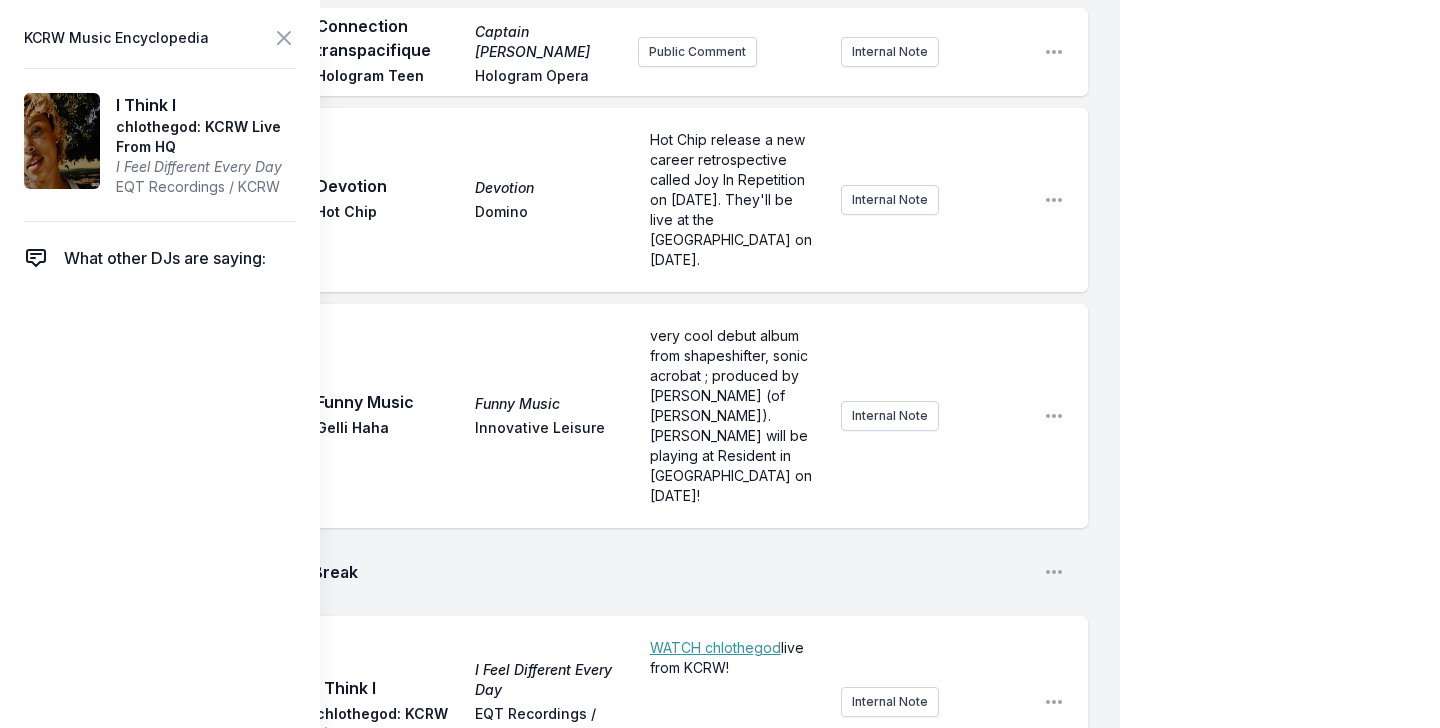 click on "I Think I I Feel Different Every Day chlothegod: KCRW Live From HQ EQT Recordings / KCRW" at bounding box center (469, 702) 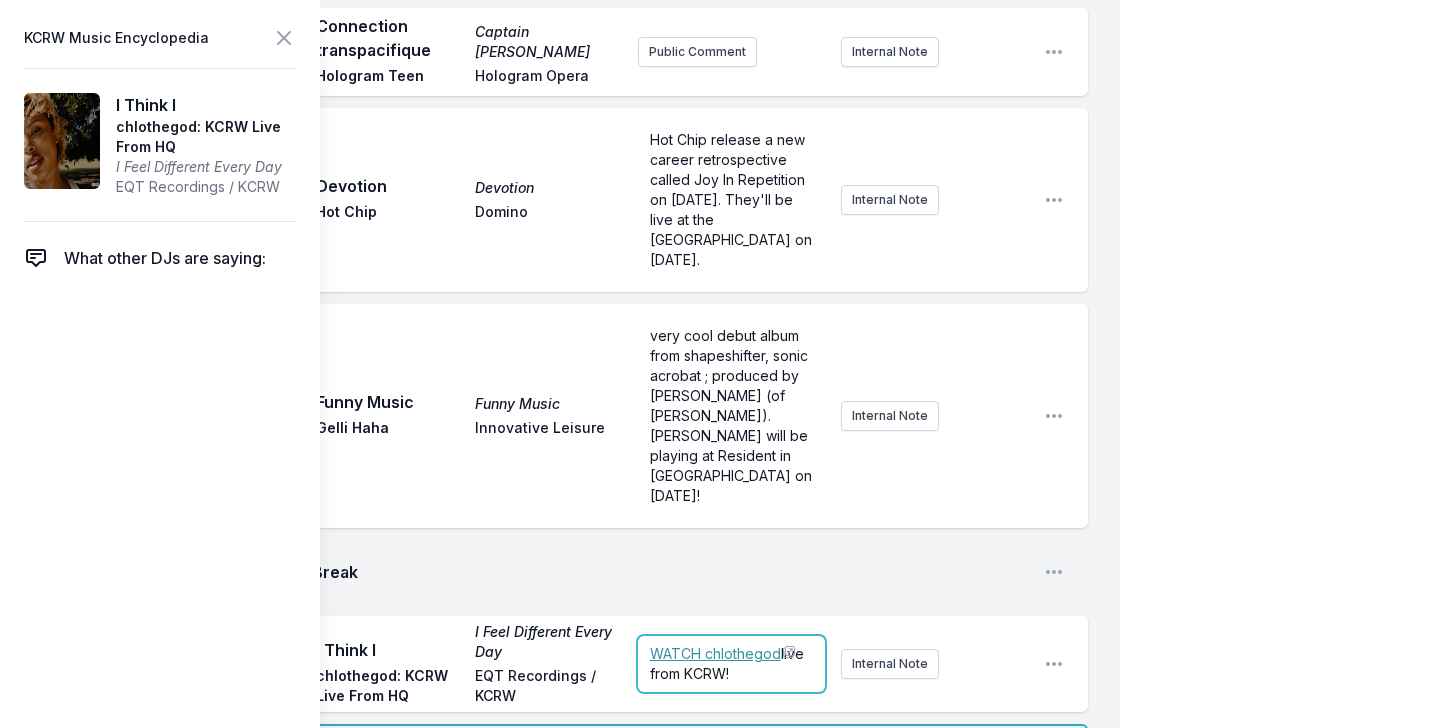 click on "WATCH chlothegod" at bounding box center [715, 653] 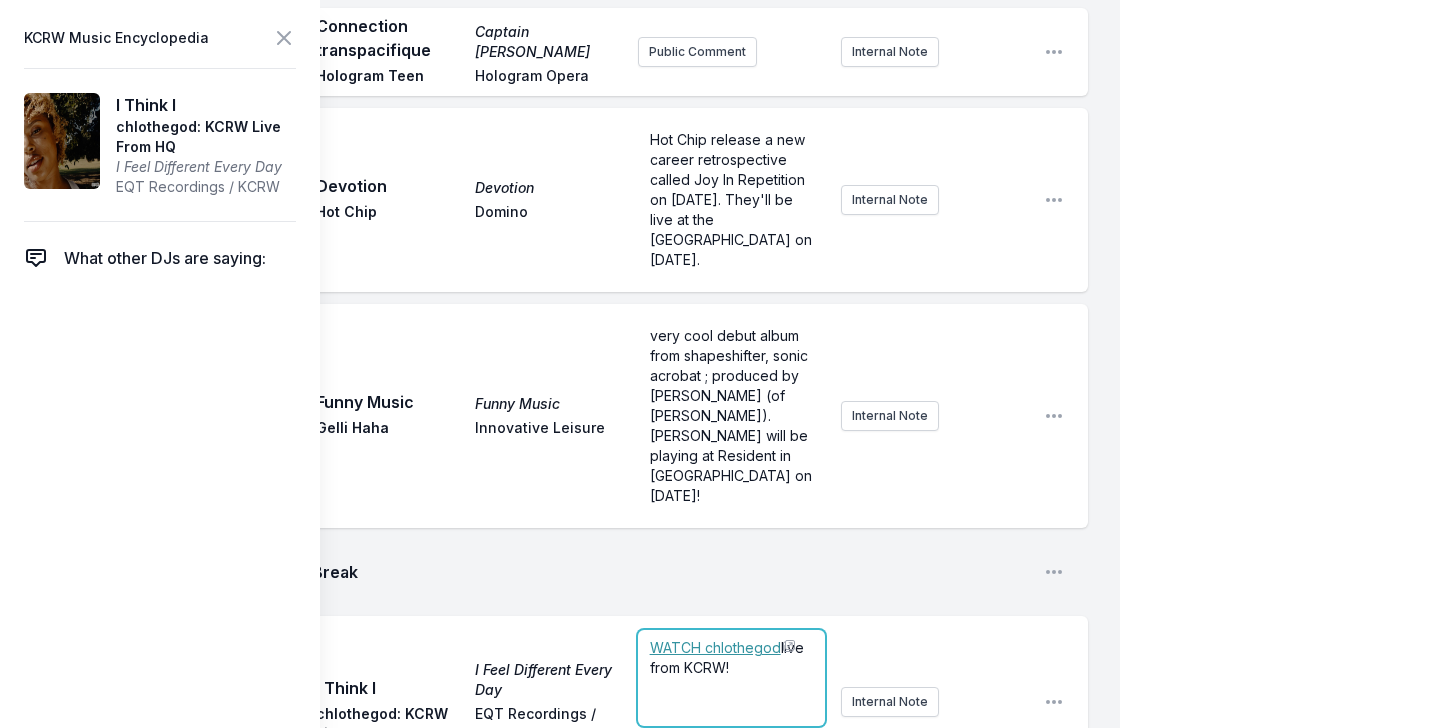 click at bounding box center (789, 646) 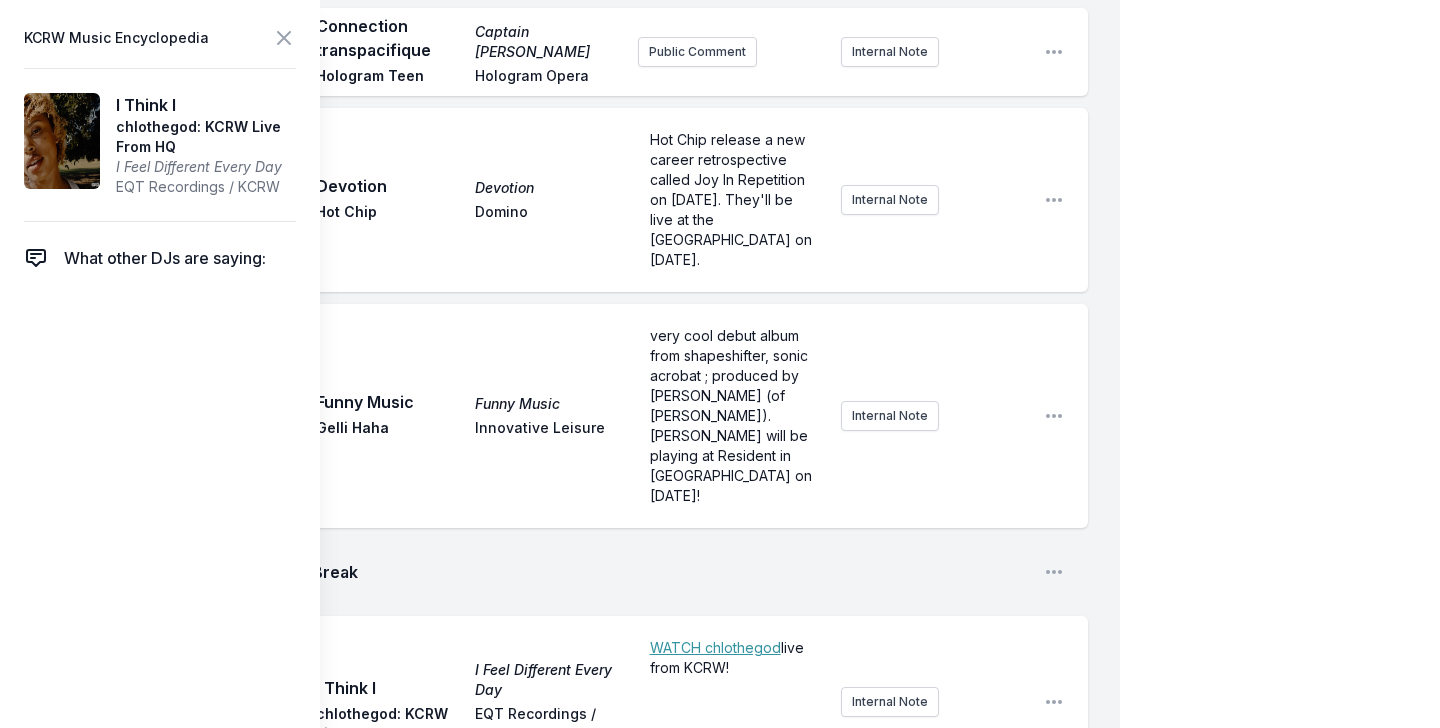 click on "9:04 AM Look Around Look Around Danielle Ponder & Karate Boogaloo Add record label Public Comment Internal Note Open playlist item options 9:08 AM Heart of Gold Heart Of Gold: The Songs Of Neil Young, Vol. 1 Fiona Apple Killphonic Public Comment Internal Note Open playlist item options 9:11 AM Found a Light (Beale Street)  (Feat. V.C.R) Found a Light (Beale Street) BADBADNOTGOOD XL / Innovative Leisure Public Comment Internal Note Open playlist item options 9:18 AM Summer Sweat Earthstar Mountain Hannah Cohen Bella Union Public Comment Internal Note Open playlist item options 9:22 AM Somebody New Thee Black Boltz Tunde Adebimpe Sub Pop Public Comment Internal Note Open playlist item options 9:25 AM What's It Like in the Sunshine Gremlin Jaco Jaco [no label] the project of Philadelphia-based musician, visual artist, and former member of beloved indie-rock trio Sports Internal Note Open playlist item options 9:30 AM Break Open playlist item options 9:31 AM Run Free All Systems Are Lying / Run Free Soulwax 9:30" at bounding box center [576, -1586] 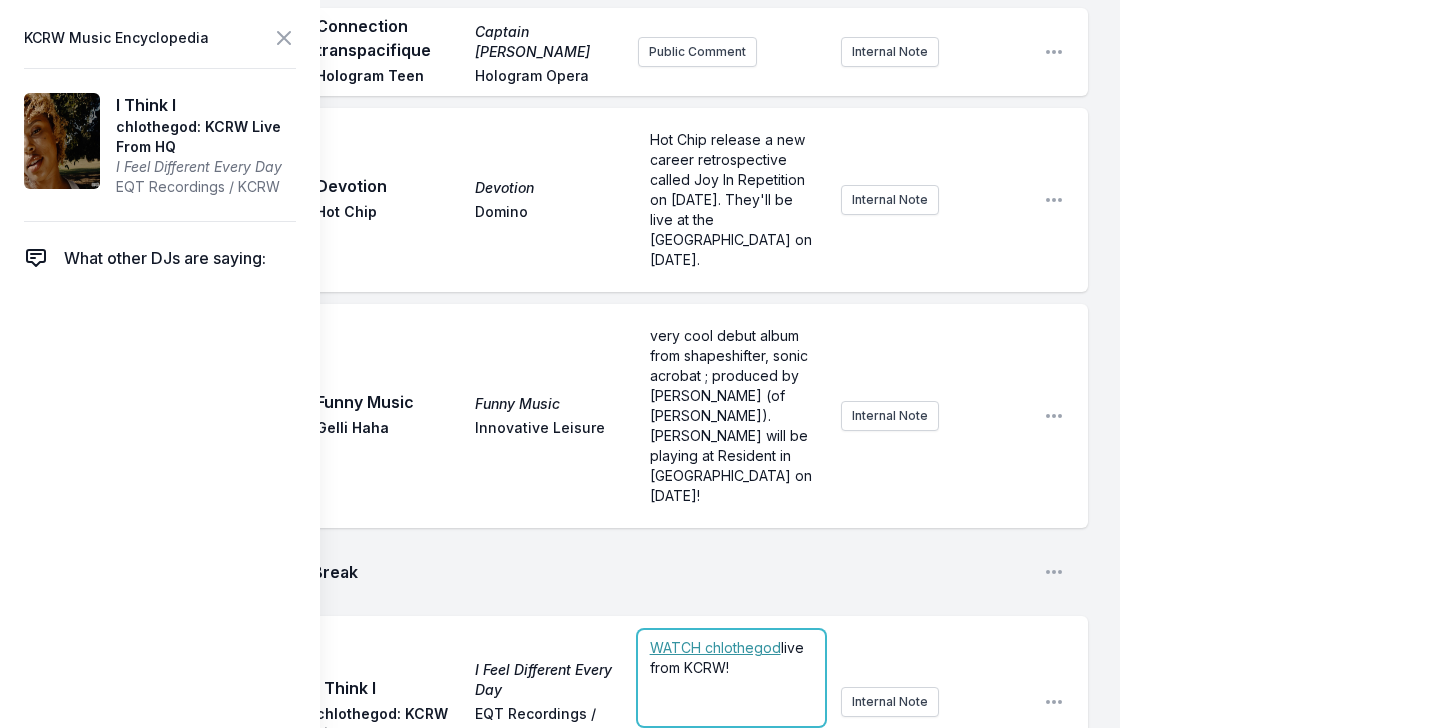 click on "﻿ WATCH chlothegod  live from KCRW!" at bounding box center (731, 658) 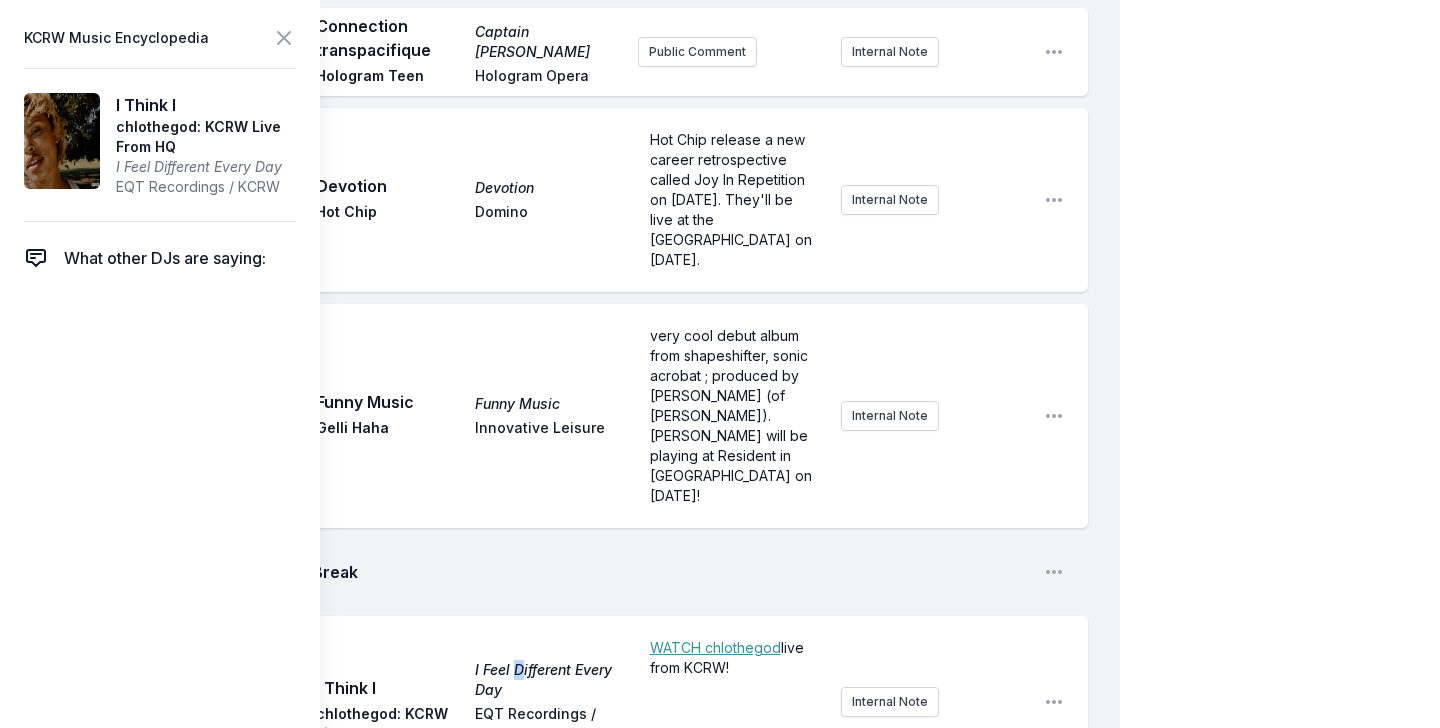 click on "11:07 AM I Think I I Feel Different Every Day chlothegod: KCRW Live From HQ EQT Recordings / KCRW ﻿ WATCH chlothegod  live from KCRW!  Pin to Track Pin to Artist Internal Note Open playlist item options" at bounding box center (576, 702) 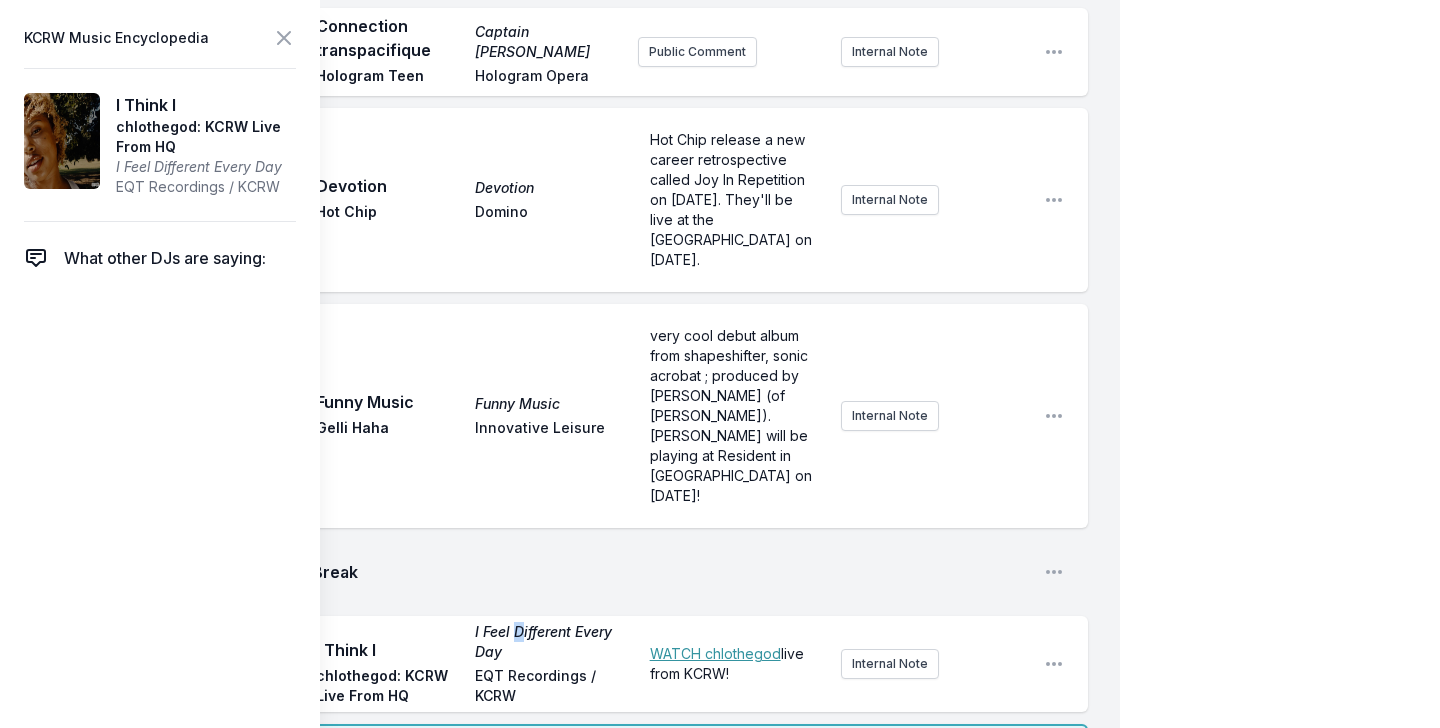 click on "Public Comment" at bounding box center (696, 766) 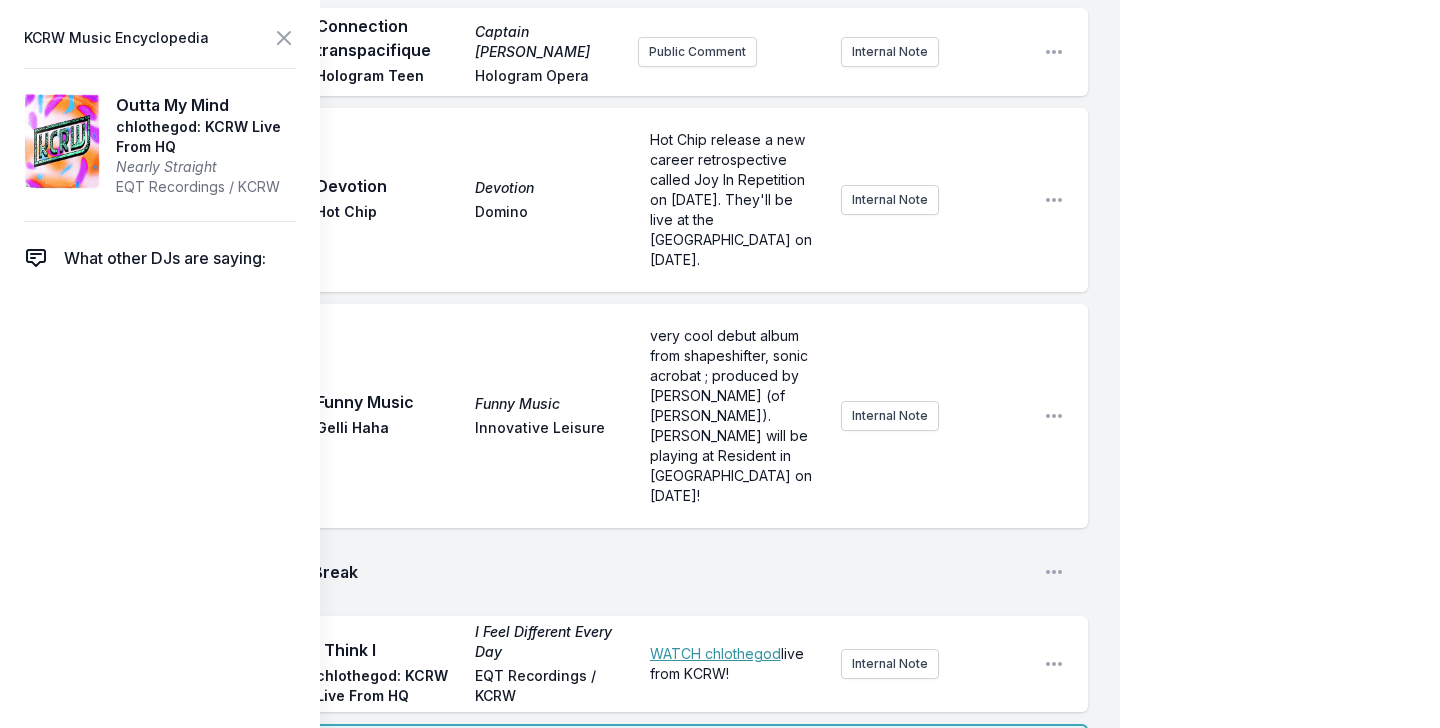 click on "I Feel Different Every Day" at bounding box center [548, 642] 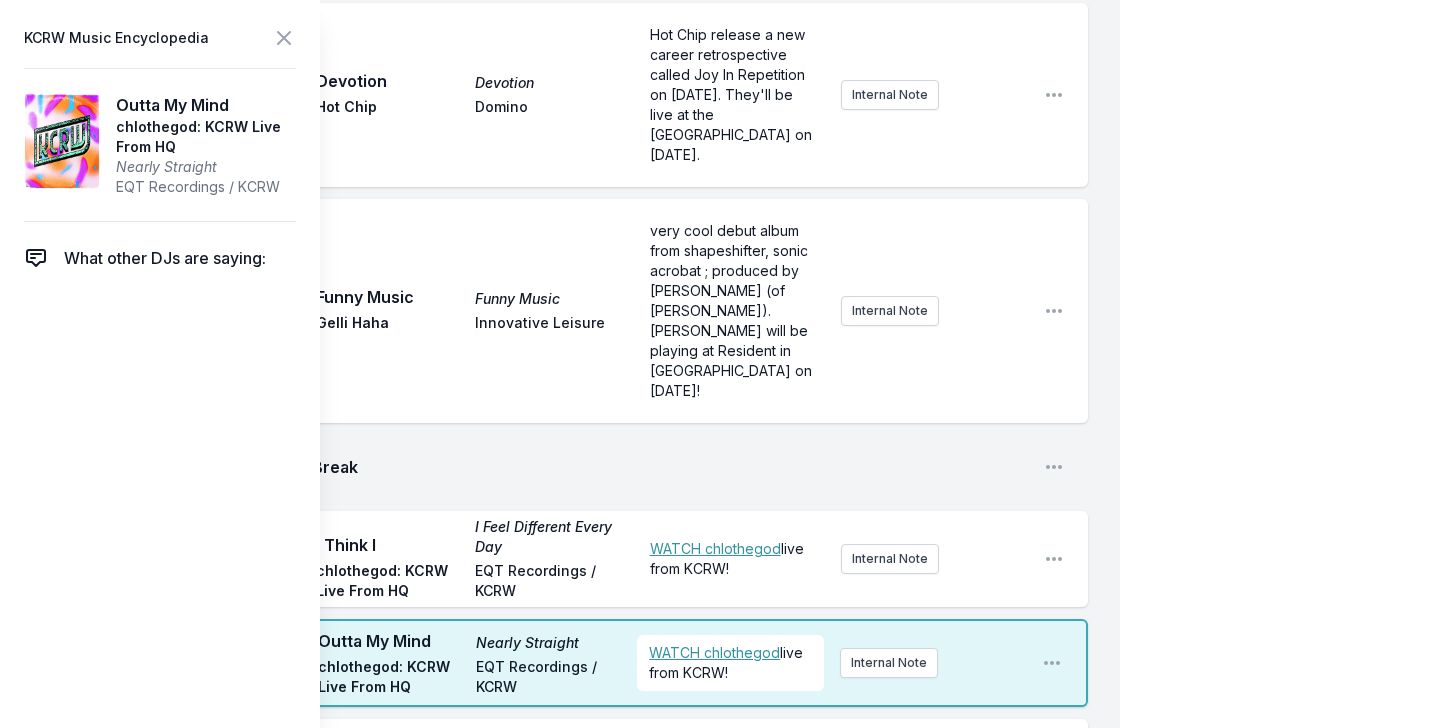 scroll, scrollTop: 4443, scrollLeft: 0, axis: vertical 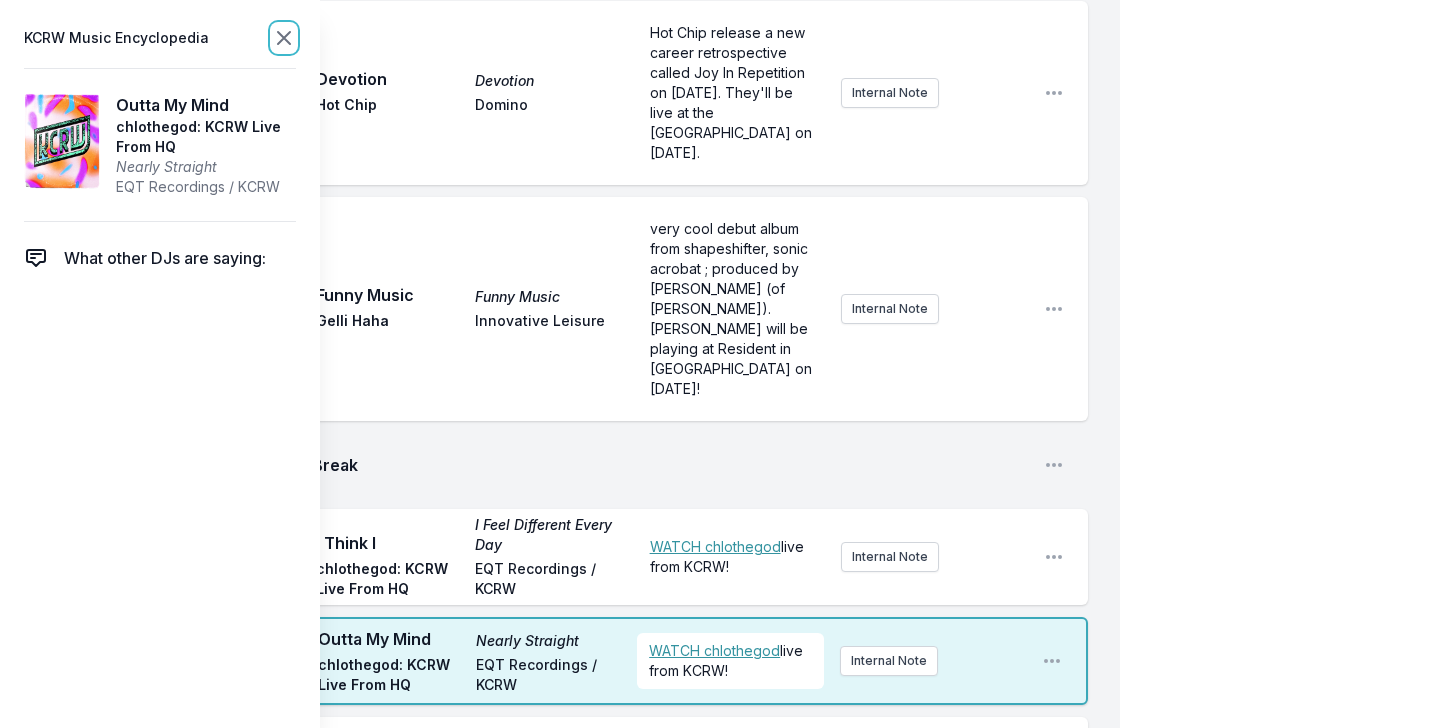 click 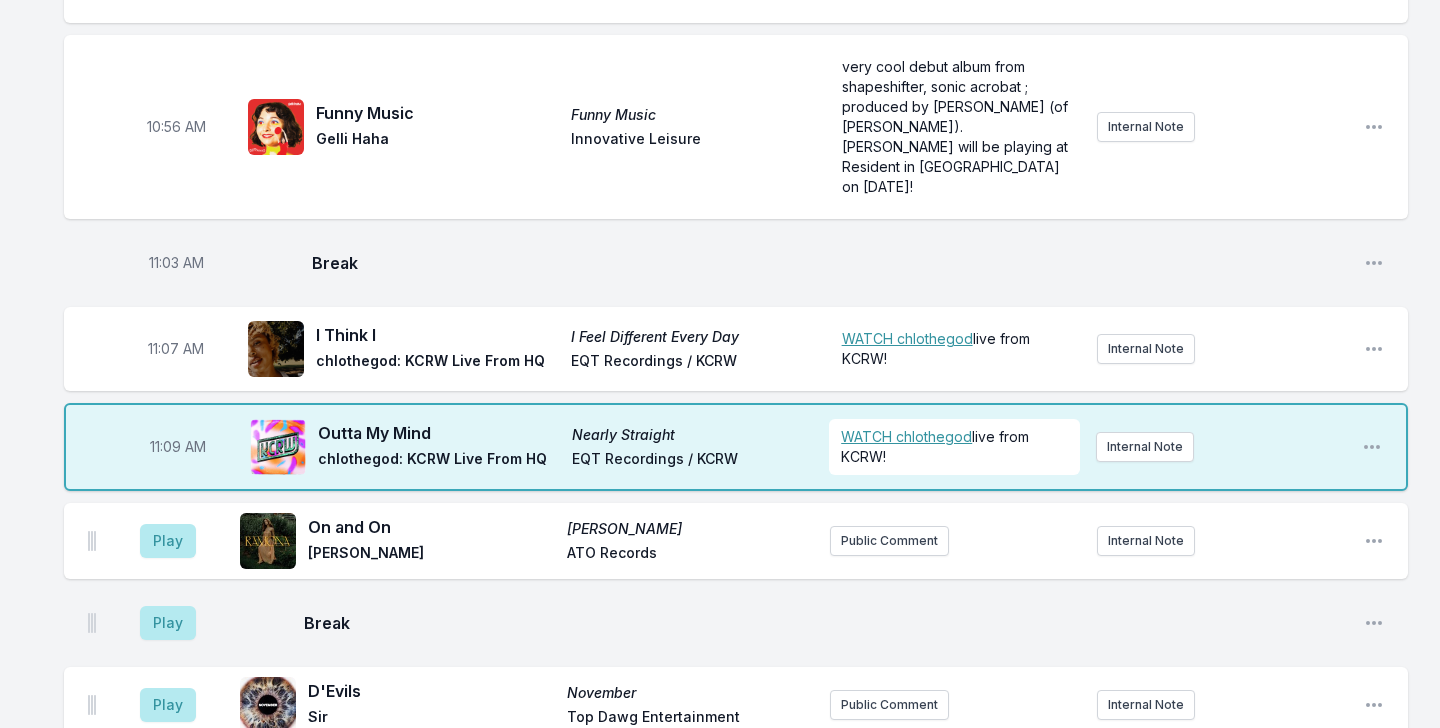 scroll, scrollTop: 3755, scrollLeft: 0, axis: vertical 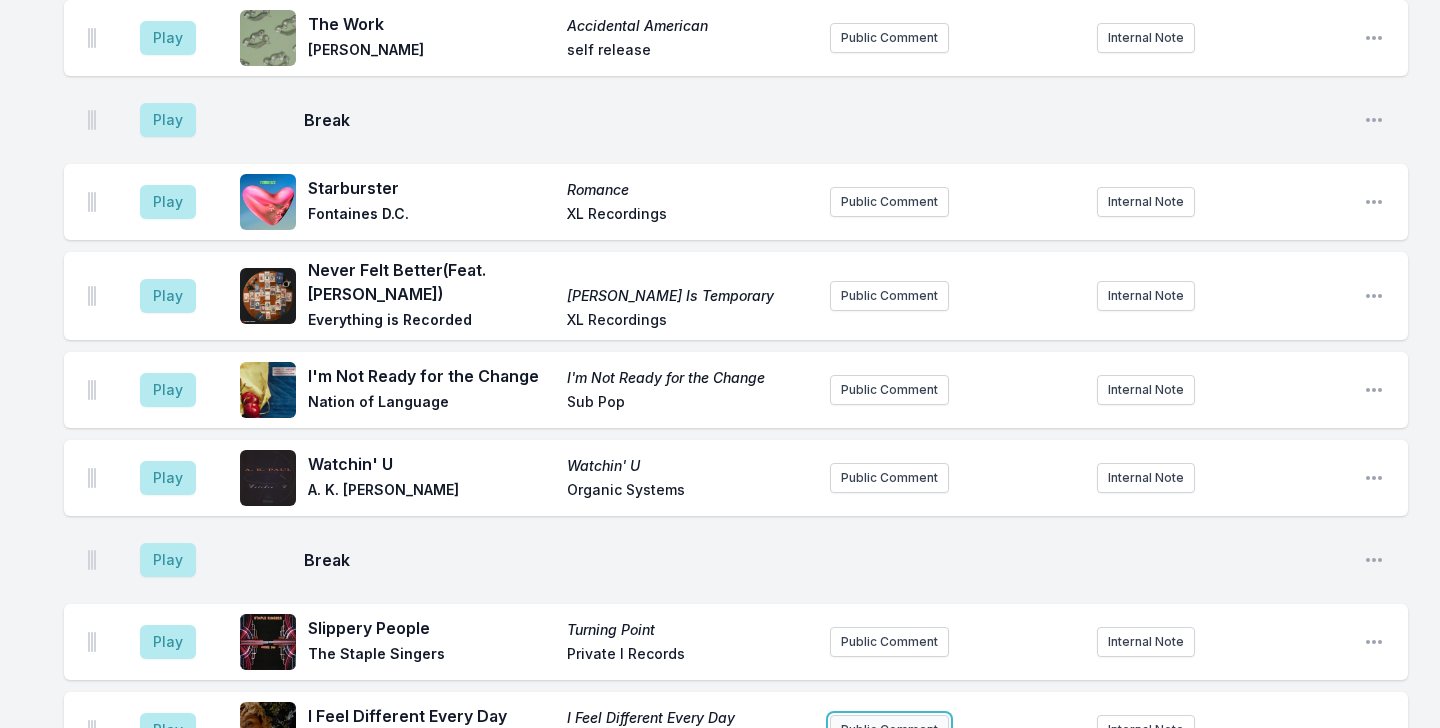 click on "Public Comment" at bounding box center [889, 730] 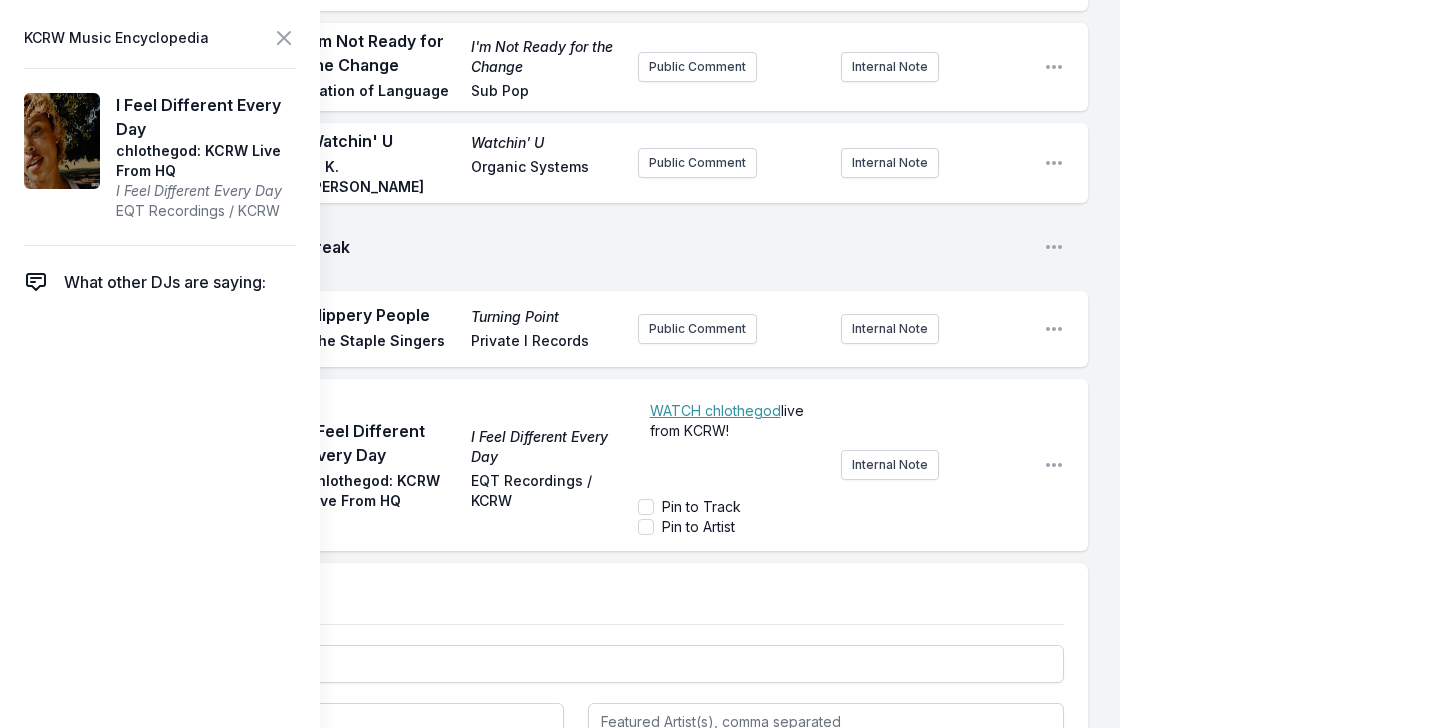 scroll, scrollTop: 5829, scrollLeft: 0, axis: vertical 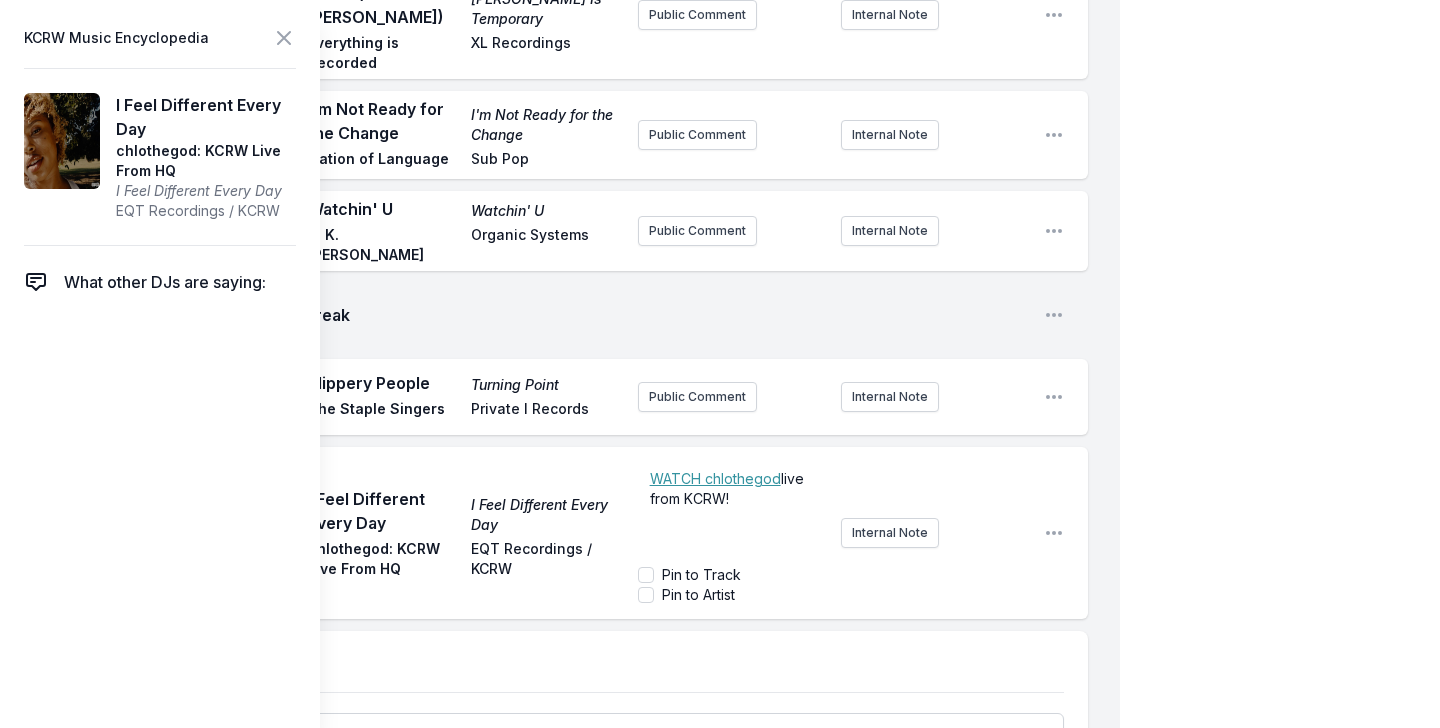 click on "Select a tab Track Break Segment Track Break Segment" at bounding box center (576, 761) 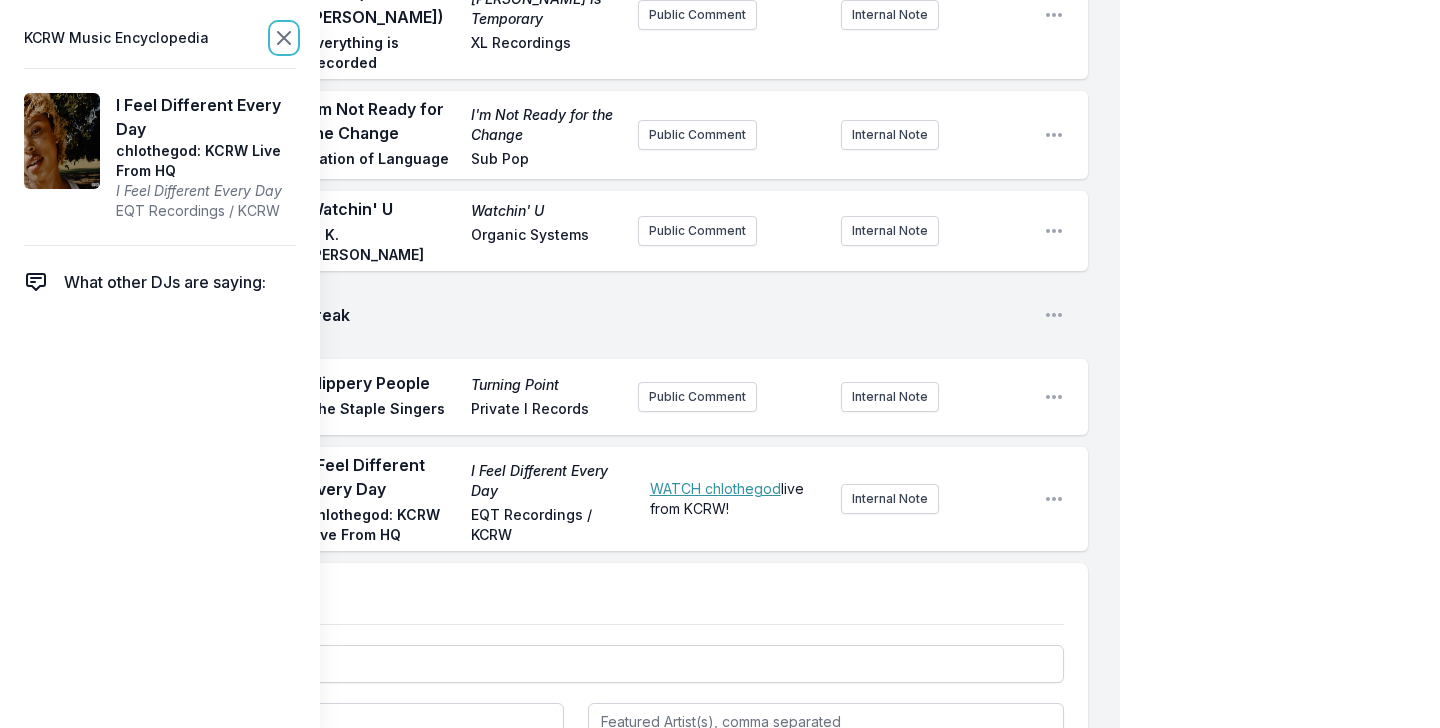 click 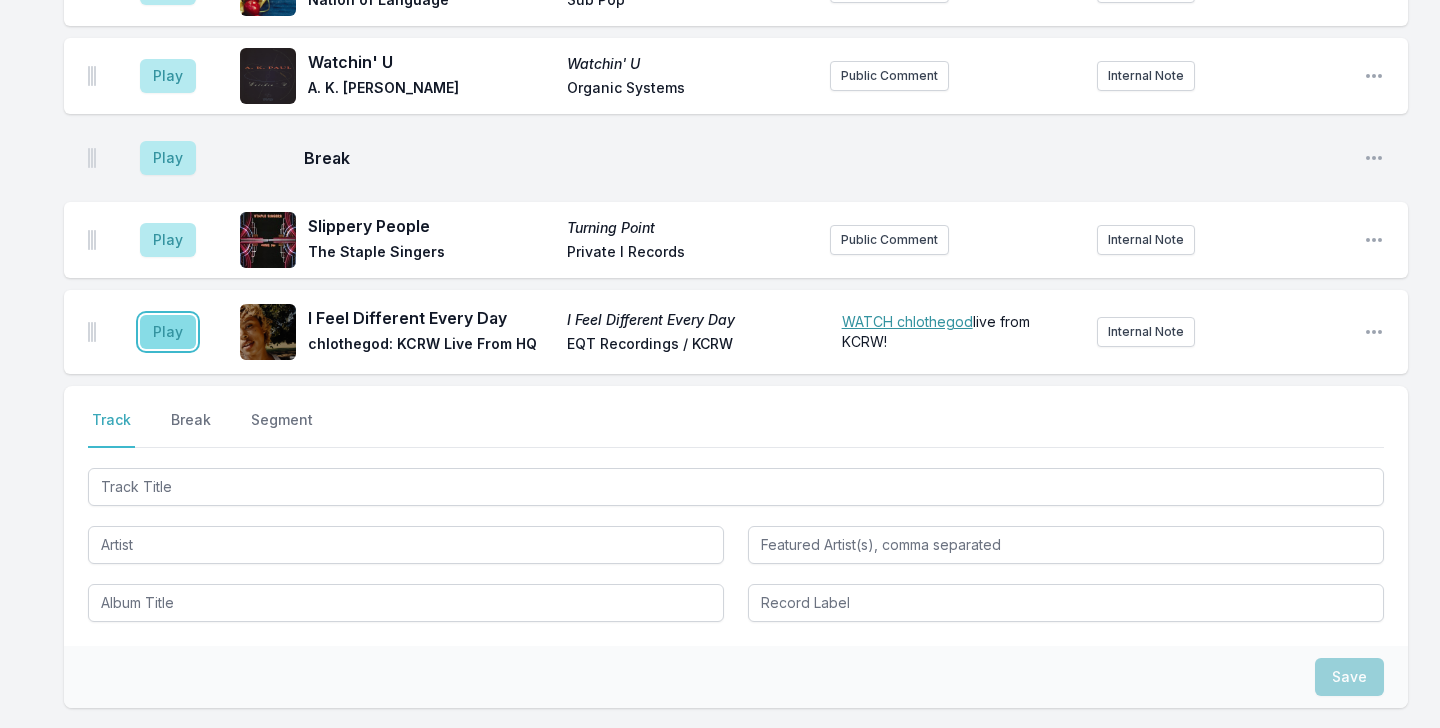 click on "Play" at bounding box center (168, 332) 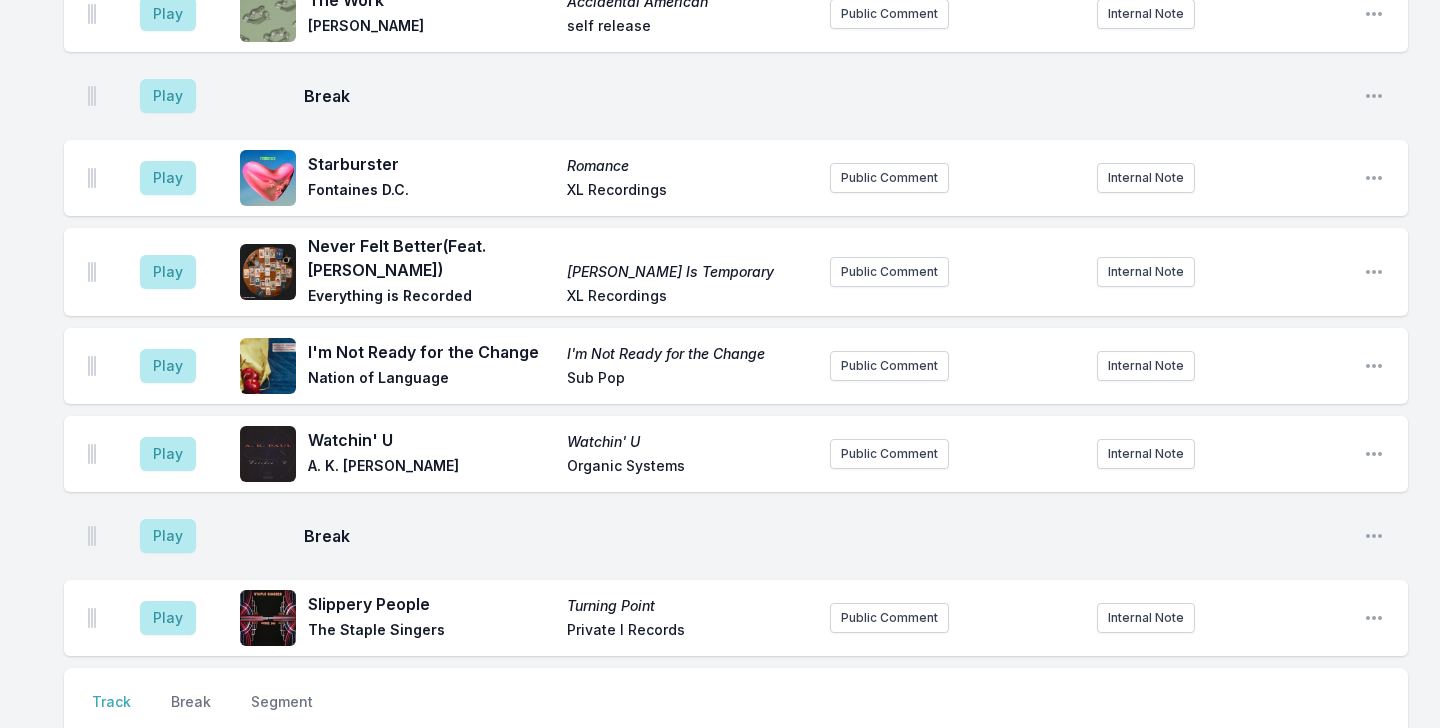 scroll, scrollTop: 5098, scrollLeft: 0, axis: vertical 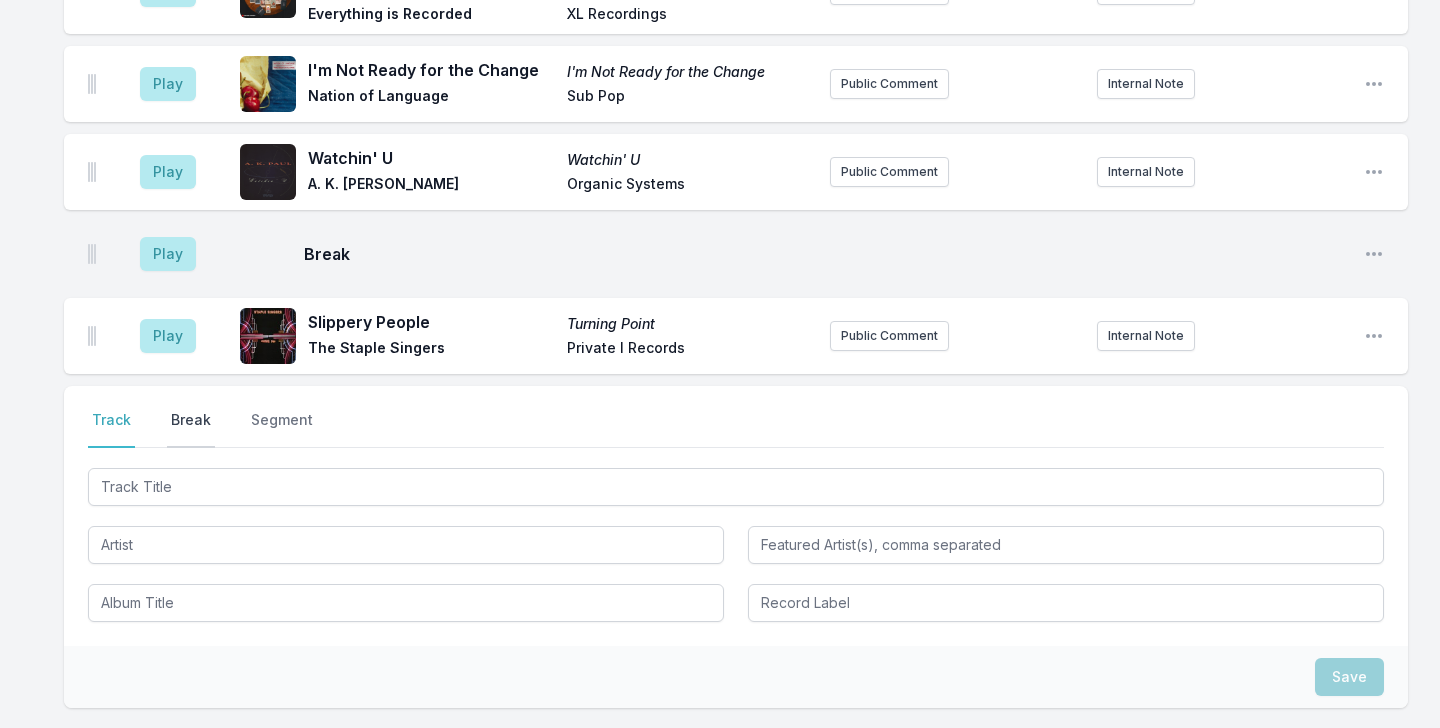 click on "Break" at bounding box center [191, 429] 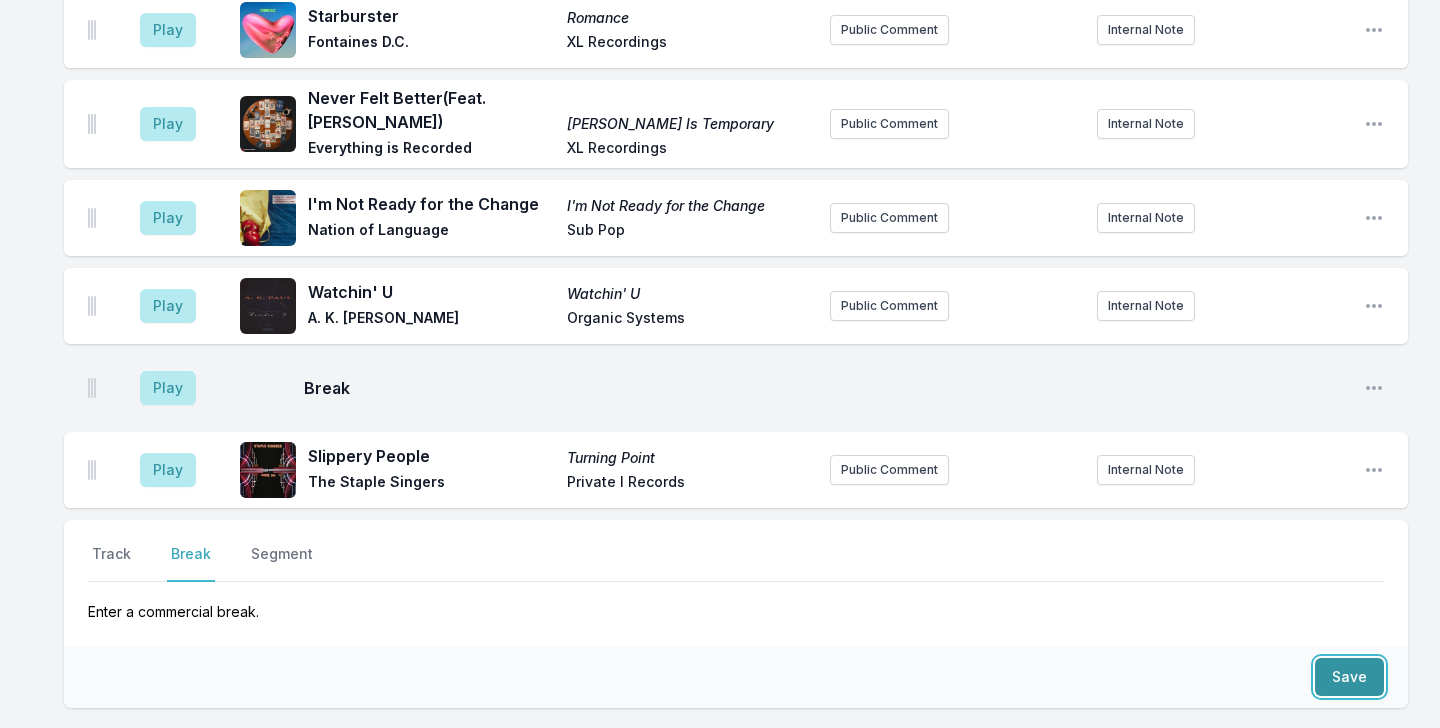 click on "Save" at bounding box center [1349, 677] 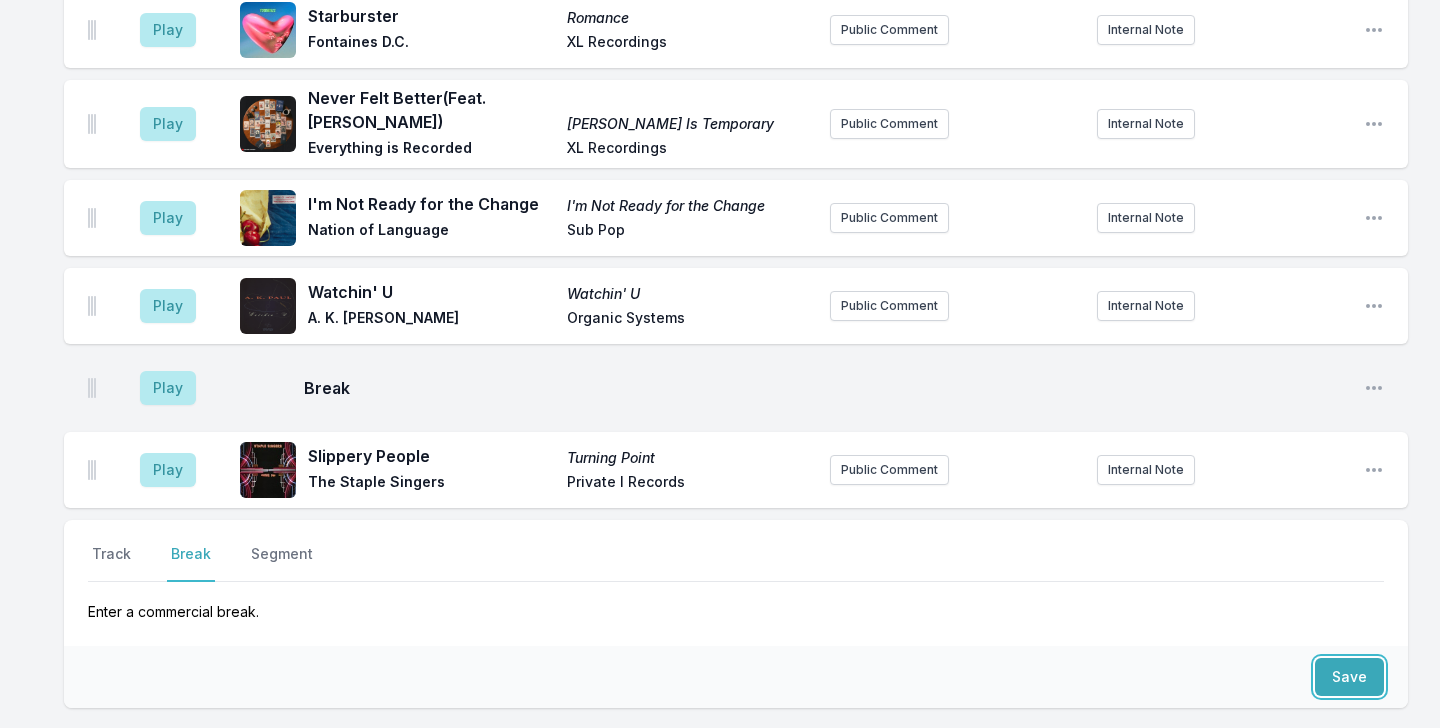 scroll, scrollTop: 5040, scrollLeft: 0, axis: vertical 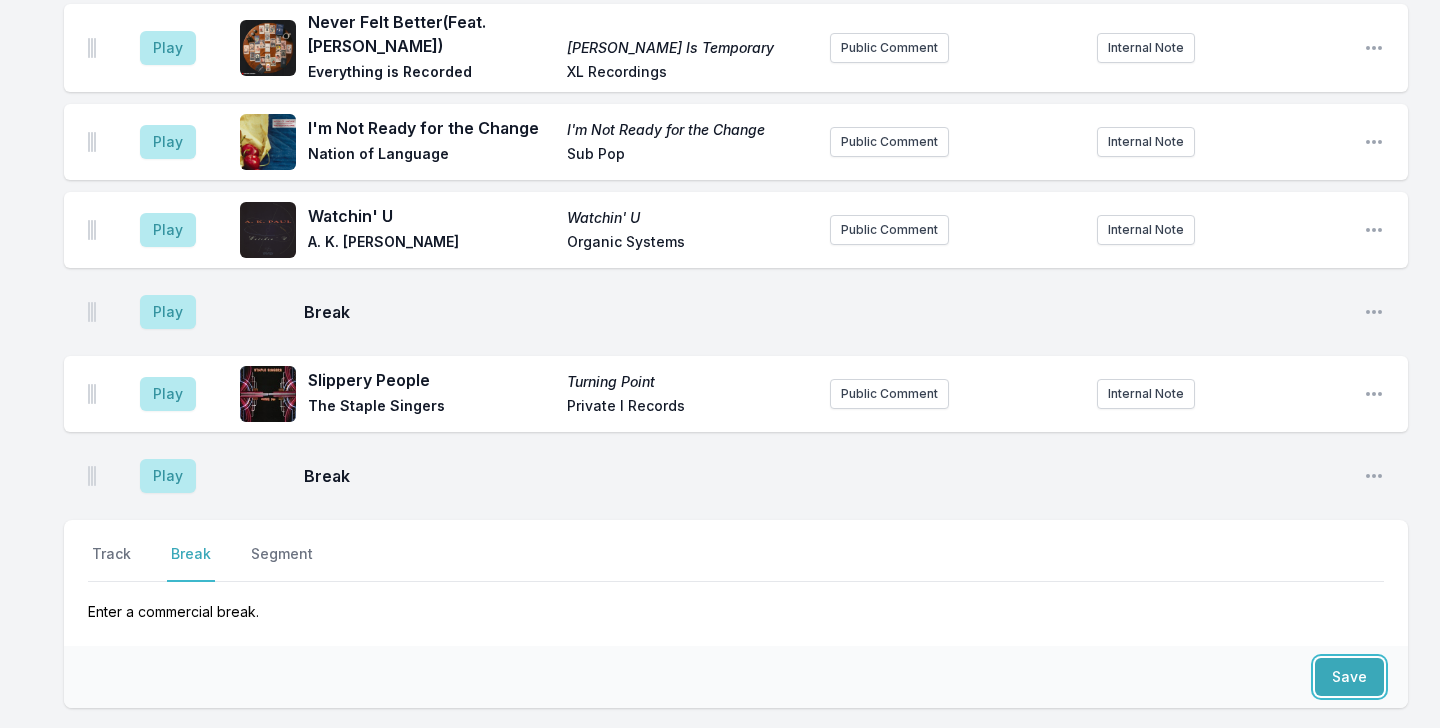 type 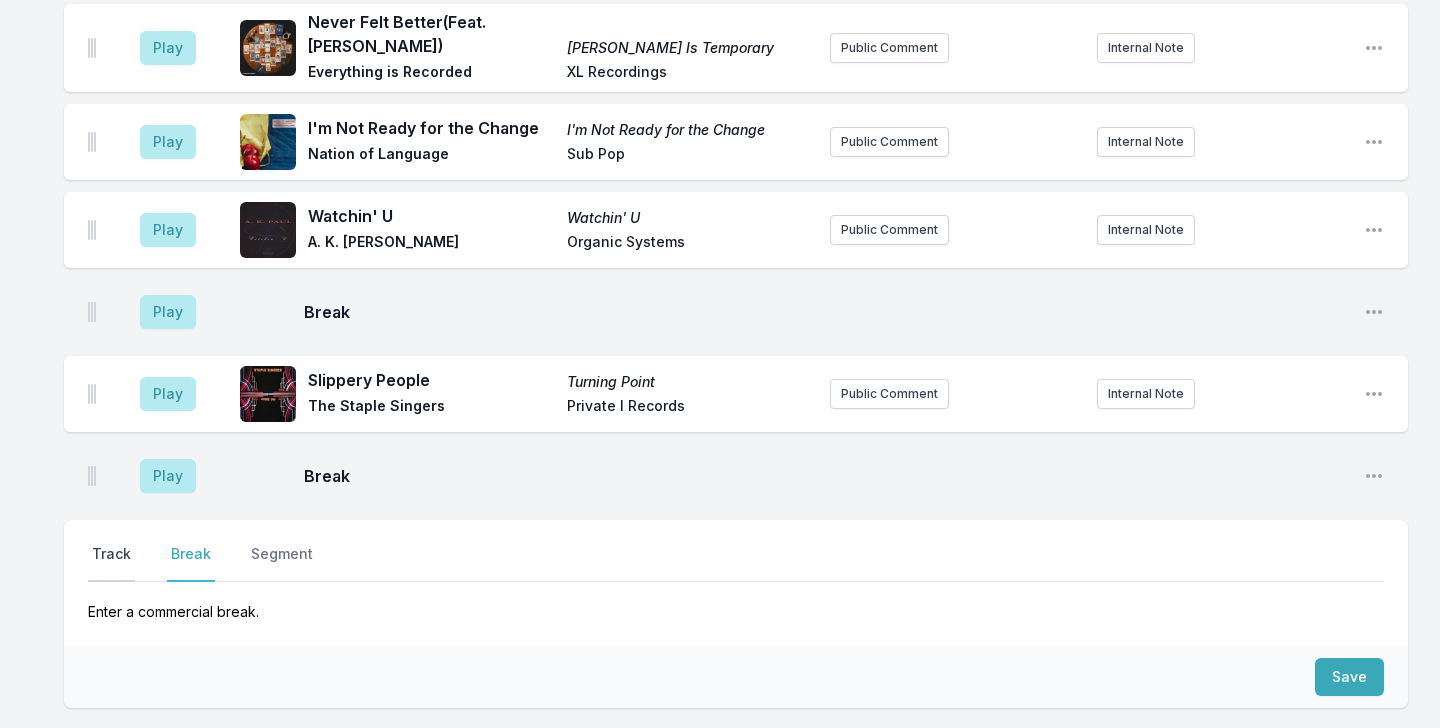 click on "Track" at bounding box center [111, 563] 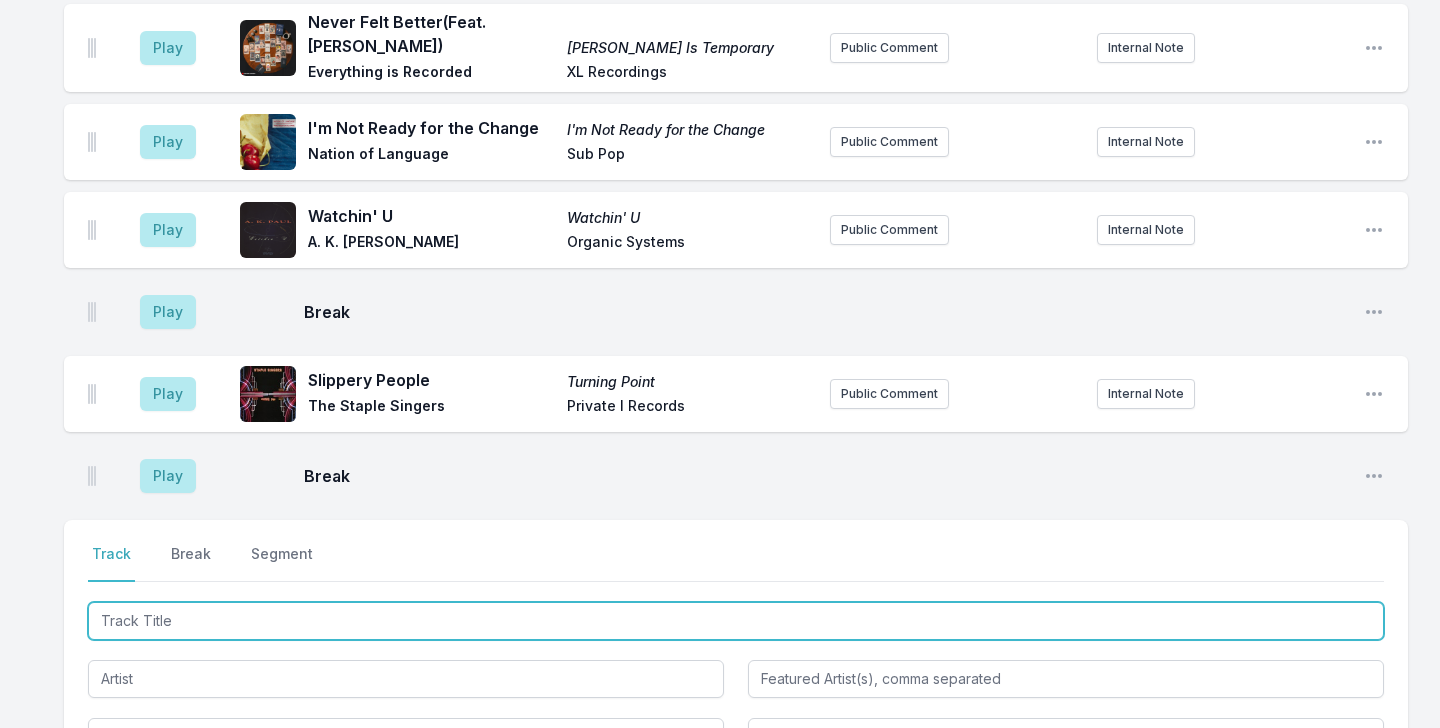 click at bounding box center [736, 621] 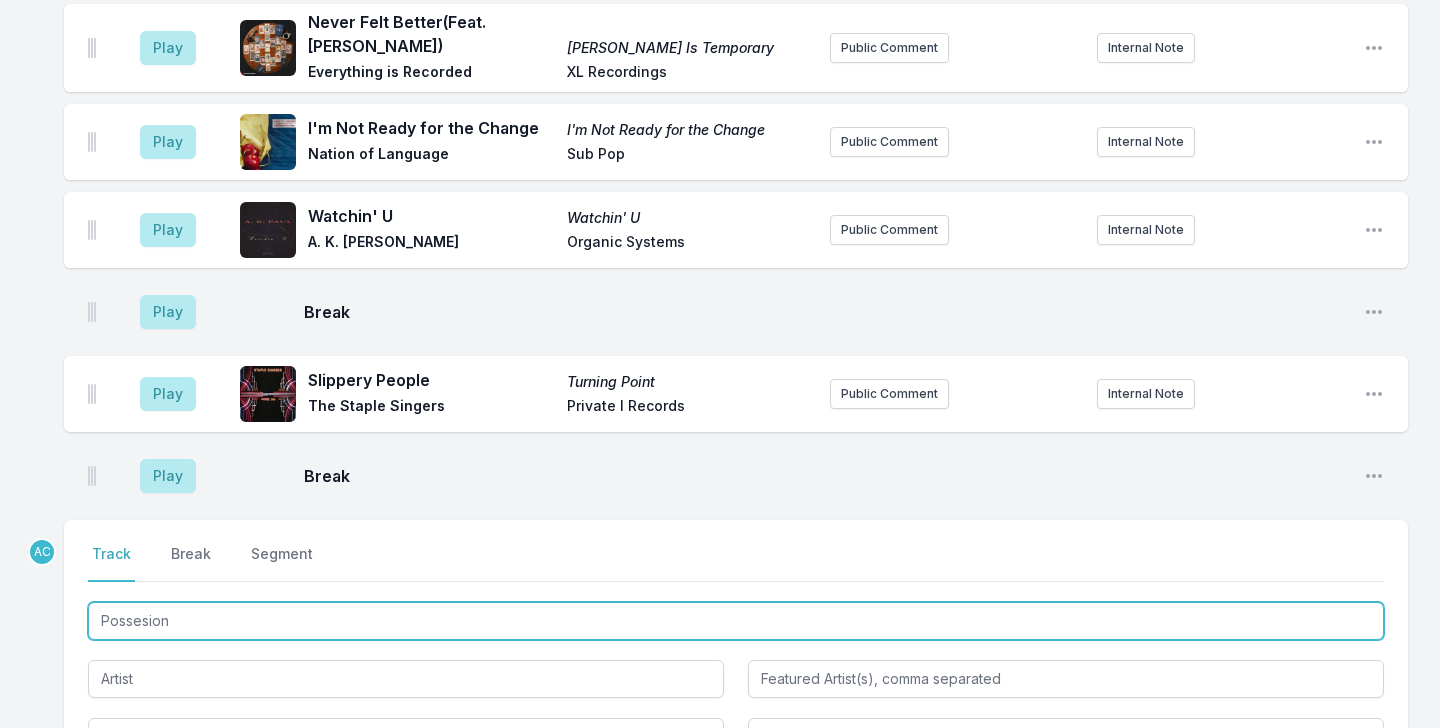 click on "Possesion" at bounding box center (736, 621) 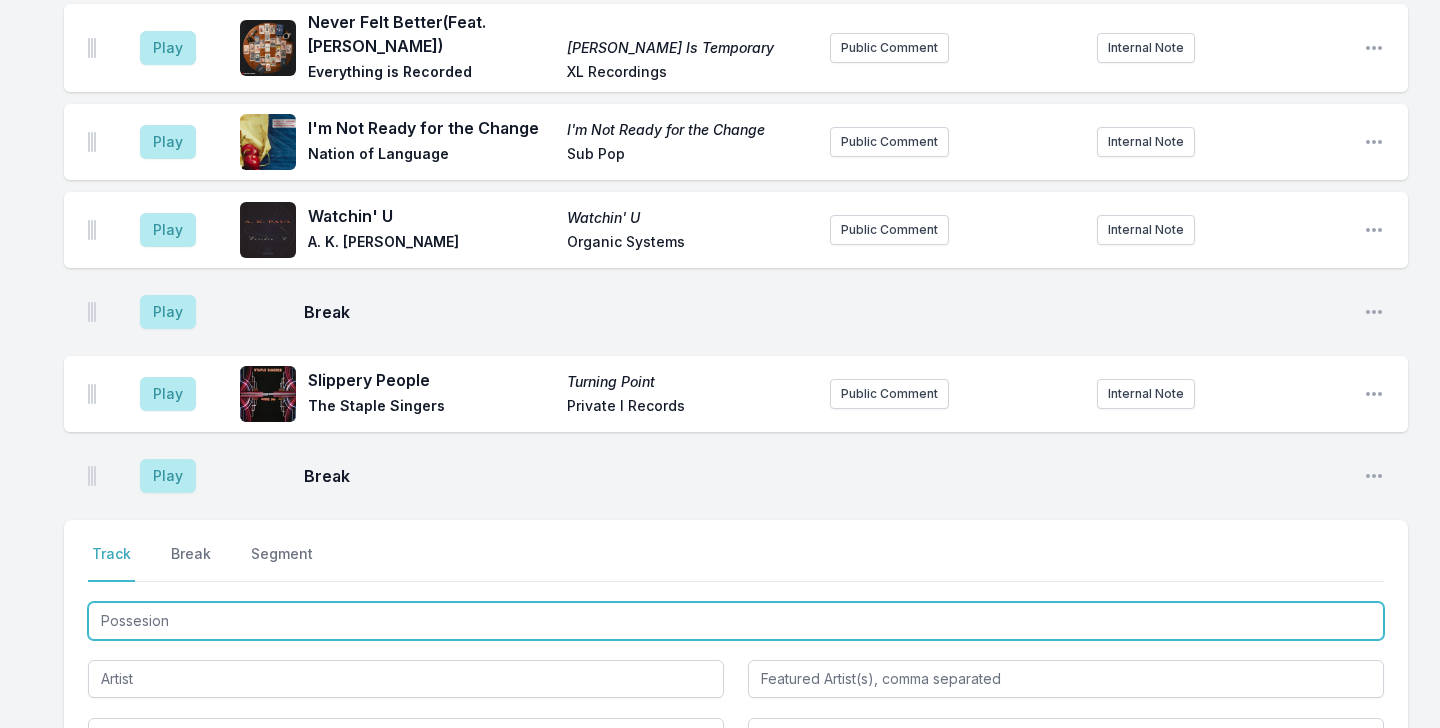 click on "Possesion" at bounding box center [736, 621] 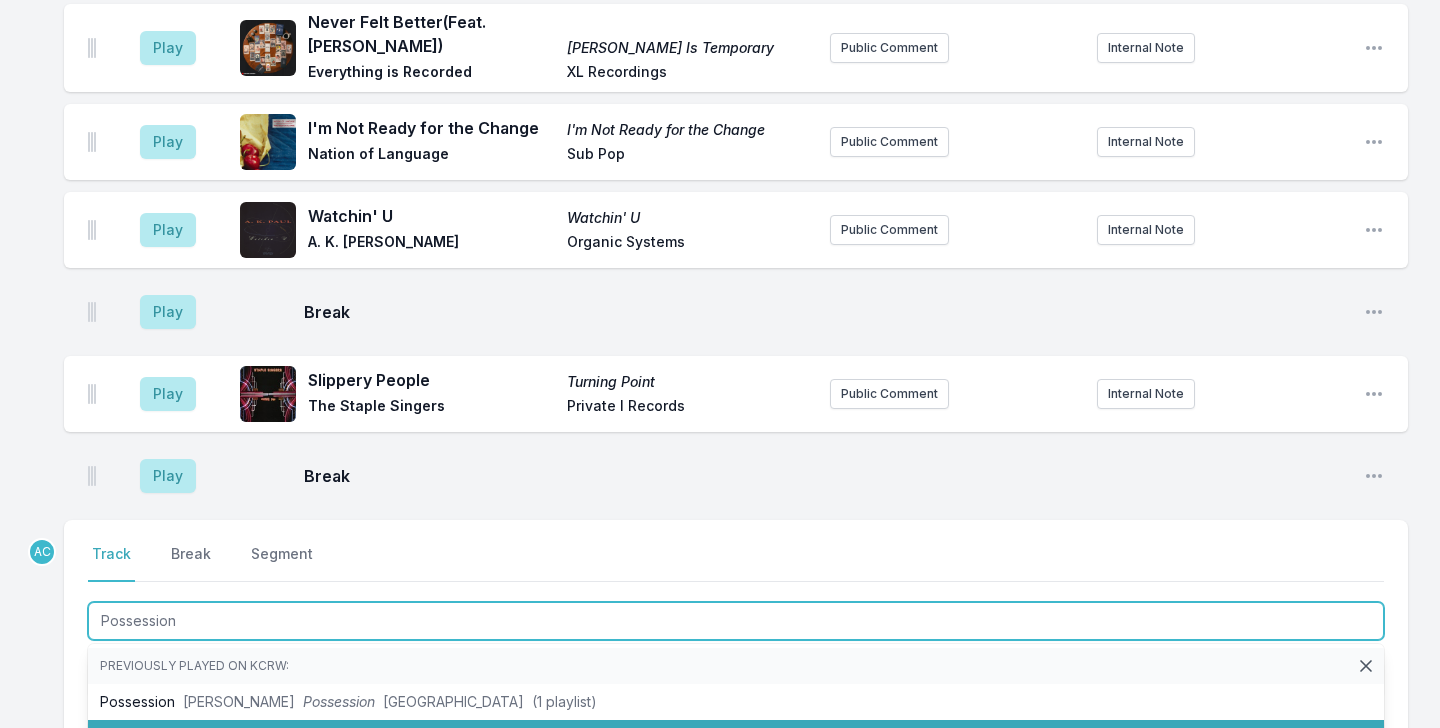 click on "Possession" at bounding box center [339, 737] 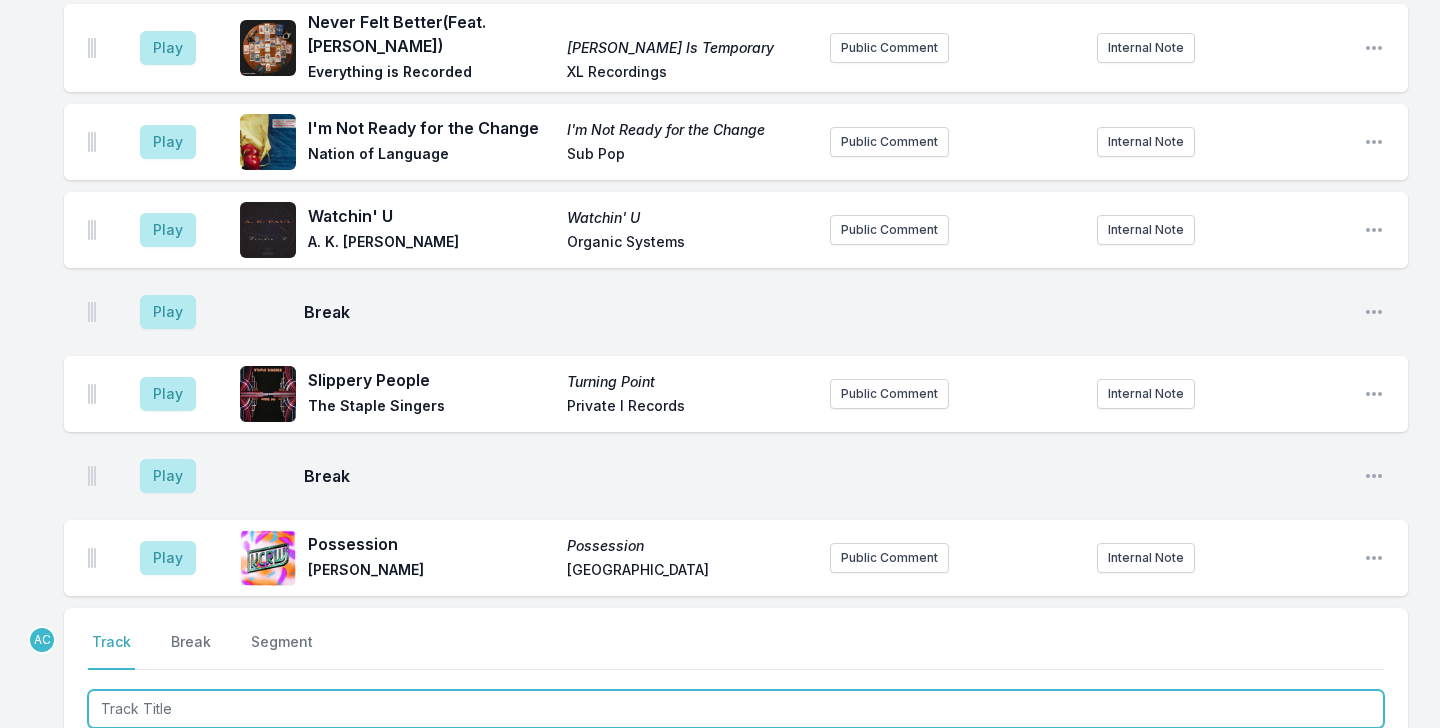 scroll, scrollTop: 5128, scrollLeft: 0, axis: vertical 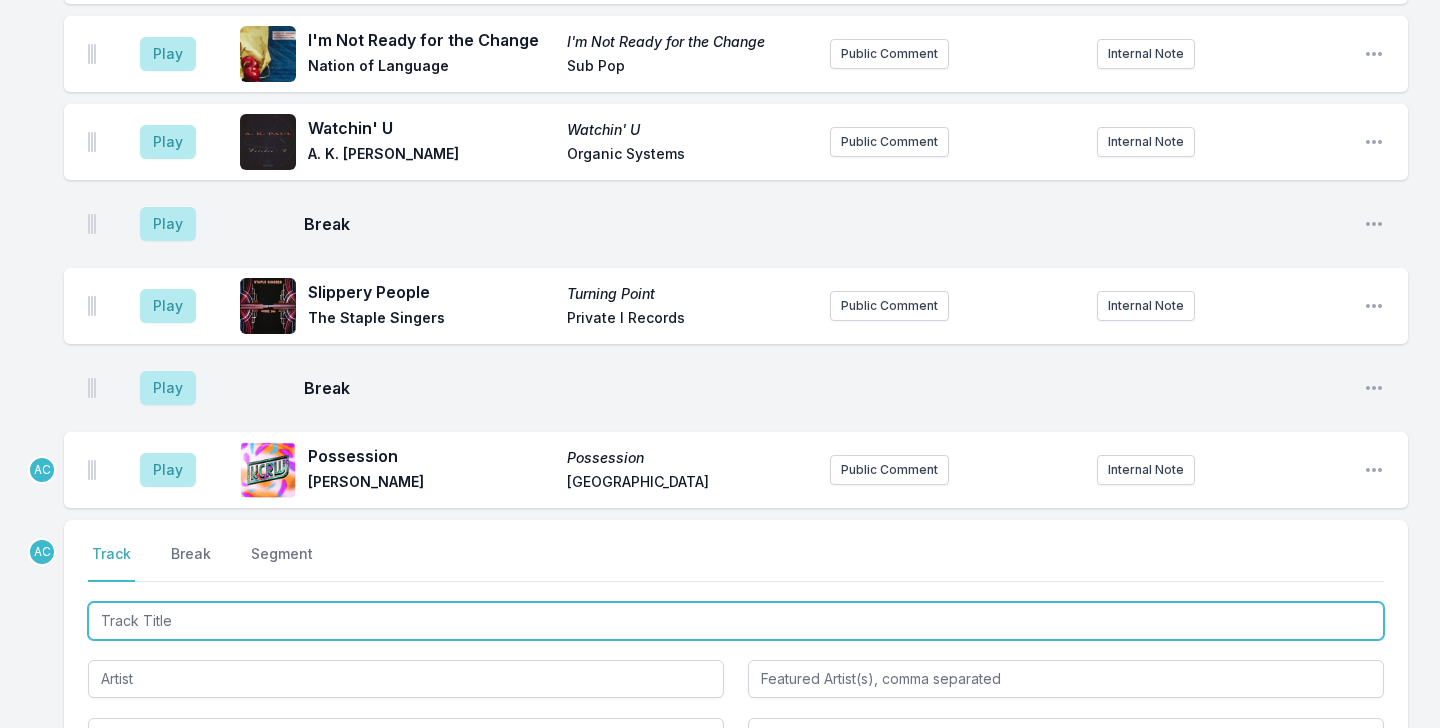 type 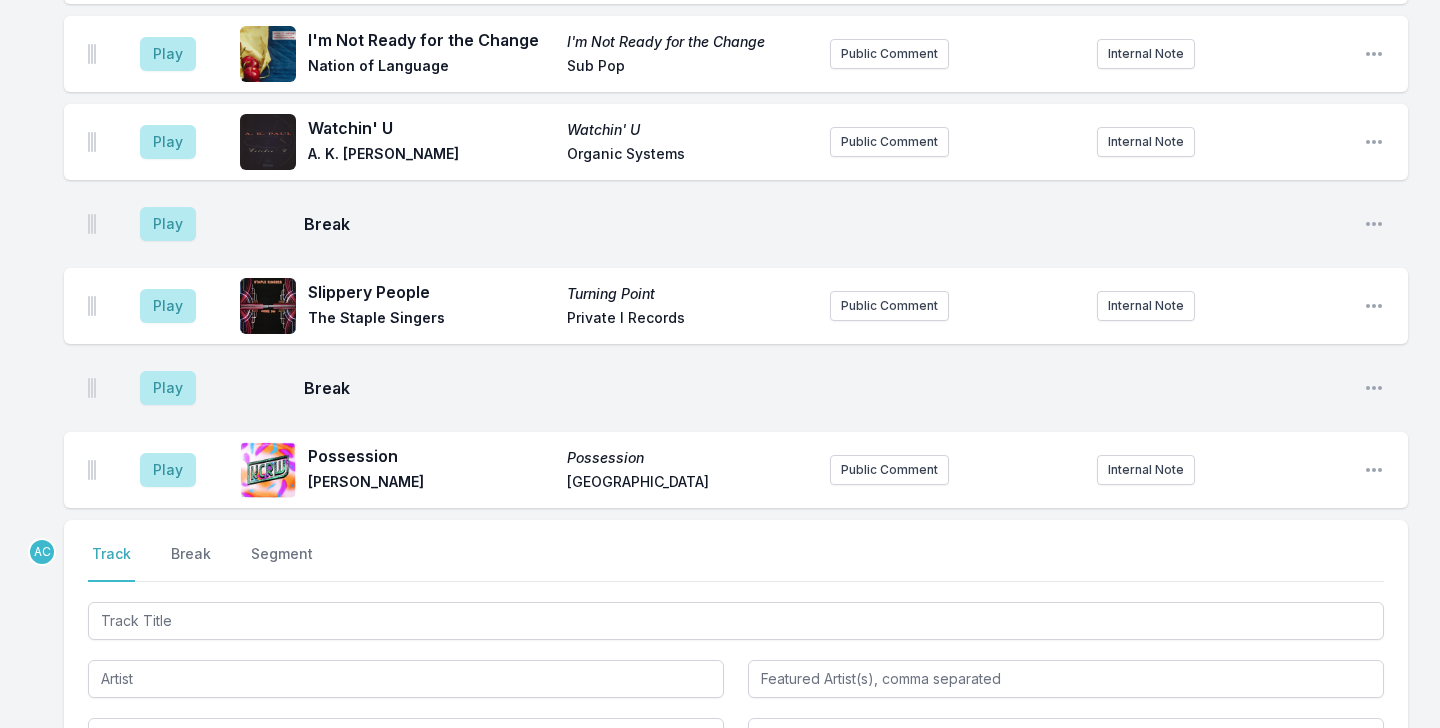 click on "Possession" at bounding box center [431, 456] 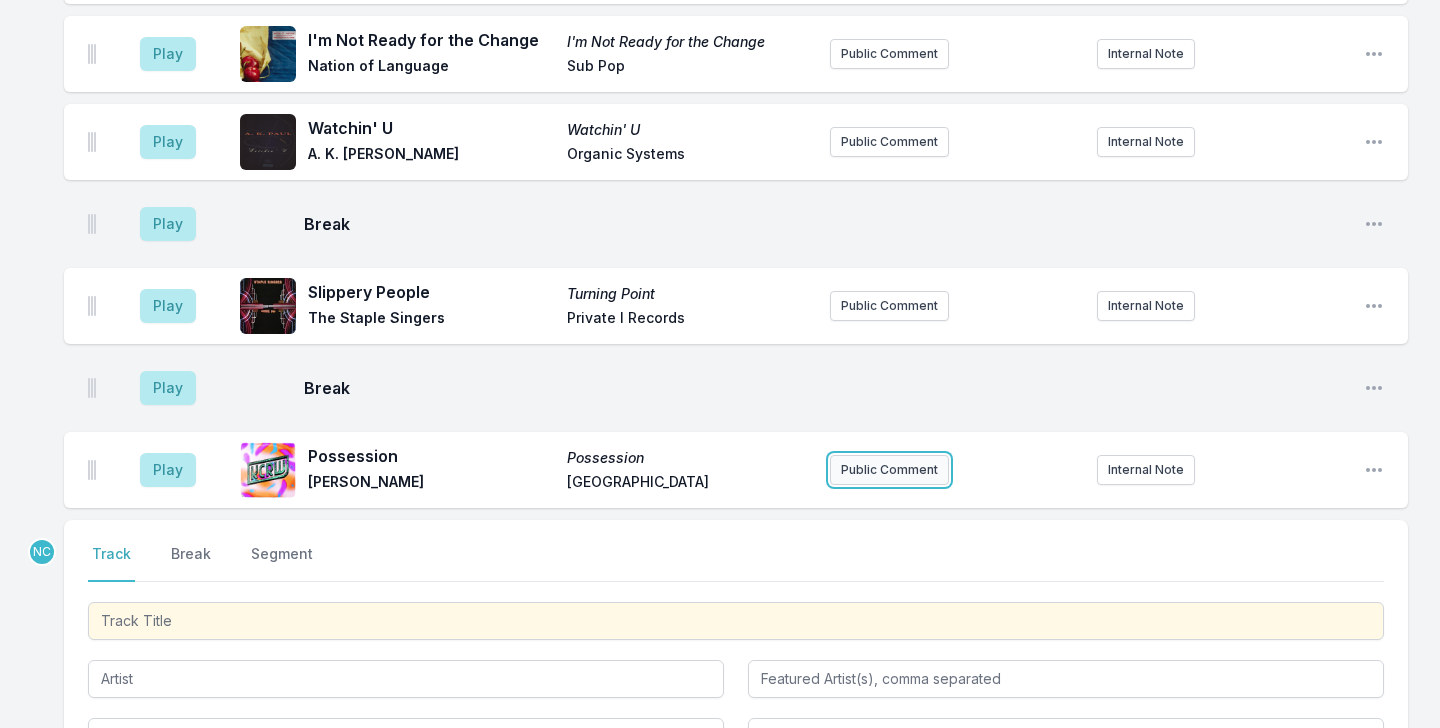 click on "Public Comment" at bounding box center [889, 470] 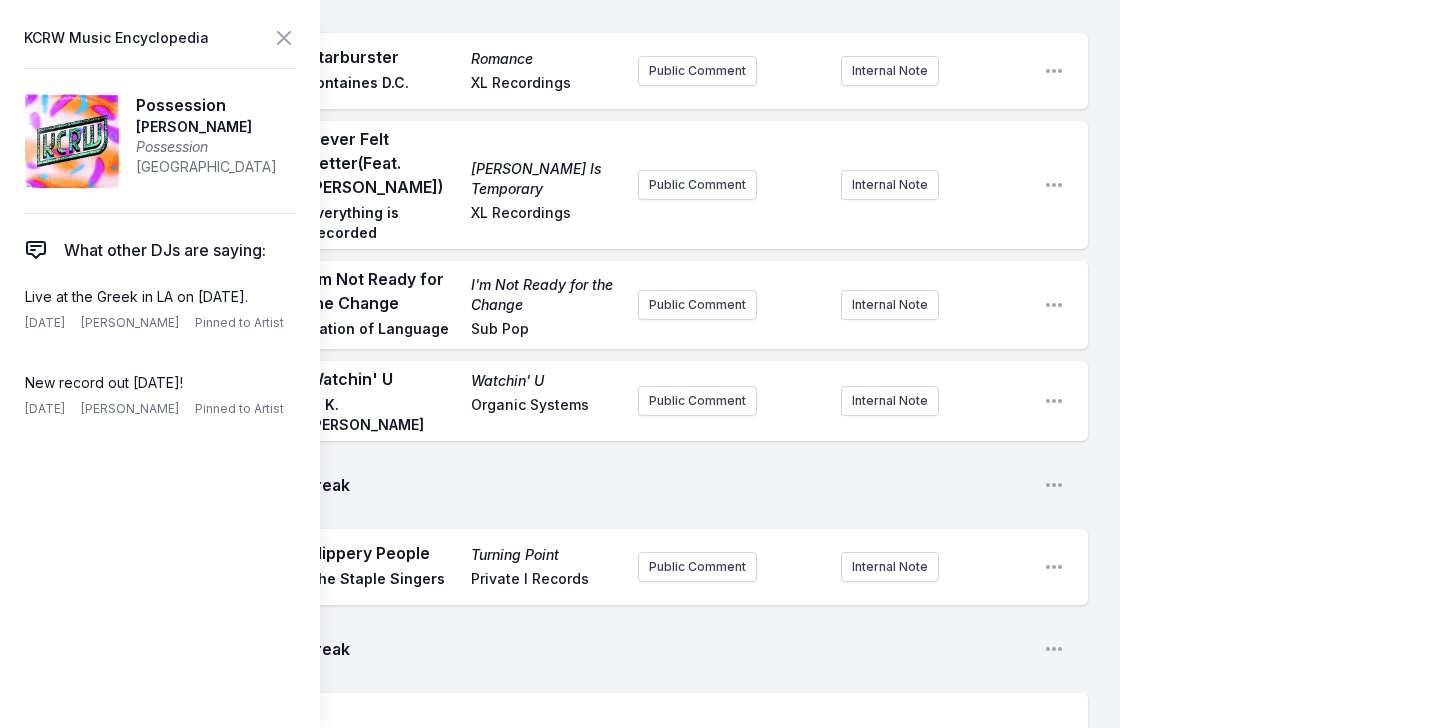 scroll, scrollTop: 5778, scrollLeft: 0, axis: vertical 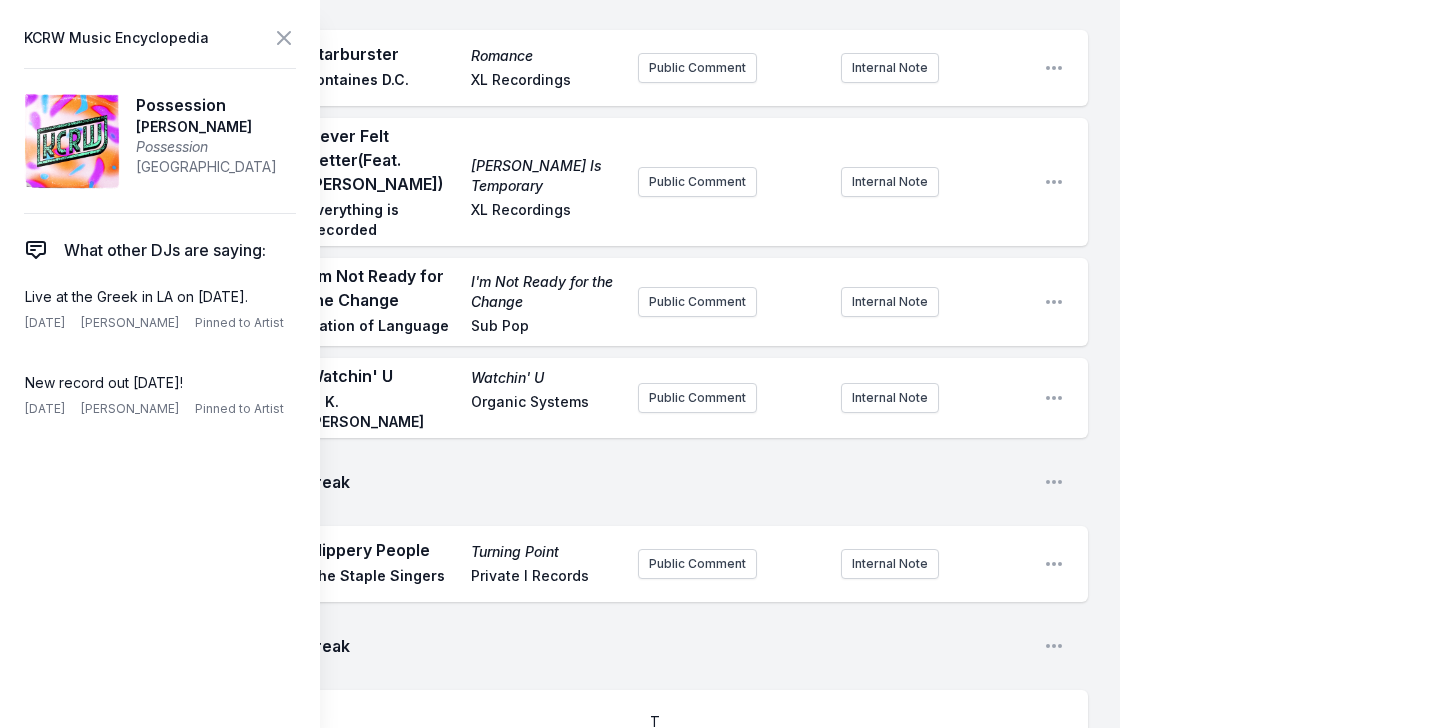 type 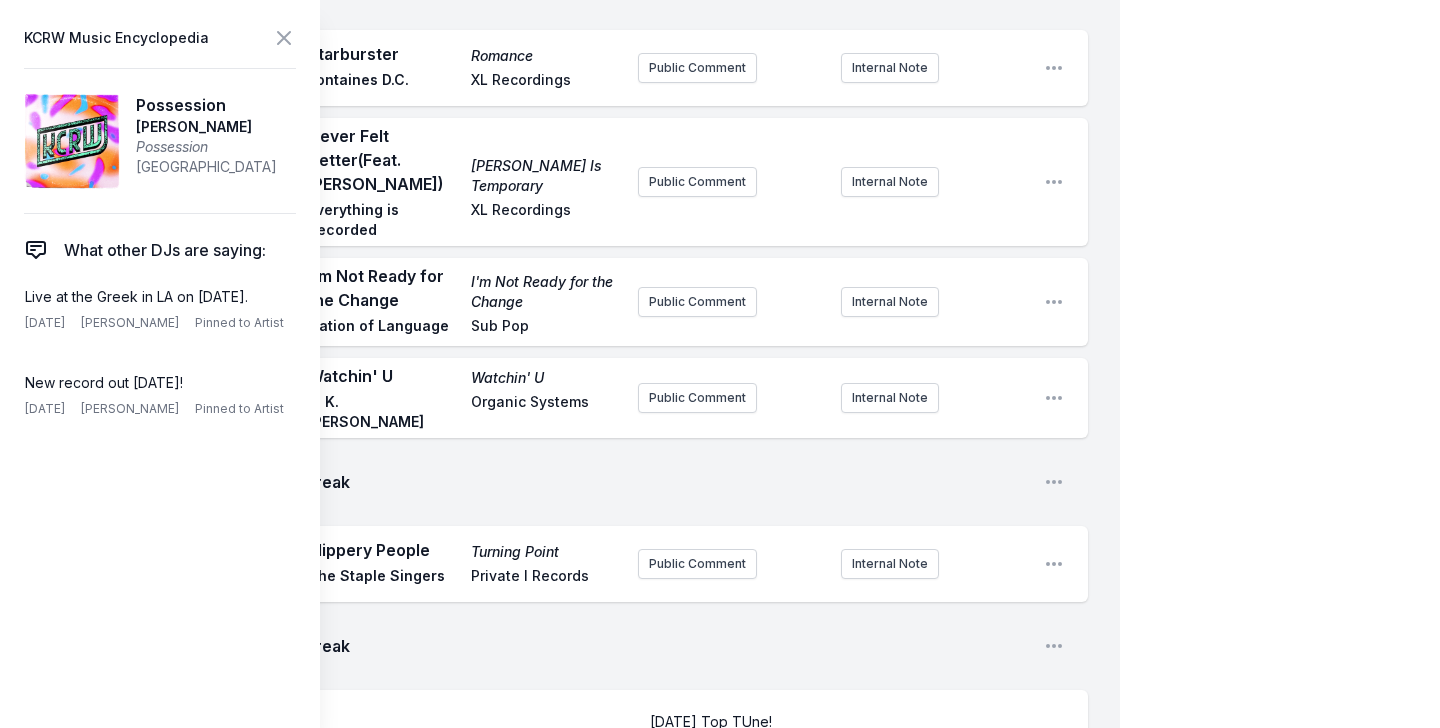 click on "Today's Top TUne!" at bounding box center (711, 721) 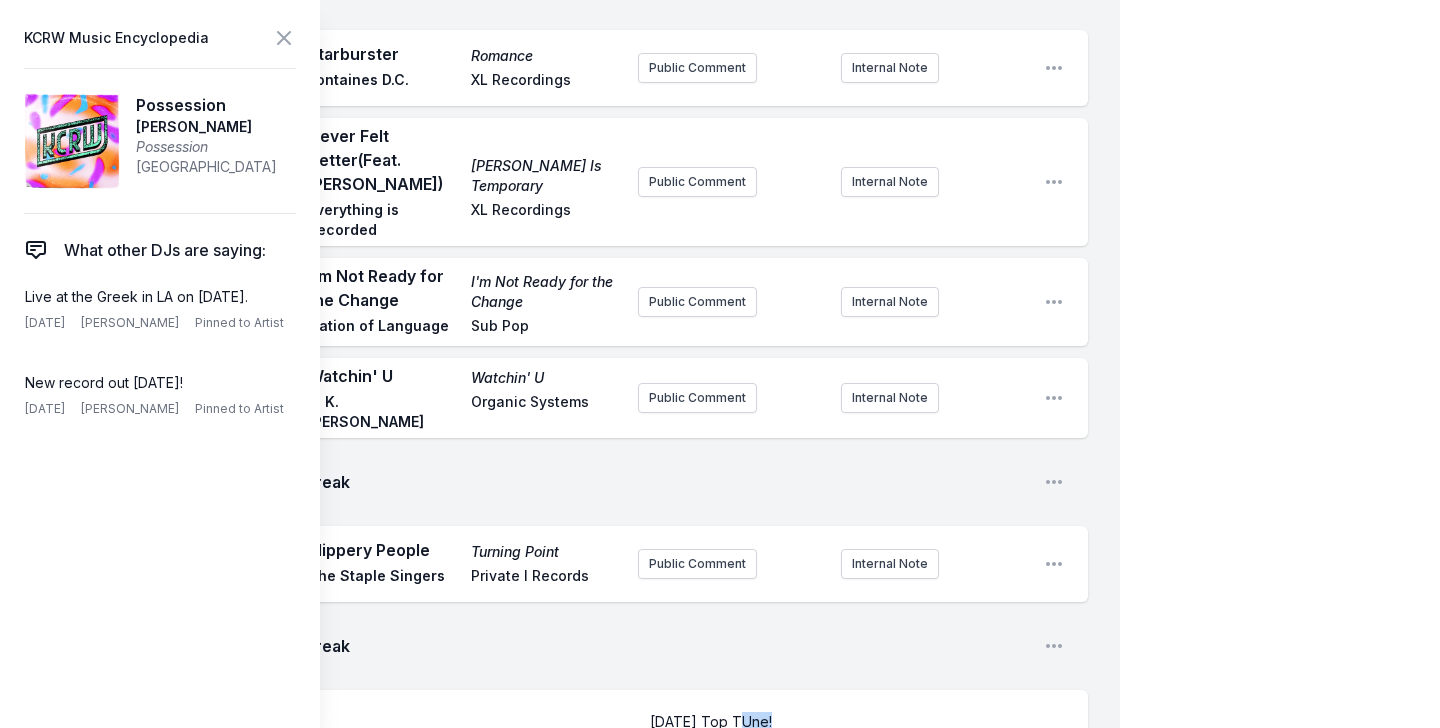 click on "Today's Top TUne!" at bounding box center (711, 721) 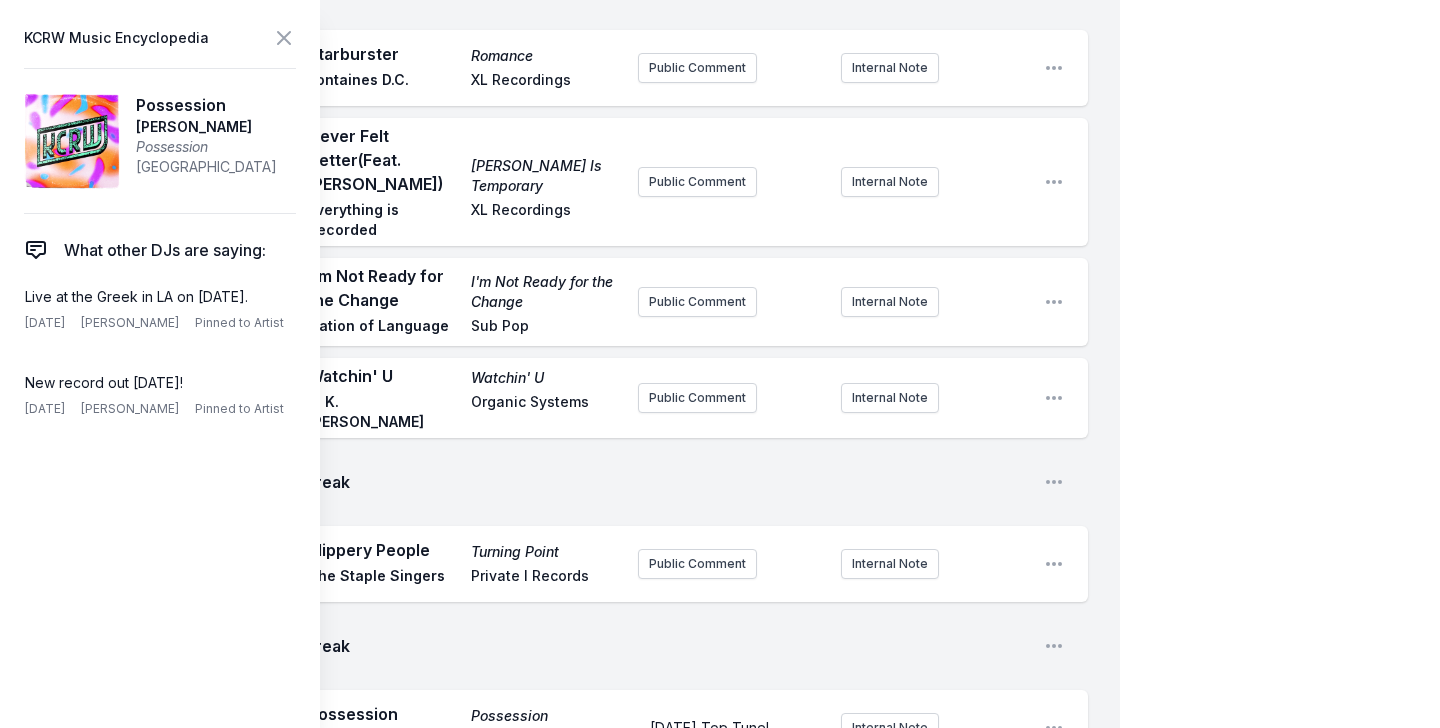 scroll, scrollTop: 5682, scrollLeft: 0, axis: vertical 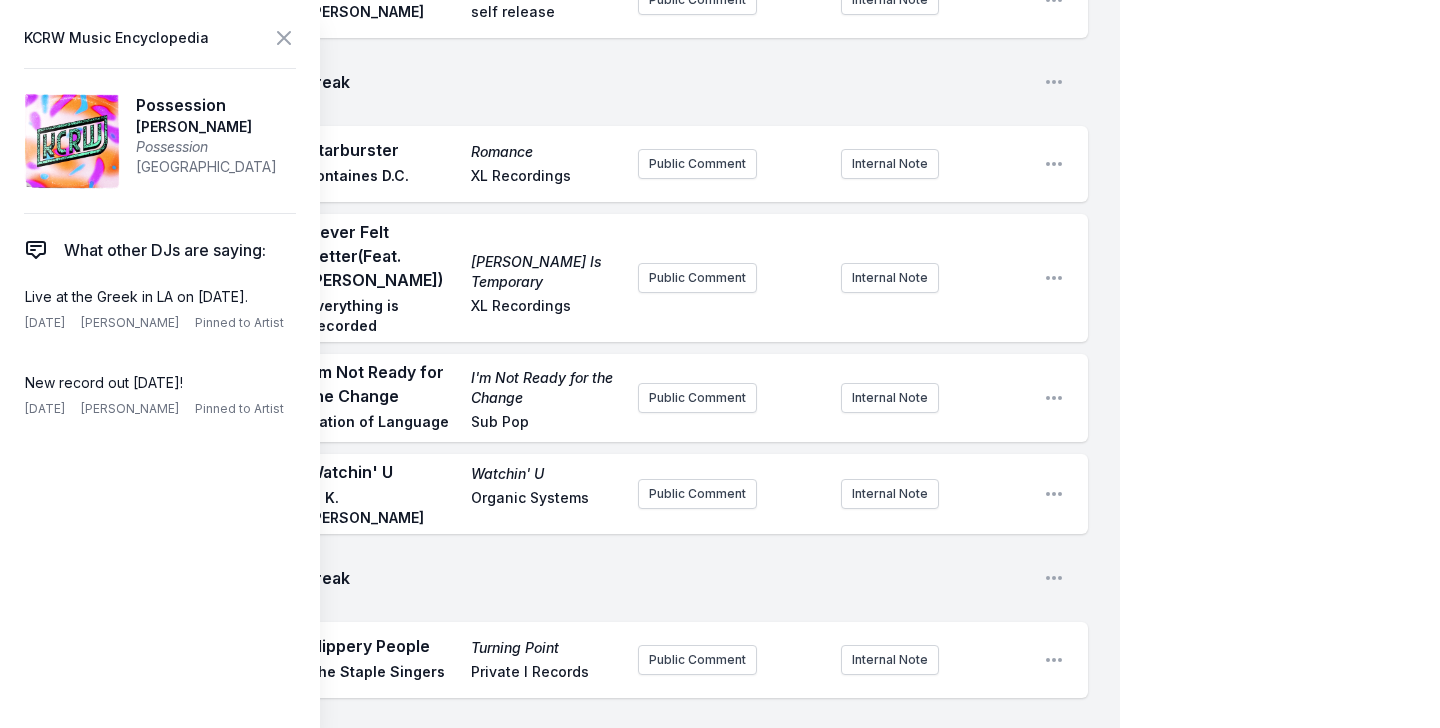 click on "Play On and On Ramona Grace Cummings ATO Records Public Comment Internal Note Open playlist item options Play Break Open playlist item options Play D'Evils November Sir Top Dawg Entertainment Public Comment Internal Note Open playlist item options Play Taxes Taxes Geese Partisan / Play It Again Sam Public Comment Internal Note Open playlist item options Play The Work Accidental American Issy Wood self release Public Comment Internal Note Open playlist item options Play Break Open playlist item options Play Starburster Romance Fontaines D.C. XL Recordings Public Comment Internal Note Open playlist item options Play Never Felt Better  (Feat. Sampha, Florence Welch) Richard Russell Is Temporary Everything is Recorded XL Recordings Public Comment Internal Note Open playlist item options Play I'm Not Ready for the Change I'm Not Ready for the Change Nation of Language Sub Pop Public Comment Internal Note Open playlist item options Play Watchin' U Watchin' U A. K. Paul Organic Systems Public Comment Internal Note" at bounding box center [576, 228] 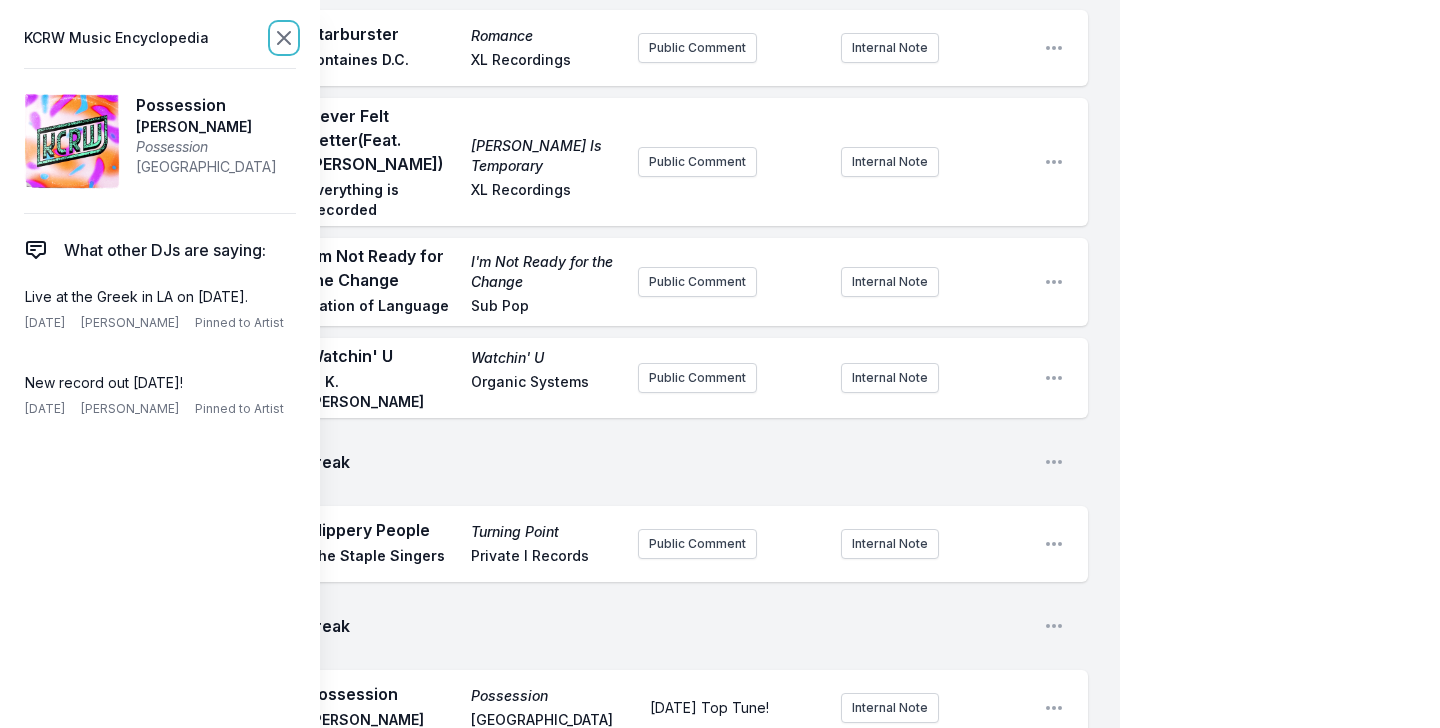 click 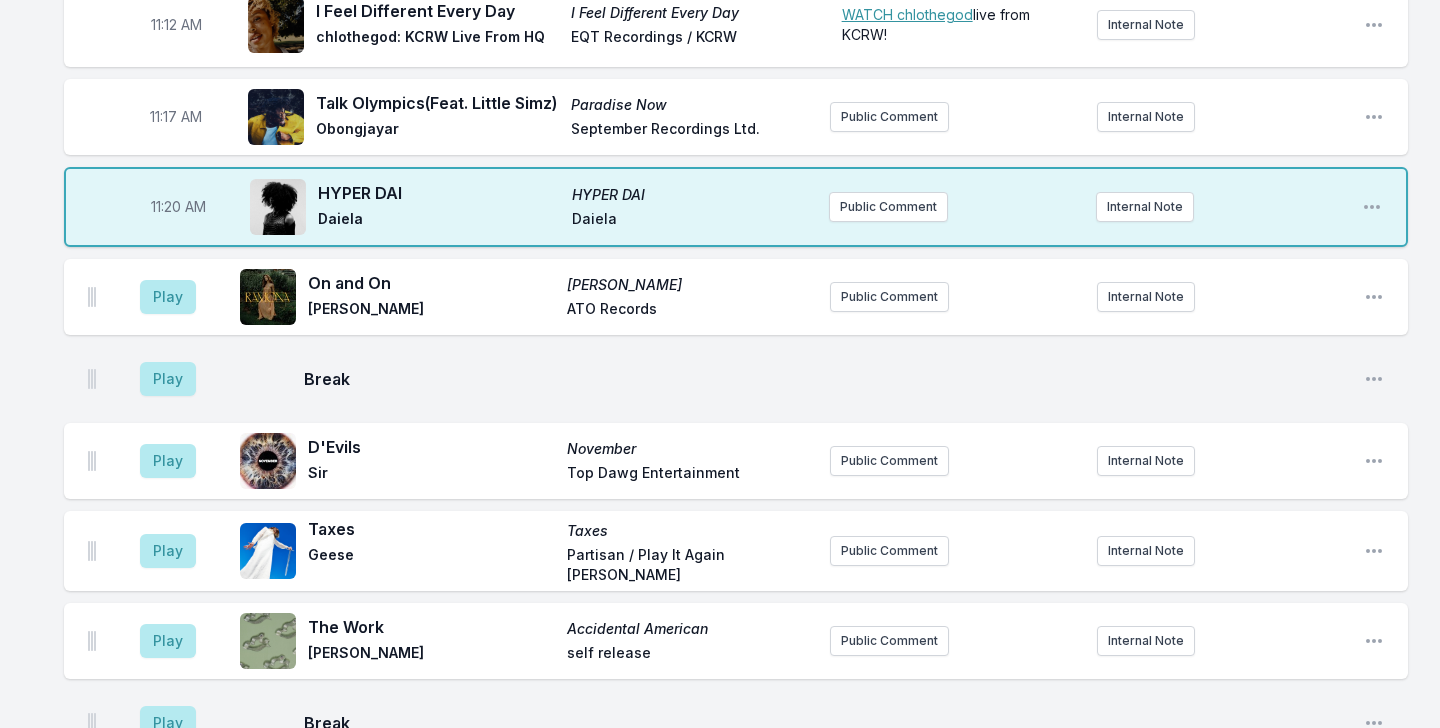 scroll, scrollTop: 4366, scrollLeft: 0, axis: vertical 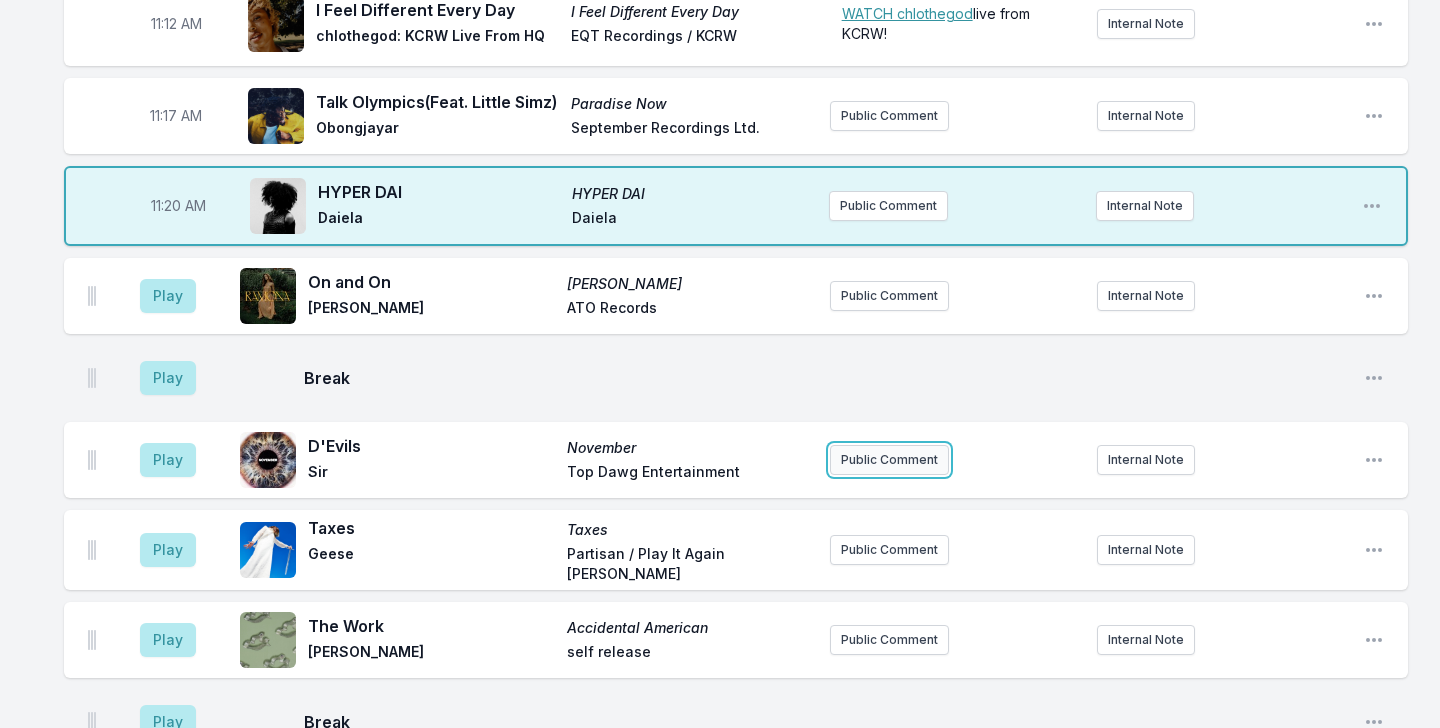 click on "Public Comment" at bounding box center [889, 460] 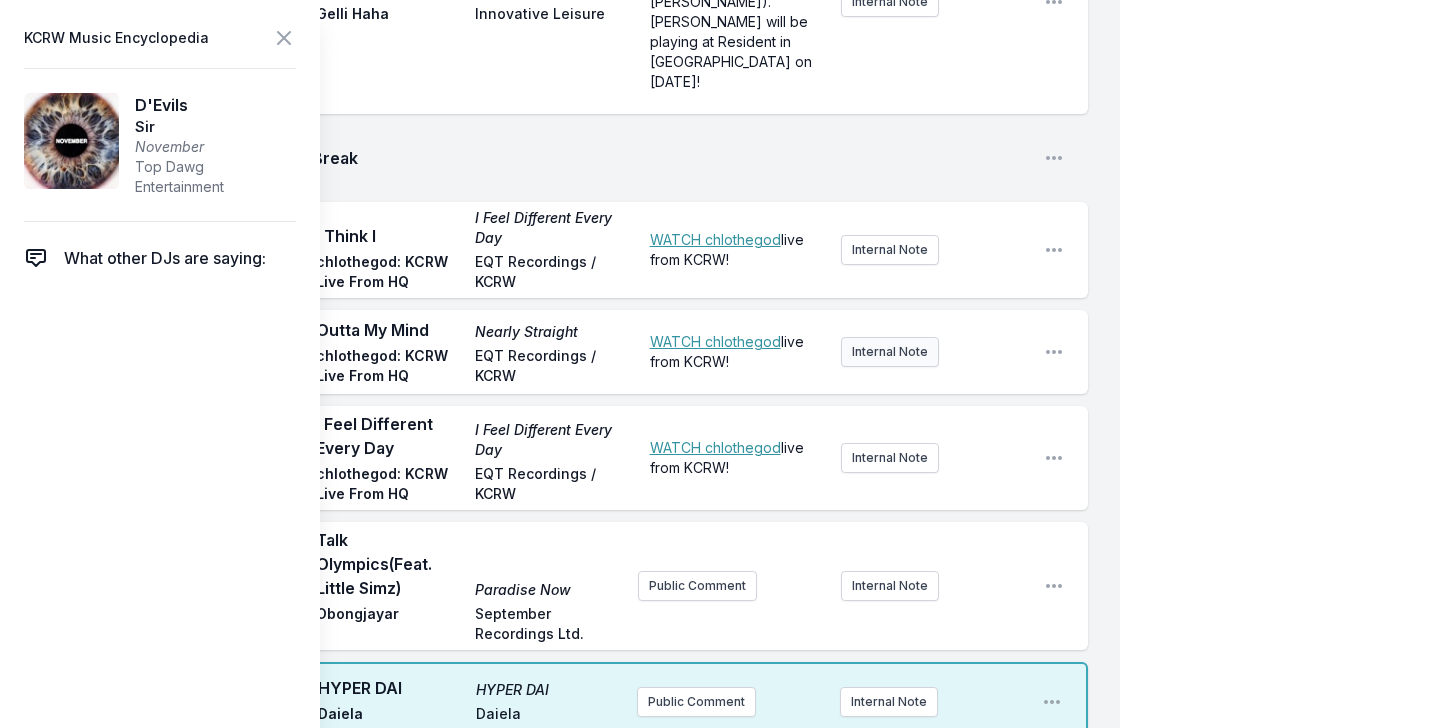 scroll, scrollTop: 5014, scrollLeft: 0, axis: vertical 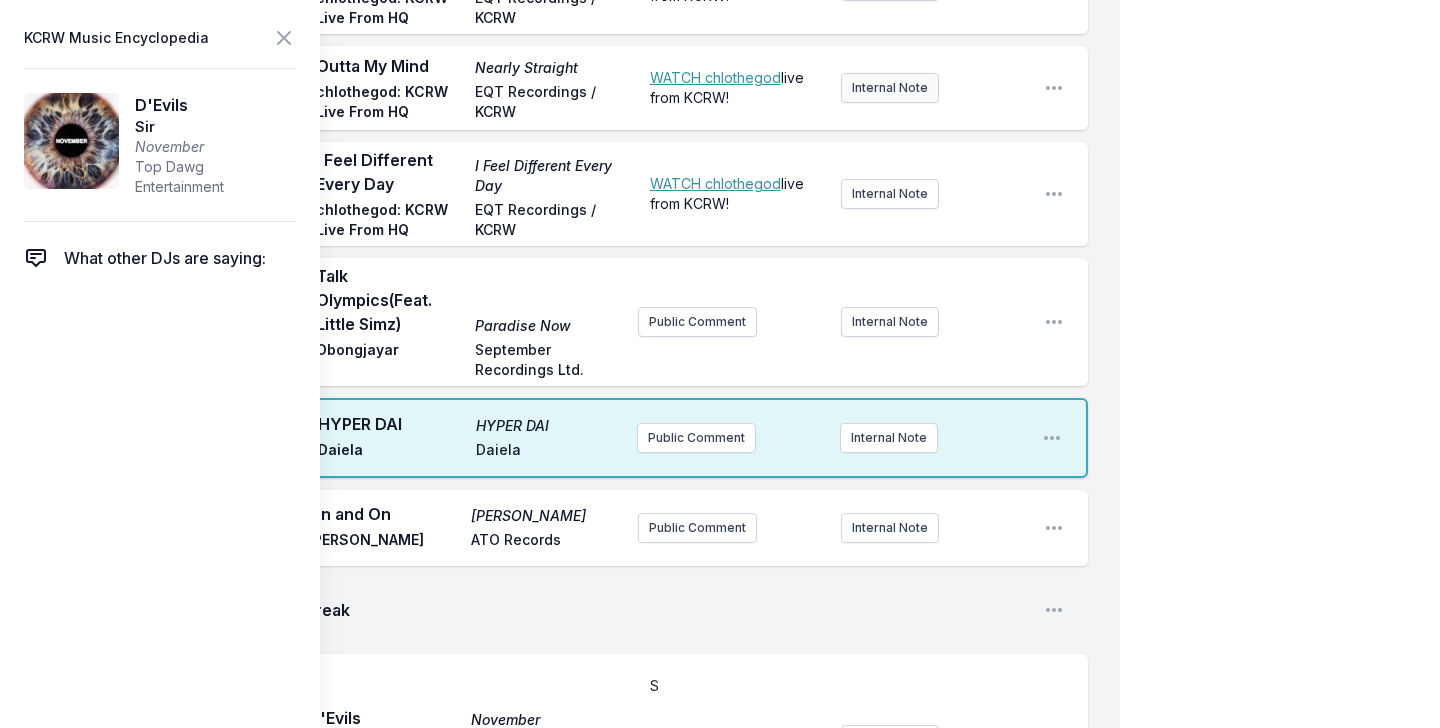 type 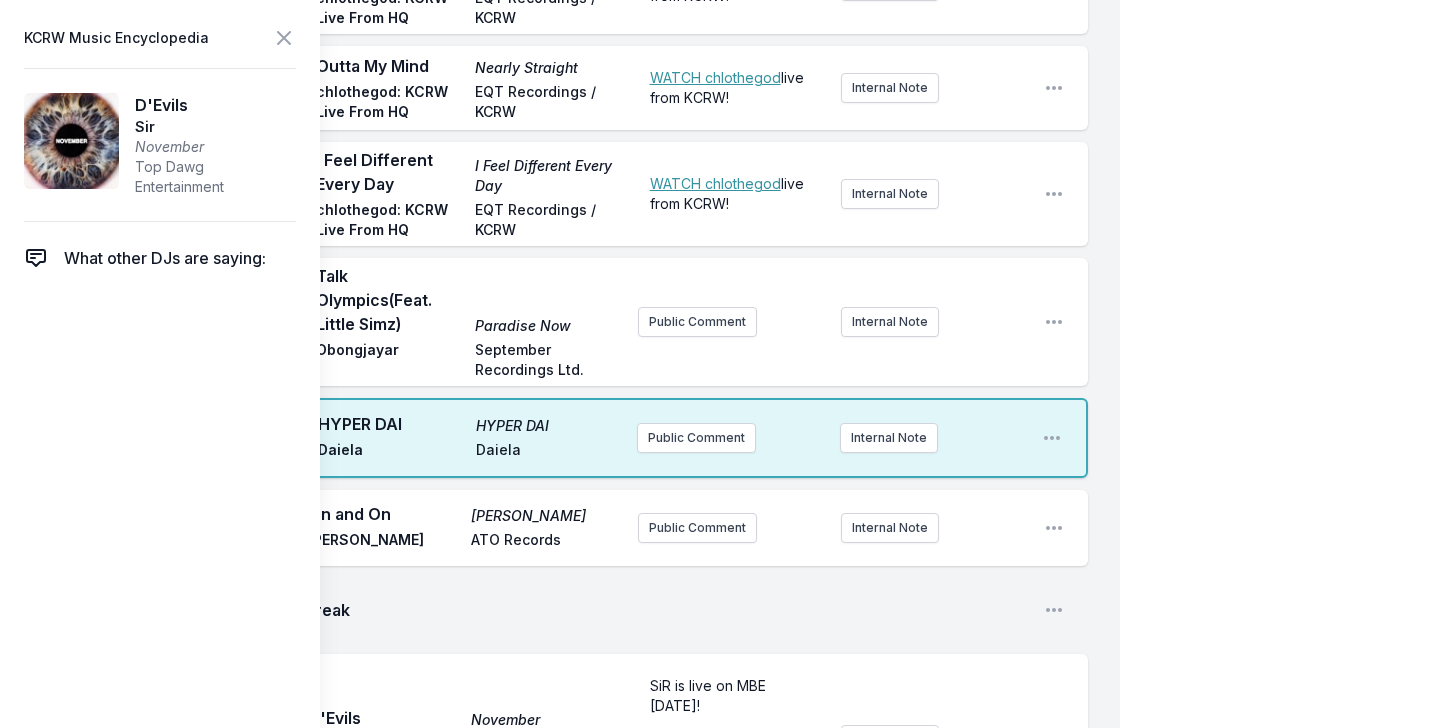 click on "Play On and On Ramona Grace Cummings ATO Records Public Comment Internal Note Open playlist item options Play Break Open playlist item options AC Play D'Evils November Sir Top Dawg Entertainment SiR is live on MBE tomorrow!  Pin to Track Pin to Artist Internal Note Open playlist item options Play Taxes Taxes Geese Partisan / Play It Again Sam Public Comment Internal Note Open playlist item options Play The Work Accidental American Issy Wood self release Public Comment Internal Note Open playlist item options Play Break Open playlist item options Play Starburster Romance Fontaines D.C. XL Recordings Public Comment Internal Note Open playlist item options Play Never Felt Better  (Feat. Sampha, Florence Welch) Richard Russell Is Temporary Everything is Recorded XL Recordings Public Comment Internal Note Open playlist item options Play I'm Not Ready for the Change I'm Not Ready for the Change Nation of Language Sub Pop Public Comment Internal Note Open playlist item options Play Watchin' U Watchin' U A. K. Paul" at bounding box center (576, 1170) 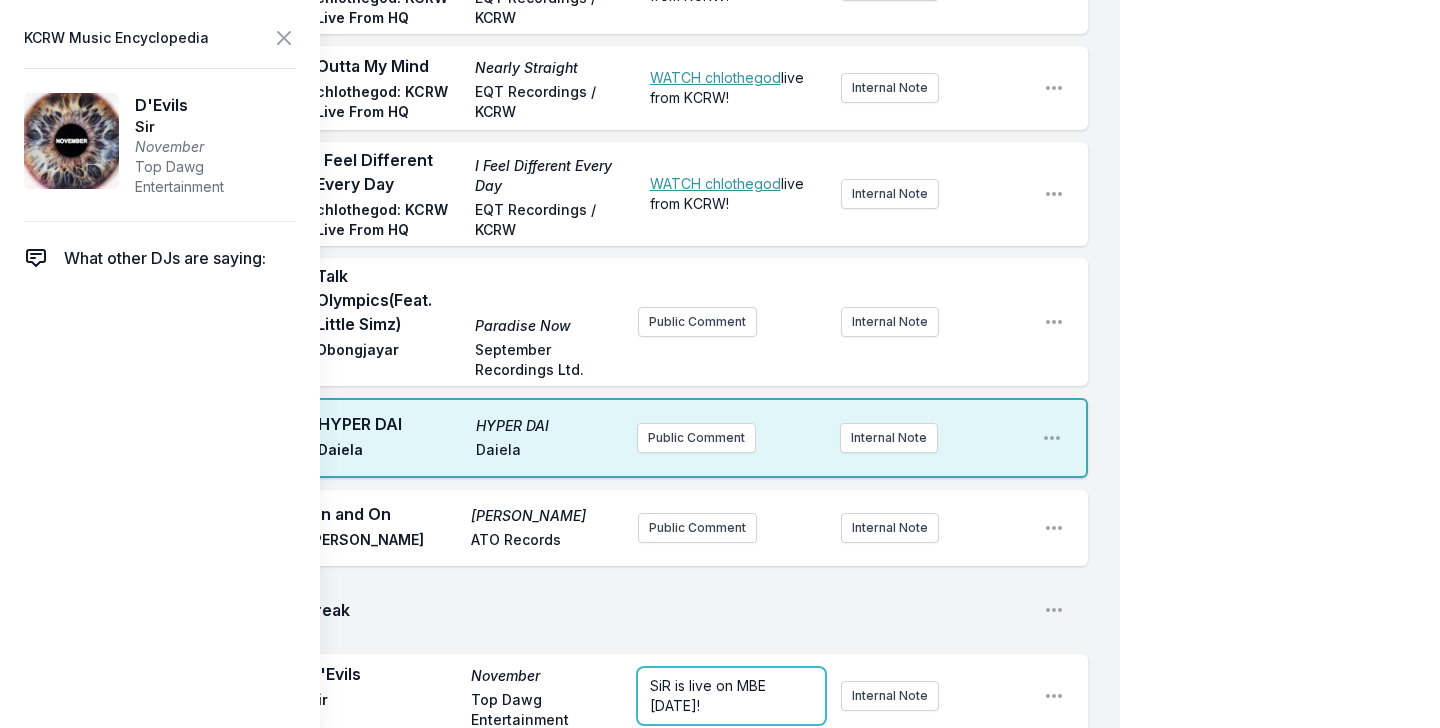 click on "SiR is live on MBE tomorrow!" at bounding box center [710, 695] 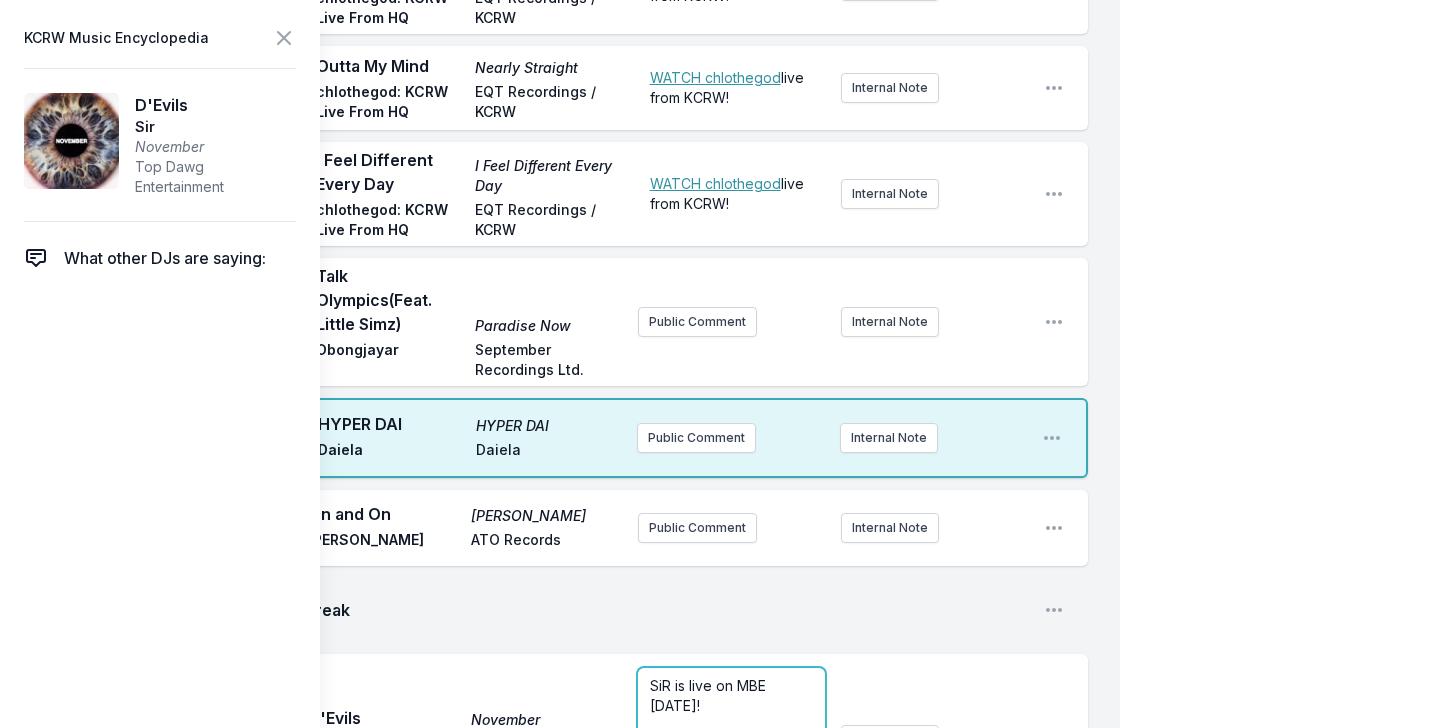 click on "SiR is live on MBE tomorrow!" at bounding box center (710, 695) 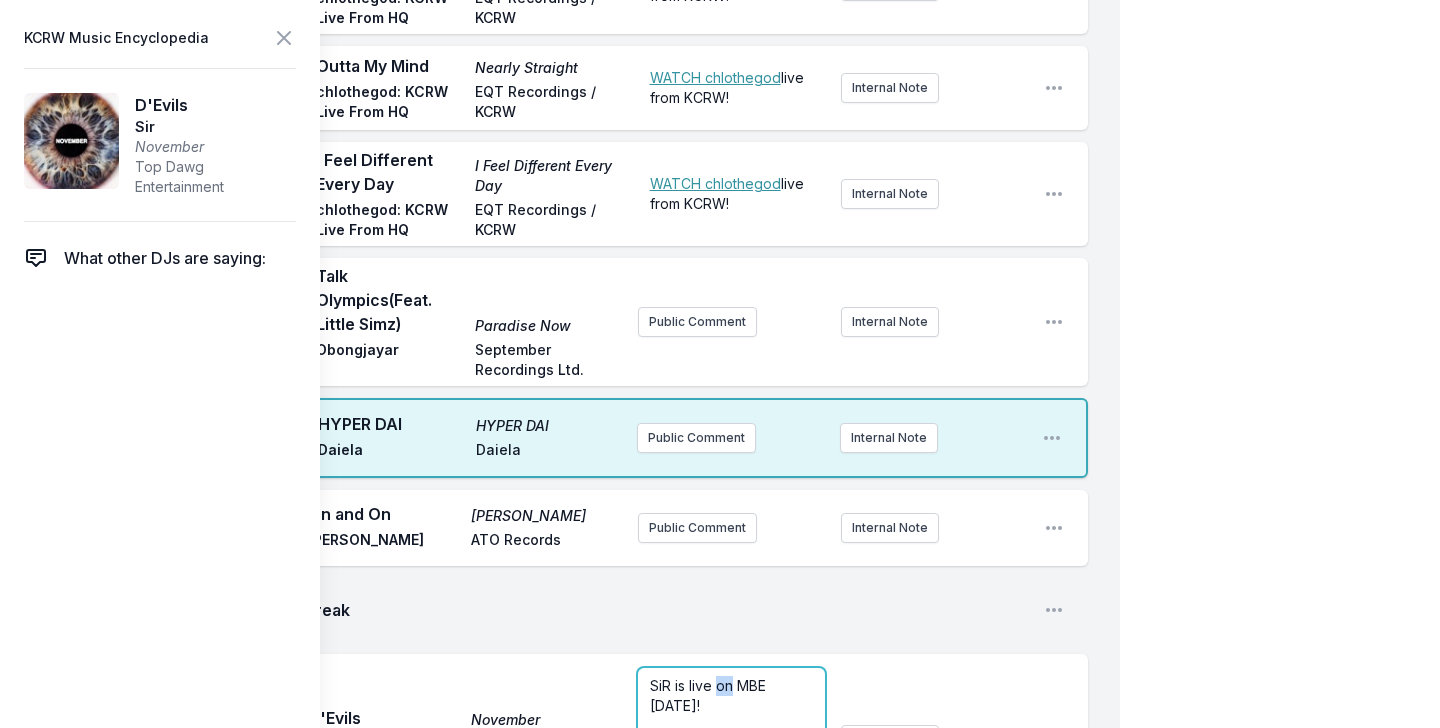 click on "SiR is live on MBE tomorrow!" at bounding box center [710, 695] 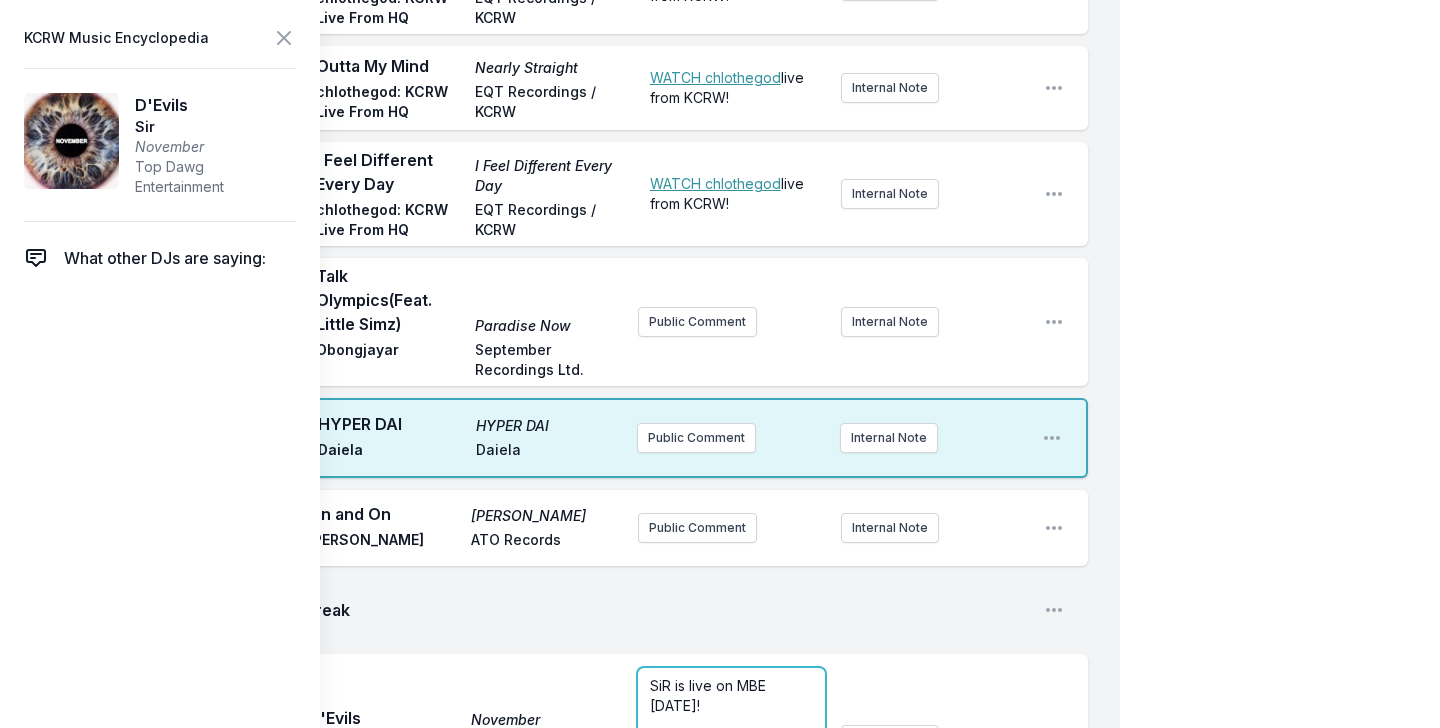 click on "SiR is live on MBE tomorrow!" at bounding box center (710, 695) 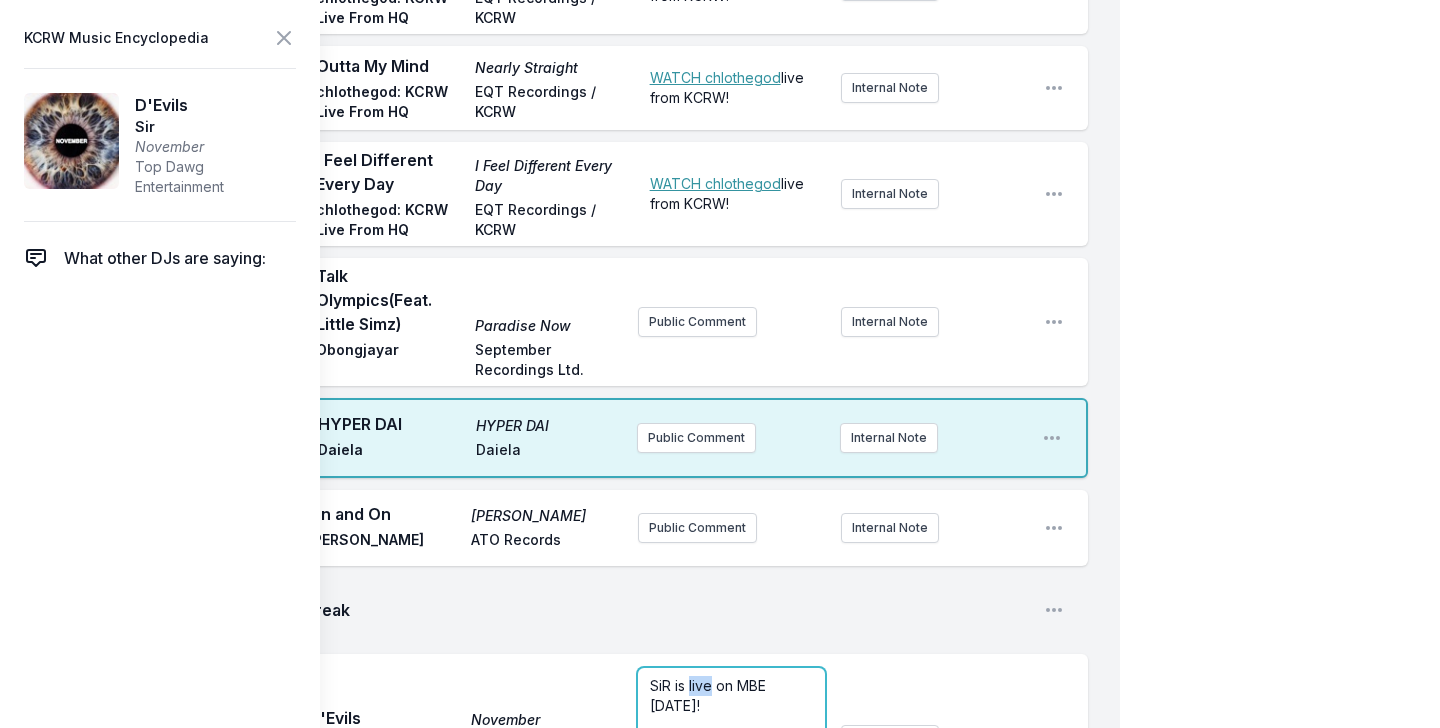 click on "SiR is live on MBE tomorrow!" at bounding box center [710, 695] 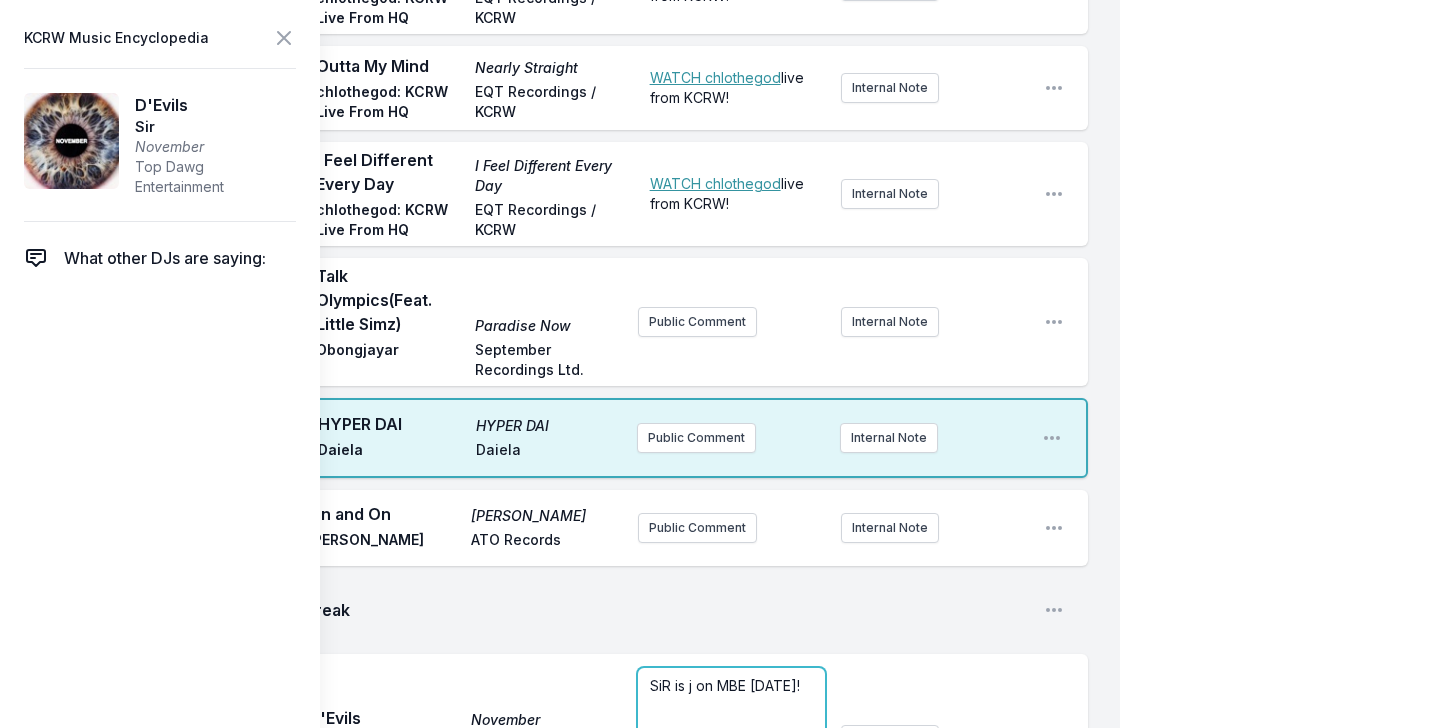 type 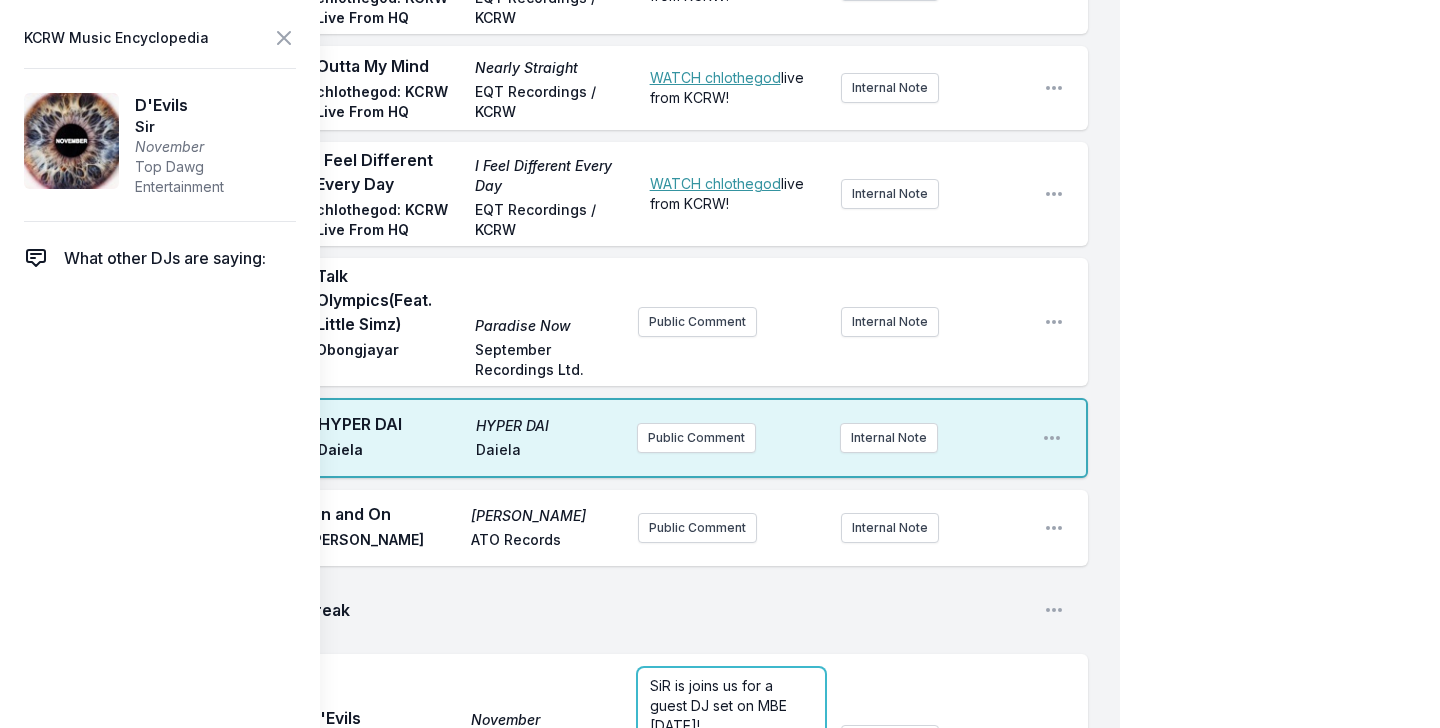 click on "SiR is joins us for a guest DJ set on MBE tomorrow!" at bounding box center [731, 716] 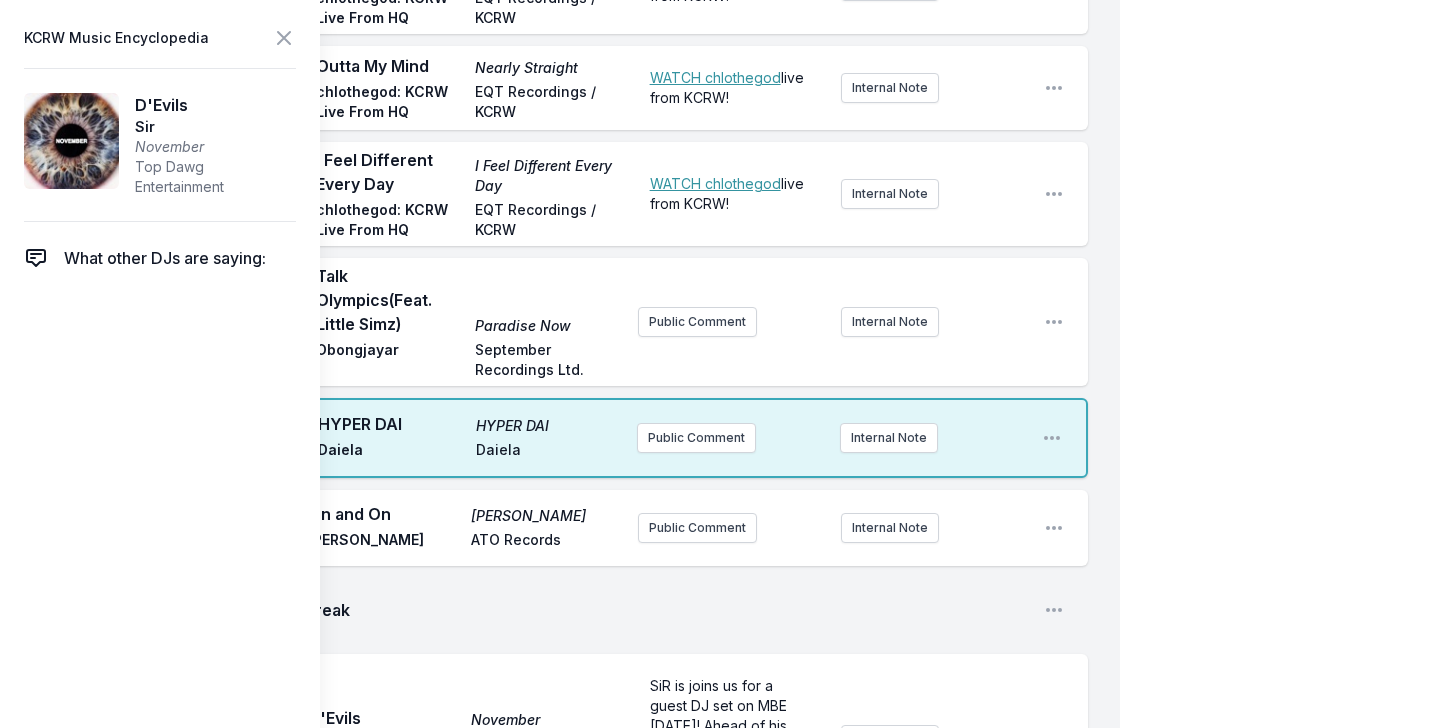 click on "Play On and On Ramona Grace Cummings ATO Records Public Comment Internal Note Open playlist item options Play Break Open playlist item options AC Play D'Evils November Sir Top Dawg Entertainment SiR is joins us for a guest DJ set on MBE tomorrow! Ahead of his Hollywood Bowl debut  Pin to Track Pin to Artist Internal Note Open playlist item options SiR is live on MBE tomorrow!  Play Taxes Taxes Geese Partisan / Play It Again Sam Public Comment Internal Note Open playlist item options Play The Work Accidental American Issy Wood self release Public Comment Internal Note Open playlist item options Play Break Open playlist item options Play Starburster Romance Fontaines D.C. XL Recordings Public Comment Internal Note Open playlist item options Play Never Felt Better  (Feat. Sampha, Florence Welch) Richard Russell Is Temporary Everything is Recorded XL Recordings Public Comment Internal Note Open playlist item options Play I'm Not Ready for the Change I'm Not Ready for the Change Nation of Language Sub Pop Play" at bounding box center (576, 1170) 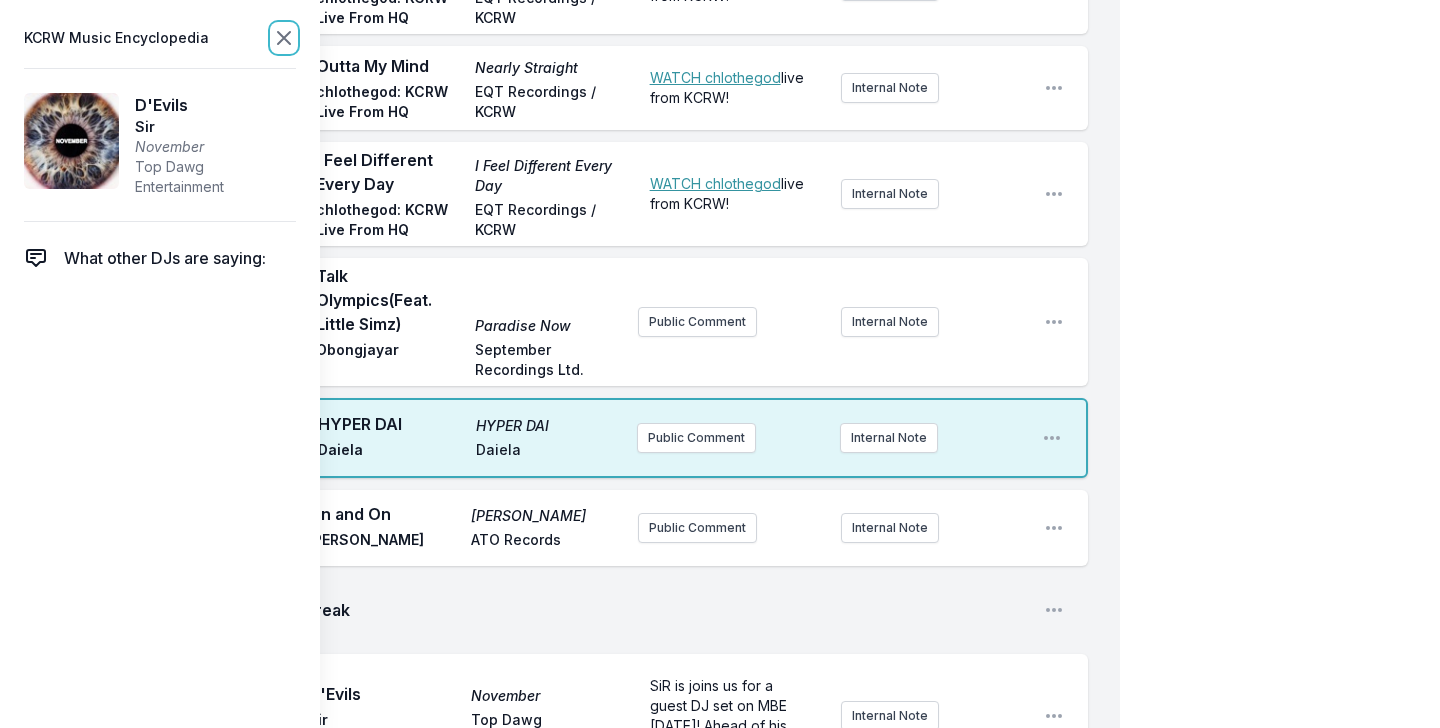 click 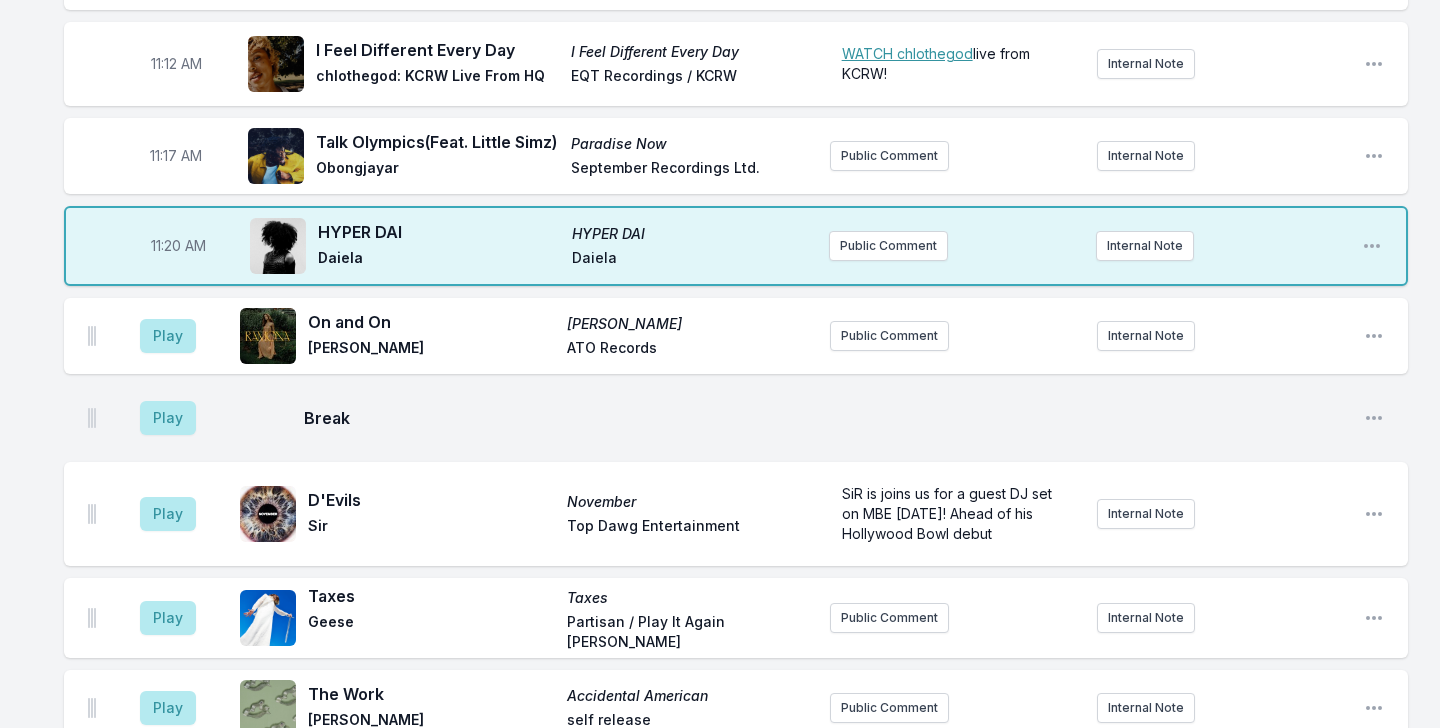 scroll, scrollTop: 4126, scrollLeft: 0, axis: vertical 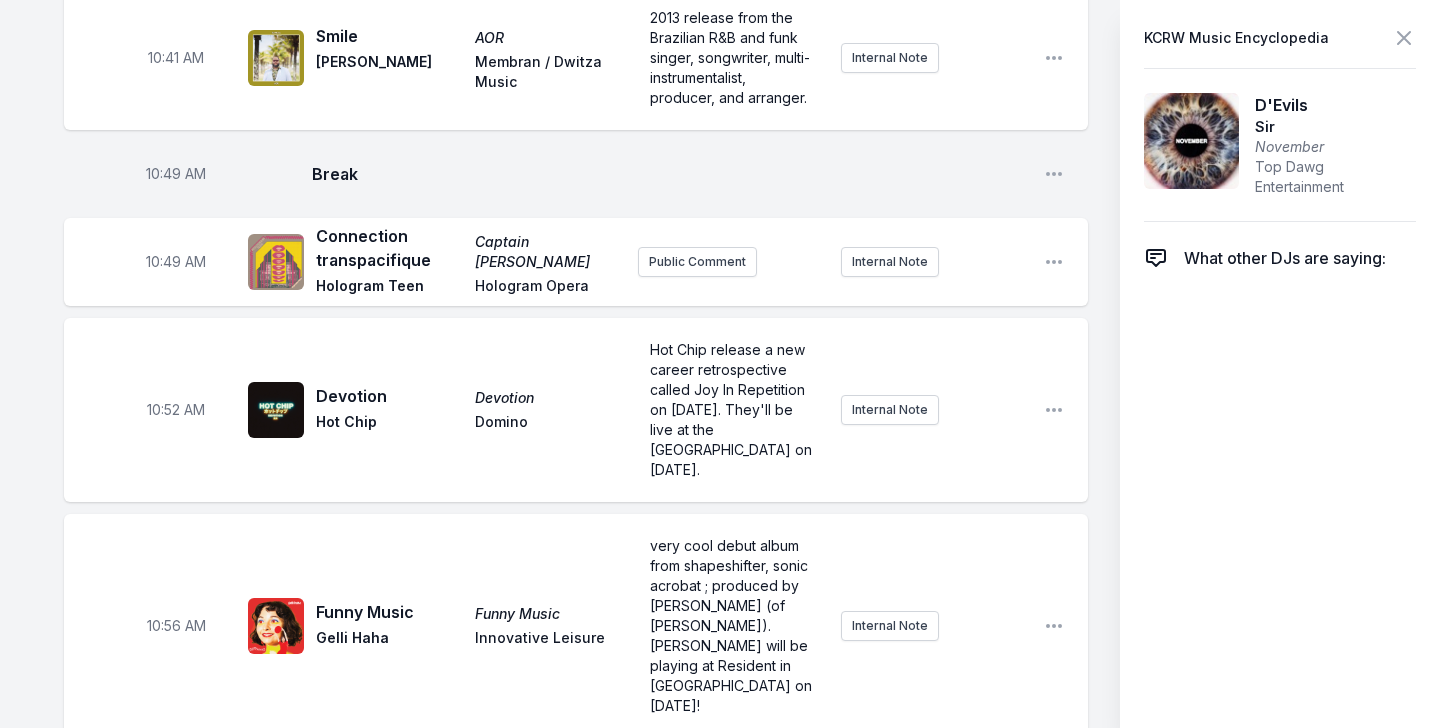 click on "SiR is joins us for a guest DJ set on MBE tomorrow! Ahead of his Hollywood Bowl debut" at bounding box center (731, 1604) 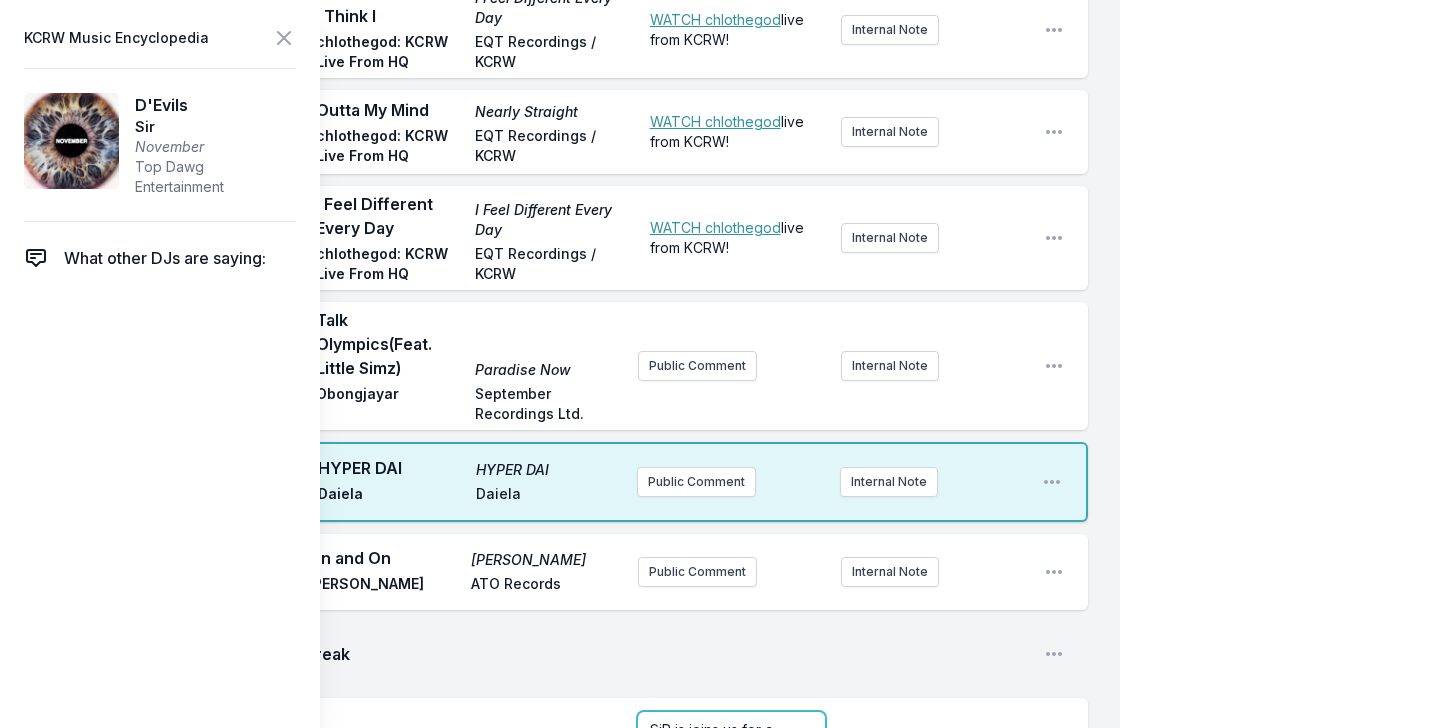 scroll, scrollTop: 4978, scrollLeft: 0, axis: vertical 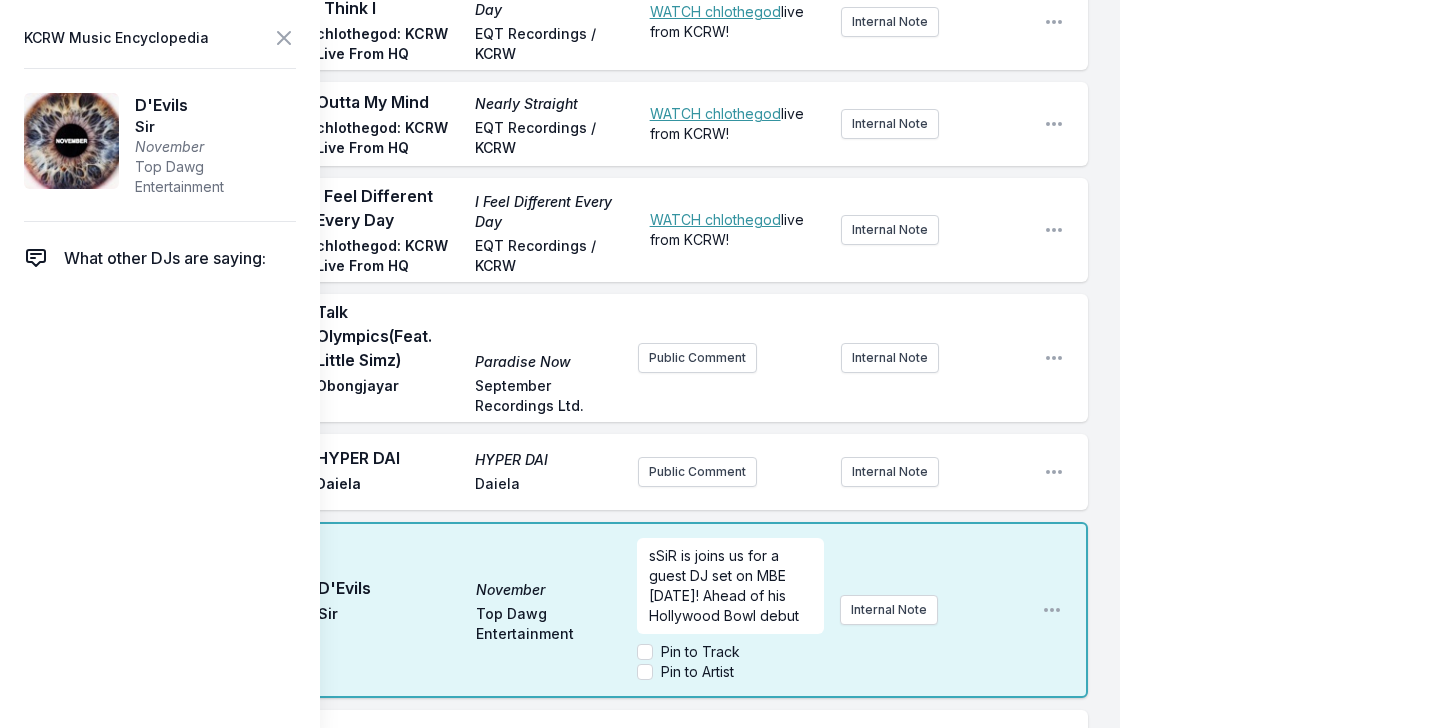 type 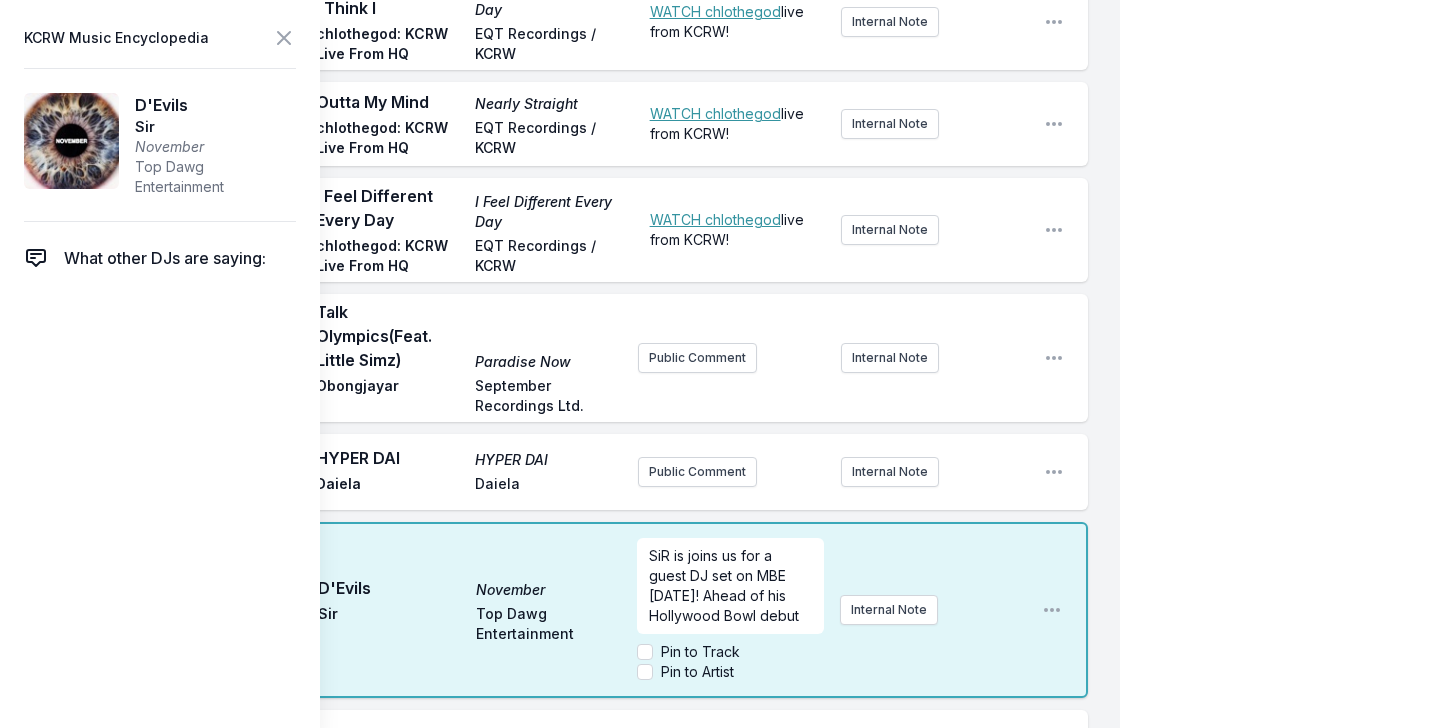 click on "SiR is joins us for a guest DJ set on MBE tomorrow! Ahead of his Hollywood Bowl debut" at bounding box center (730, 586) 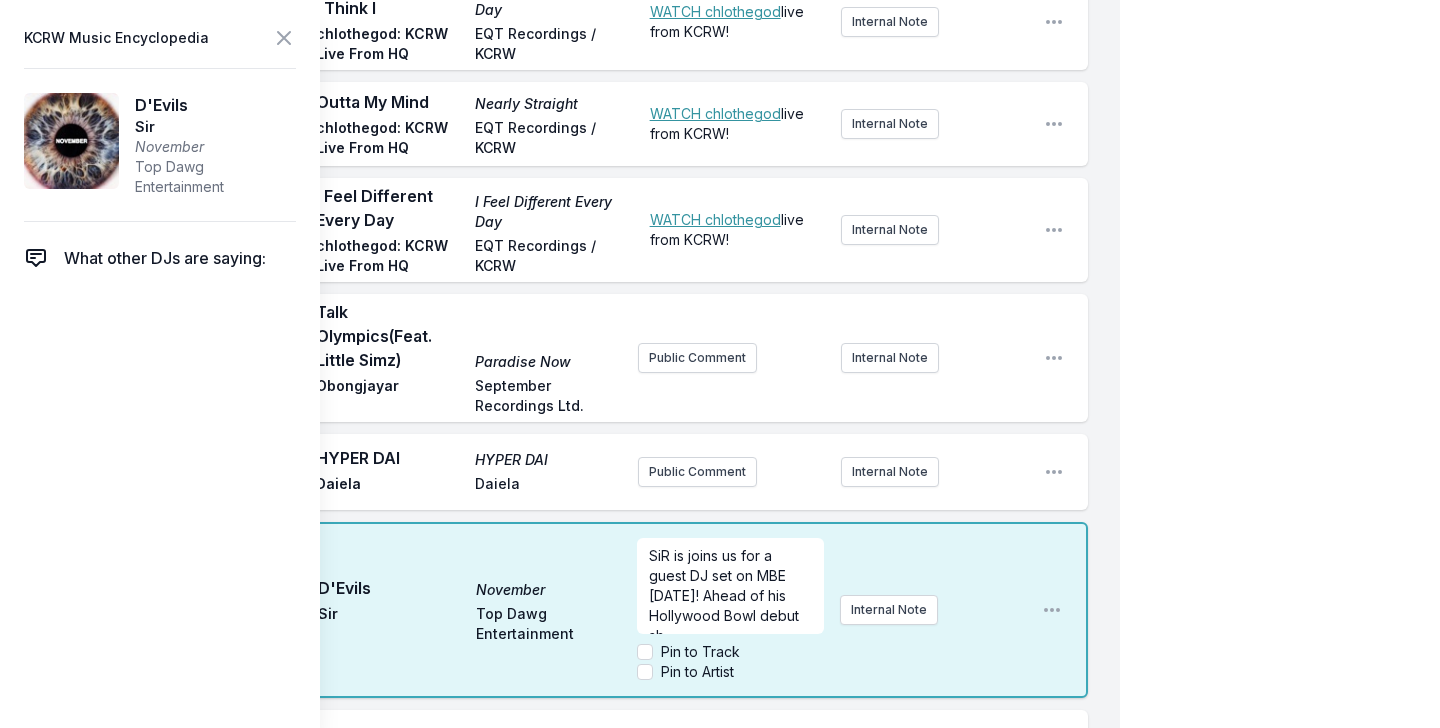 scroll, scrollTop: 10, scrollLeft: 0, axis: vertical 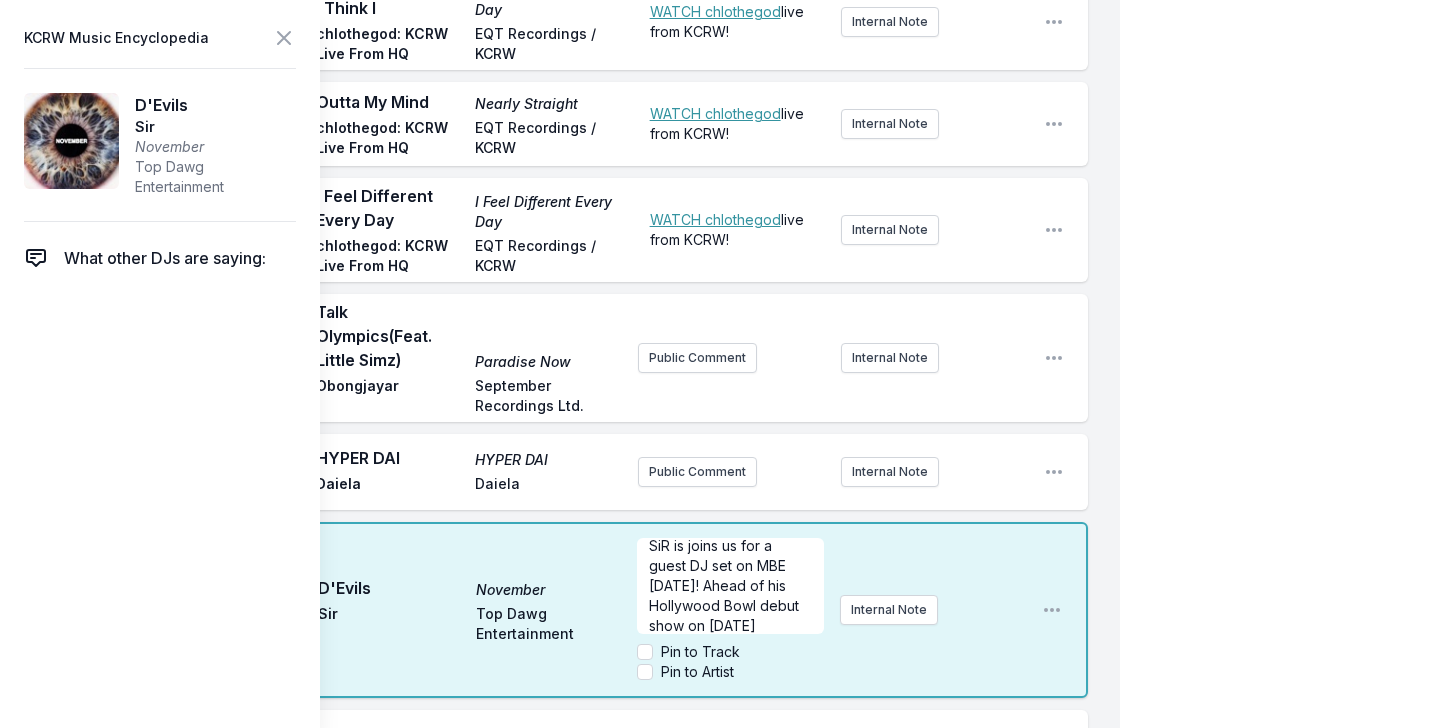 click on "11:23 AM D'Evils November Sir Top Dawg Entertainment SiR is joins us for a guest DJ set on MBE tomorrow! Ahead of his Hollywood Bowl debut show on July 20th Pin to Track Pin to Artist Internal Note Open playlist item options" at bounding box center [576, 610] 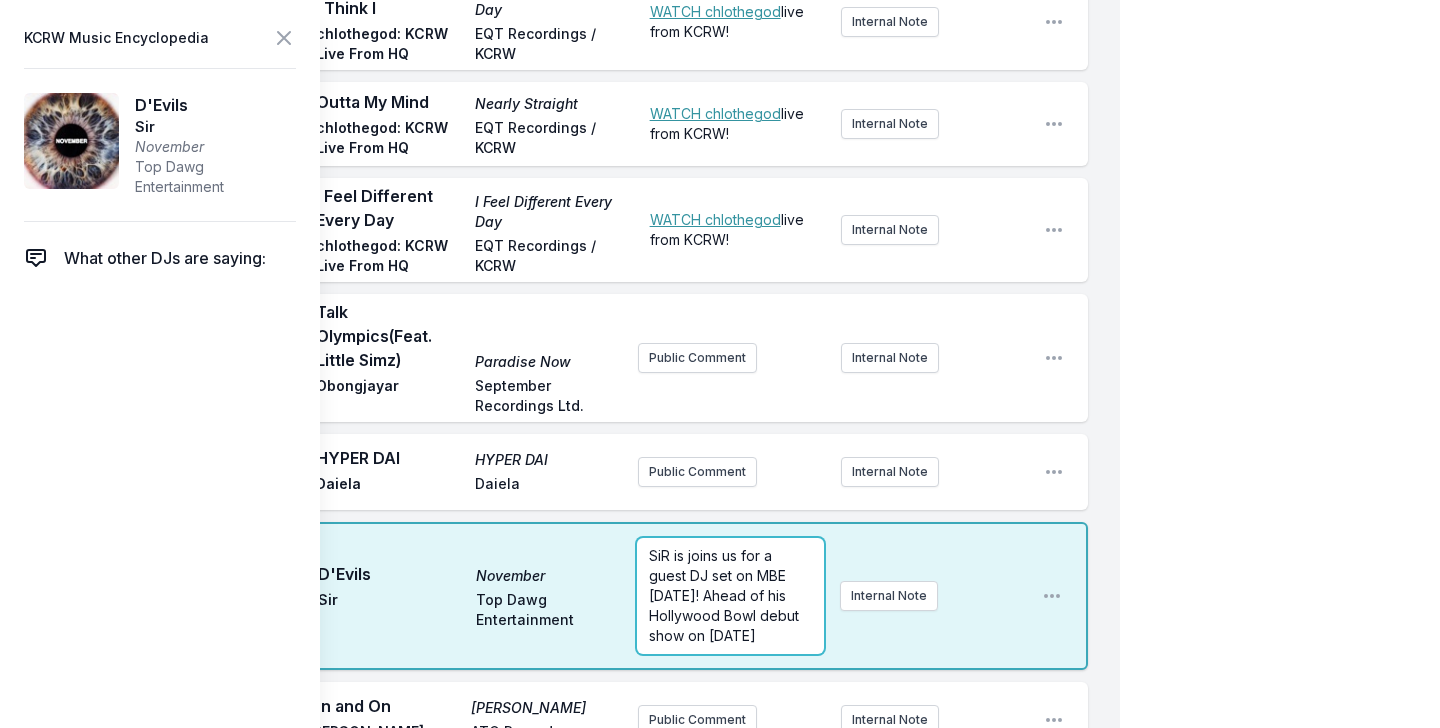click on "SiR is joins us for a guest DJ set on MBE tomorrow! Ahead of his Hollywood Bowl debut show on July 20th" at bounding box center (726, 595) 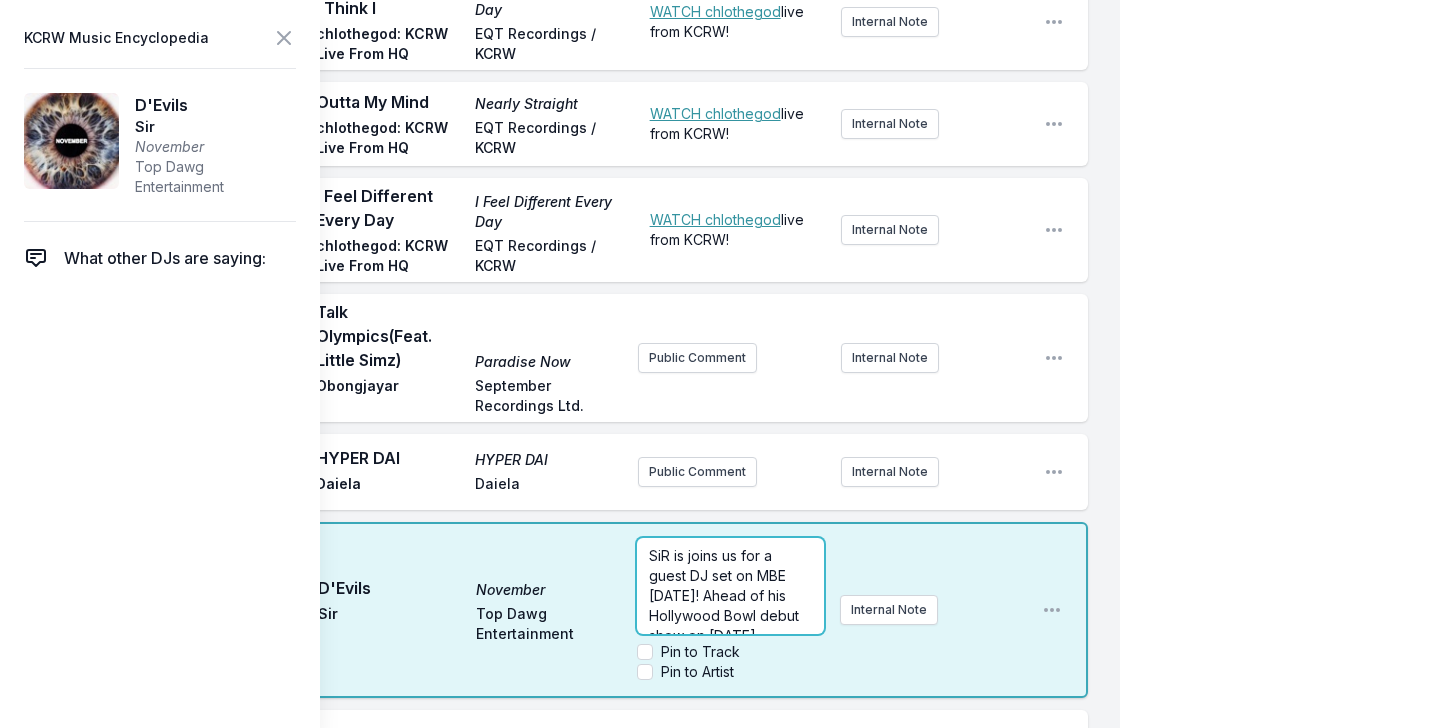 click on "SiR is joins us for a guest DJ set on MBE tomorrow! Ahead of his Hollywood Bowl debut show on July 20th" at bounding box center (730, 596) 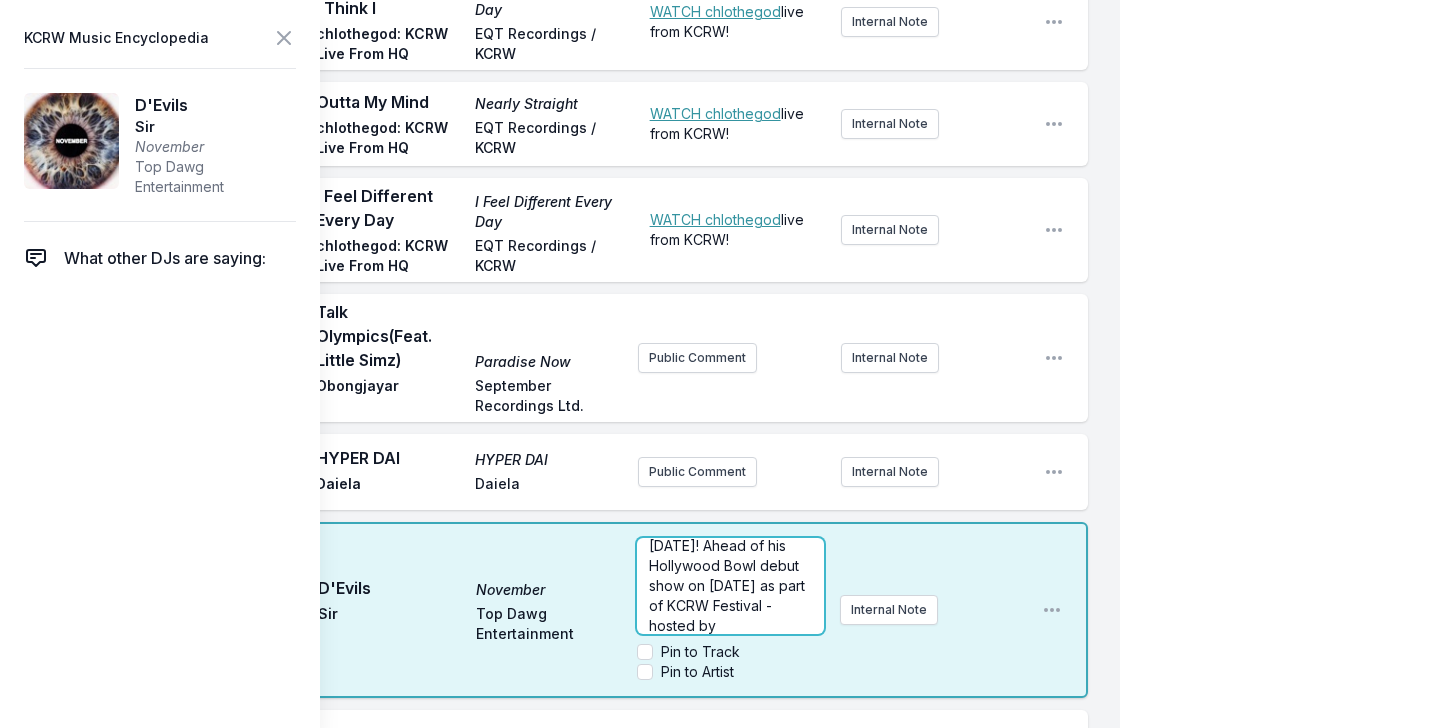 scroll, scrollTop: 70, scrollLeft: 0, axis: vertical 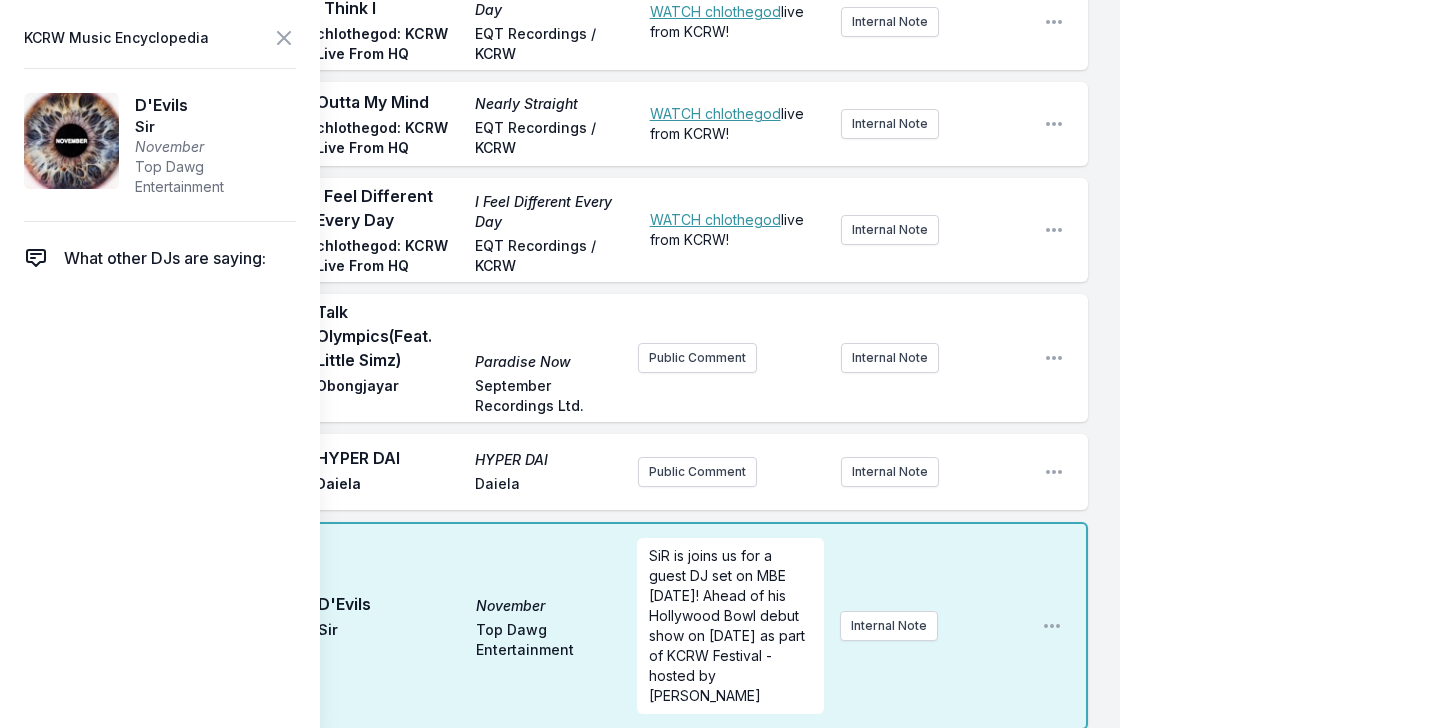 click on "Top Dawg Entertainment" at bounding box center [549, 640] 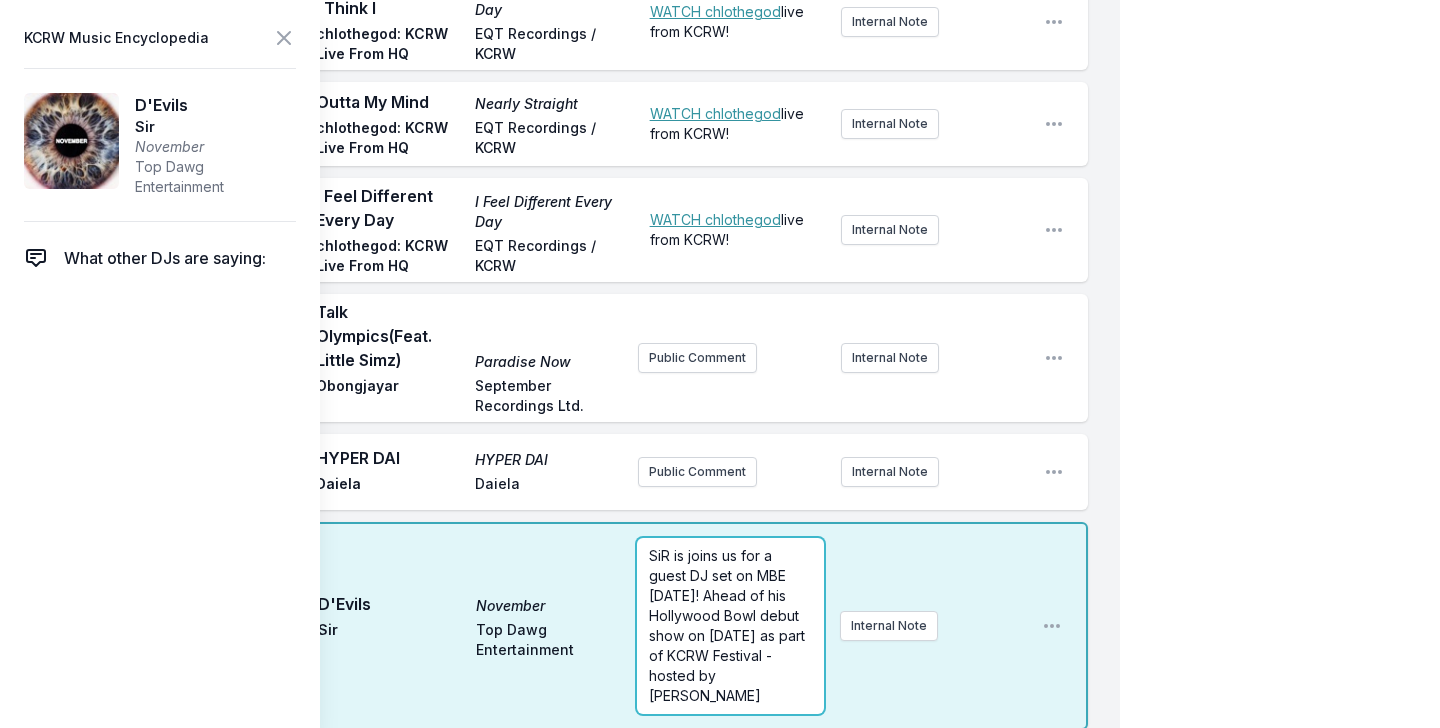 click on "SiR is joins us for a guest DJ set on MBE tomorrow! Ahead of his Hollywood Bowl debut show on July 20th as part of KCRW Festival - hosted by Travis Holcombe" at bounding box center (730, 626) 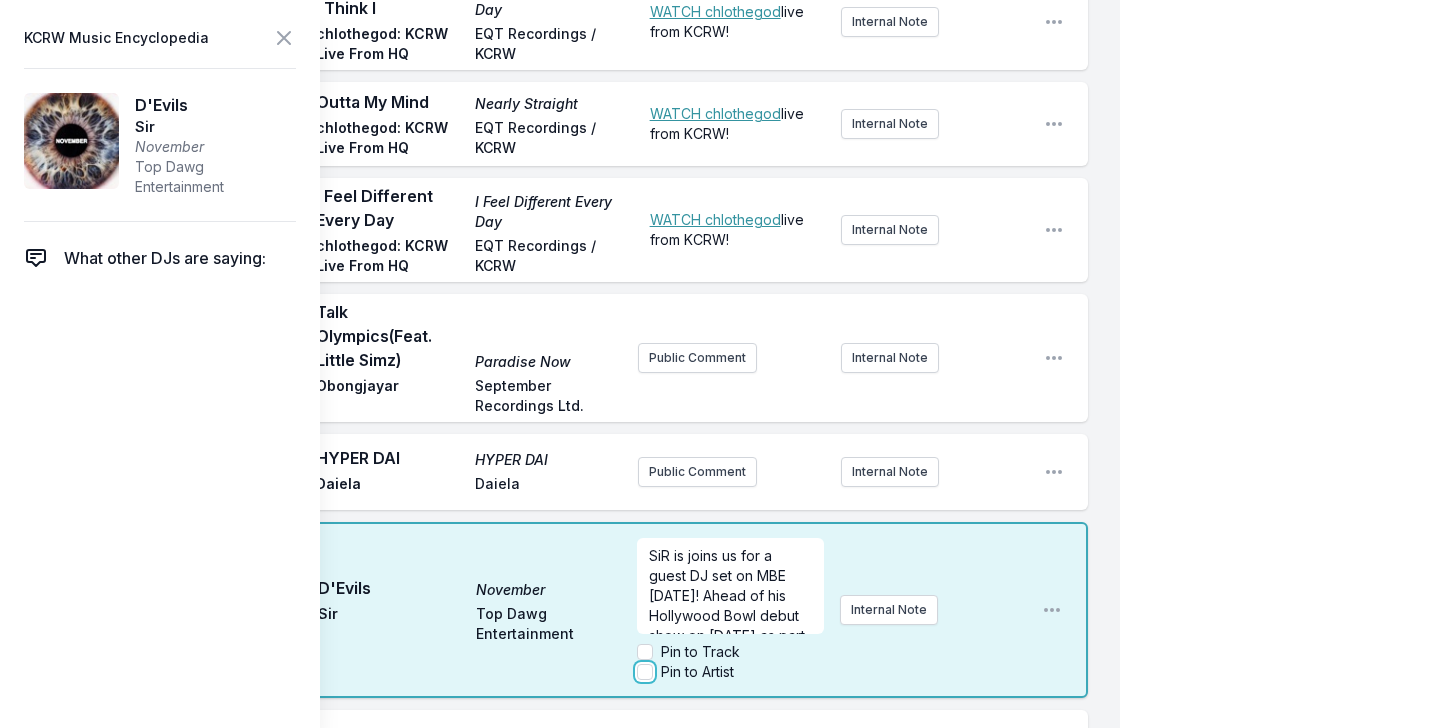click on "Pin to Artist" at bounding box center (645, 672) 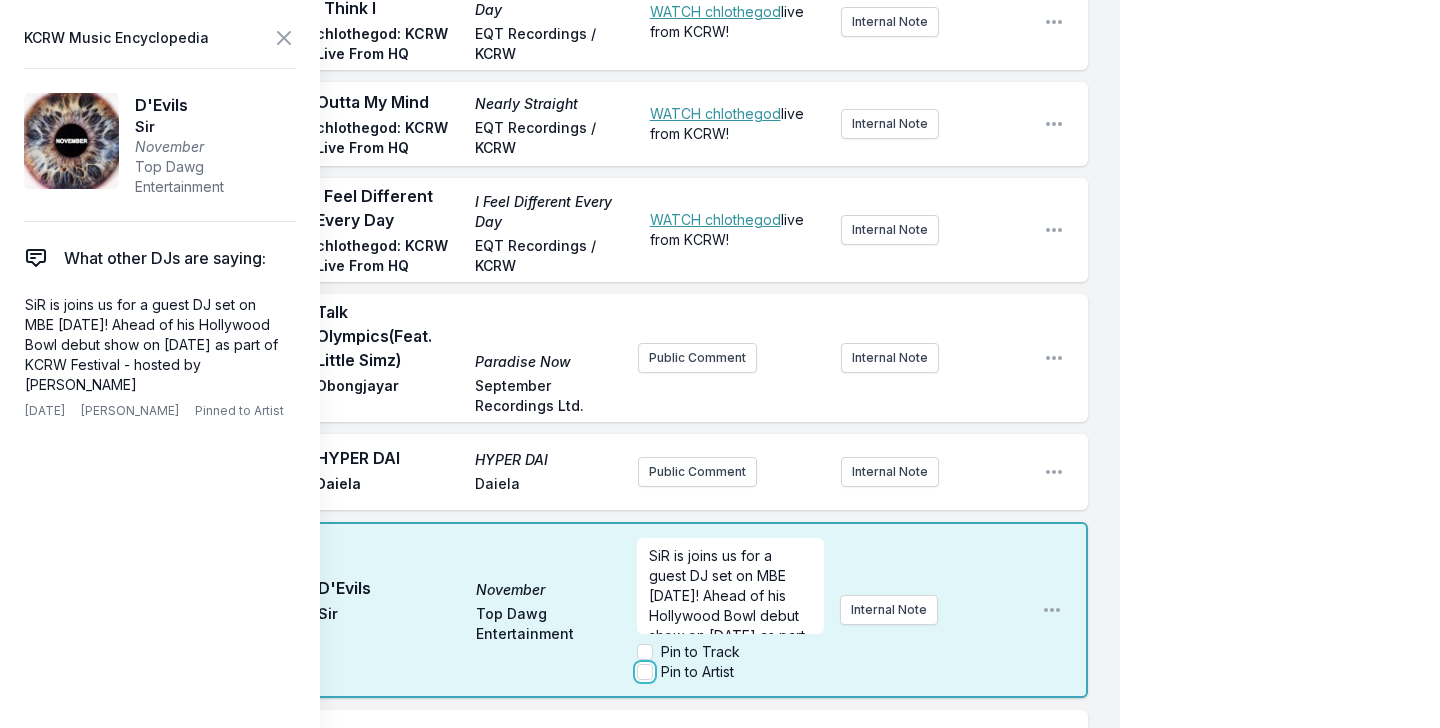 checkbox on "true" 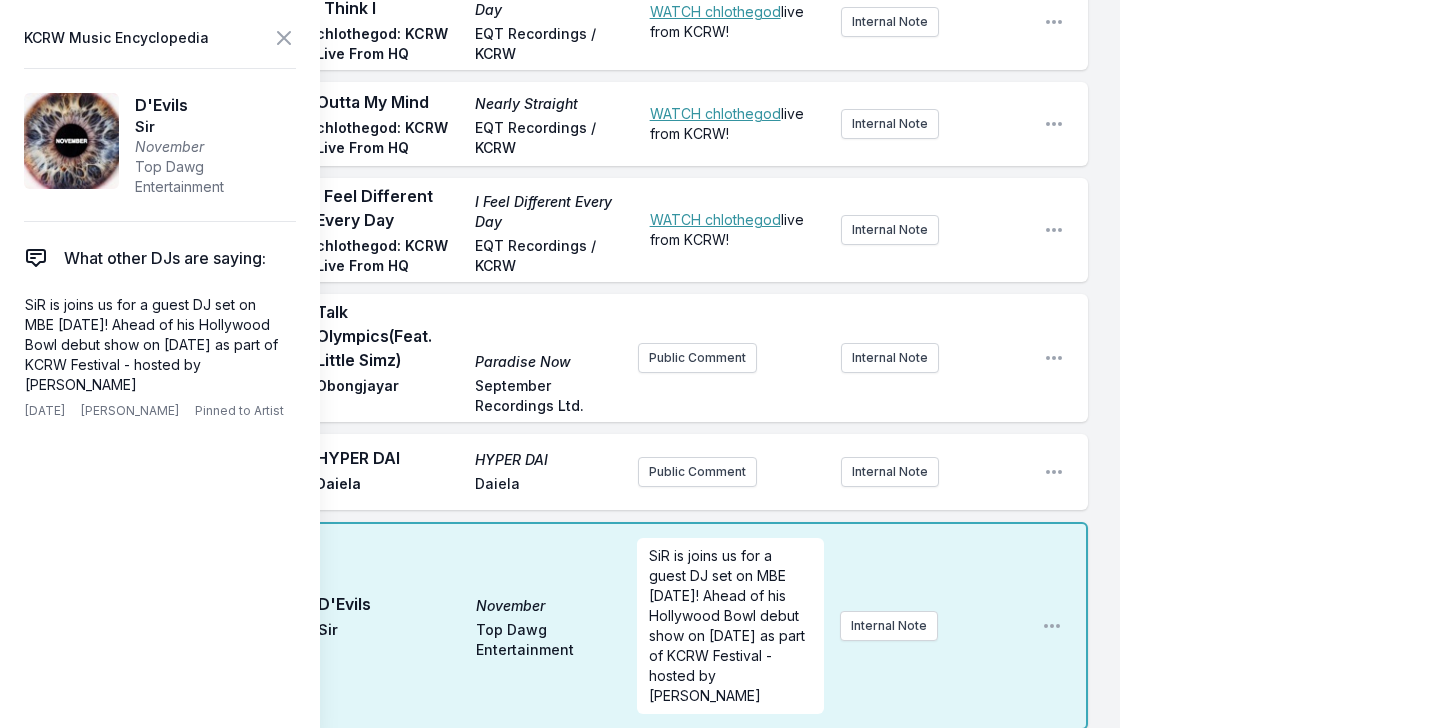 click on "D'Evils November Sir Top Dawg Entertainment" at bounding box center [469, 626] 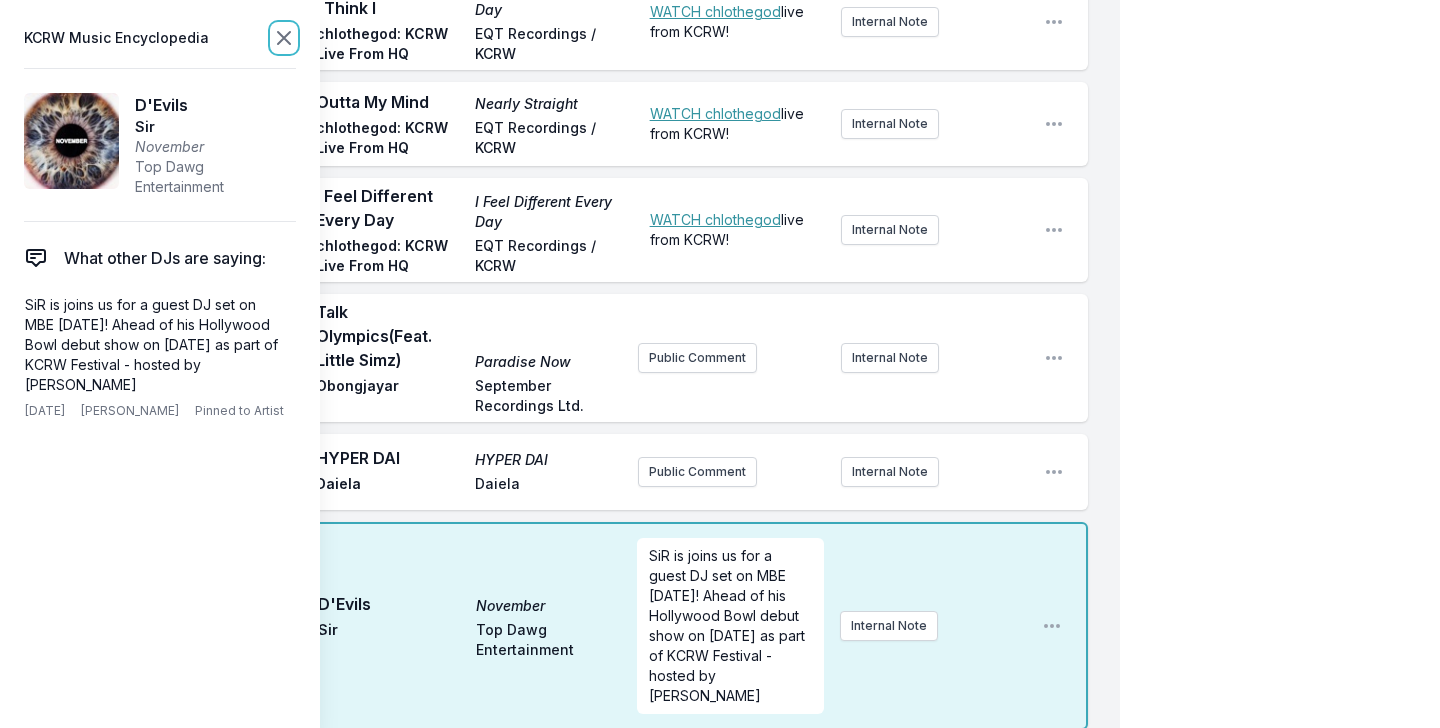 click 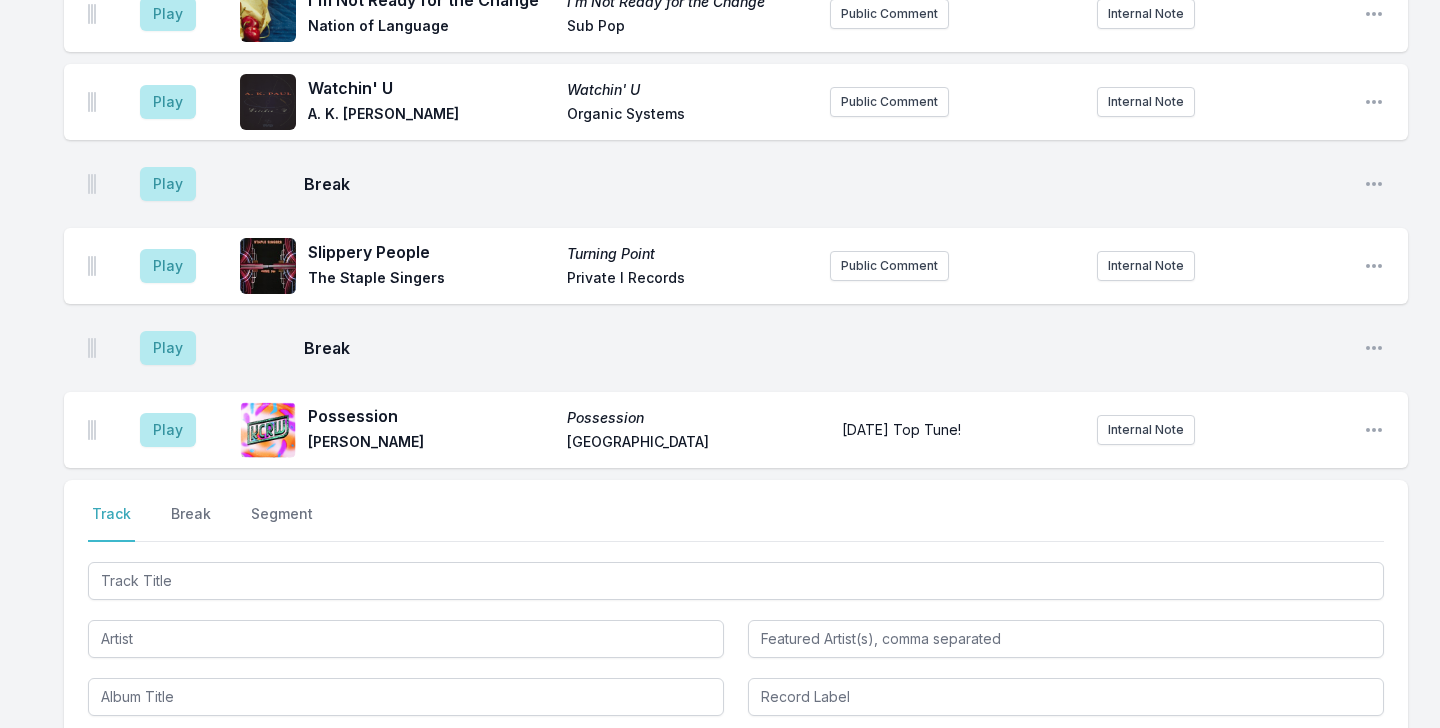 scroll, scrollTop: 5626, scrollLeft: 0, axis: vertical 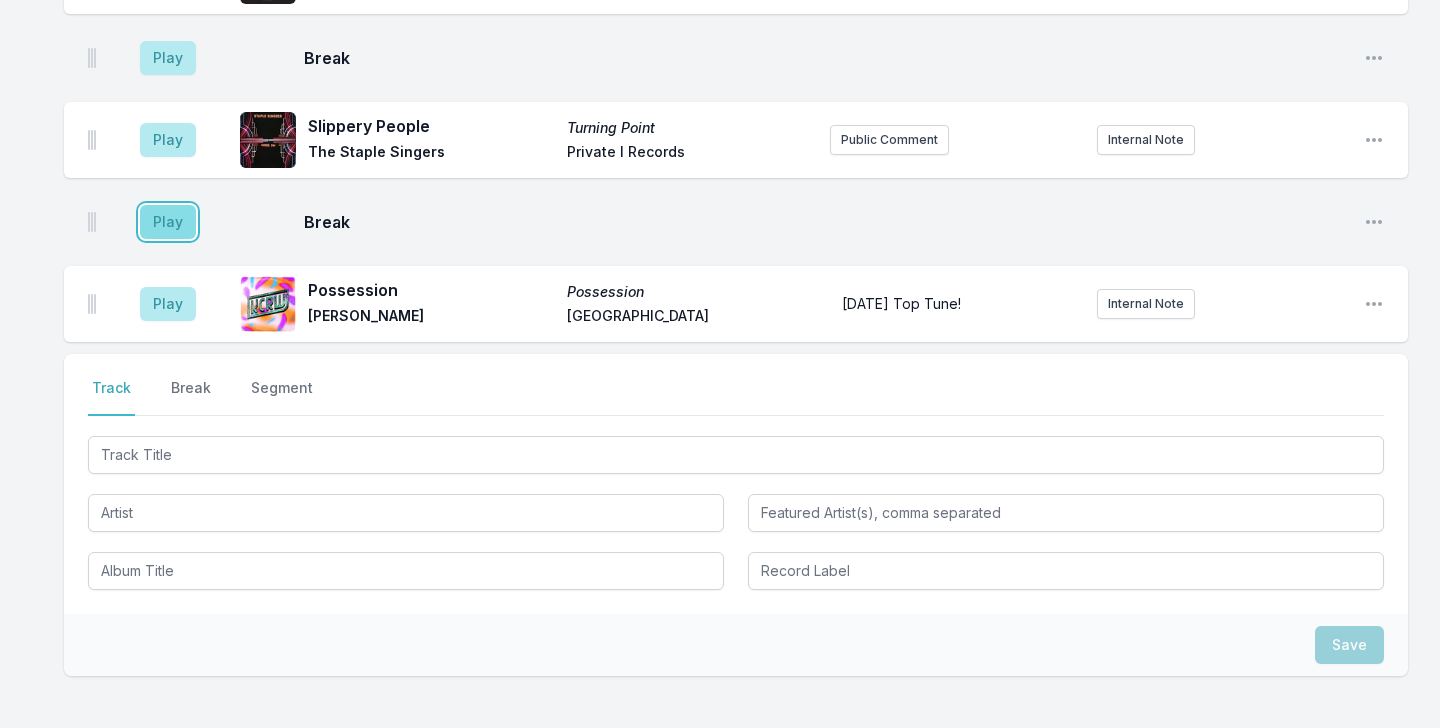 click on "Play" at bounding box center (168, 222) 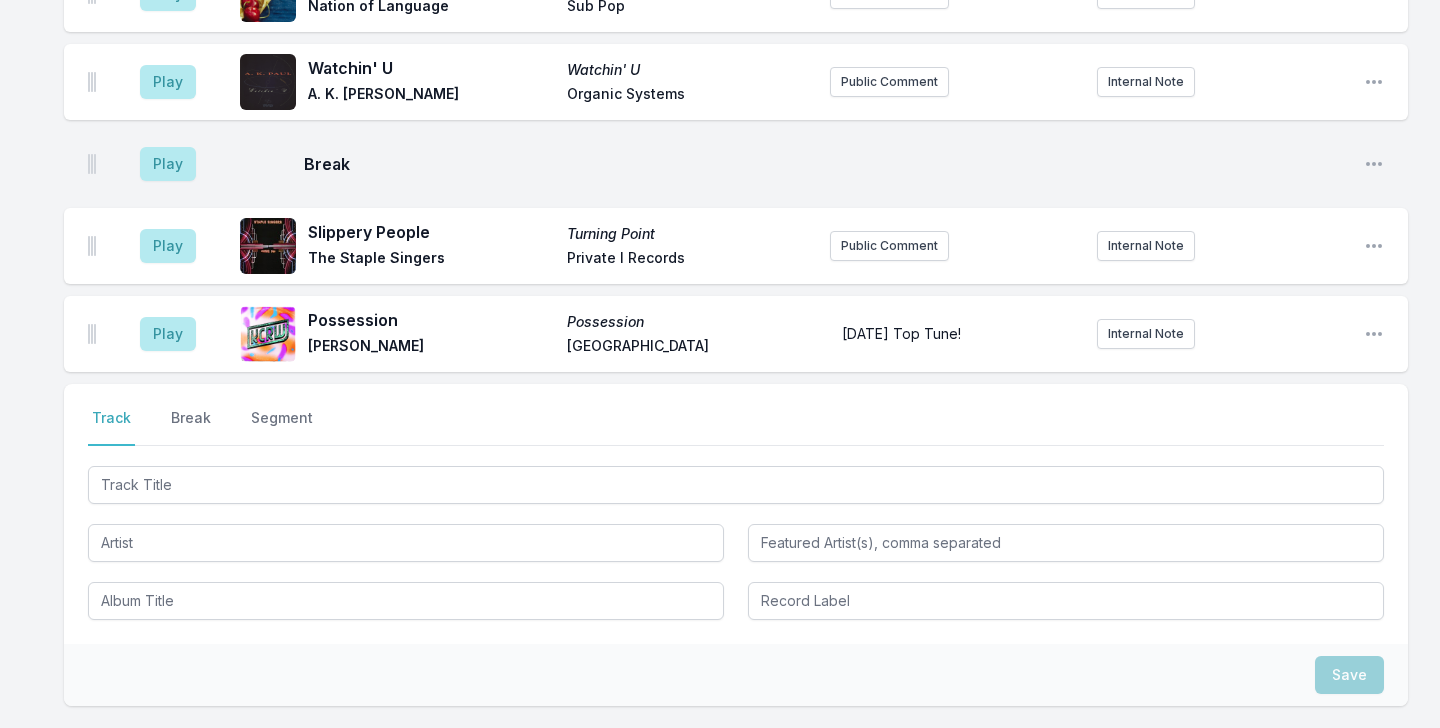 scroll, scrollTop: 5595, scrollLeft: 0, axis: vertical 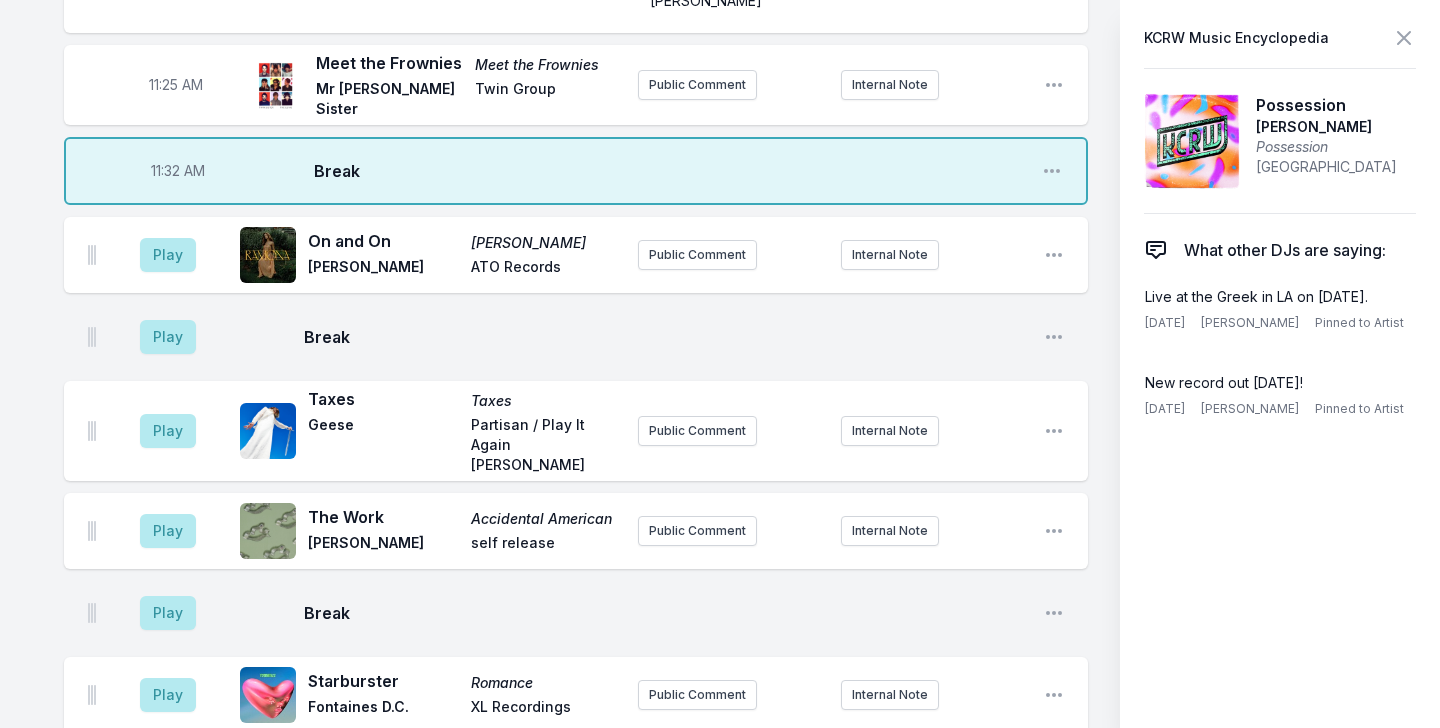 click on "Today's Top Tune!" at bounding box center [731, 1303] 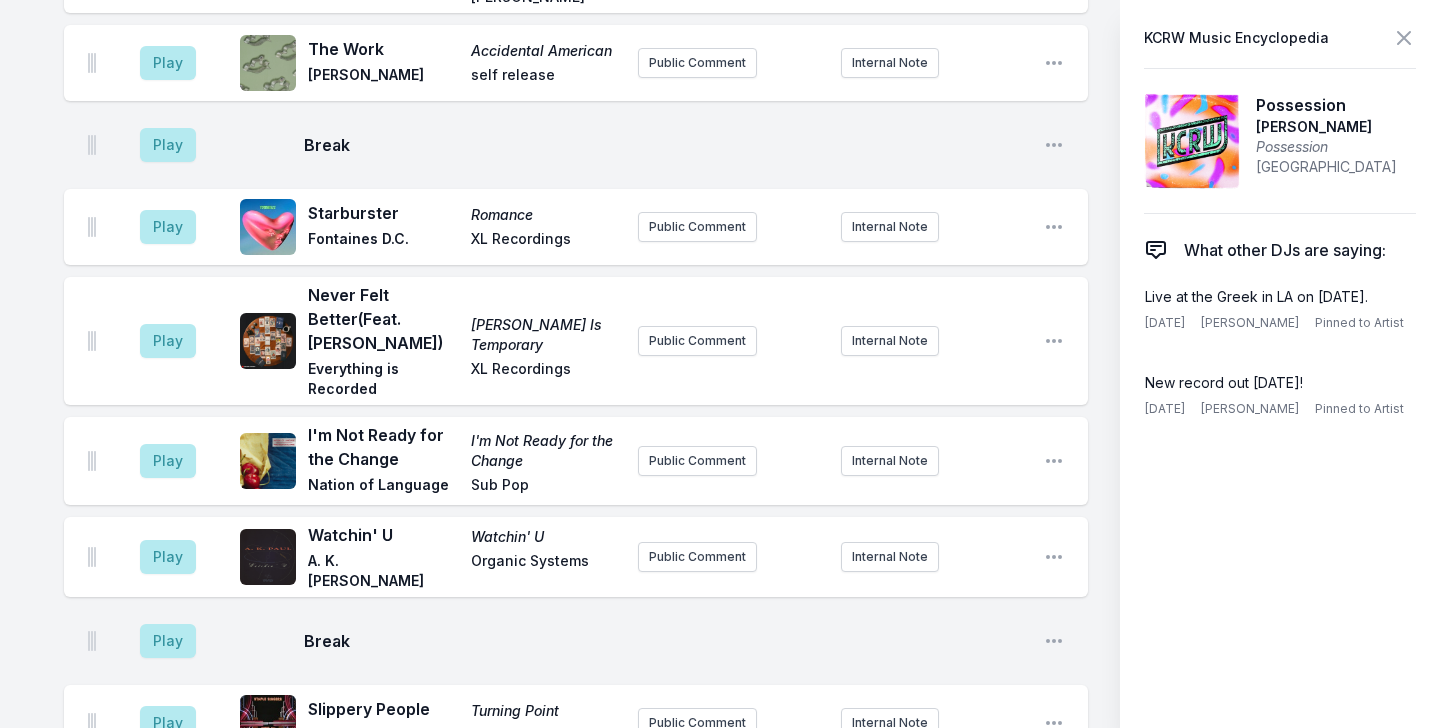 scroll, scrollTop: 6376, scrollLeft: 0, axis: vertical 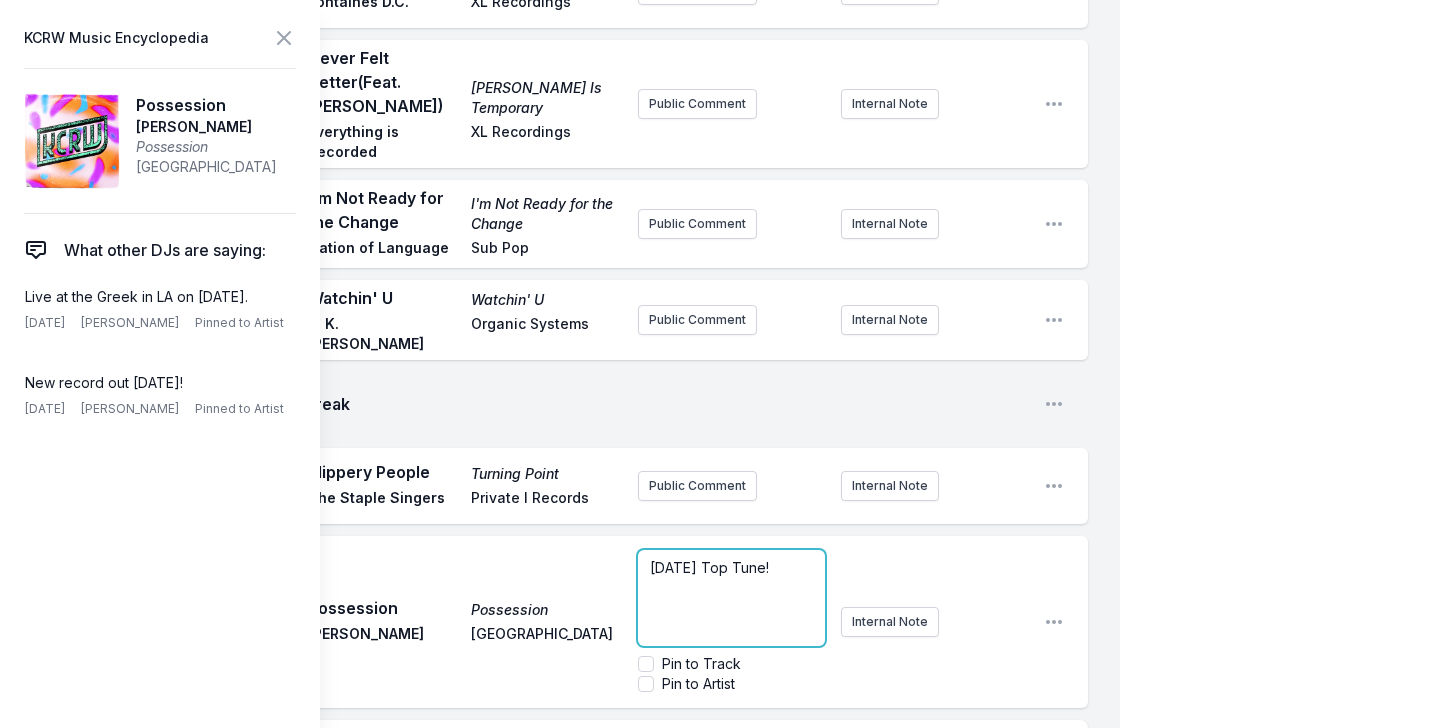 click on "Today's Top Tune!" at bounding box center (731, 568) 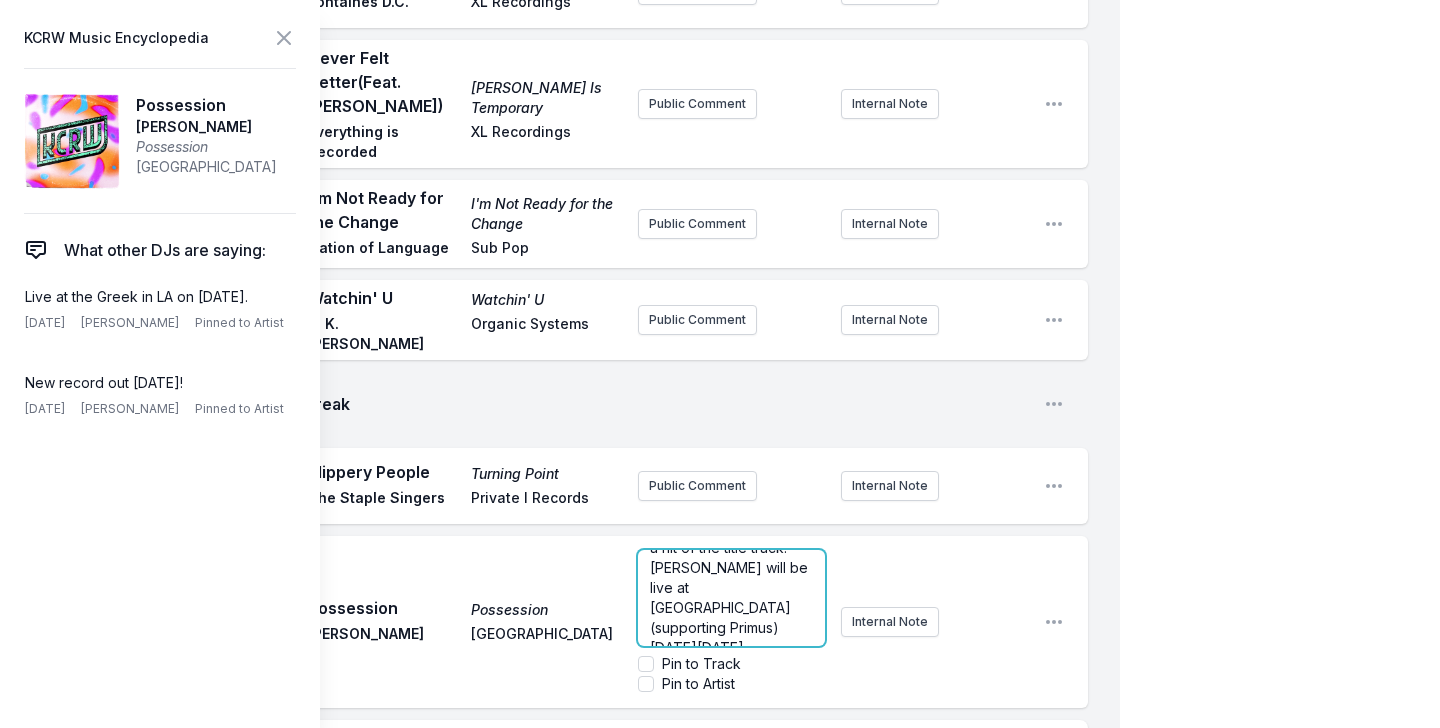 scroll, scrollTop: 0, scrollLeft: 0, axis: both 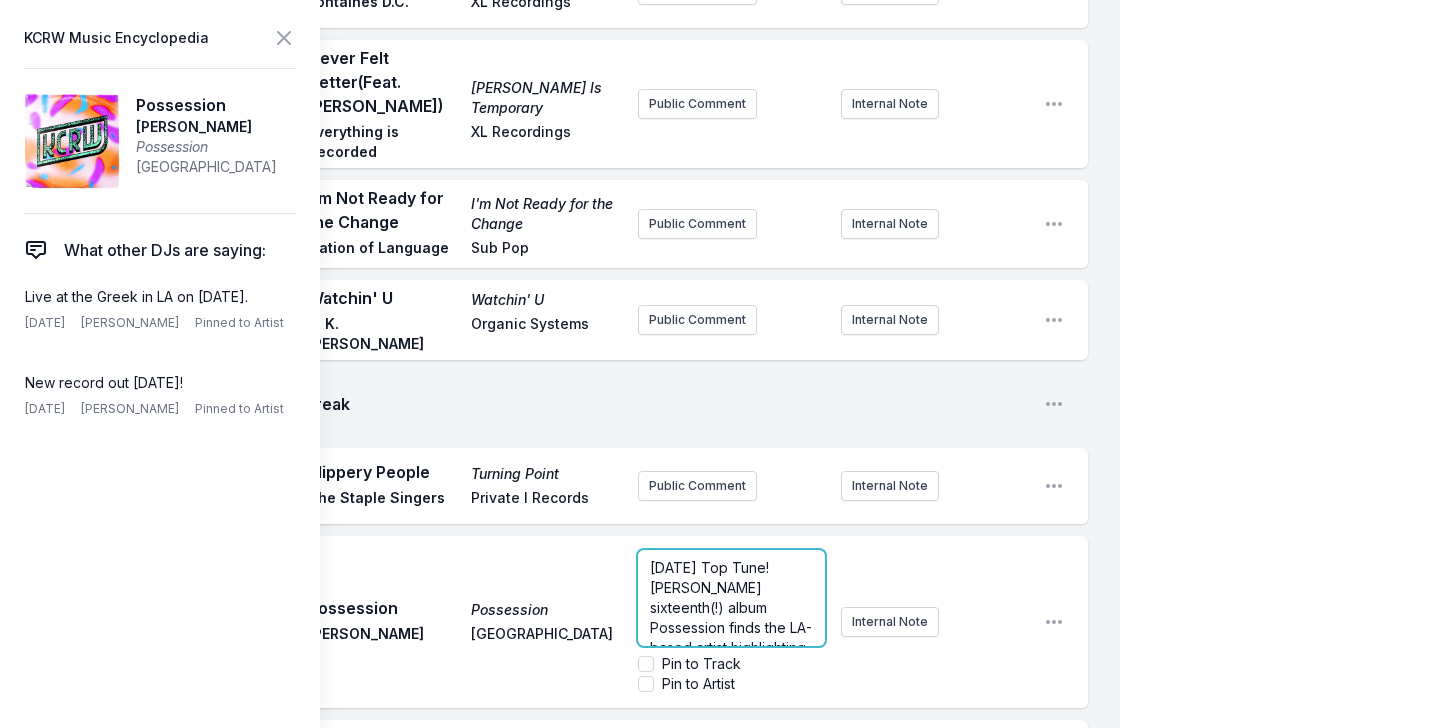click on "Today's Top Tune!  Ty Segall’s sixteenth(!) album Possession finds the LA-based artist highlighting American stories, and letting his guitar and voice lead the way. The album is invigorating and stretches him into new sonic heights. Plus, this time around he’s including keyboards. Let’s go ahead and take a hit of the title track. Ty Segall will be live at LA’s Greek Theatre (supporting Primus) on Wednesday, Aug. 6." at bounding box center (733, 757) 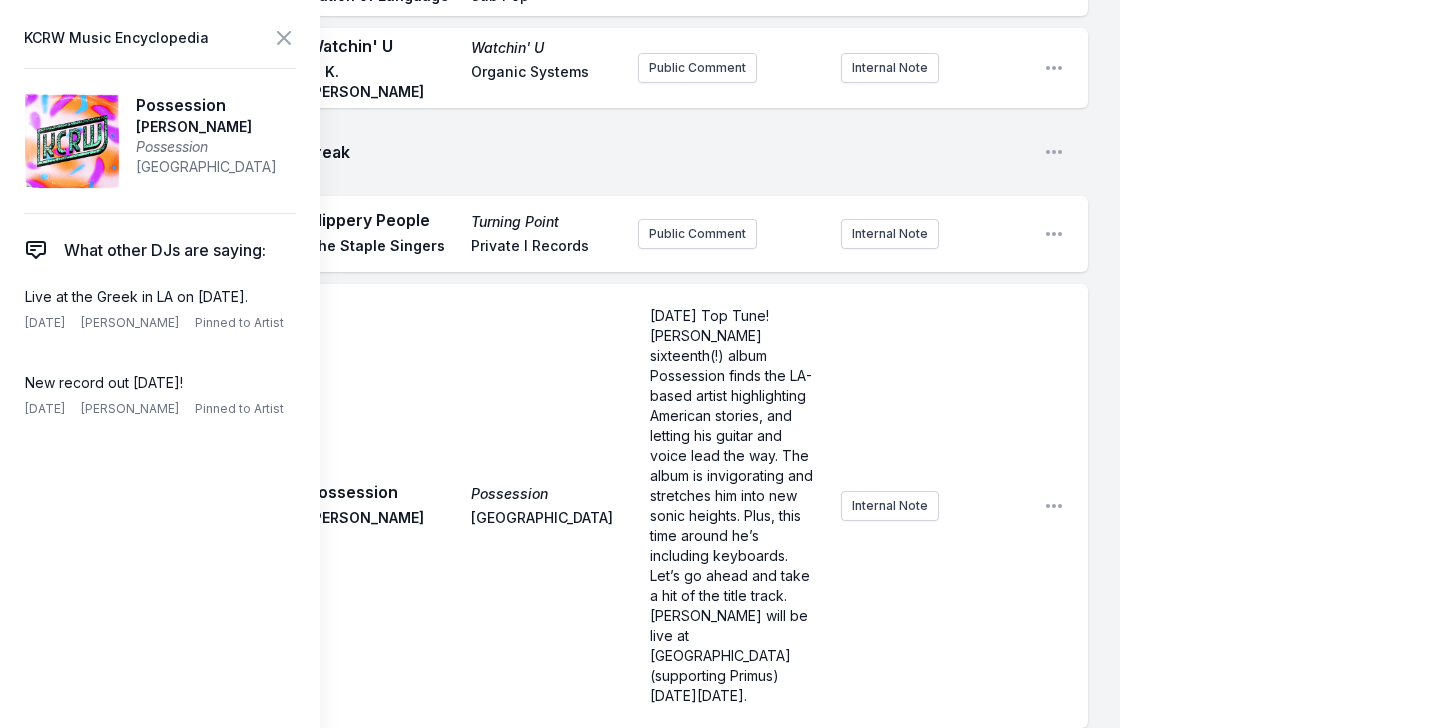 click on "Play Possession Possession Ty Segall Drag City Today's Top Tune! Ty Segall’s sixteenth(!) album Possession finds the LA-based artist highlighting American stories, and letting his guitar and voice lead the way. The album is invigorating and stretches him into new sonic heights. Plus, this time around he’s including keyboards. Let’s go ahead and take a hit of the title track. Ty Segall will be live at LA’s Greek Theatre (supporting Primus) on Wednesday, Aug. 6. Internal Note Open playlist item options" at bounding box center (576, 506) 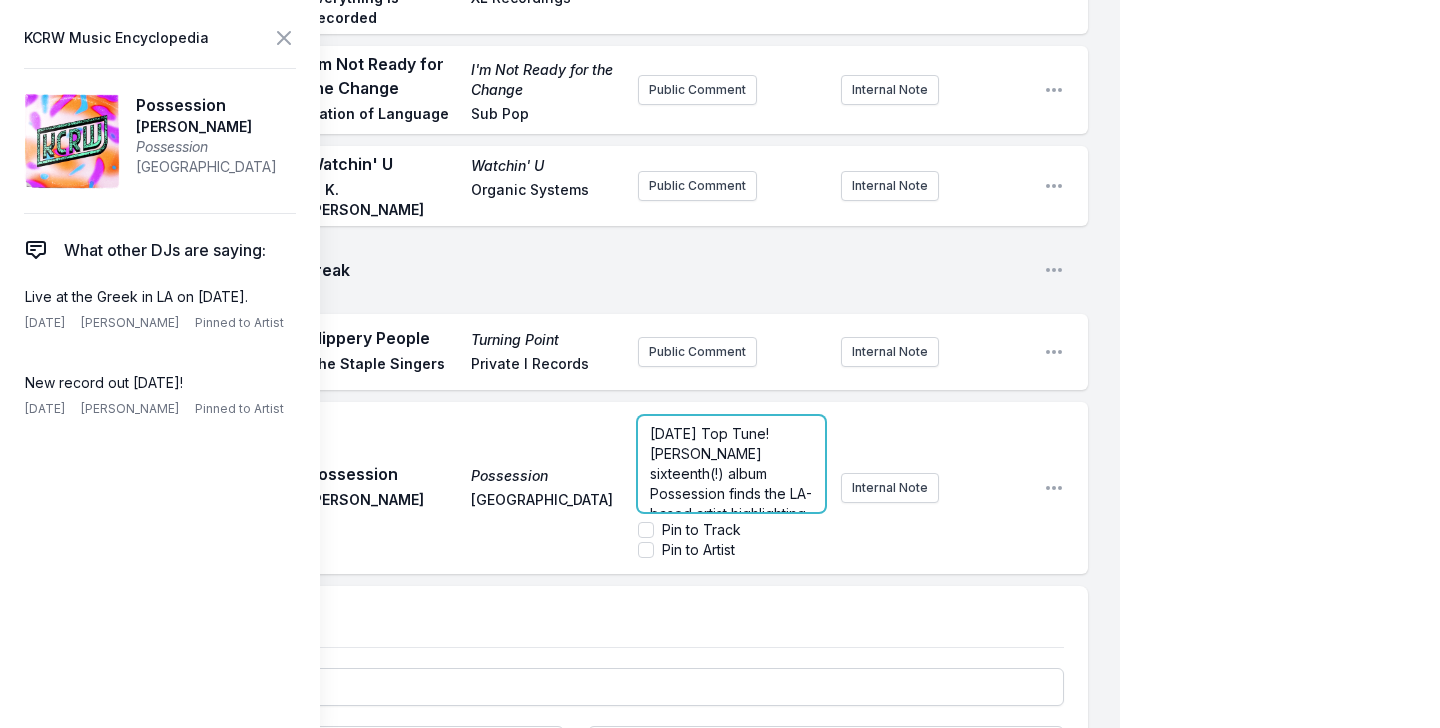 click on "Play On and On Ramona Grace Cummings ATO Records Public Comment Internal Note Open playlist item options Play Break Open playlist item options Play Taxes Taxes Geese Partisan / Play It Again Sam Public Comment Internal Note Open playlist item options Play The Work Accidental American Issy Wood self release Public Comment Internal Note Open playlist item options Play Break Open playlist item options Play Starburster Romance Fontaines D.C. XL Recordings Public Comment Internal Note Open playlist item options Play Never Felt Better  (Feat. Sampha, Florence Welch) Richard Russell Is Temporary Everything is Recorded XL Recordings Public Comment Internal Note Open playlist item options Play I'm Not Ready for the Change I'm Not Ready for the Change Nation of Language Sub Pop Public Comment Internal Note Open playlist item options Play Watchin' U Watchin' U A. K. Paul Organic Systems Public Comment Internal Note Open playlist item options Play Break Open playlist item options Play Slippery People Turning Point AC" at bounding box center [576, -24] 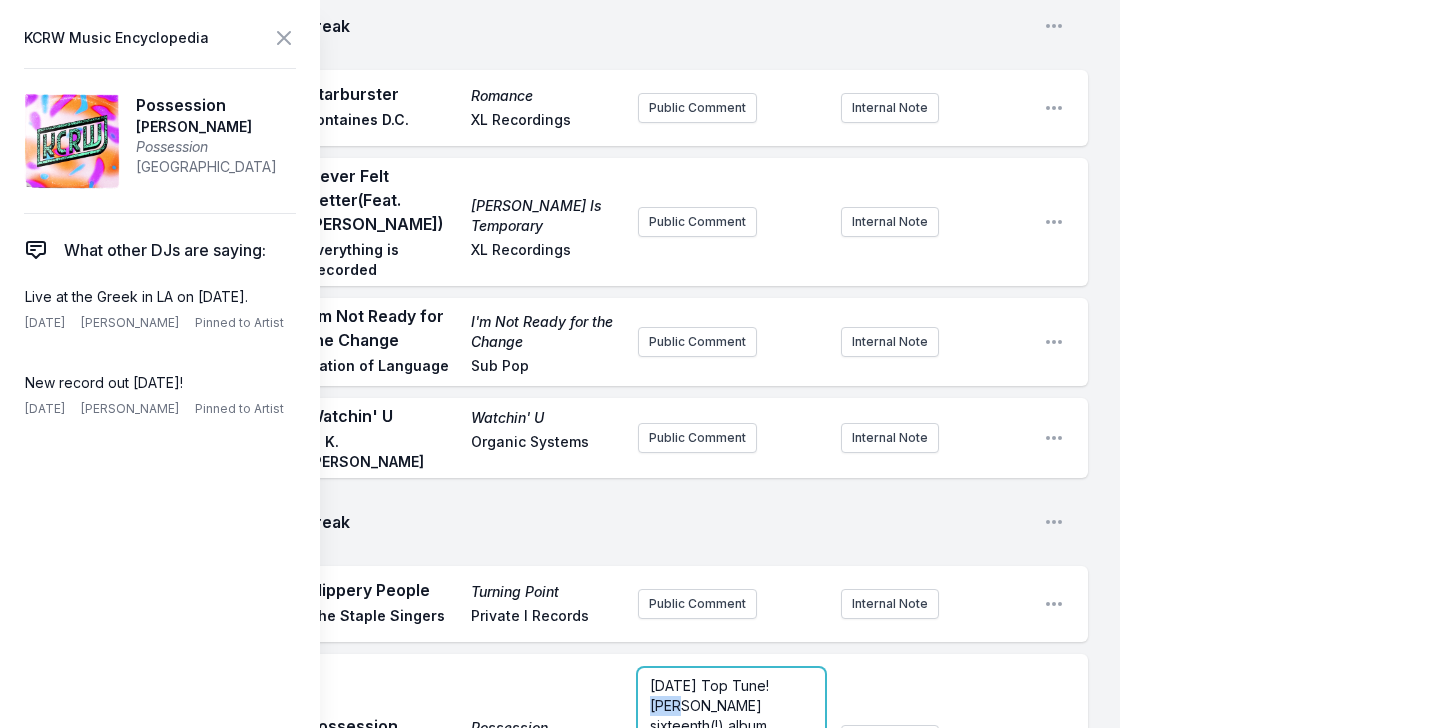 drag, startPoint x: 771, startPoint y: 348, endPoint x: 488, endPoint y: 364, distance: 283.45193 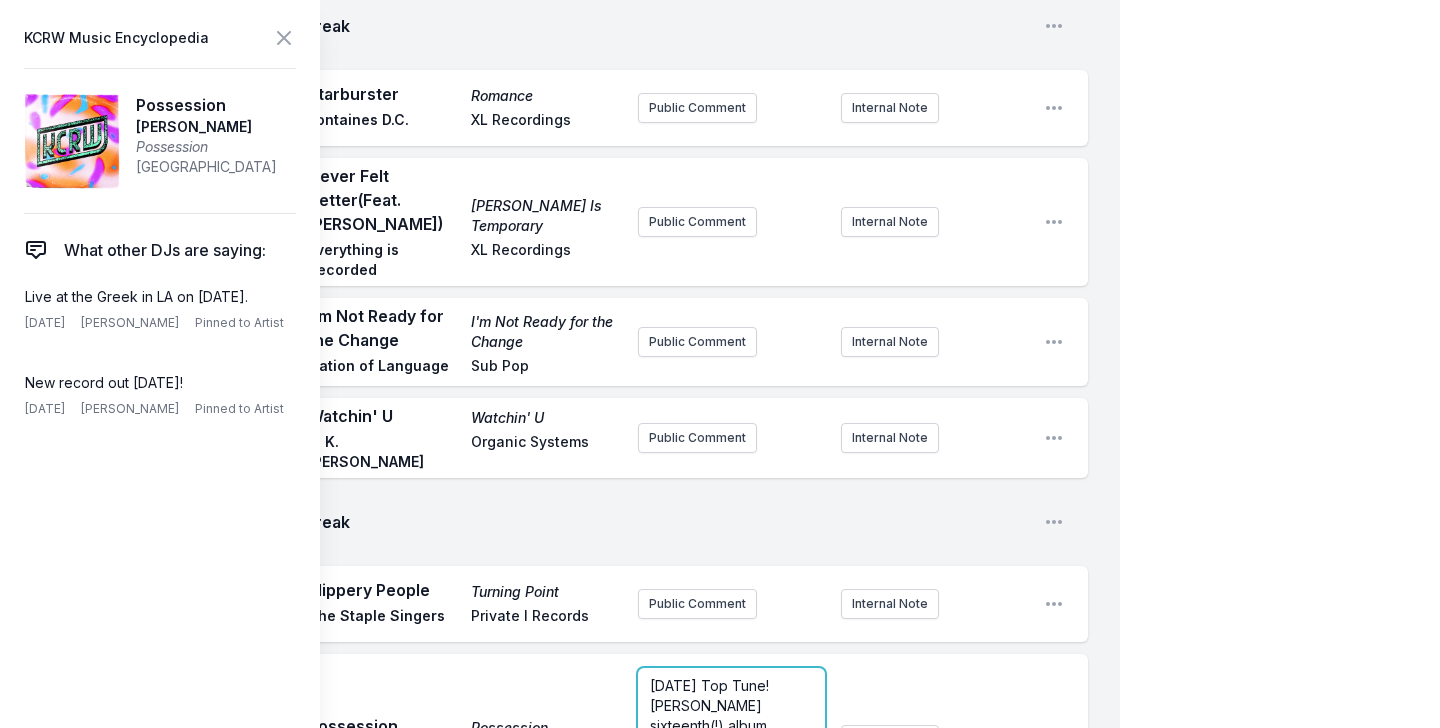 click on "Today's Top Tune! Ty Segall’s sixteenth(!) album Possession finds the LA-based artist highlighting American stories, and letting his guitar and voice lead the way. The album is invigorating and stretches him into new sonic heights. Plus, this time around he’s including keyboards. Let’s go ahead and take a hit of the title track. Ty Segall will be live at LA’s Greek Theatre (supporting Primus) on Wednesday, Aug. 6." at bounding box center (733, 875) 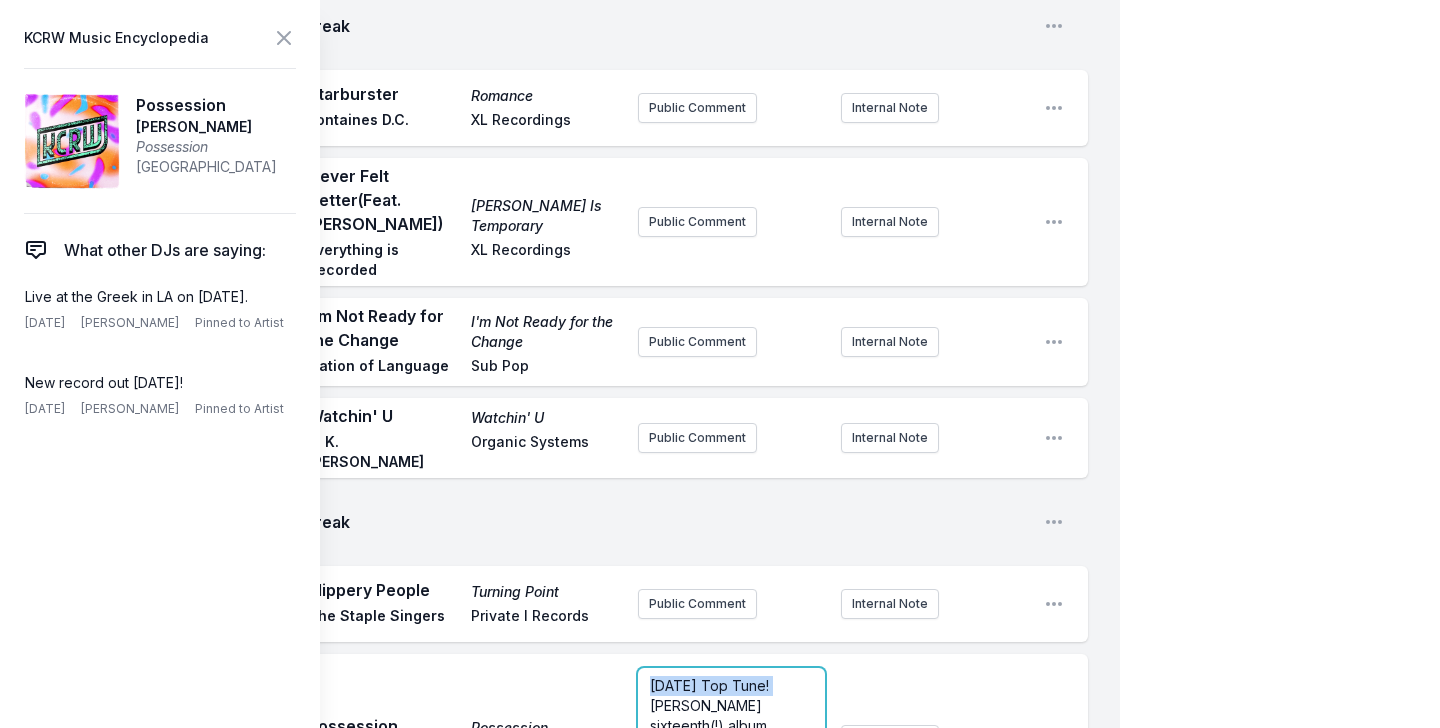 drag, startPoint x: 767, startPoint y: 352, endPoint x: 575, endPoint y: 352, distance: 192 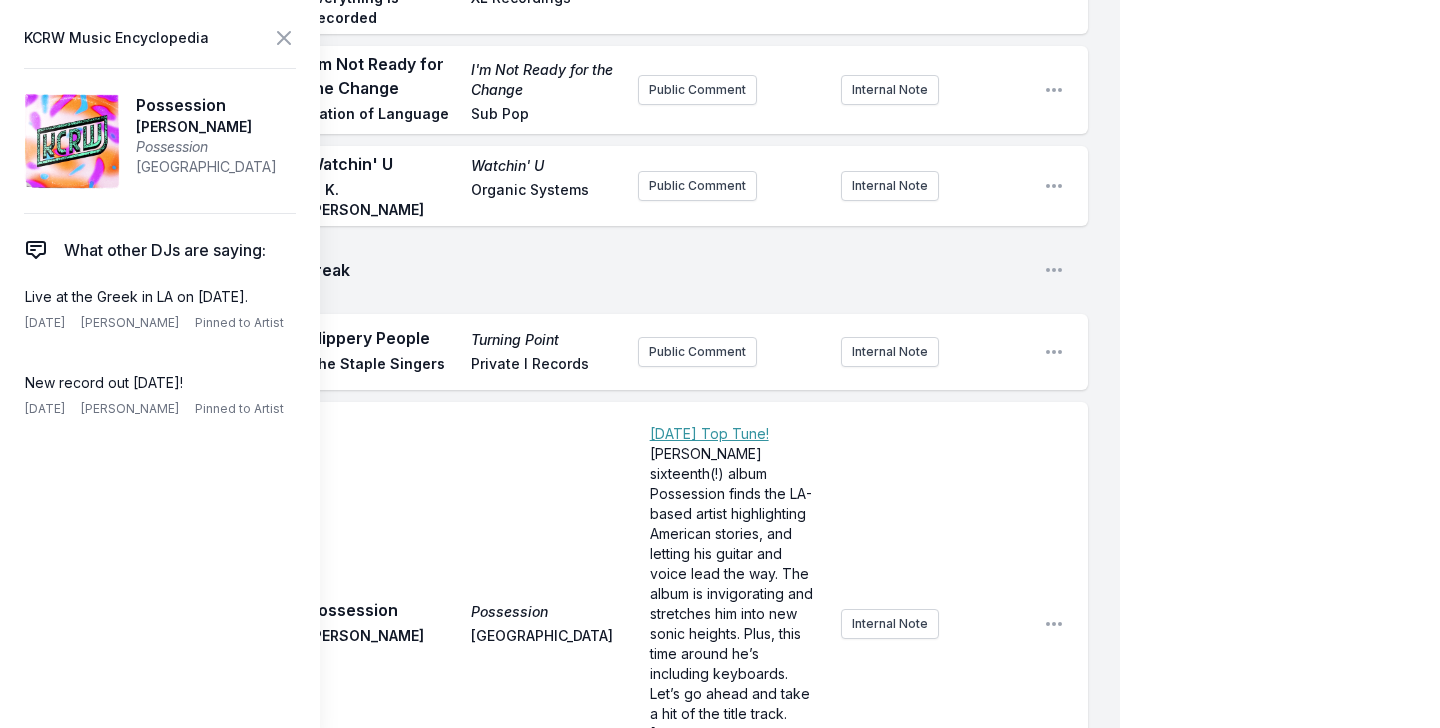 click on "Play Possession Possession Ty Segall Drag City ﻿ Today's Top Tune!  Ty Segall’s sixteenth(!) album Possession finds the LA-based artist highlighting American stories, and letting his guitar and voice lead the way. The album is invigorating and stretches him into new sonic heights. Plus, this time around he’s including keyboards. Let’s go ahead and take a hit of the title track. Ty Segall will be live at LA’s Greek Theatre (supporting Primus) on Wednesday, Aug. 6. Internal Note Open playlist item options" at bounding box center [576, 624] 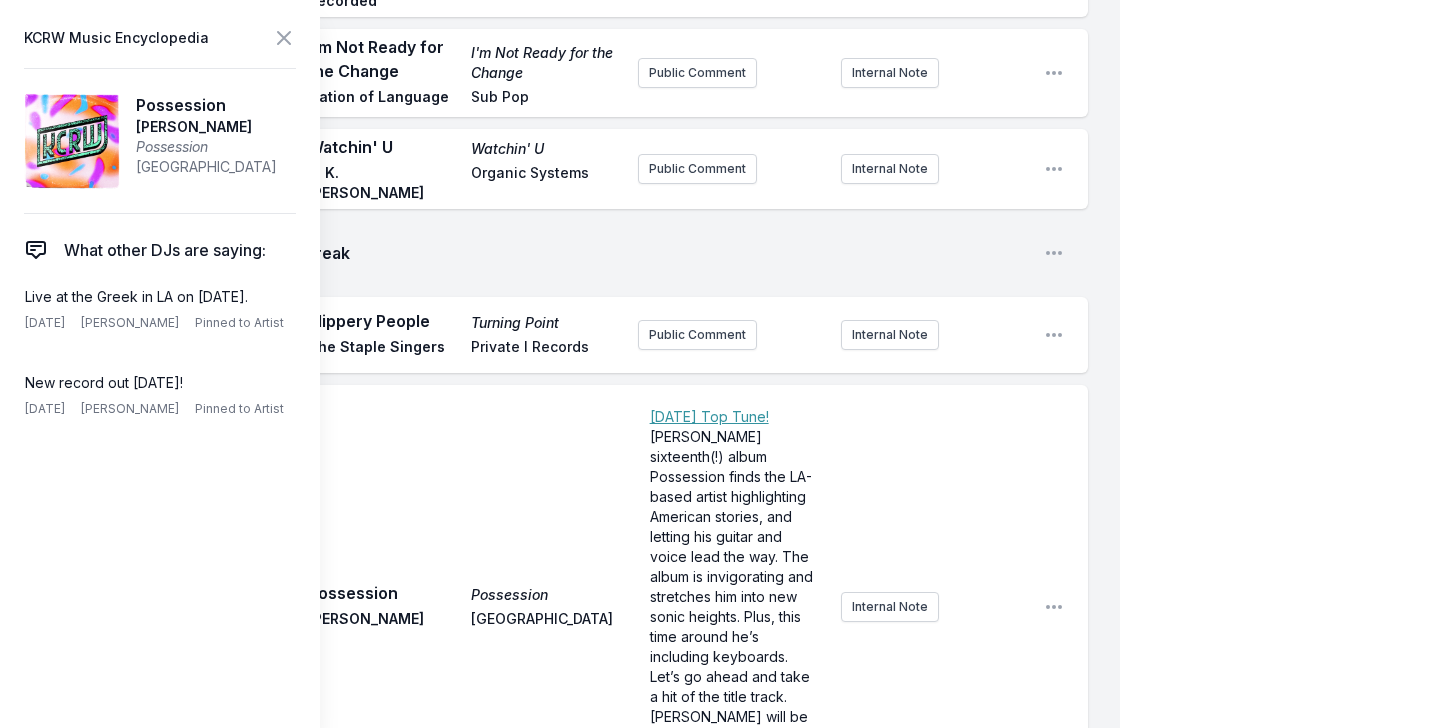 scroll, scrollTop: 6529, scrollLeft: 0, axis: vertical 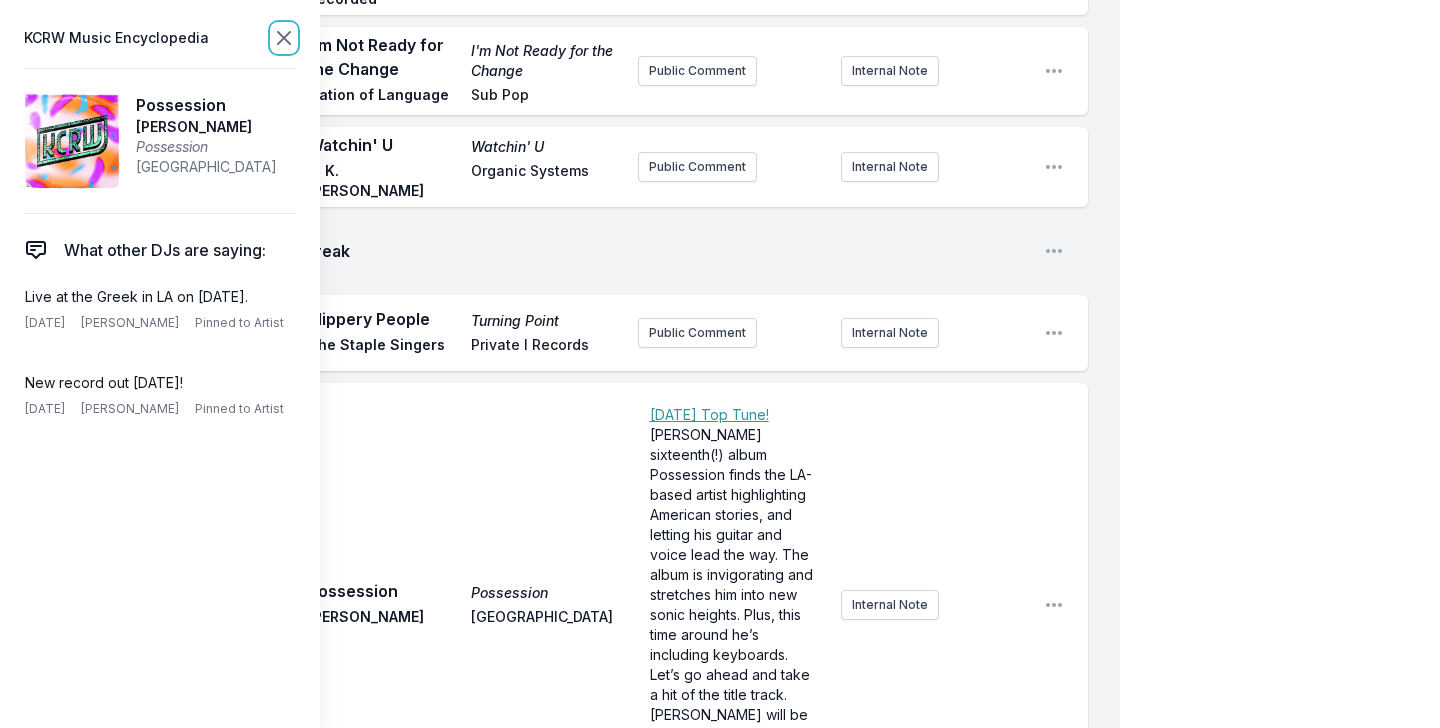 click 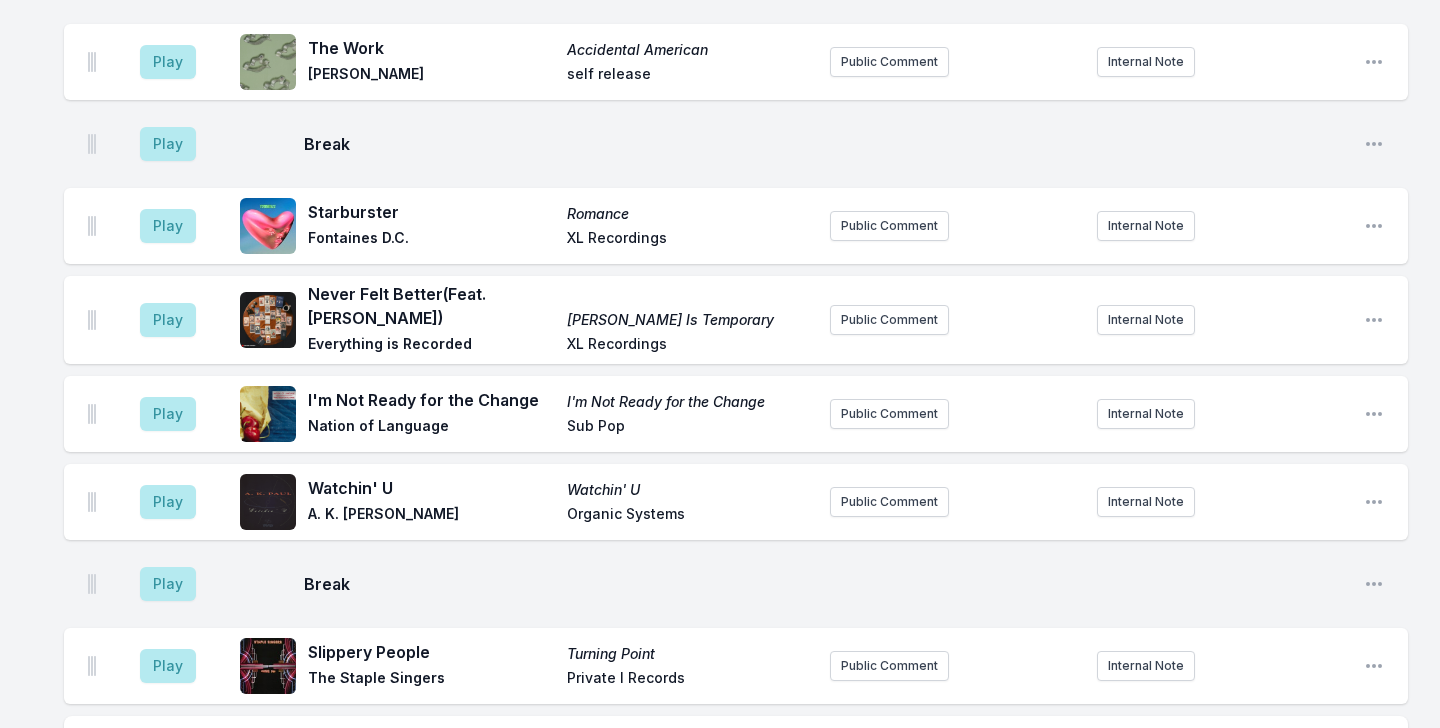 scroll, scrollTop: 6038, scrollLeft: 0, axis: vertical 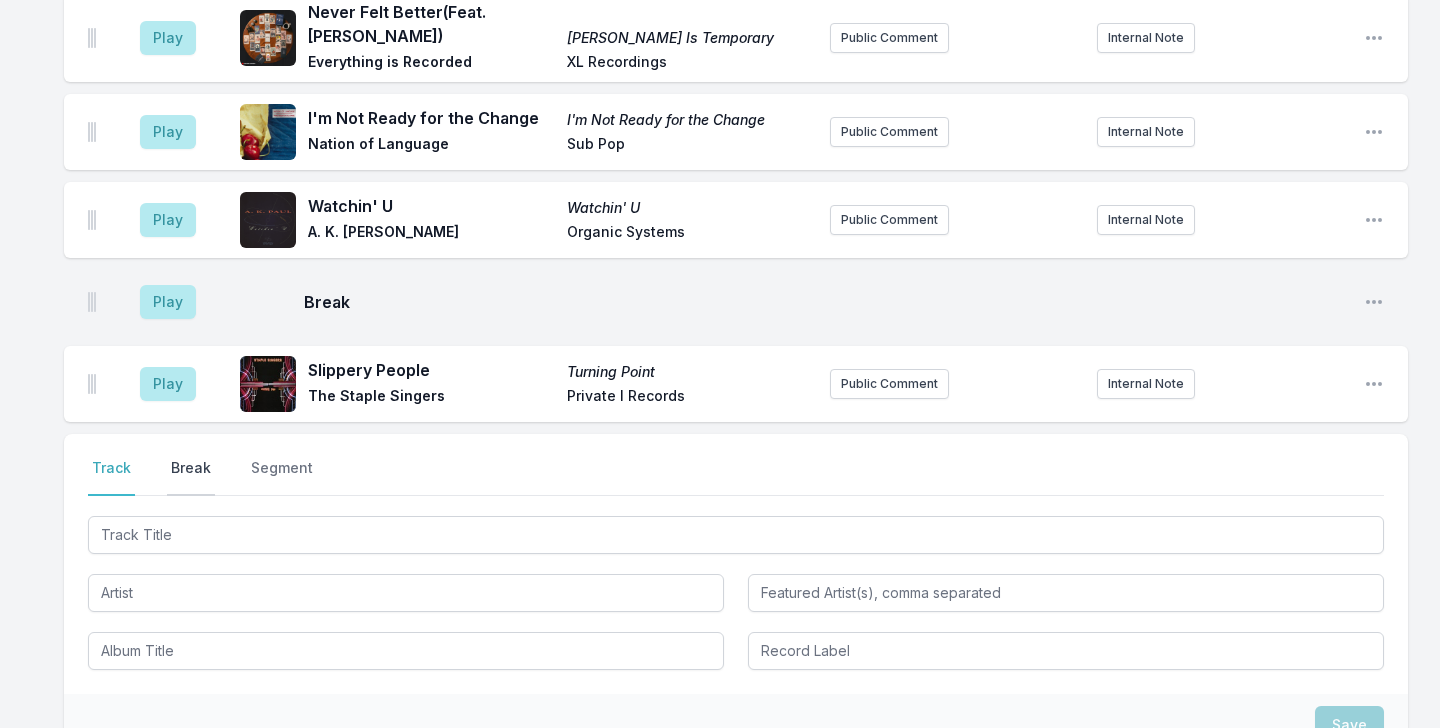 click on "Break" at bounding box center [191, 477] 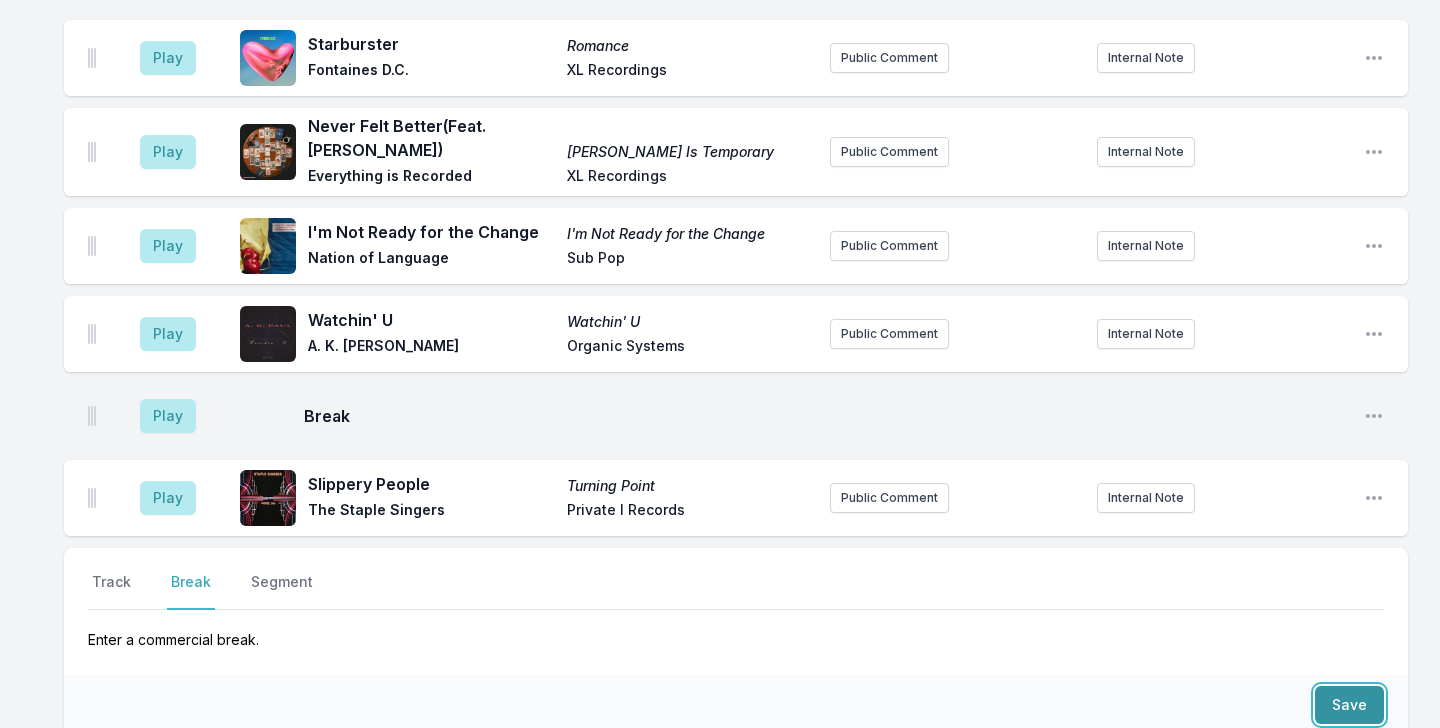 click on "Save" at bounding box center [1349, 705] 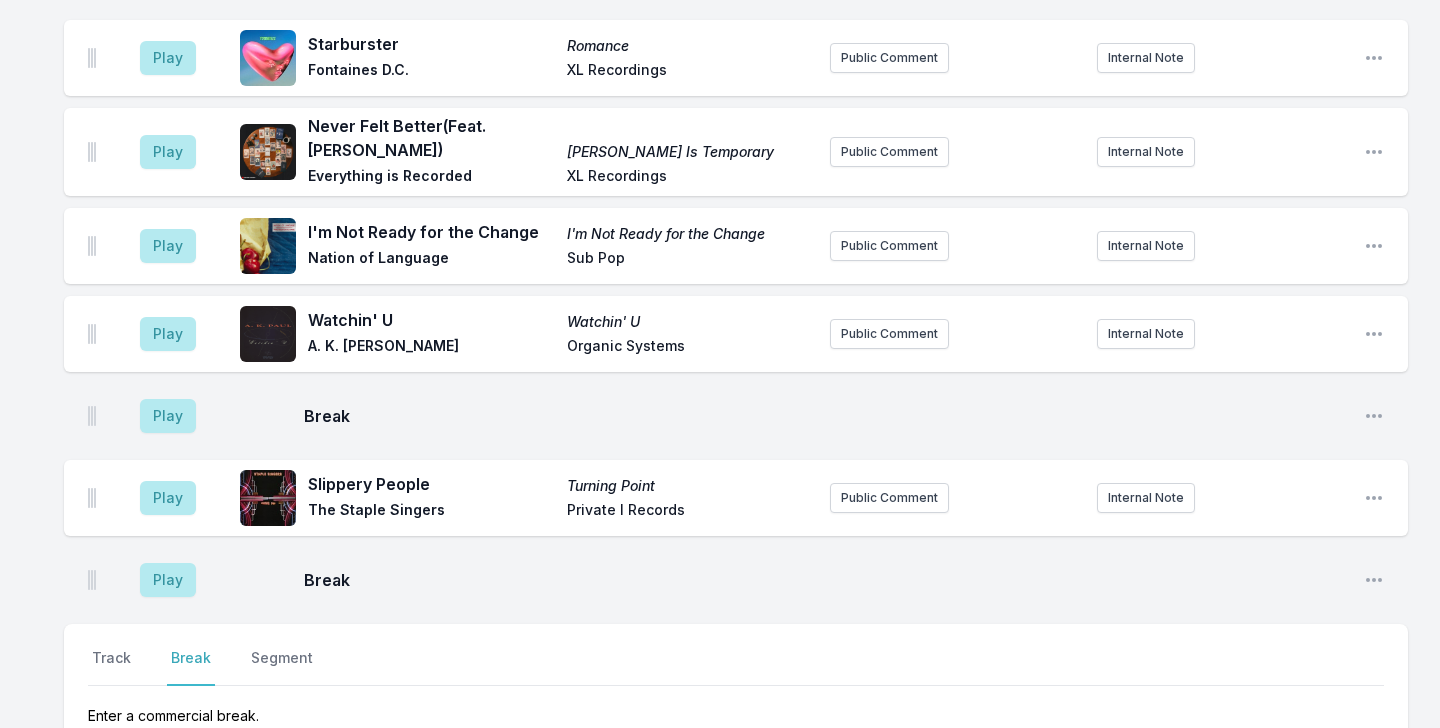 scroll, scrollTop: 6000, scrollLeft: 0, axis: vertical 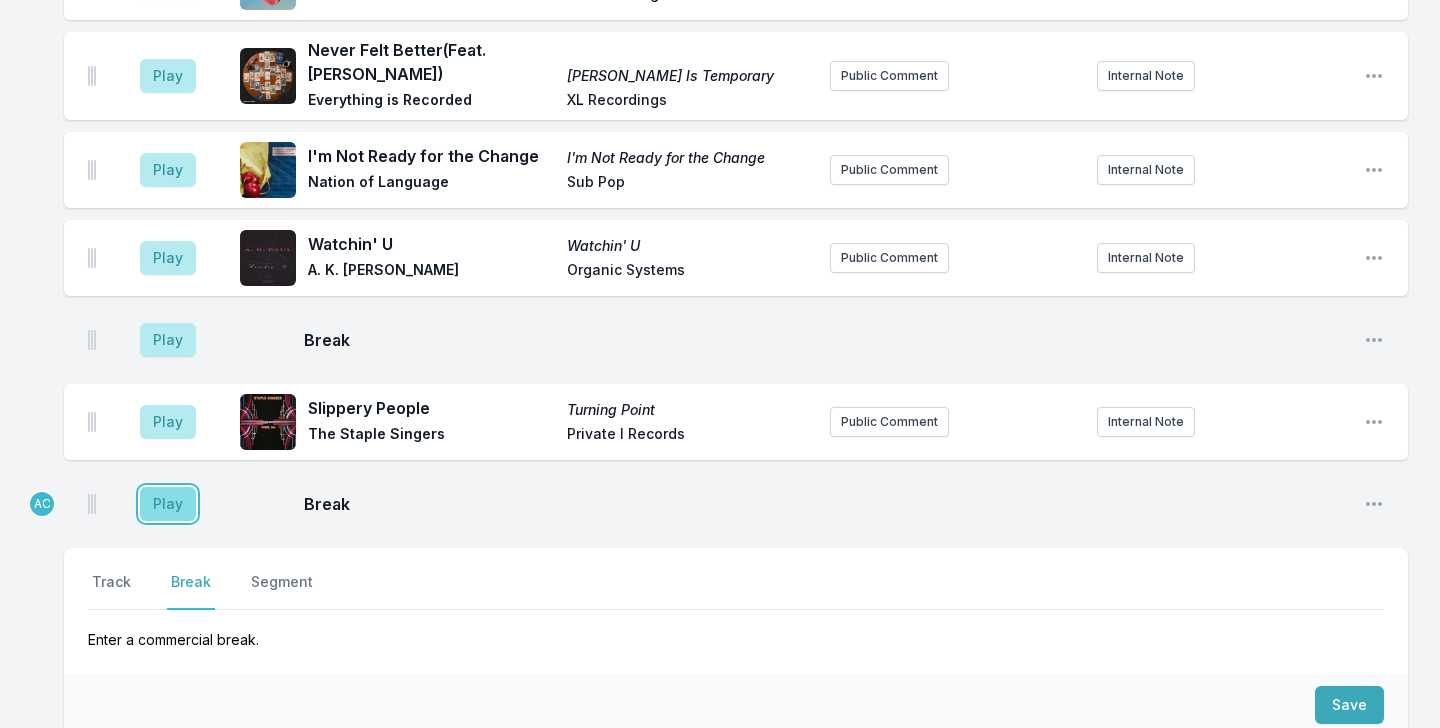 click on "Play" at bounding box center [168, 504] 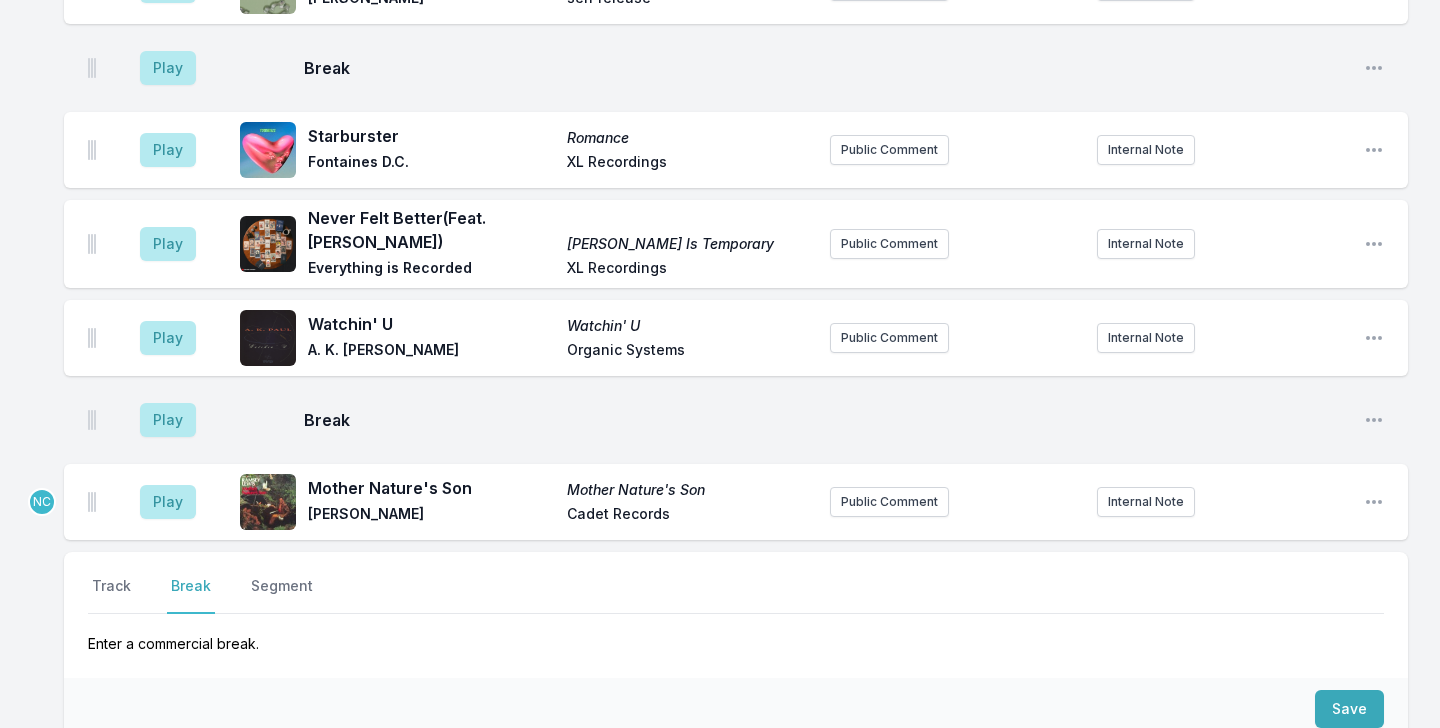 scroll, scrollTop: 6196, scrollLeft: 0, axis: vertical 